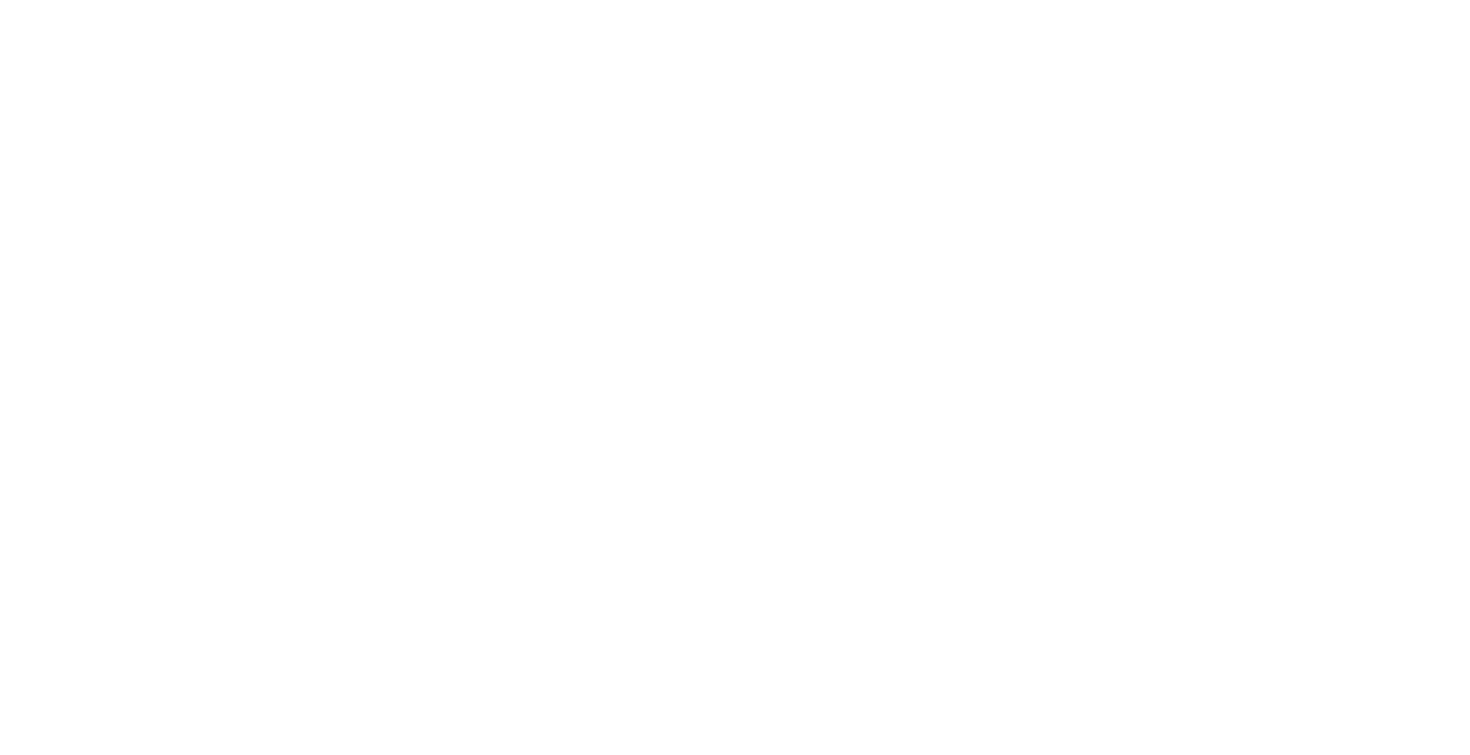 scroll, scrollTop: 0, scrollLeft: 0, axis: both 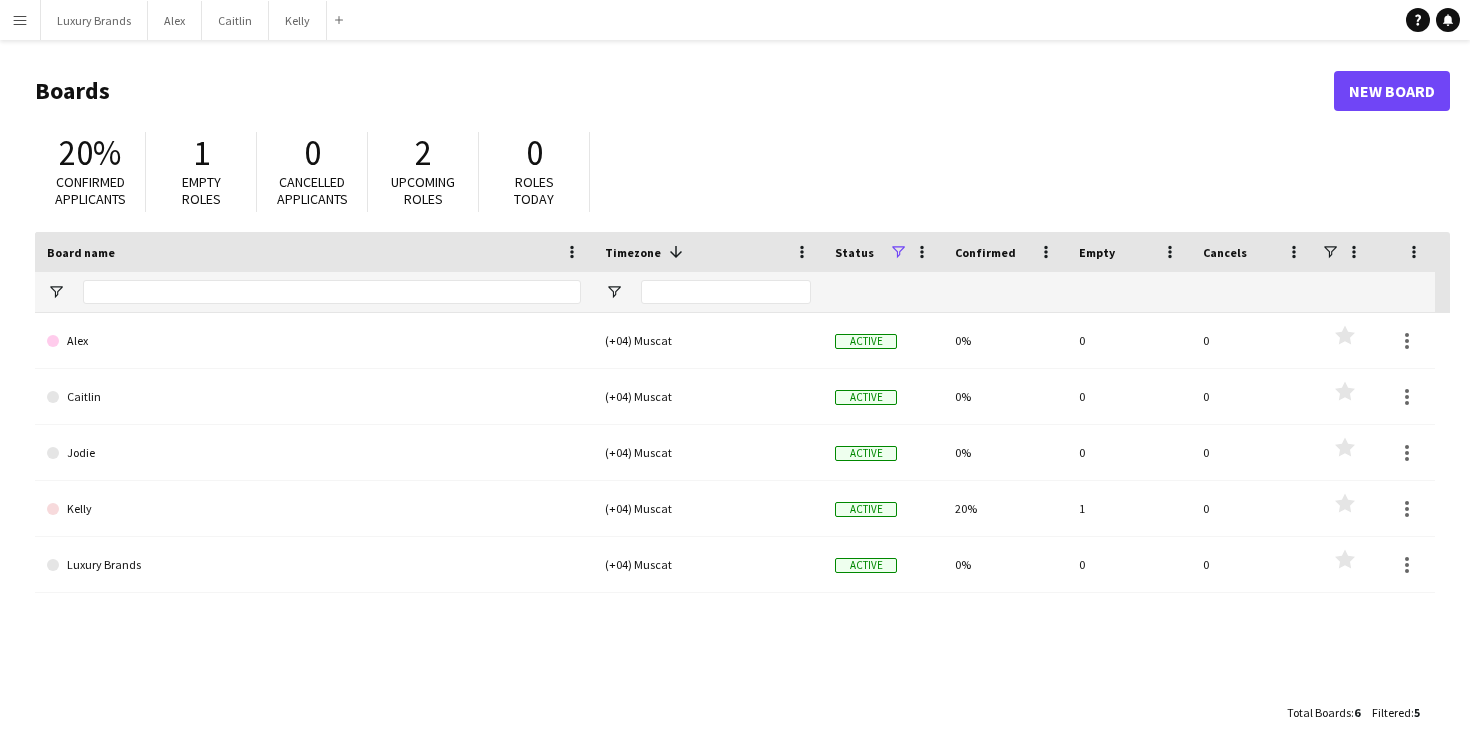 click on "Menu" at bounding box center [20, 20] 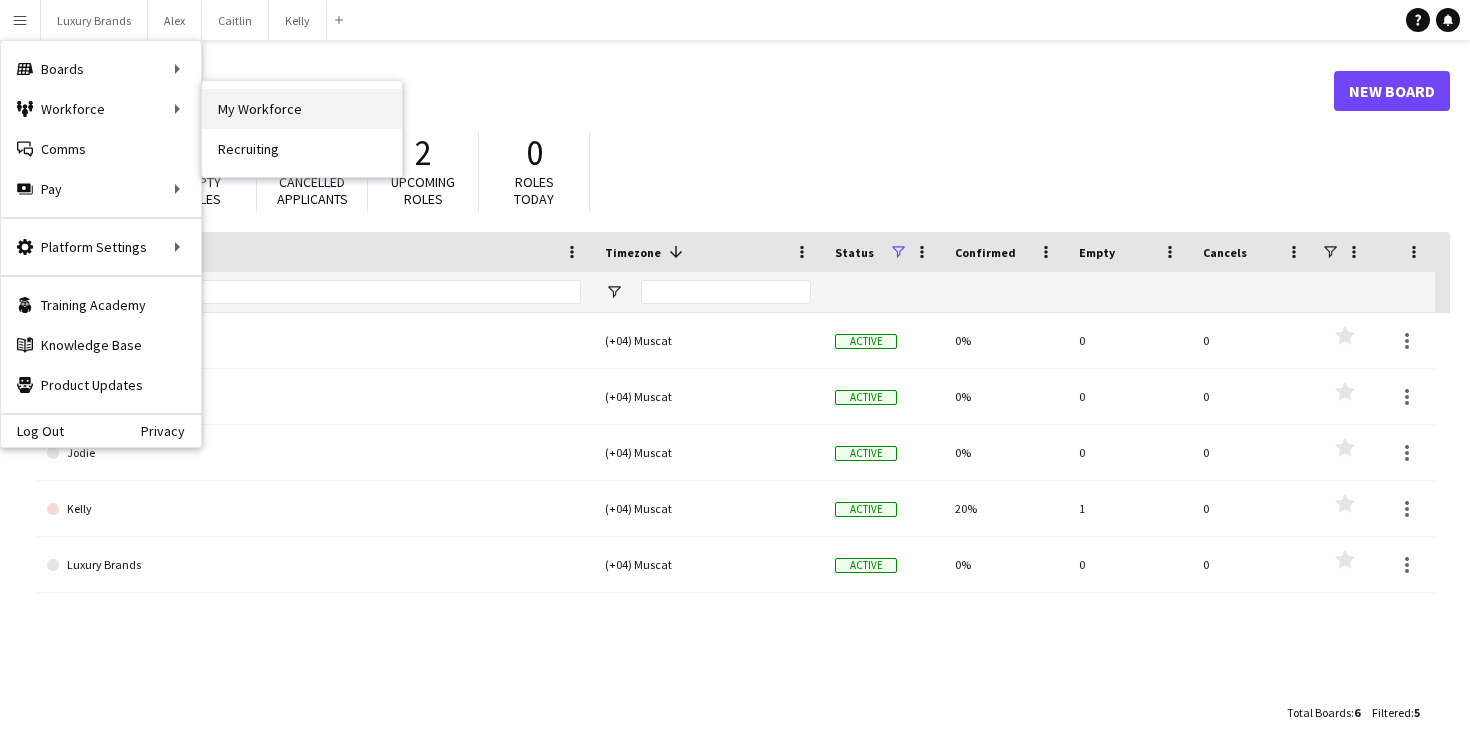 click on "My Workforce" at bounding box center (302, 109) 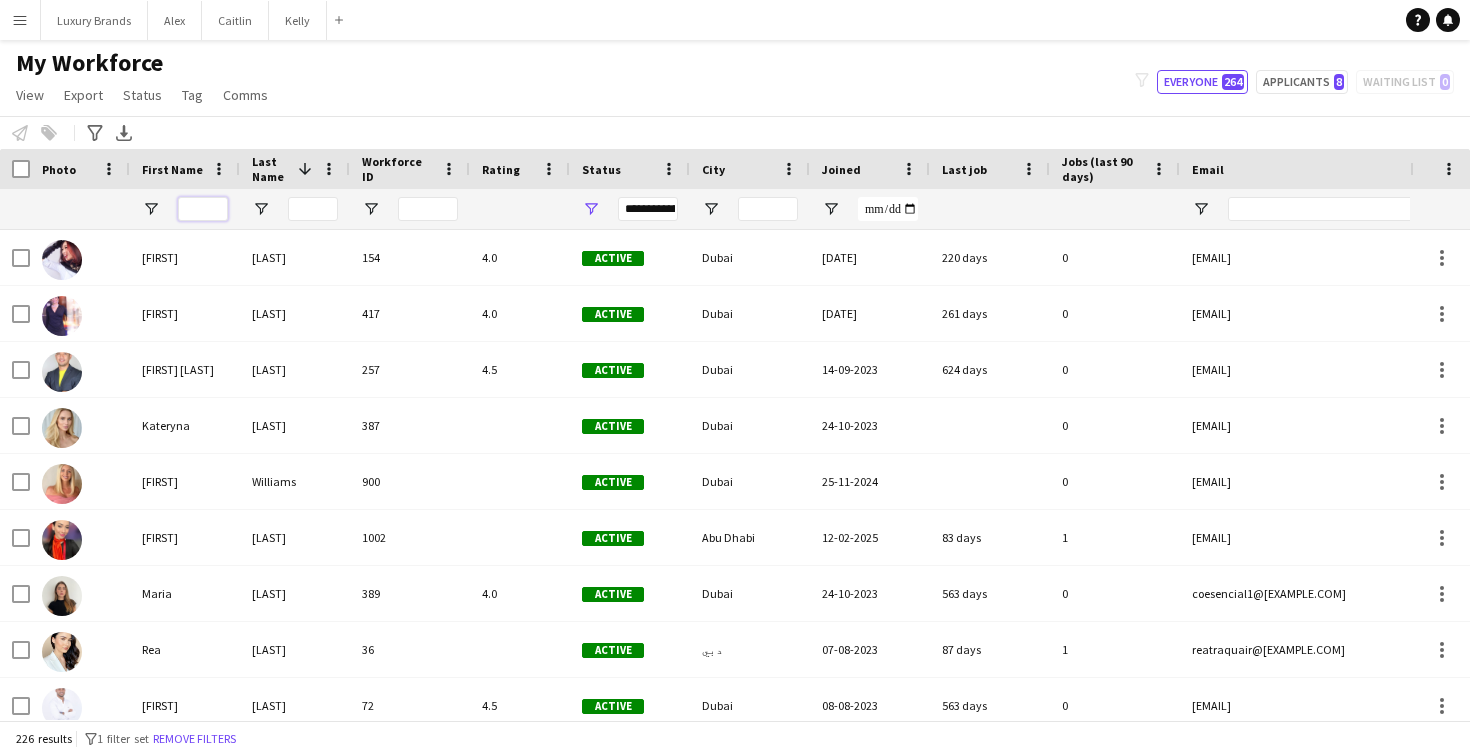 click at bounding box center (203, 209) 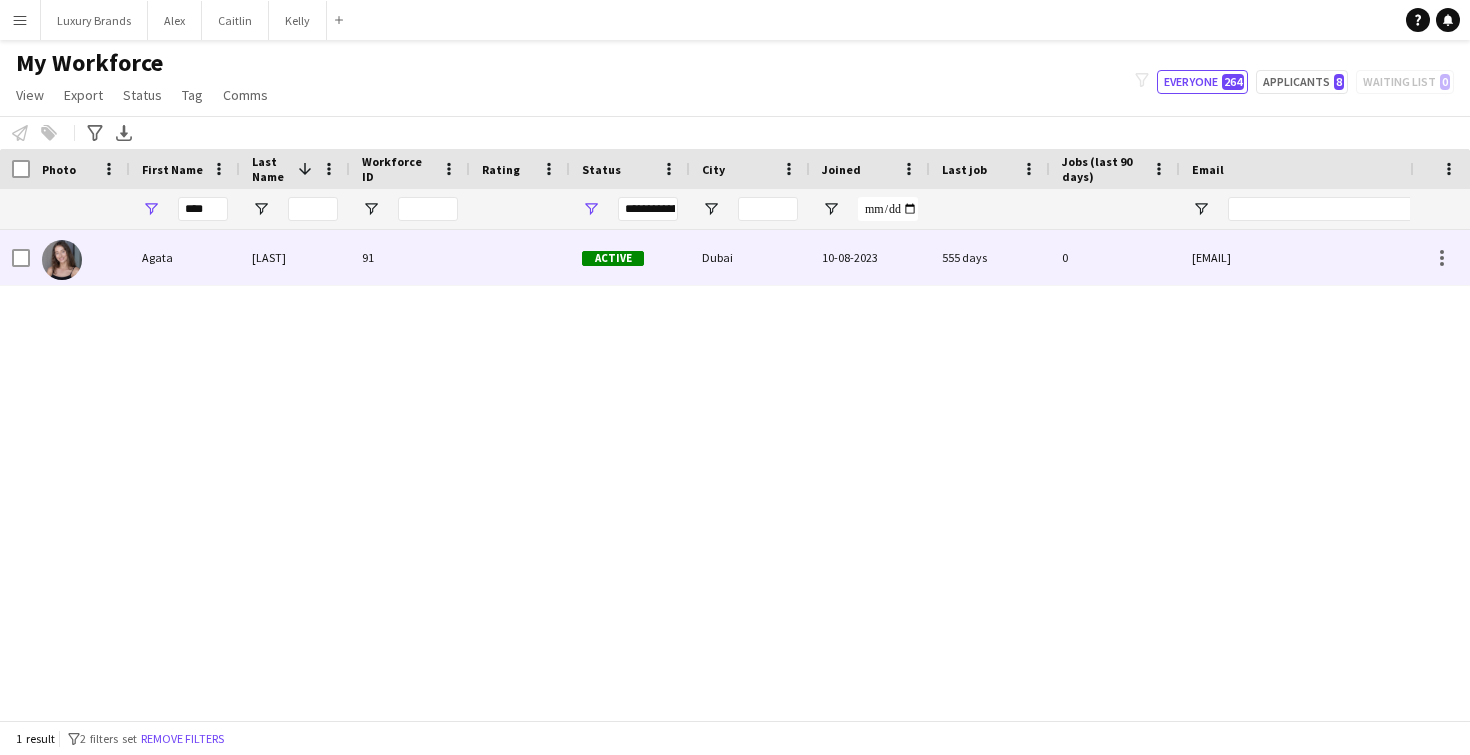 click on "Agata" at bounding box center (185, 257) 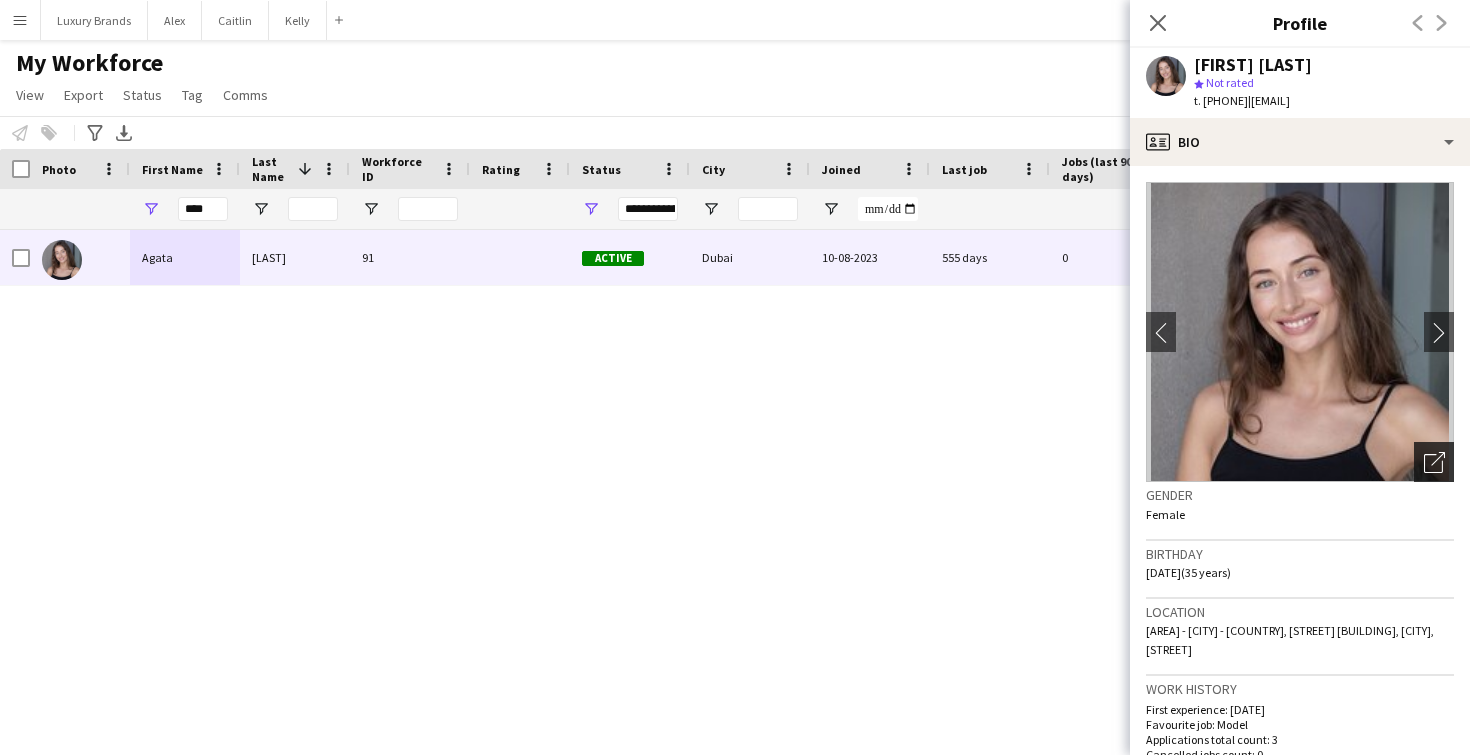 click on "Open photos pop-in" 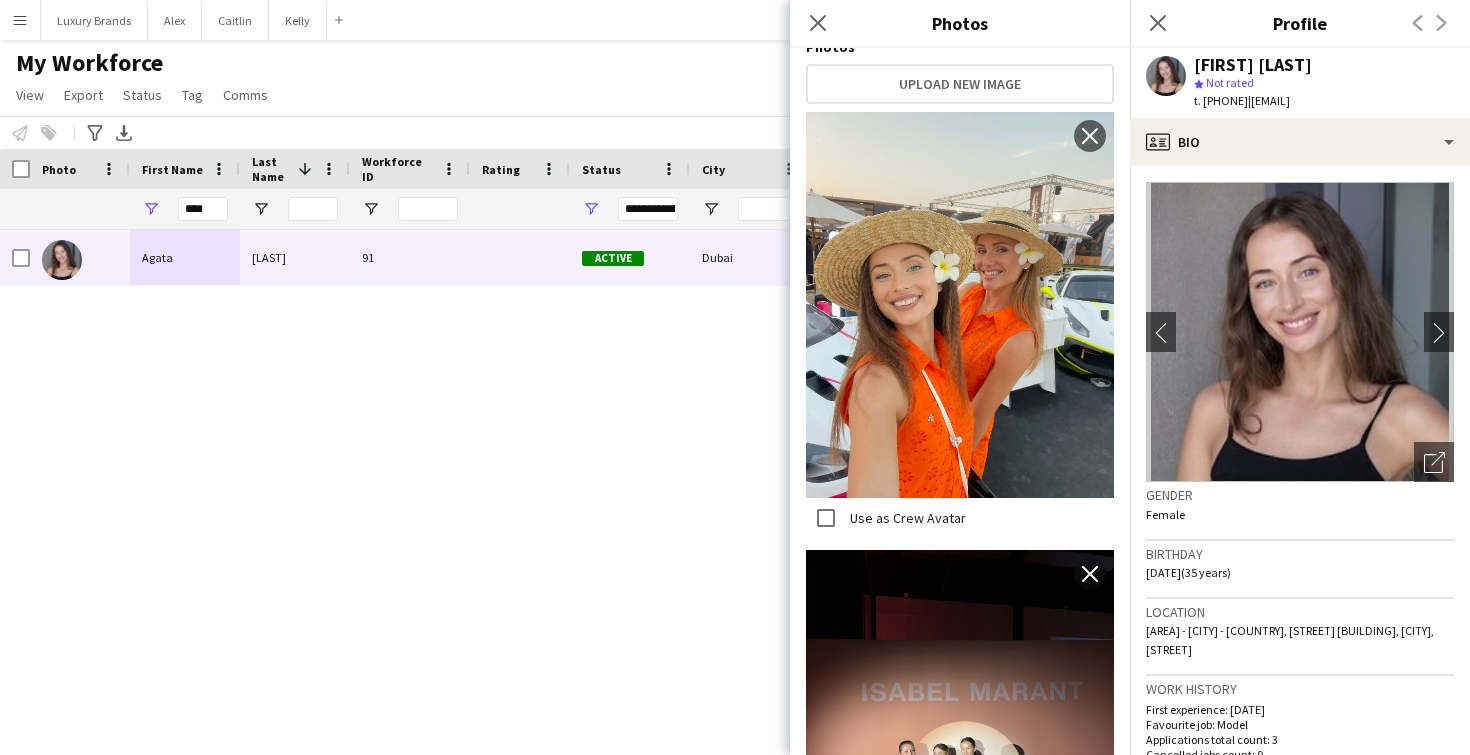 scroll, scrollTop: 375, scrollLeft: 0, axis: vertical 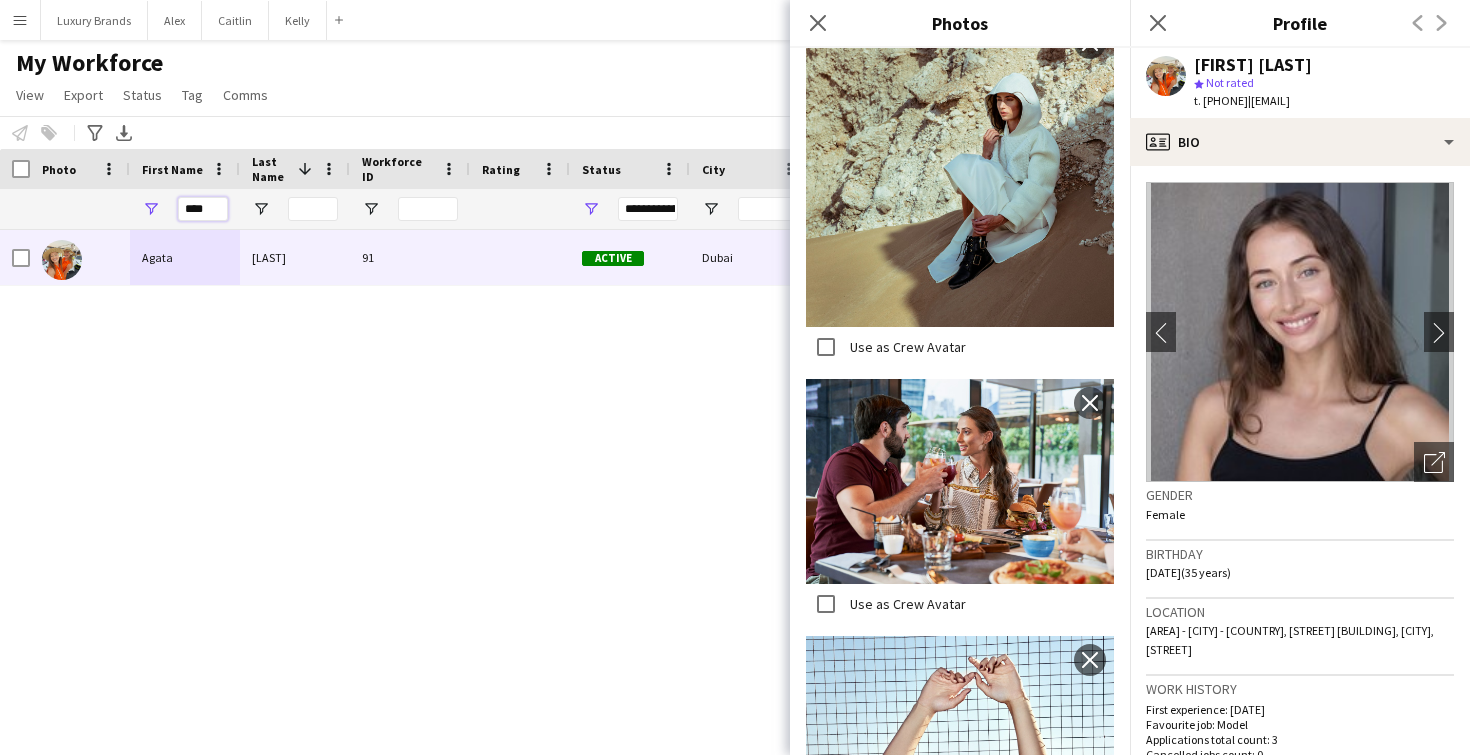 click on "****" at bounding box center (203, 209) 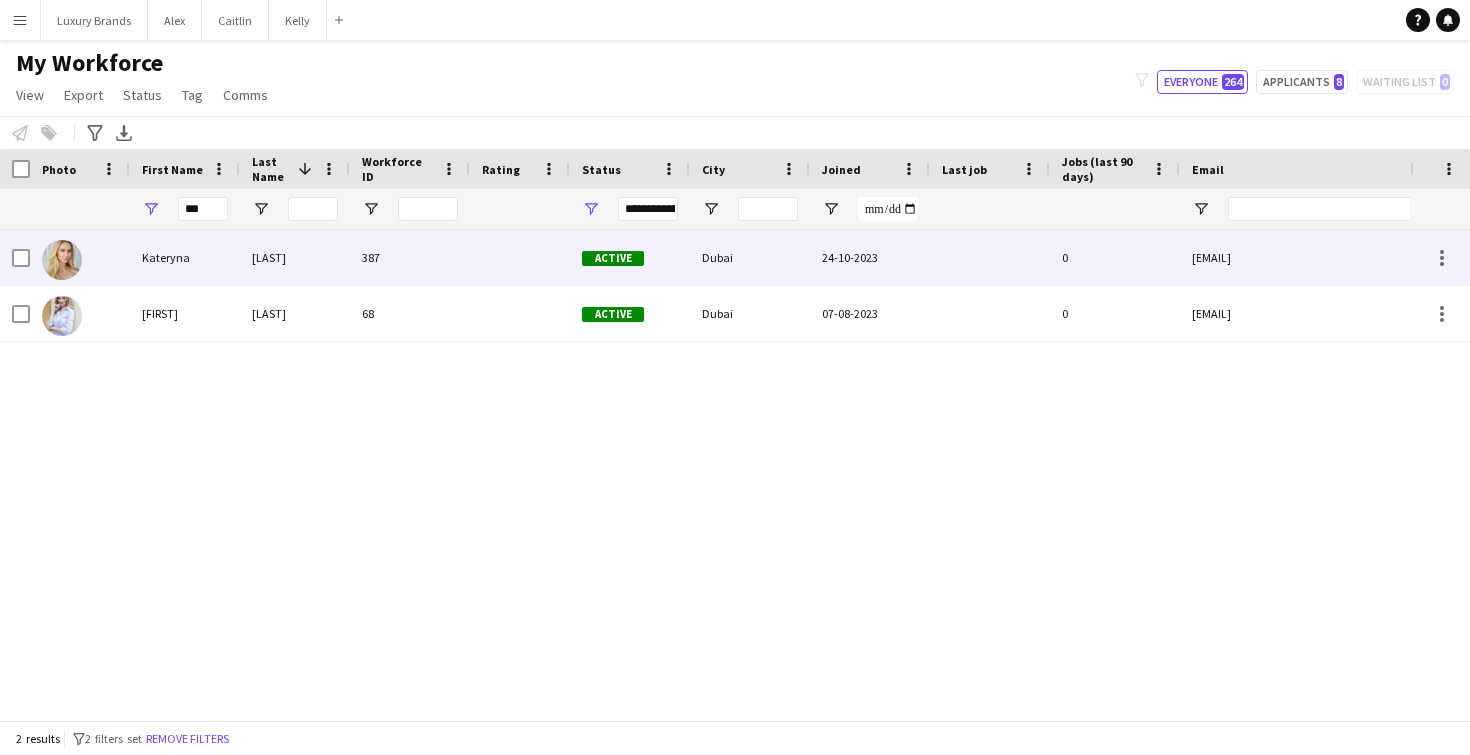 click on "Kateryna" at bounding box center [185, 257] 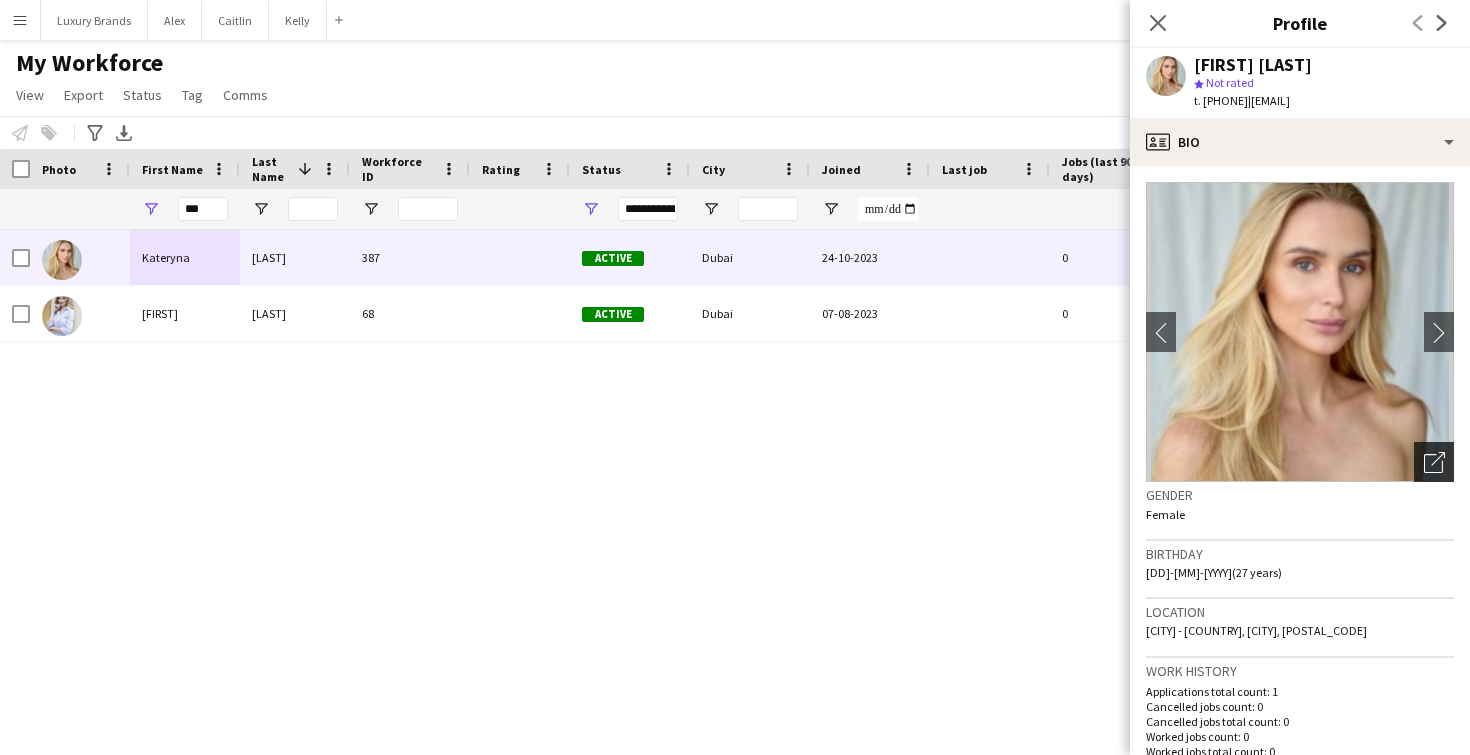 click on "Open photos pop-in" 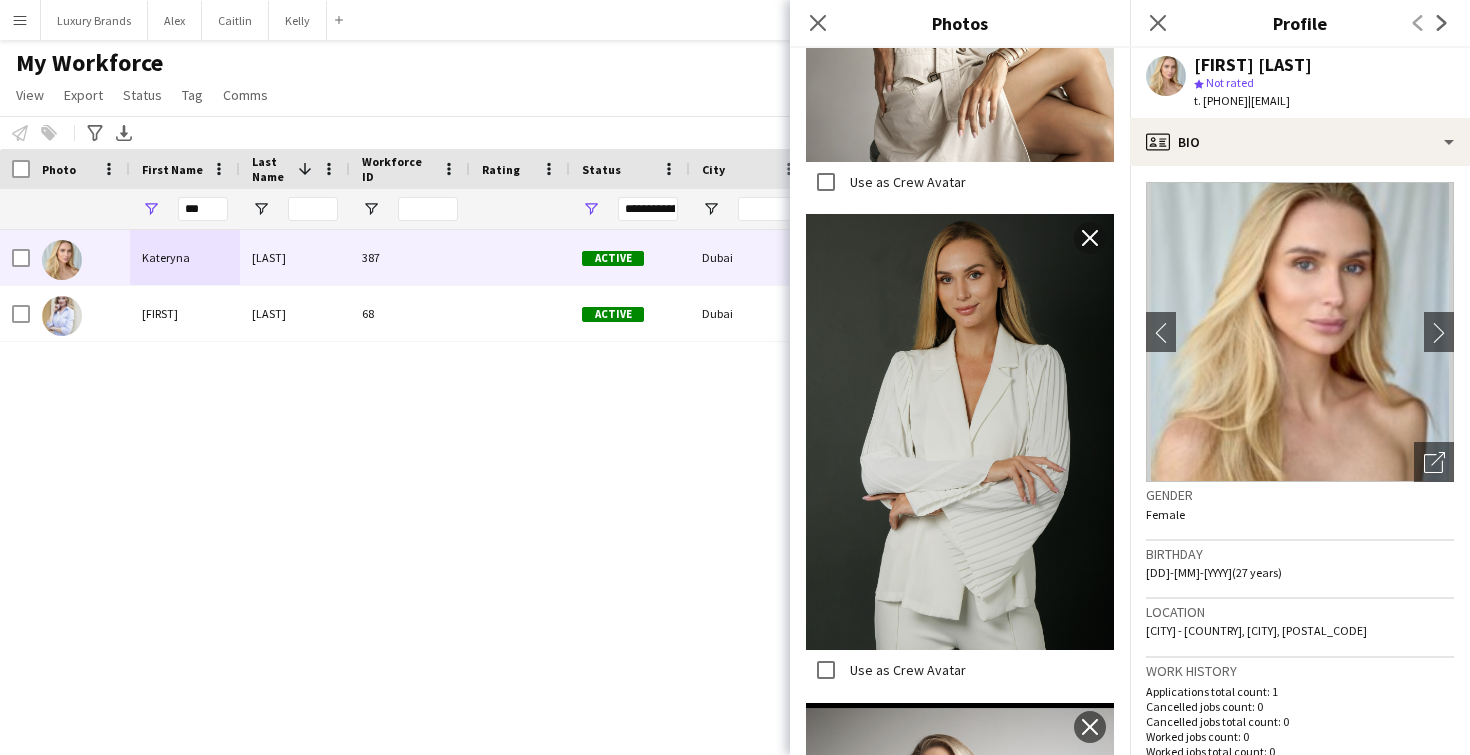 scroll, scrollTop: 707, scrollLeft: 0, axis: vertical 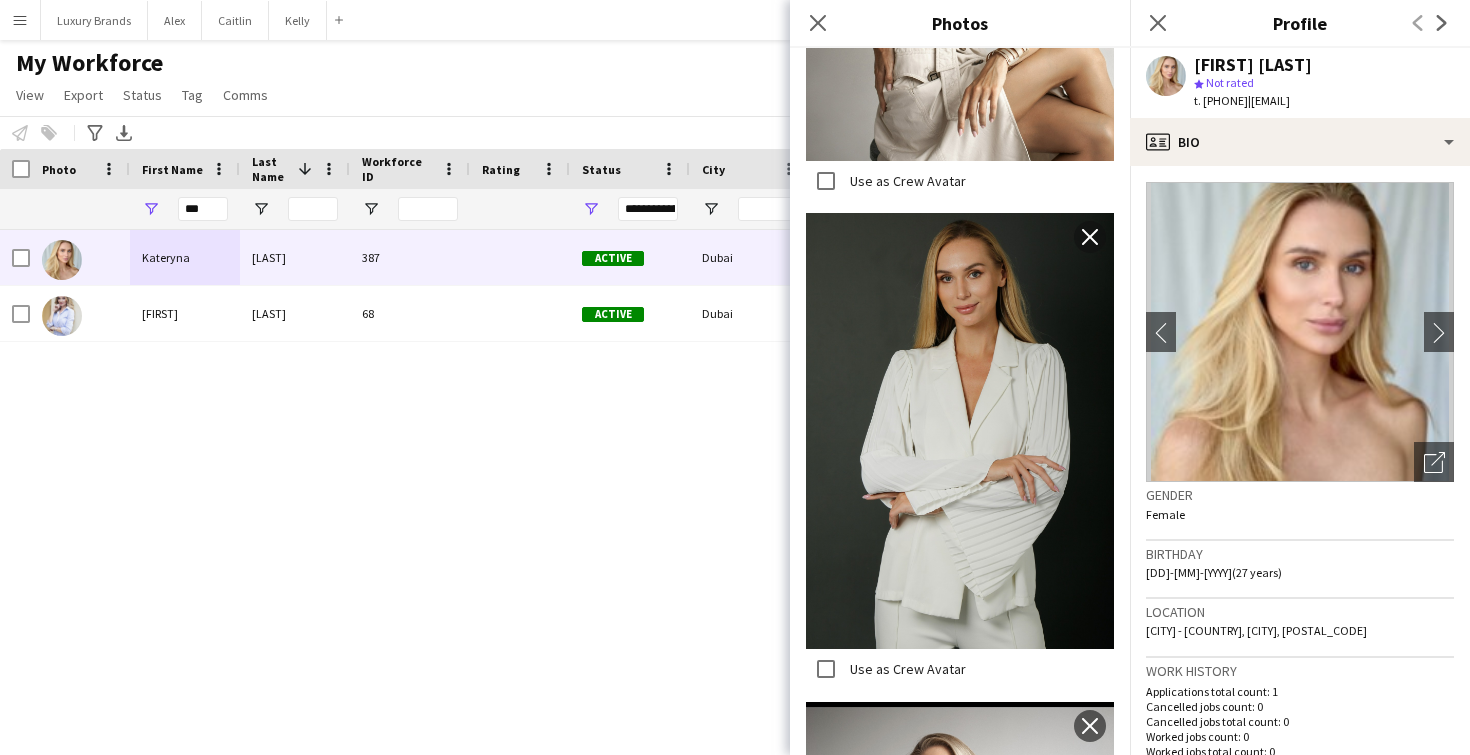 click 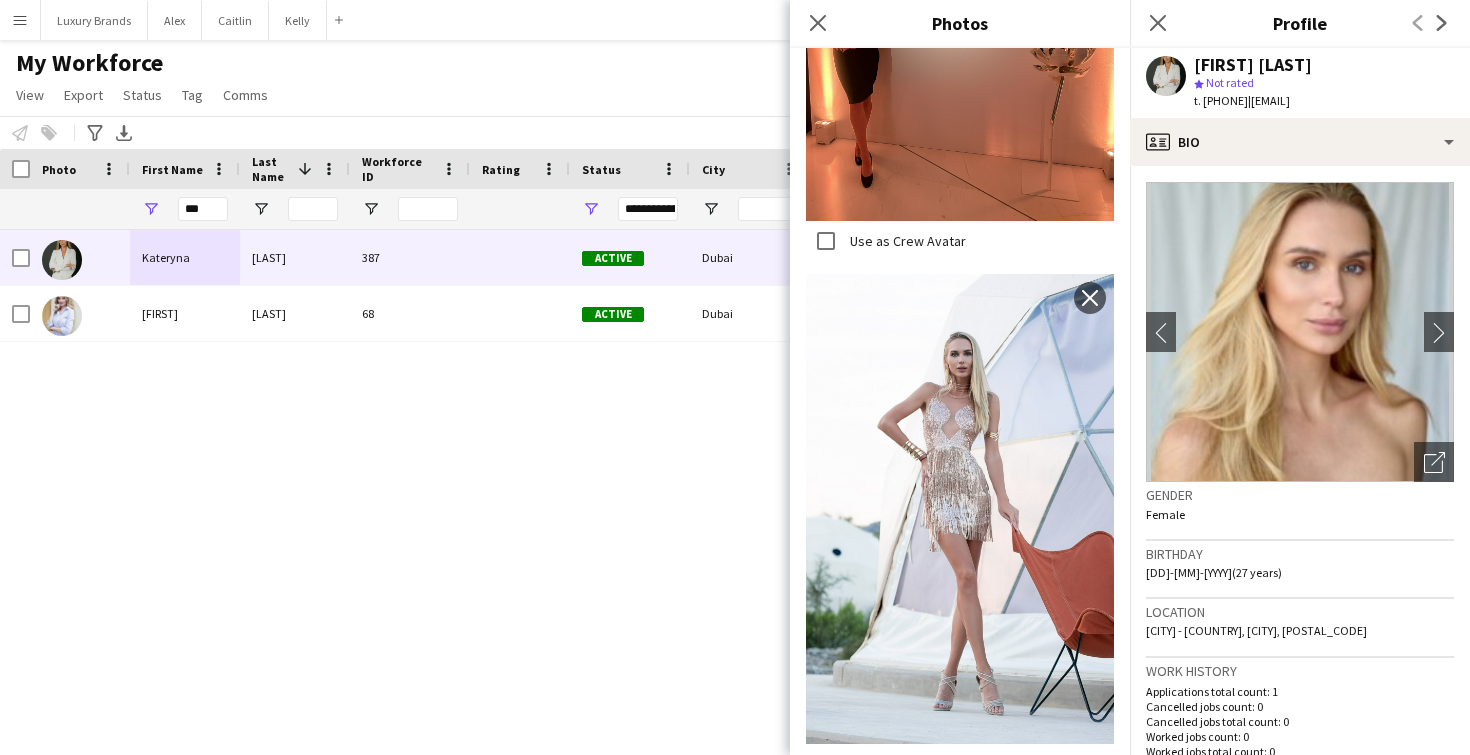 scroll, scrollTop: 3752, scrollLeft: 0, axis: vertical 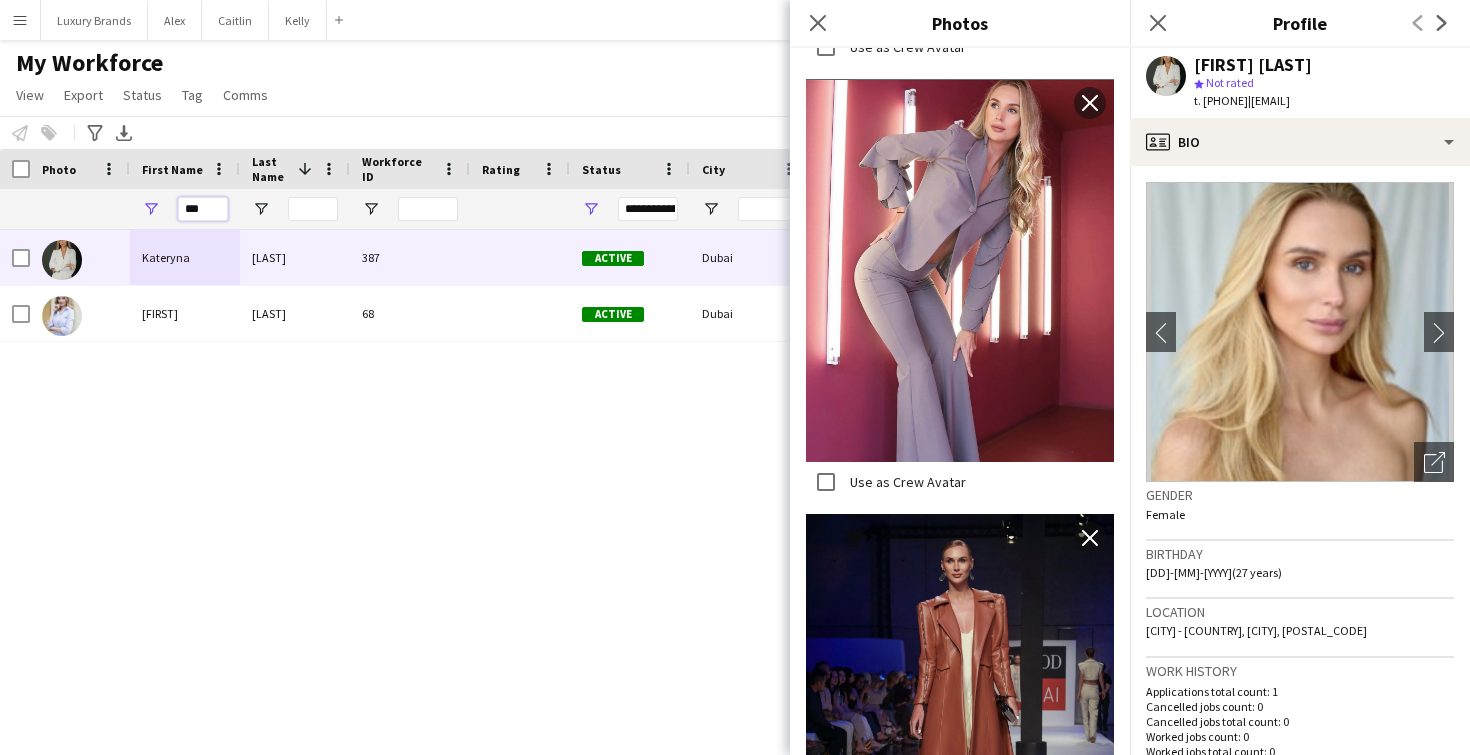 click on "***" at bounding box center [203, 209] 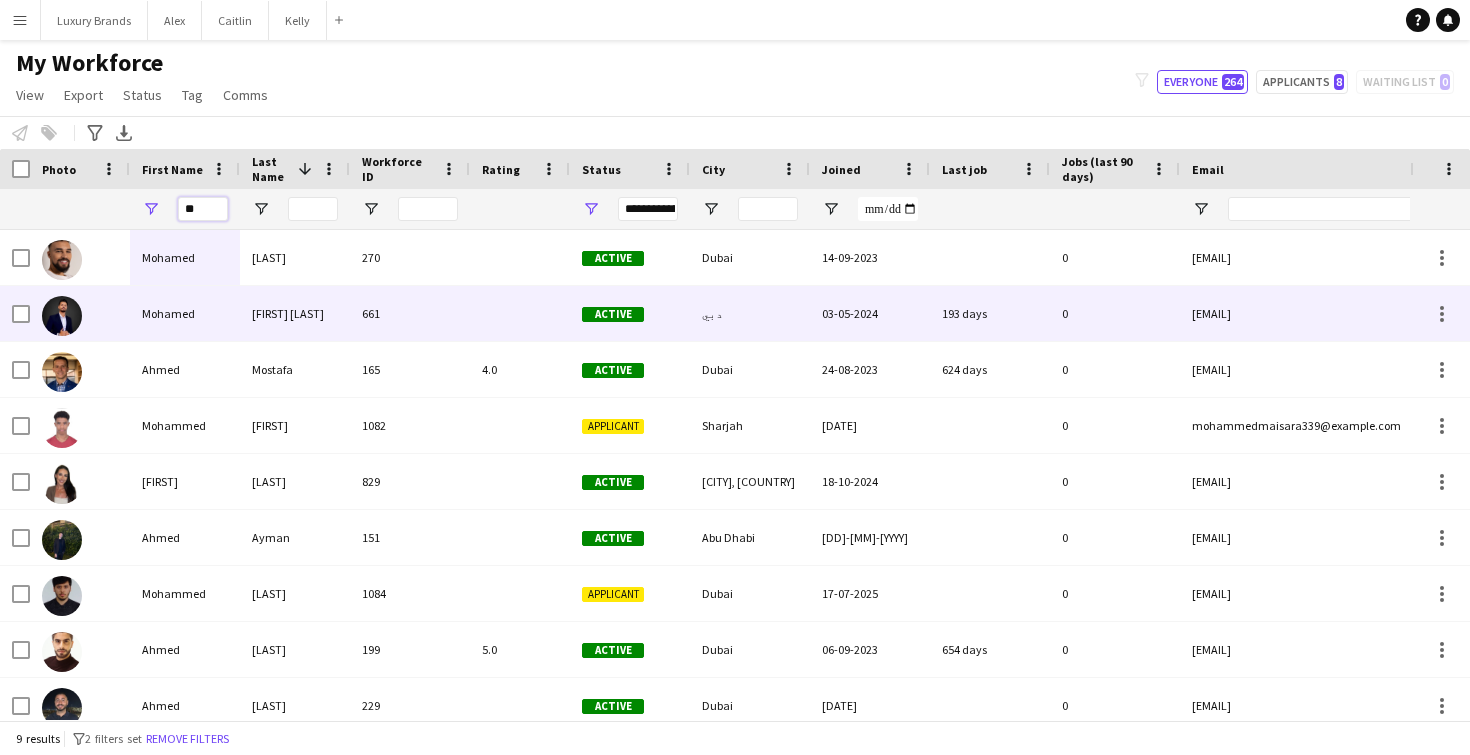 type on "*" 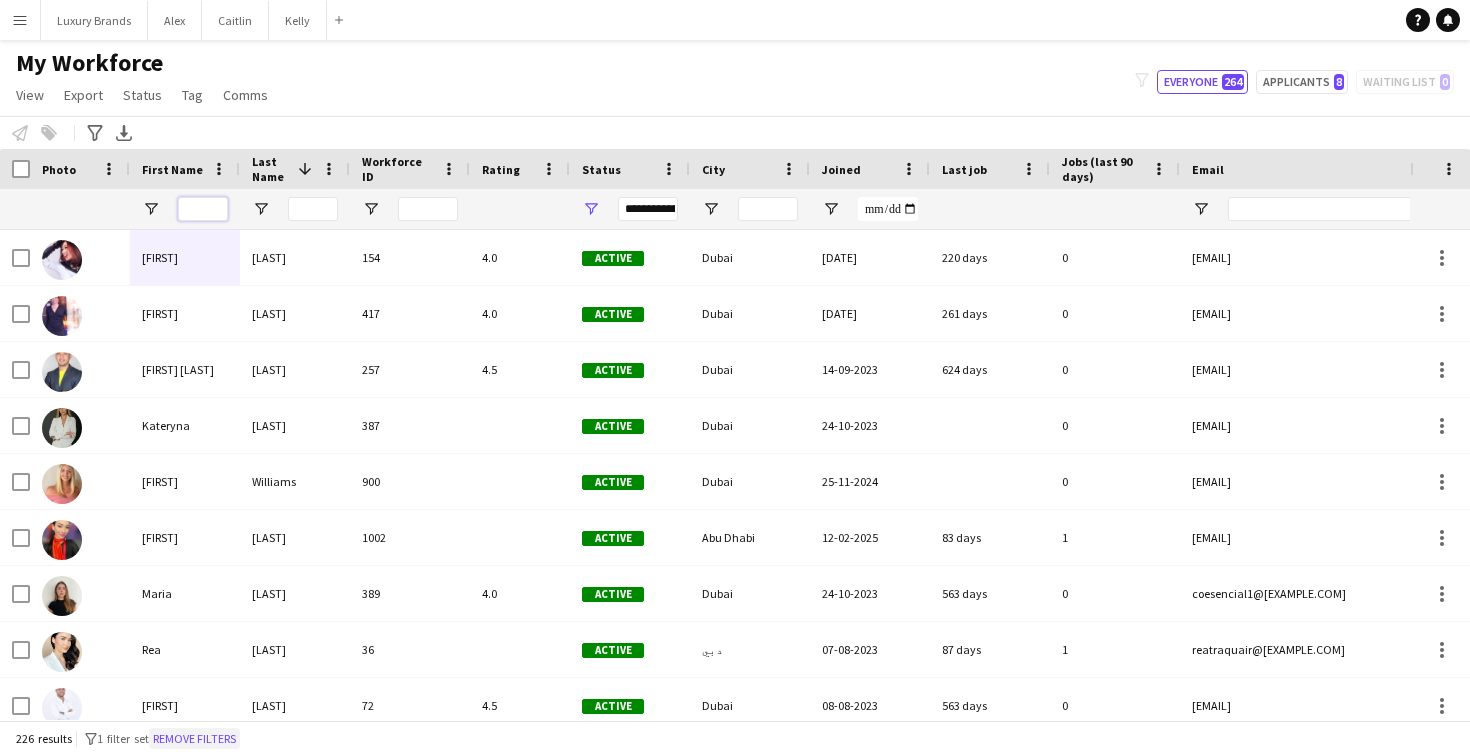 type 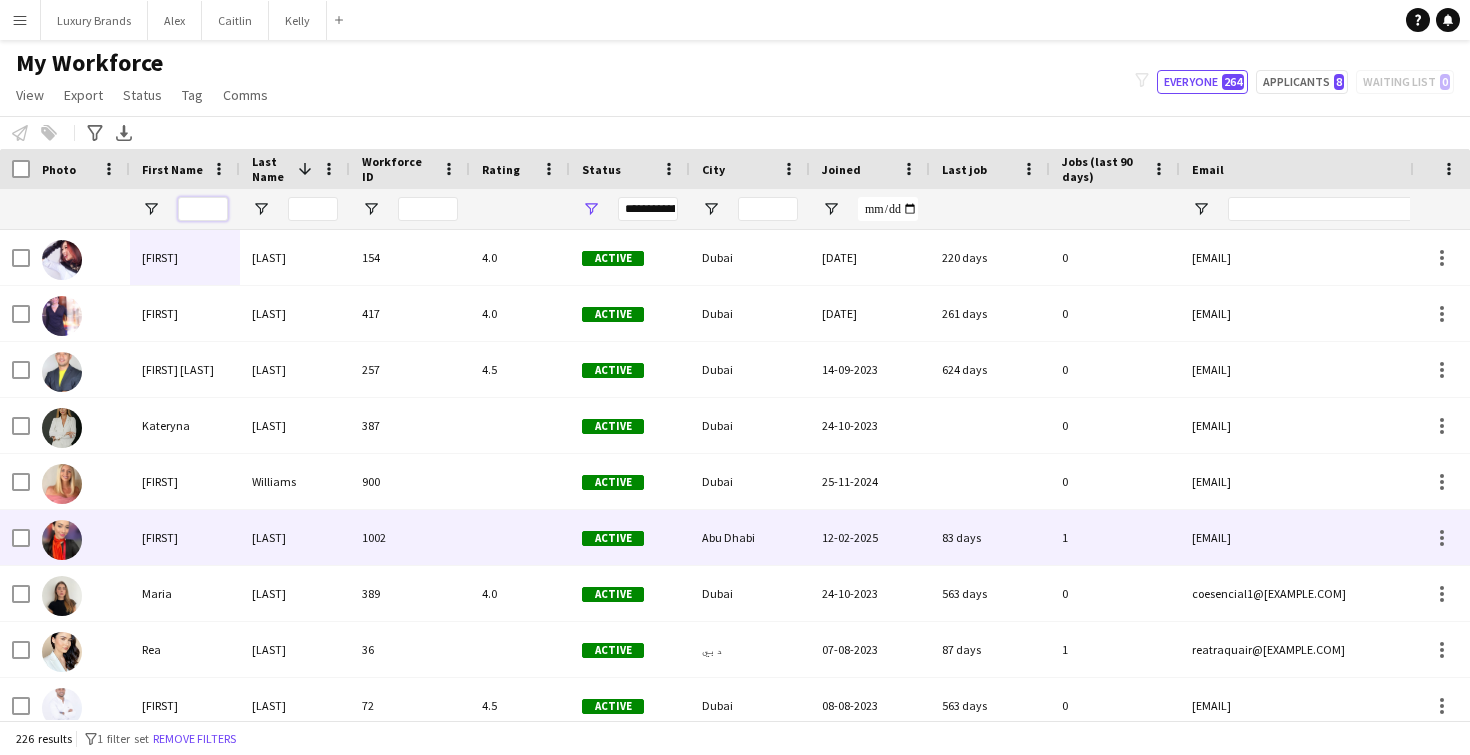 scroll, scrollTop: 327, scrollLeft: 0, axis: vertical 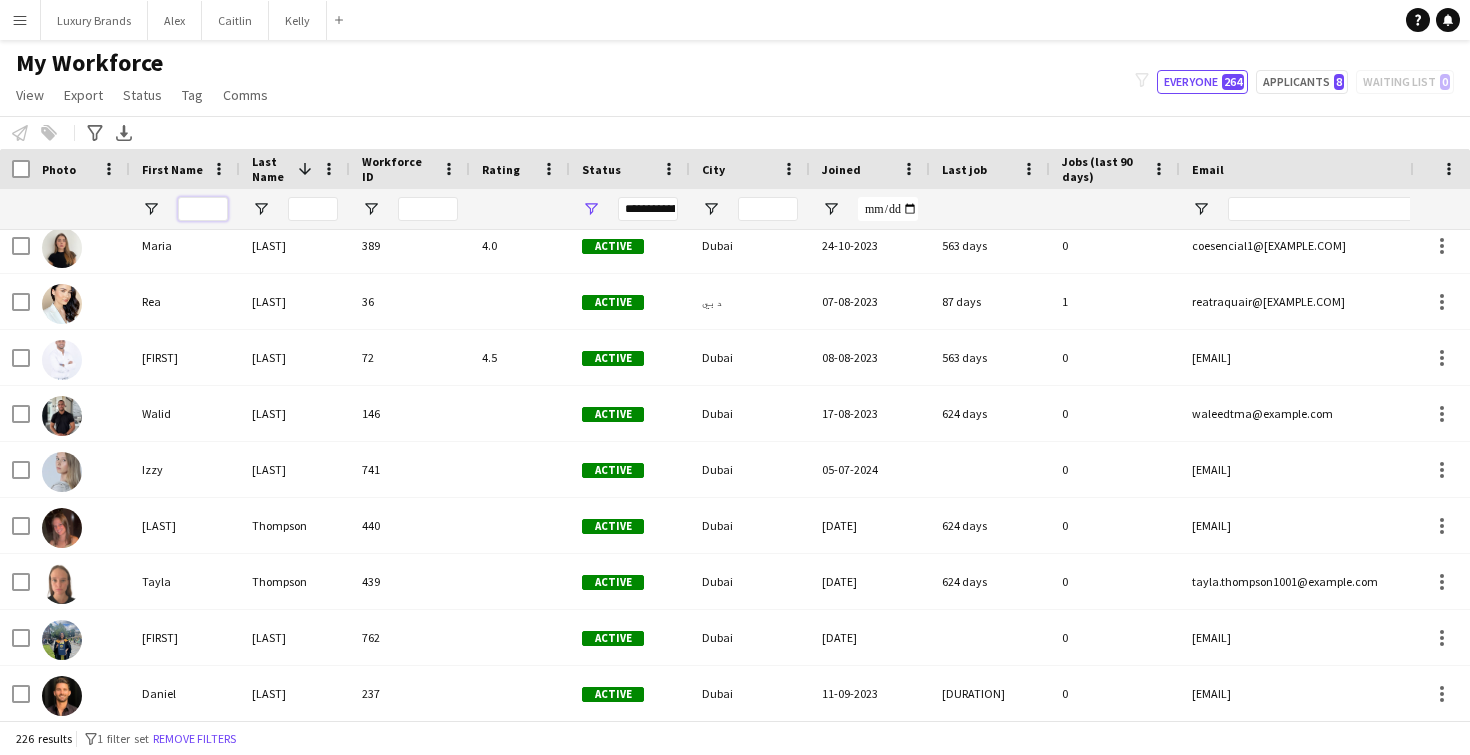 click at bounding box center [203, 209] 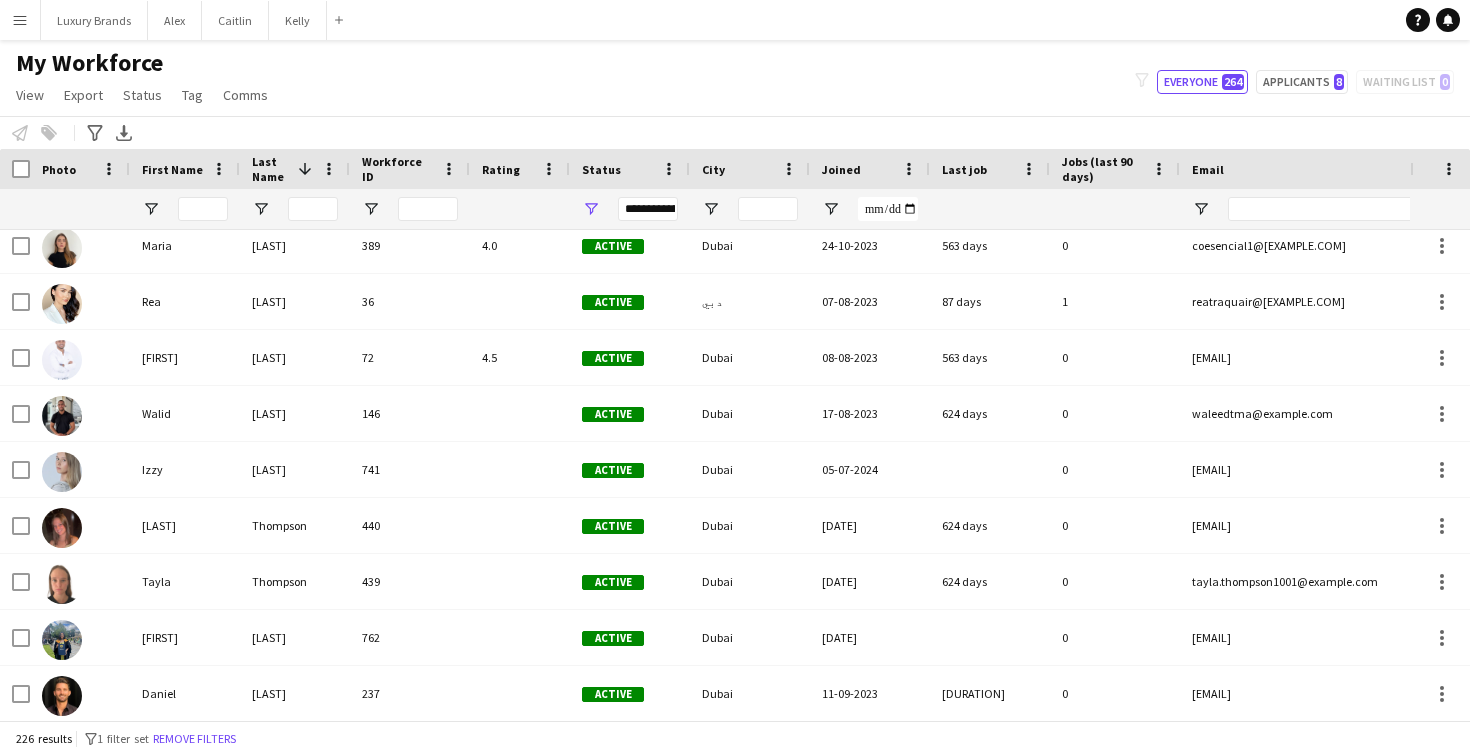 click at bounding box center (80, 209) 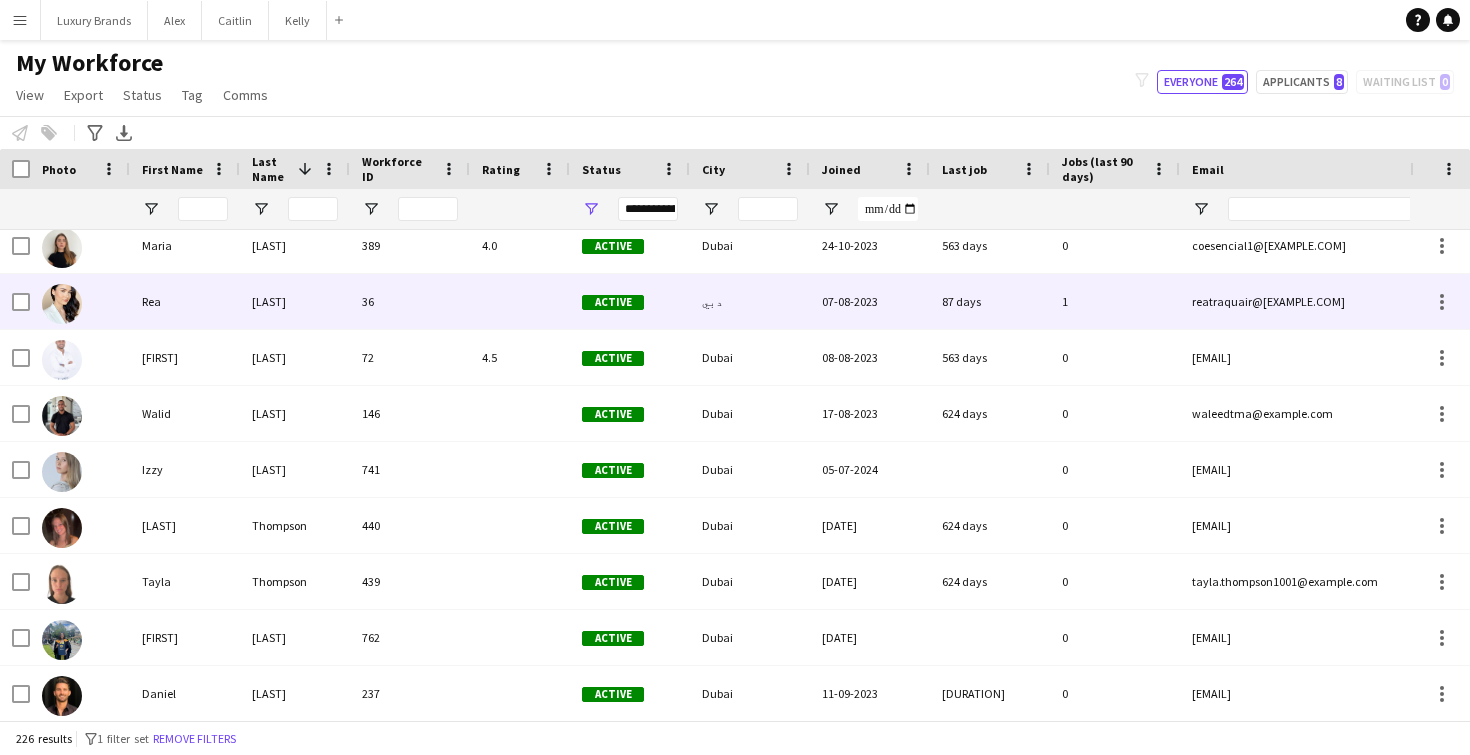 scroll, scrollTop: 265, scrollLeft: 0, axis: vertical 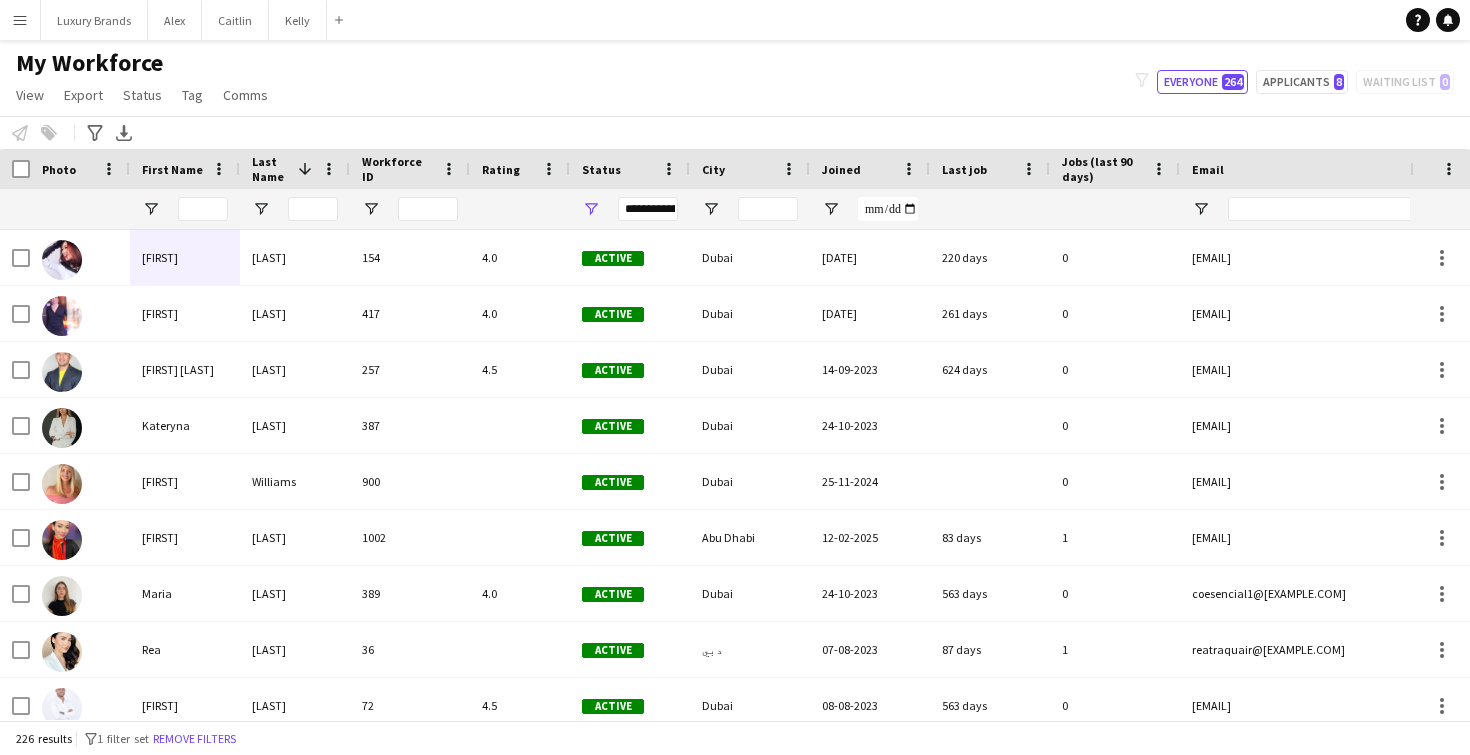 click on "First Name" at bounding box center (172, 169) 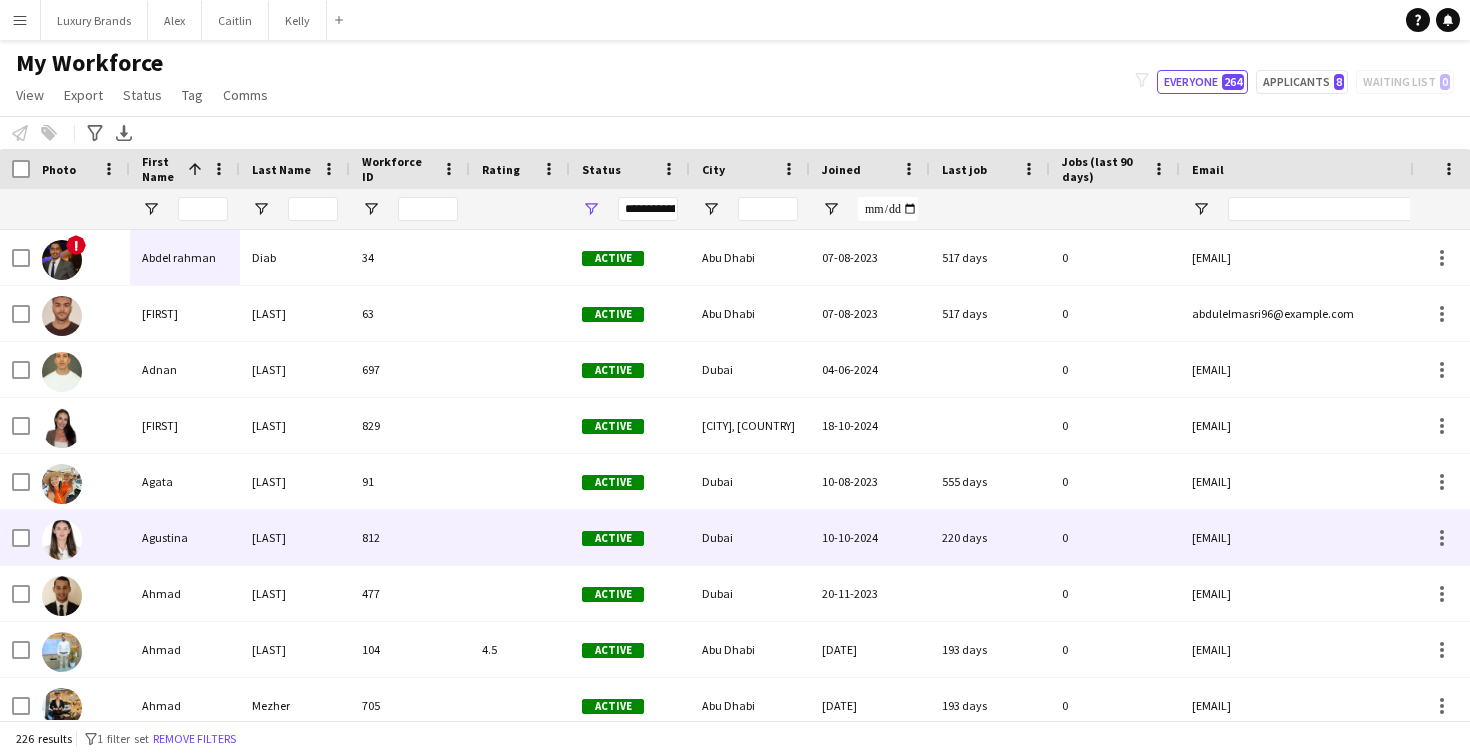 scroll, scrollTop: 104, scrollLeft: 0, axis: vertical 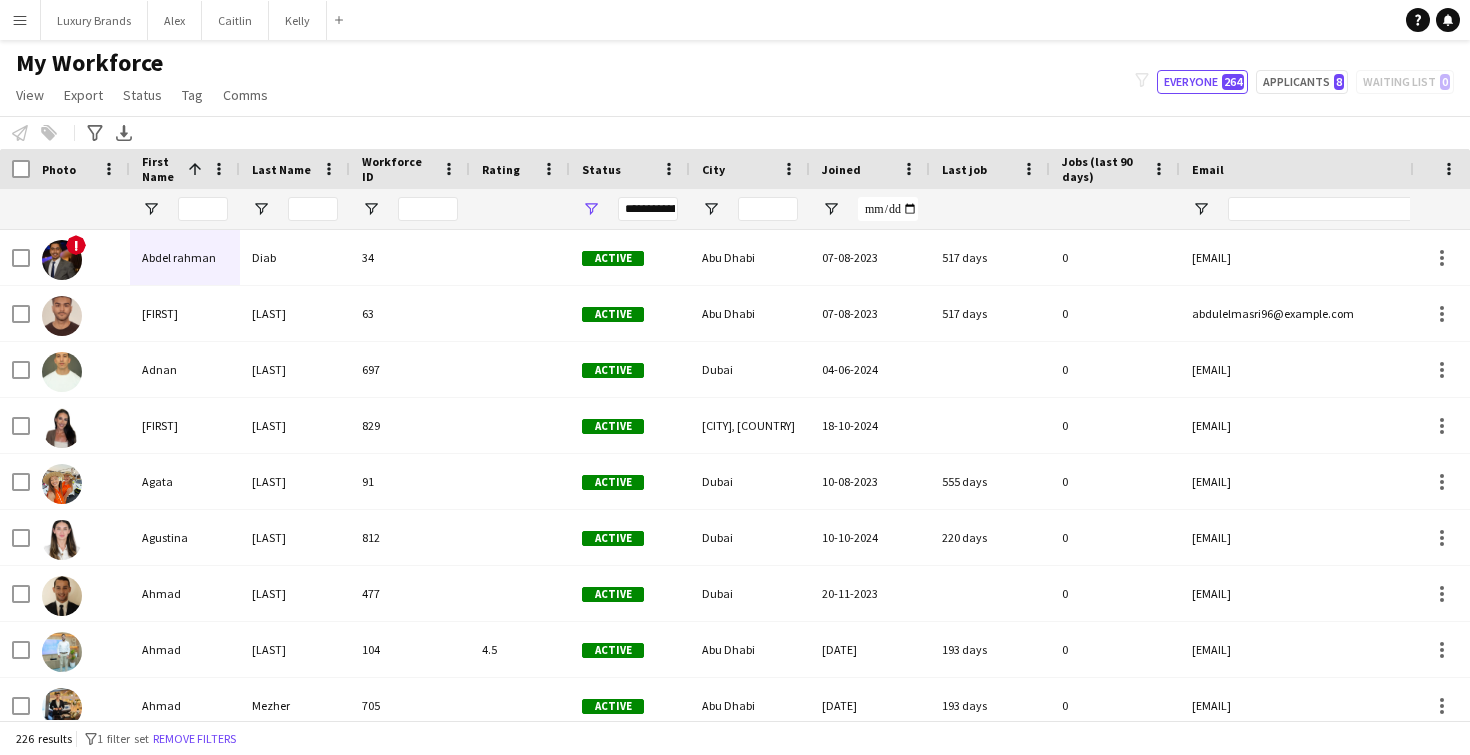 click on "**********" at bounding box center (648, 209) 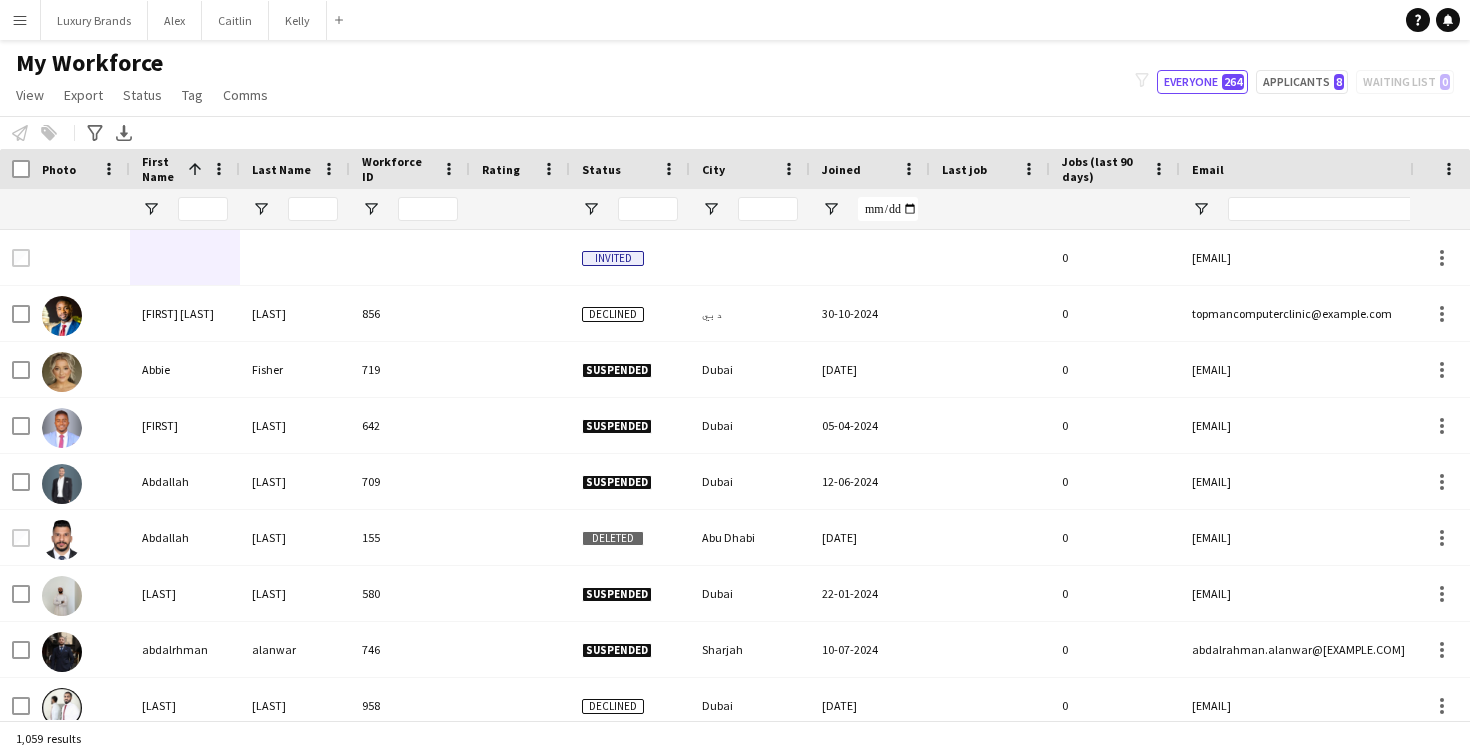click on "Notify workforce
Add to tag
Select at least one crew to tag him or her.
Advanced filters
Advanced filters   Availability   Start Time   End Time   Skills   Role types   Worked with these clients...   Address
Address
Distance from address (km)   Clear   View results
Export XLSX" 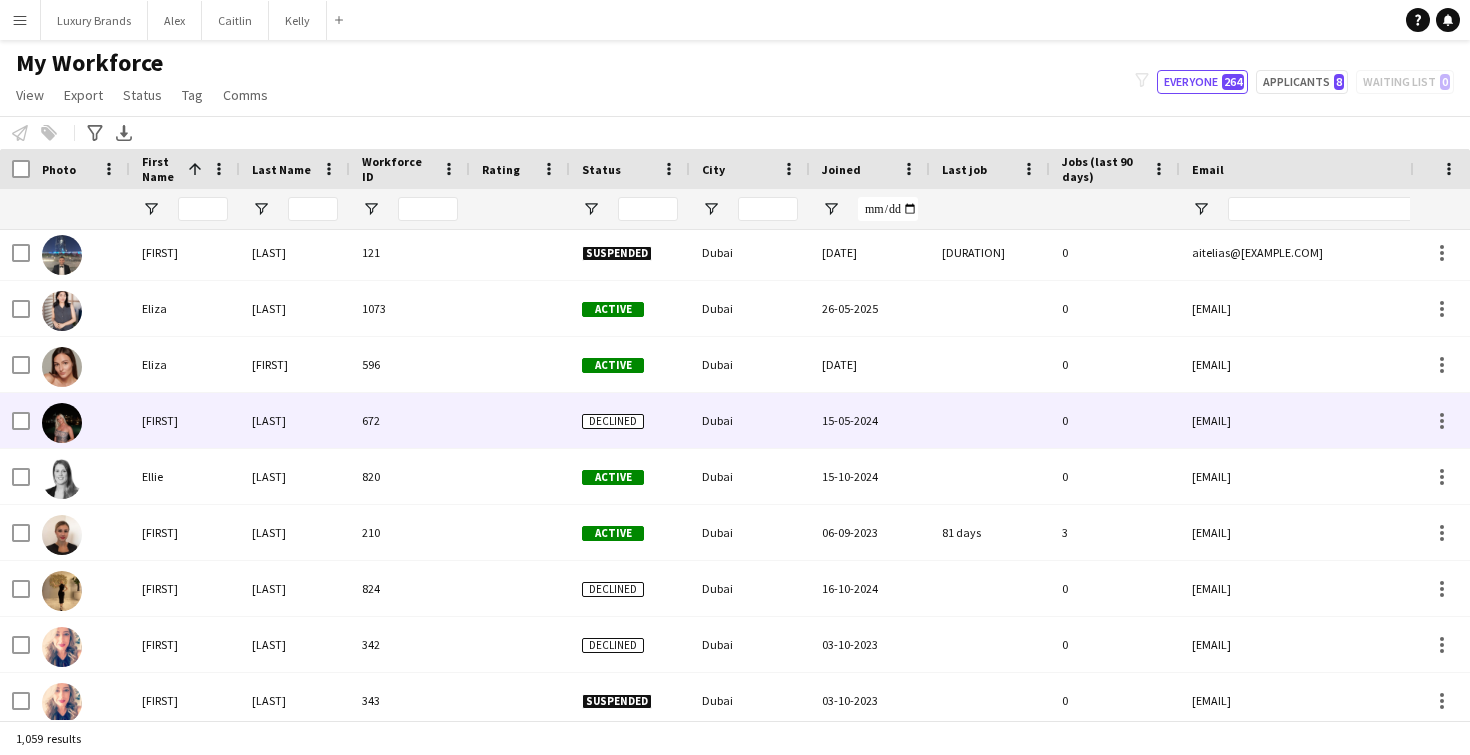 click on "[FIRST]" at bounding box center (185, 420) 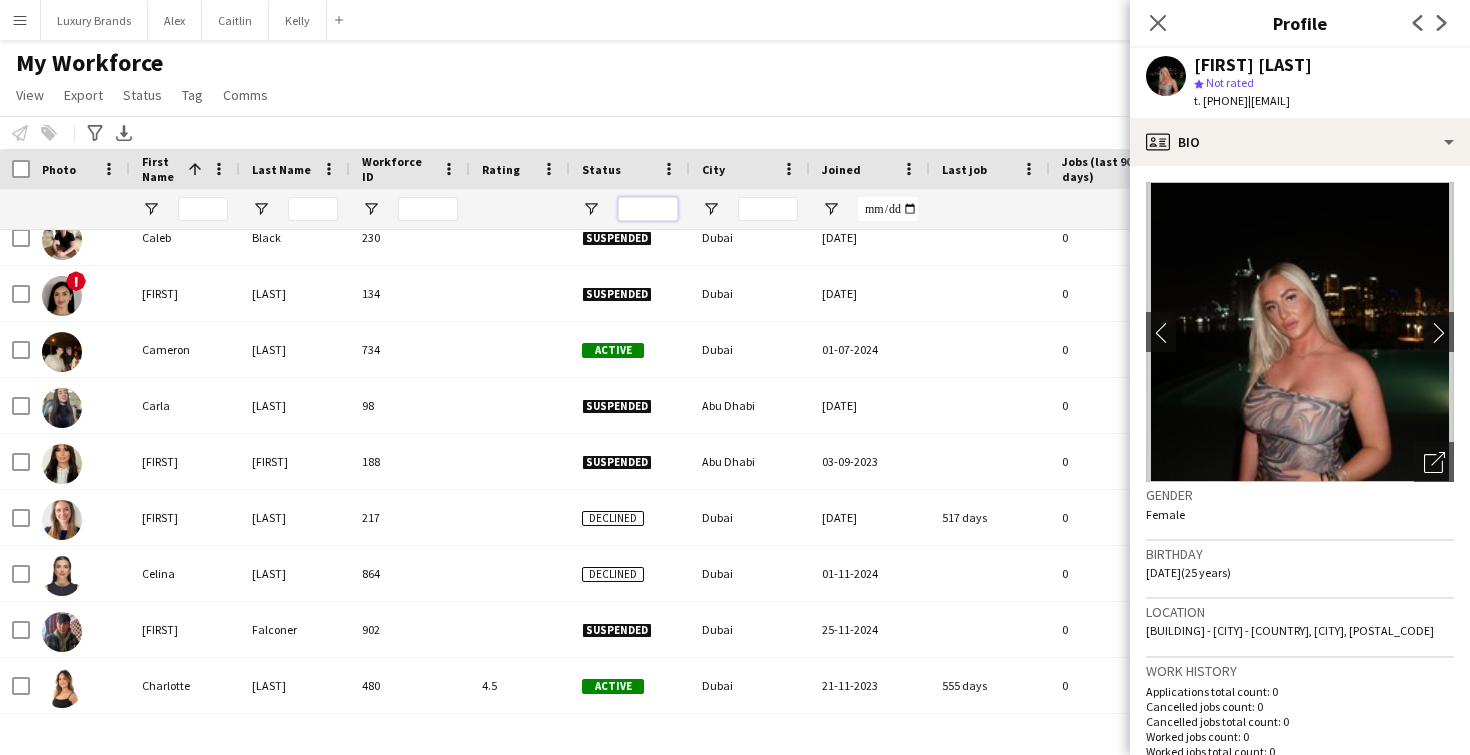 click at bounding box center (648, 209) 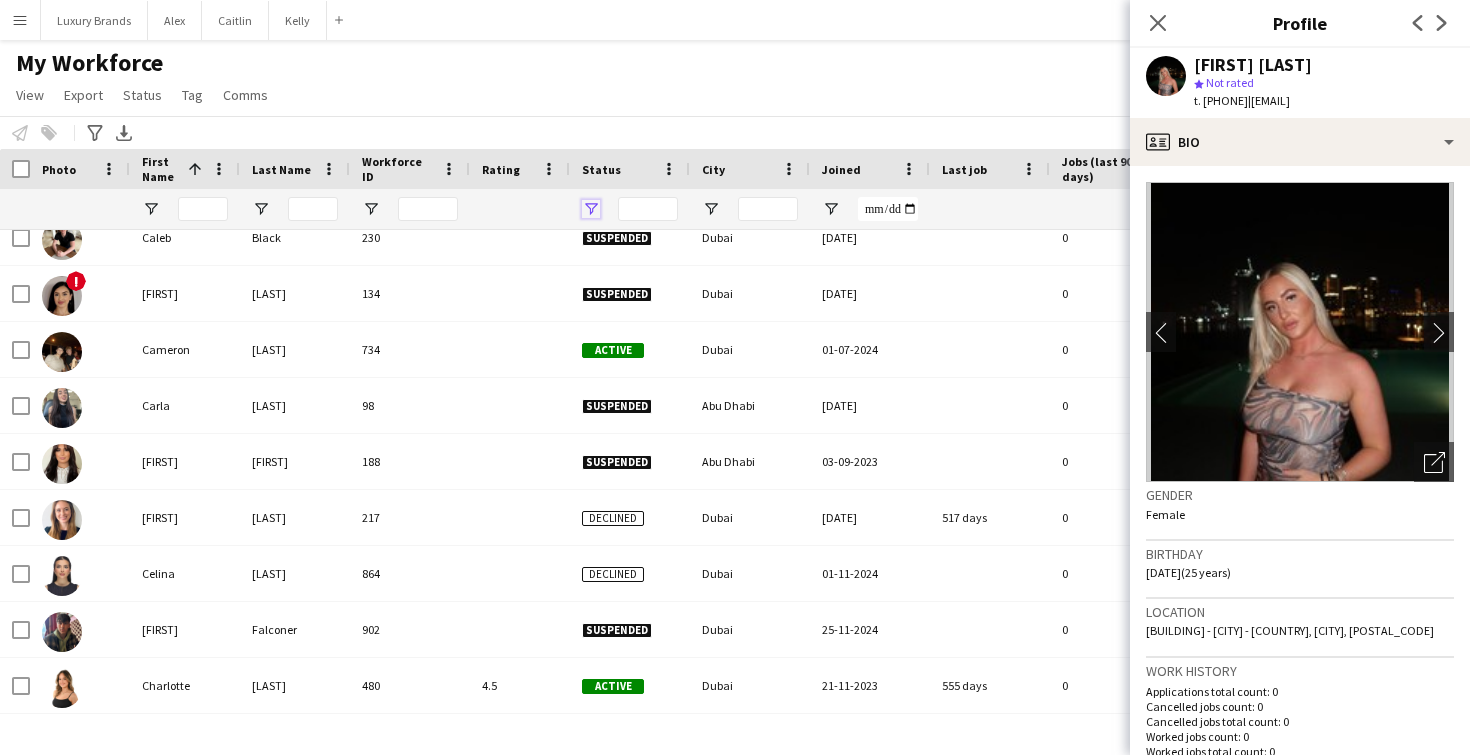 click at bounding box center (591, 209) 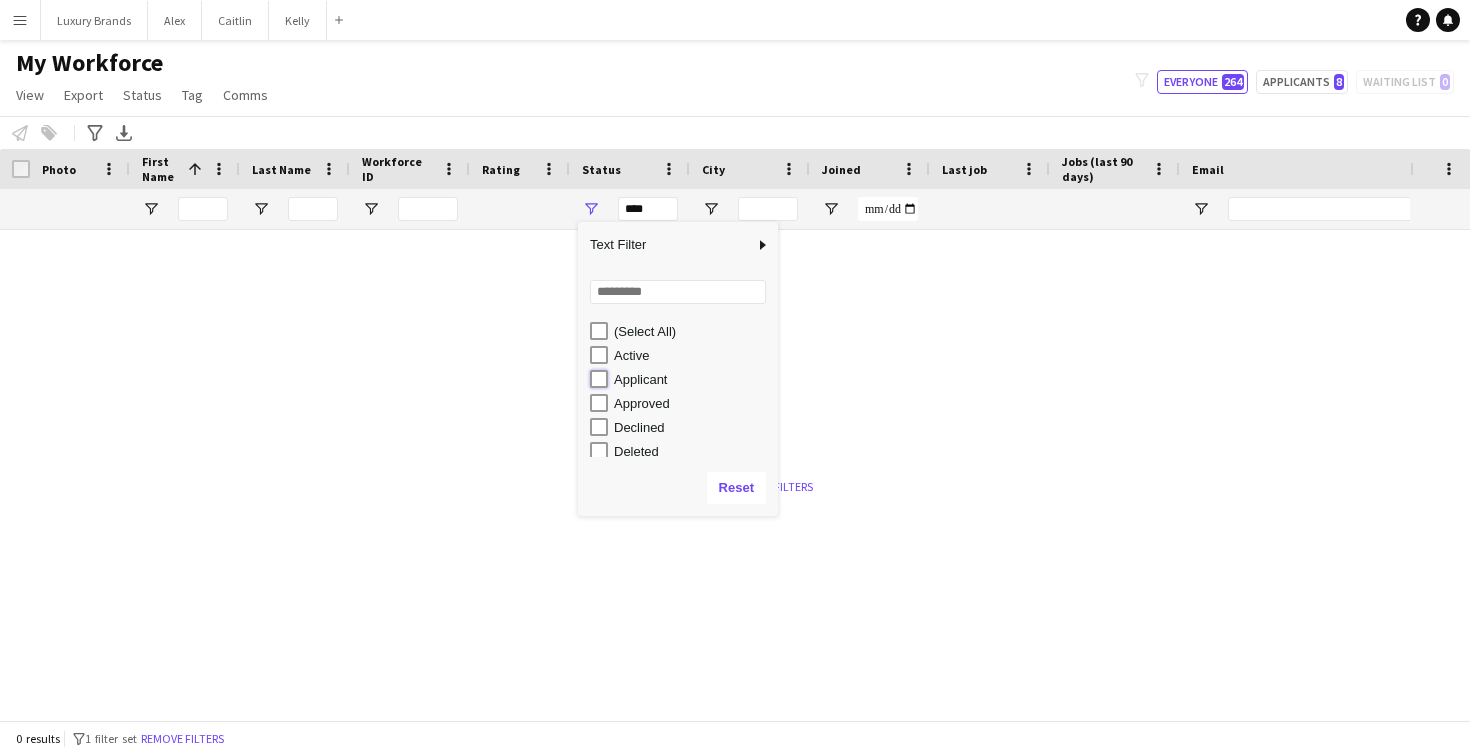 type on "**********" 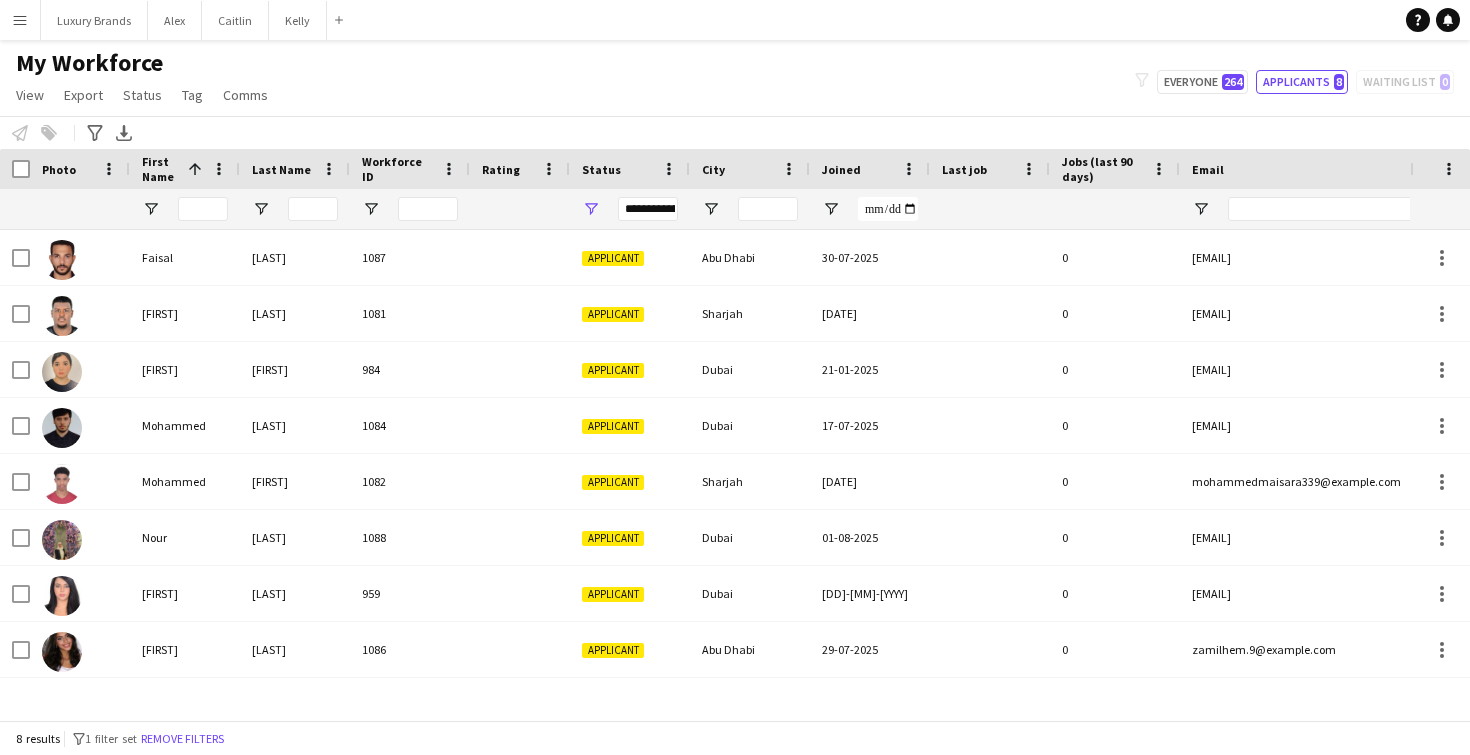click on "Abu Dhabi (14) Chanel pre-approved (0) Chop (0) Dubai (16) Headshots DONE (1) INTERVIEWED (26) INTERVIEWED - L.B ONLY (0) Invited for interview  (14) Luxury Brands (0) Mascot (1) Mubadala Staff (0) Nadine's Favourites (5) Runners (0) To invite (1) Top 100 (55) Top 50 active (0)  Add to tag  Abu Dhabi (14) Chanel pre-approved (0) Chop (0) Dubai (16) Headshots DONE (1) INTERVIEWED (26) INTERVIEWED - L.B ONLY (0) Invited for interview  (14) Luxury Brands (0) Mascot (1) Mubadala Staff (0) Nadine's Favourites (5) Runners (0) To invite (1) Top 100 (55) Top 50 active (0)  Untag  Abu Dhabi (14) Chanel pre-approved (0) Chop (0) Dubai (16) Headshots DONE (1) INTERVIEWED (26) INTERVIEWED - L.B ONLY (0) Invited for interview  (14) Luxury Brands (0) Mascot (1) Runners (0)" 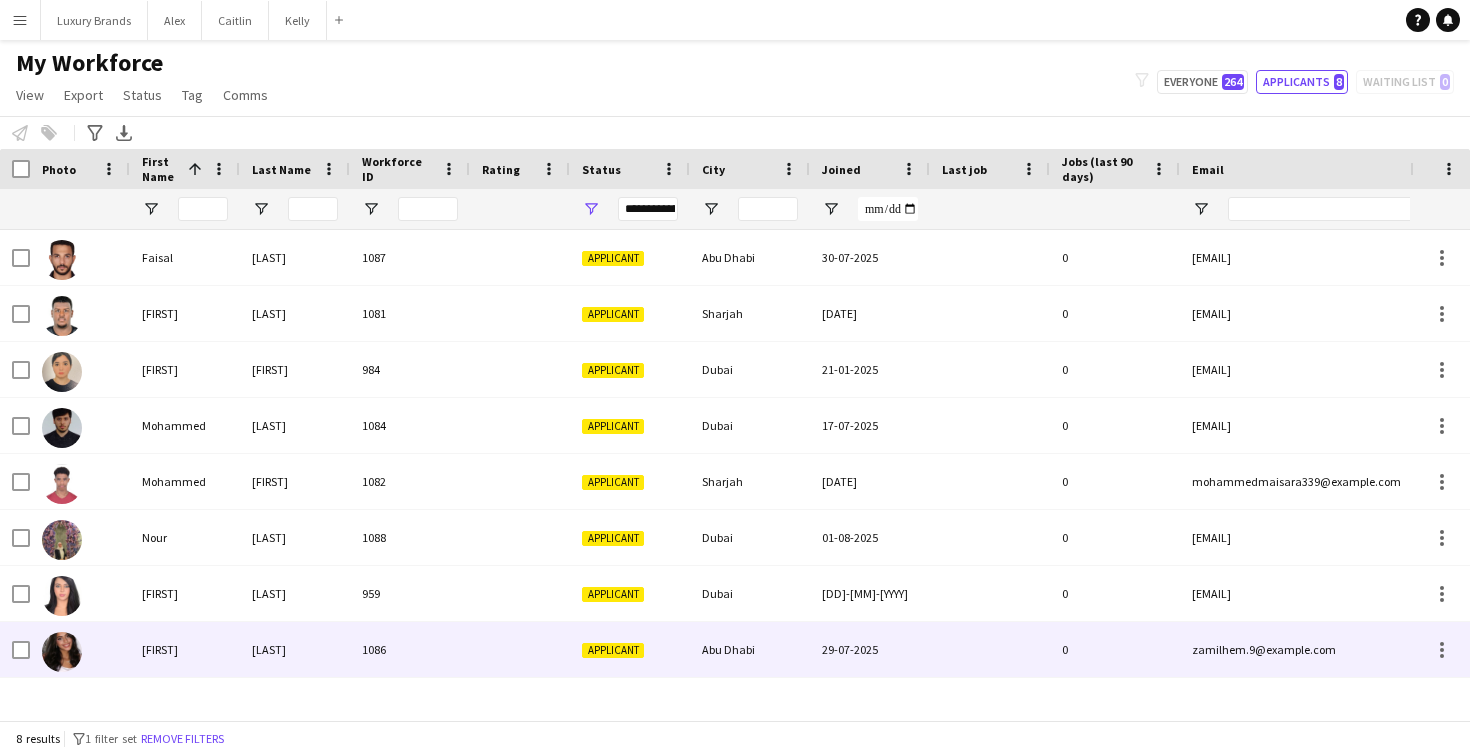 click on "[FIRST]" at bounding box center (185, 649) 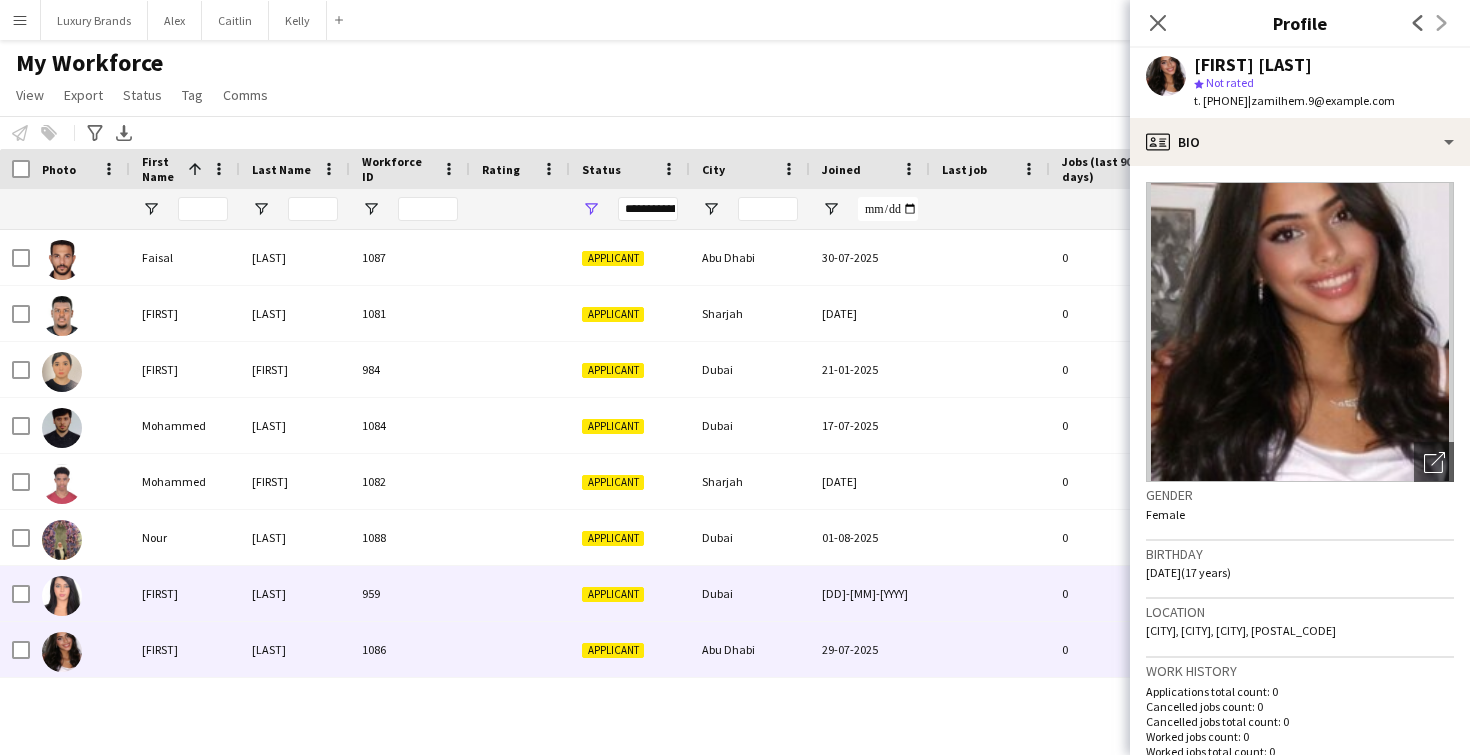 click on "[FIRST]" at bounding box center (185, 593) 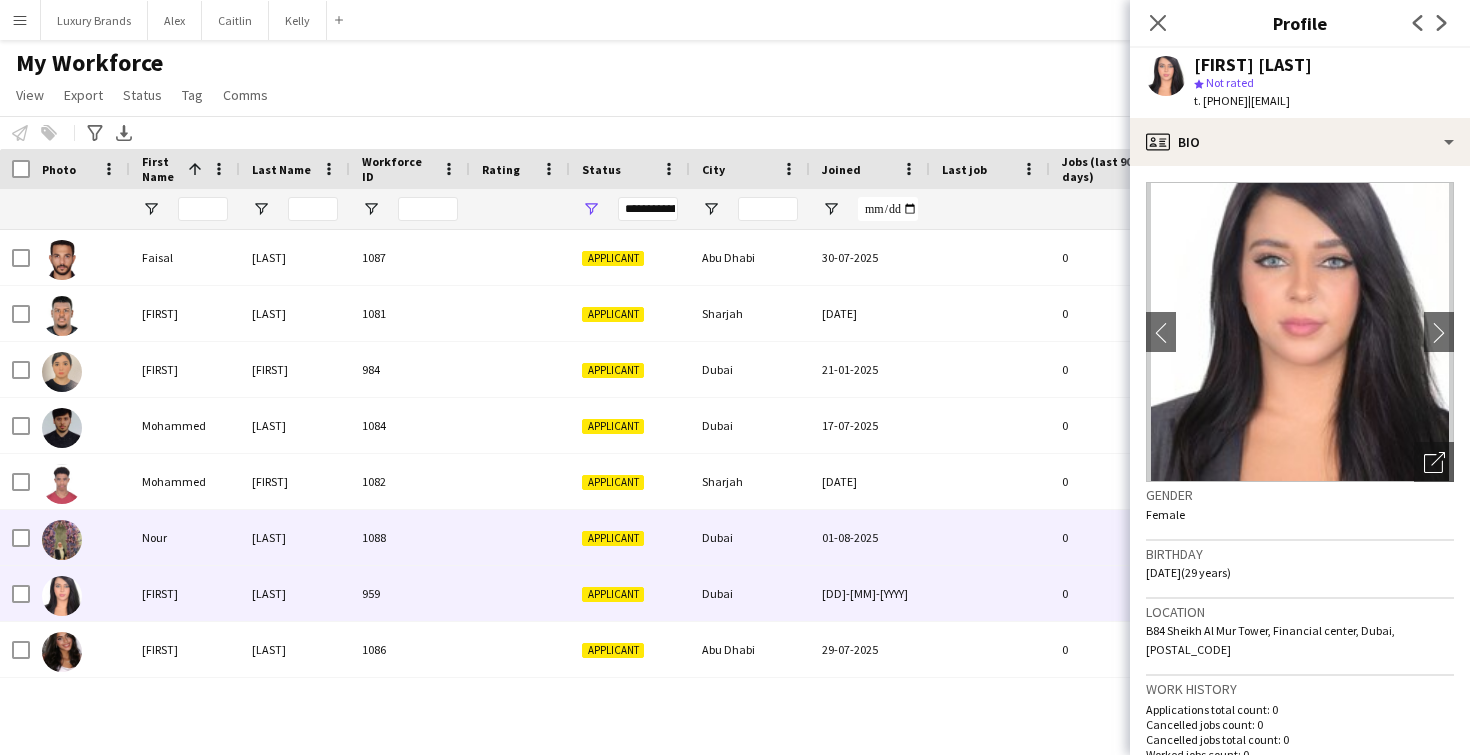click on "Nour" at bounding box center [185, 537] 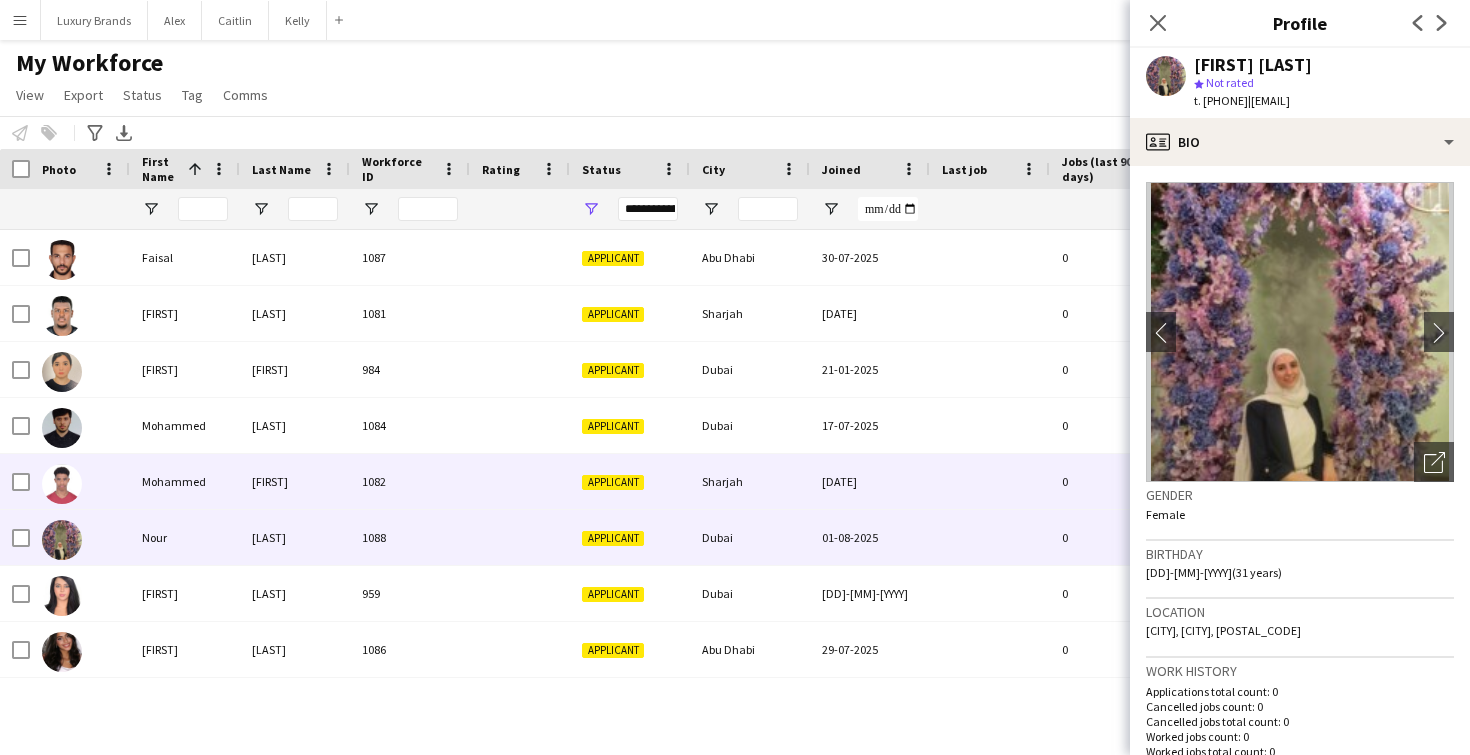 click on "[FIRST]" at bounding box center (295, 481) 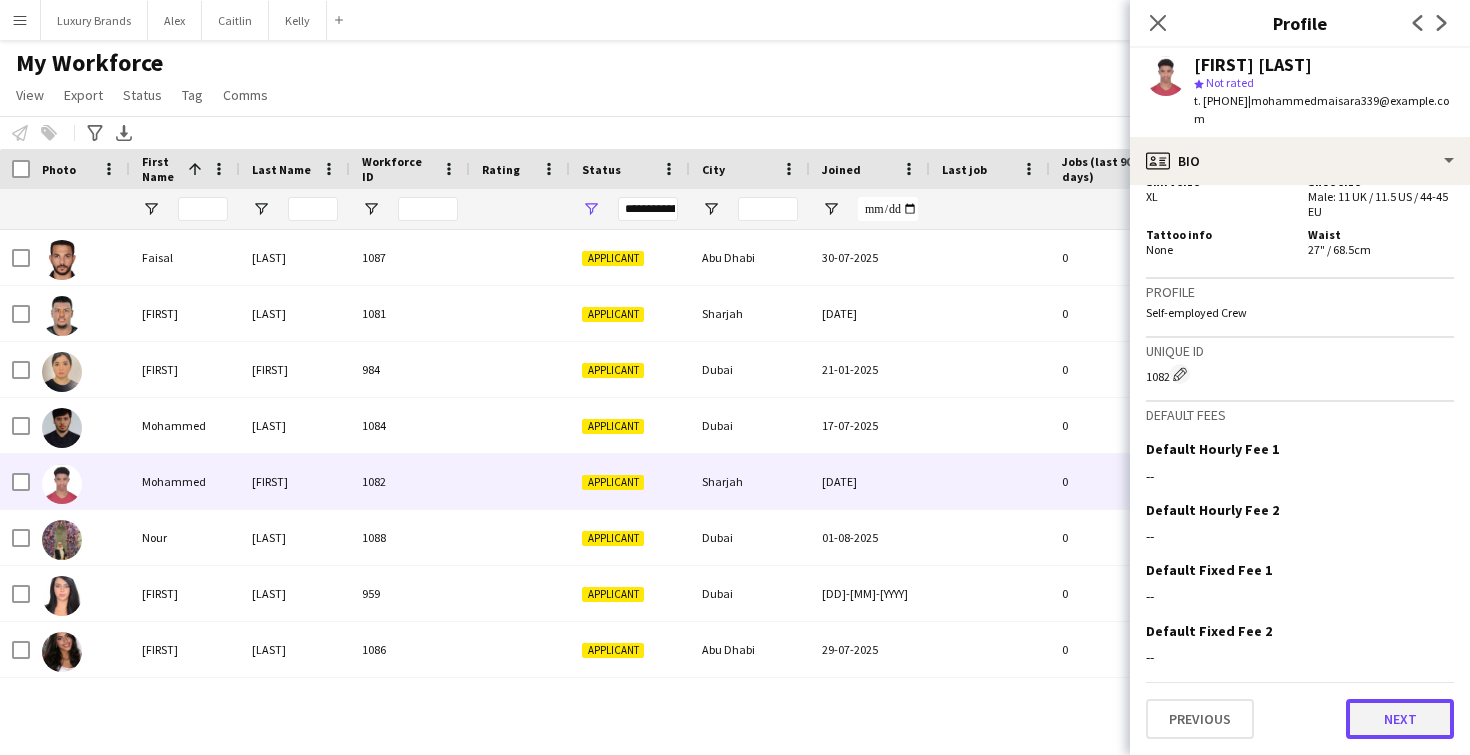 click on "Next" 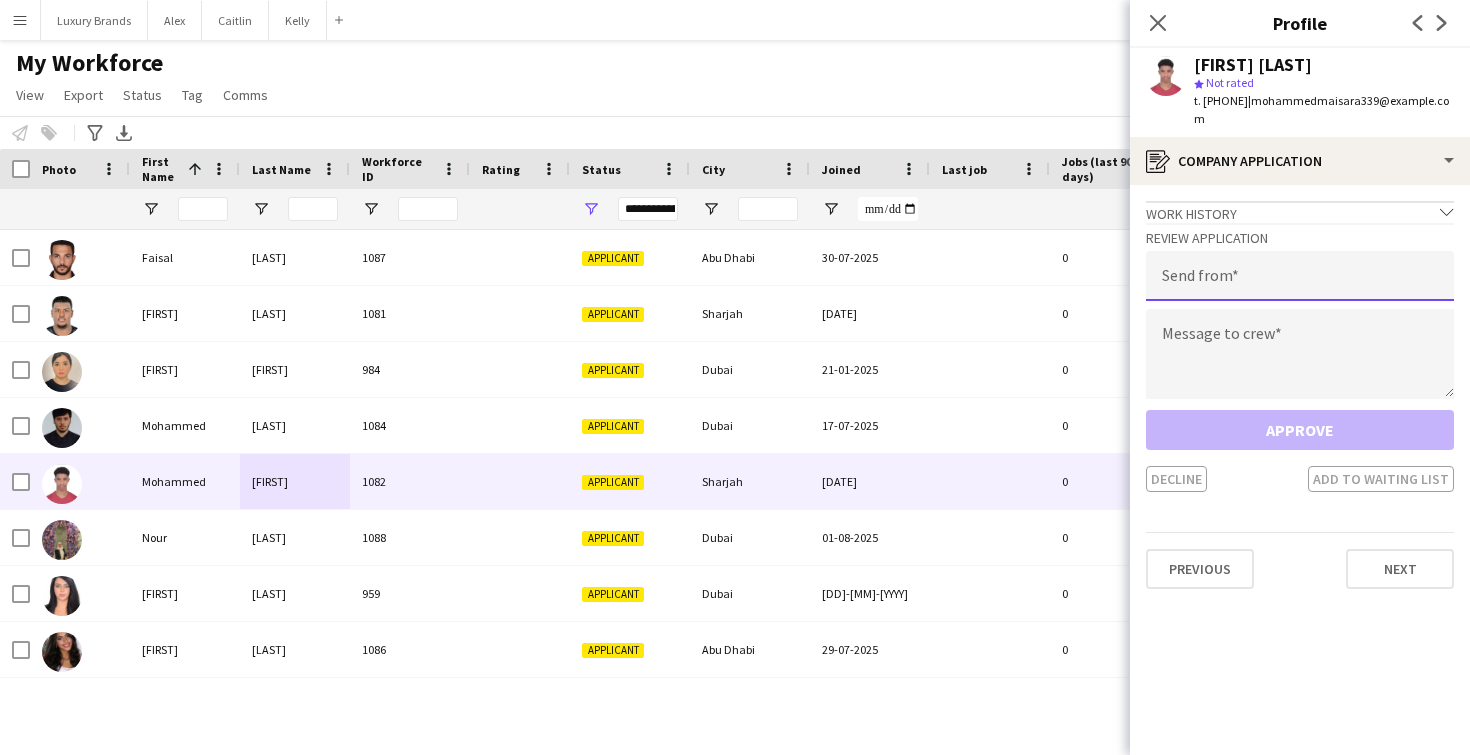 click 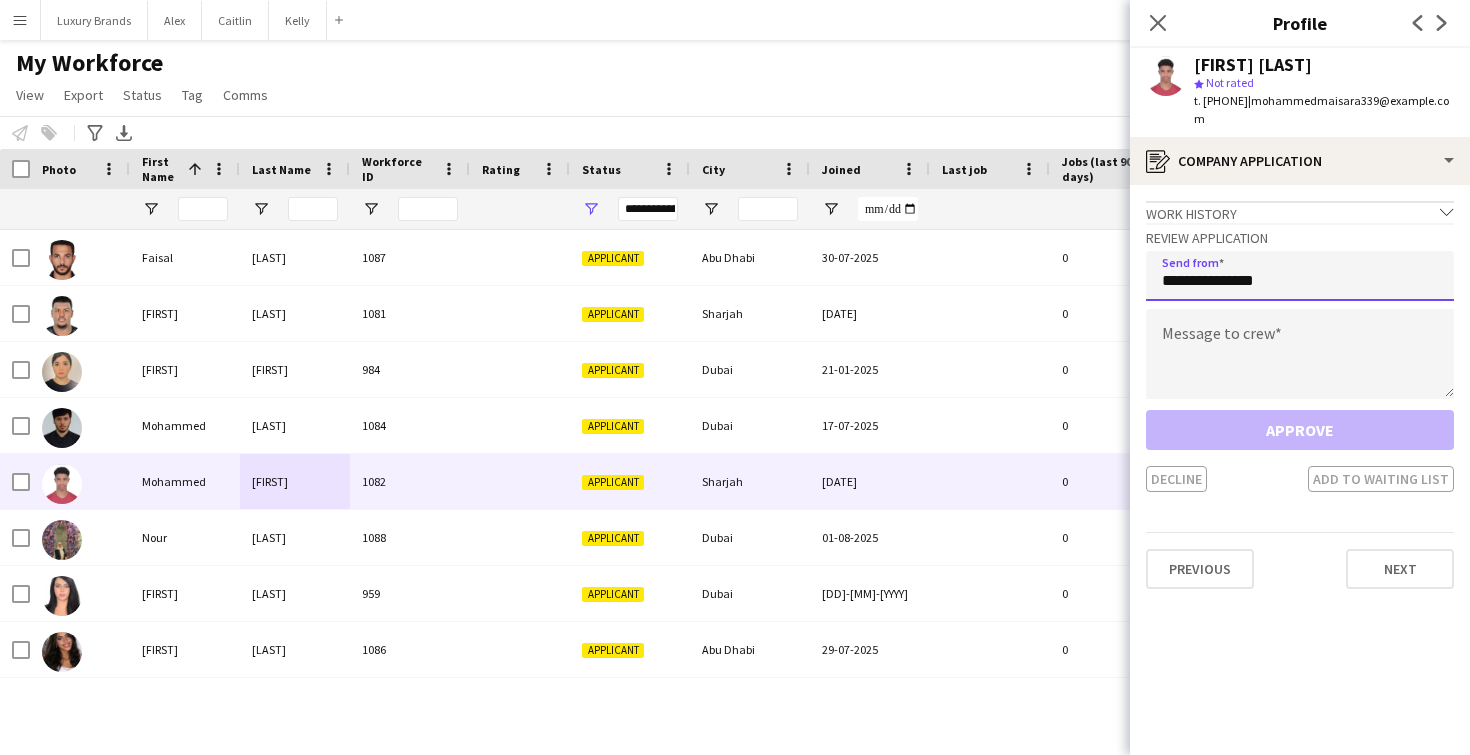 type on "**********" 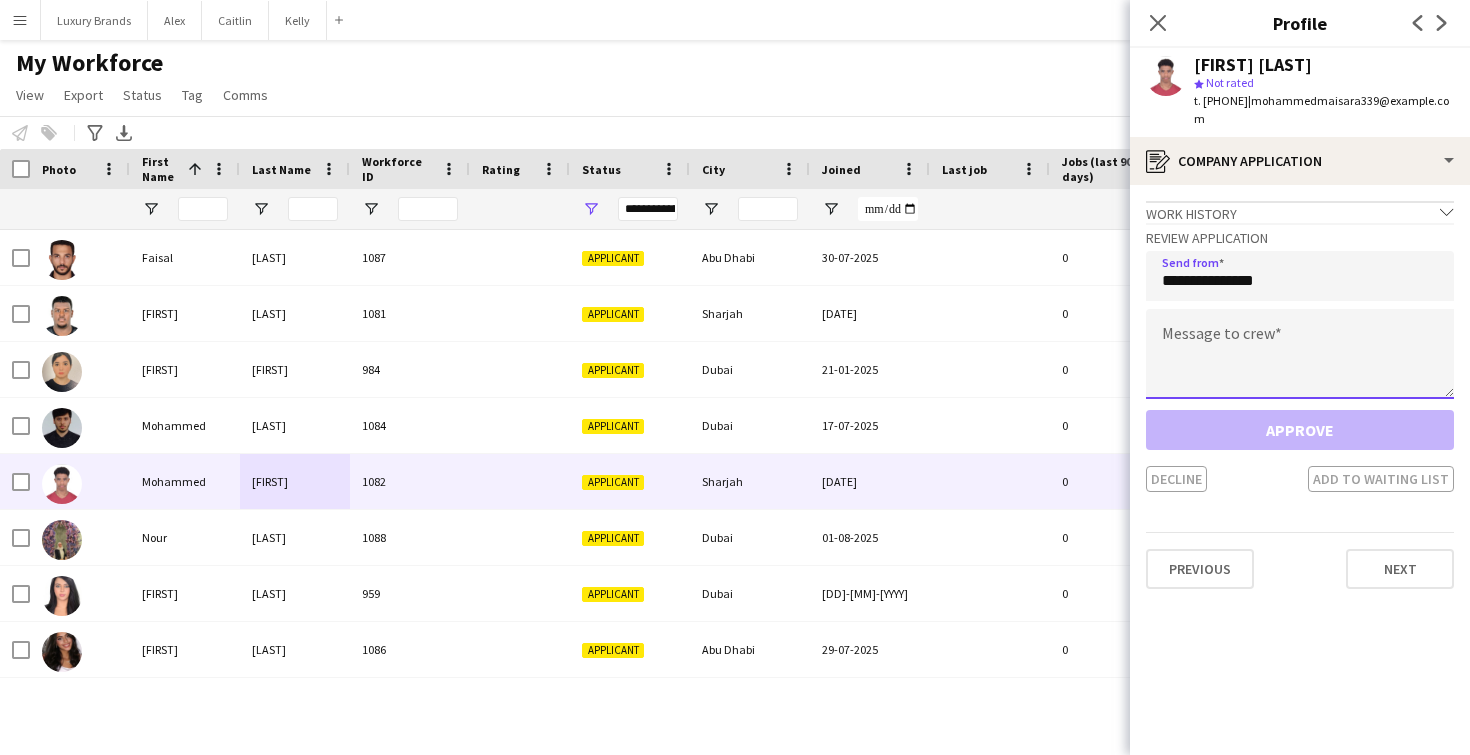 click 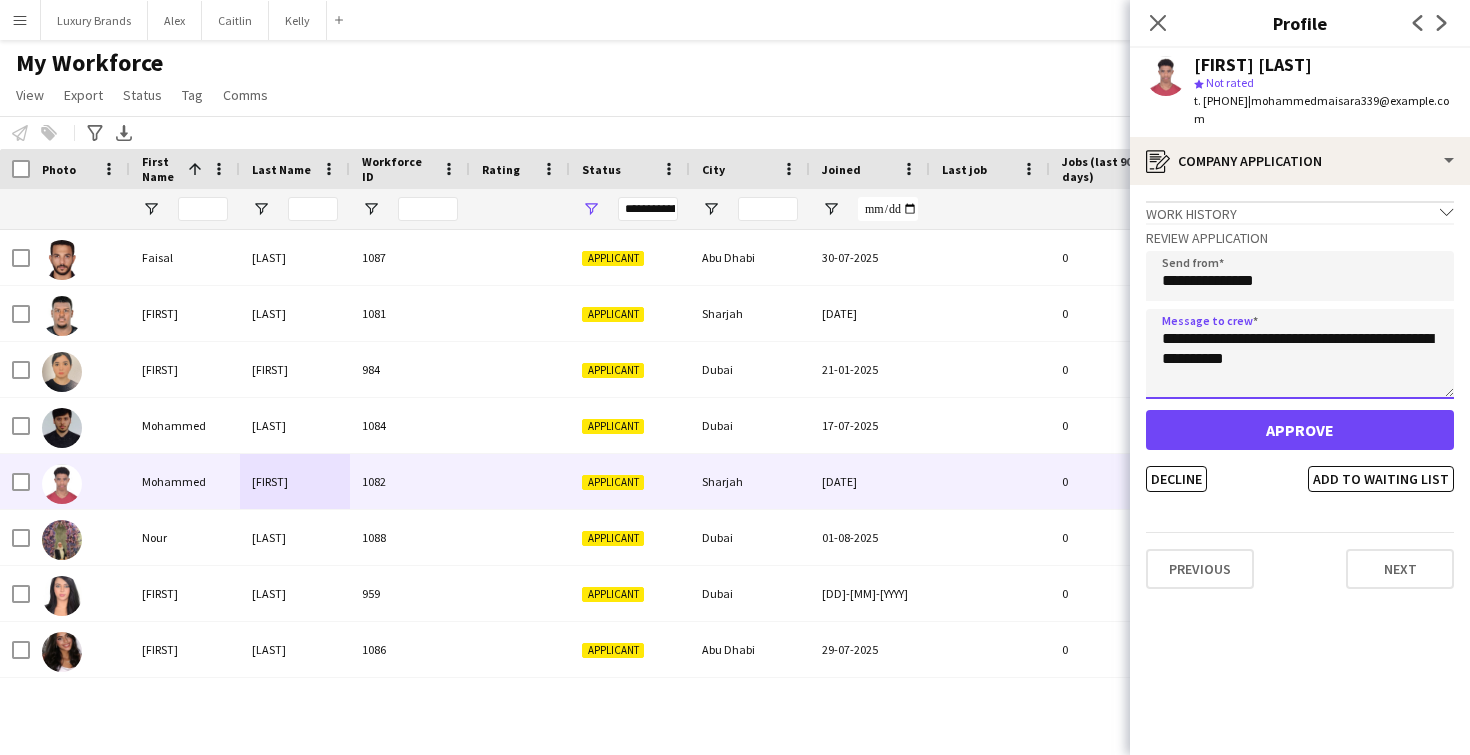 click on "**********" 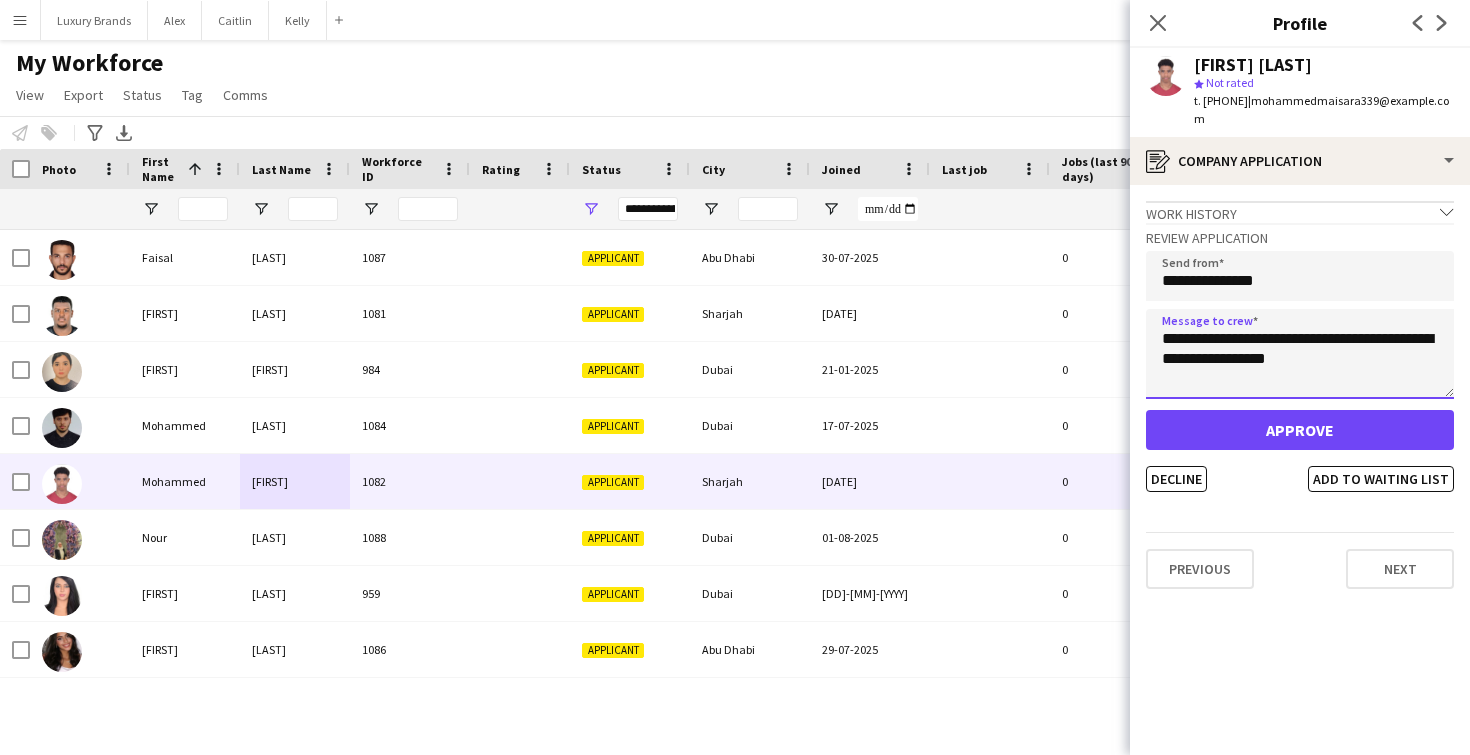 click on "**********" 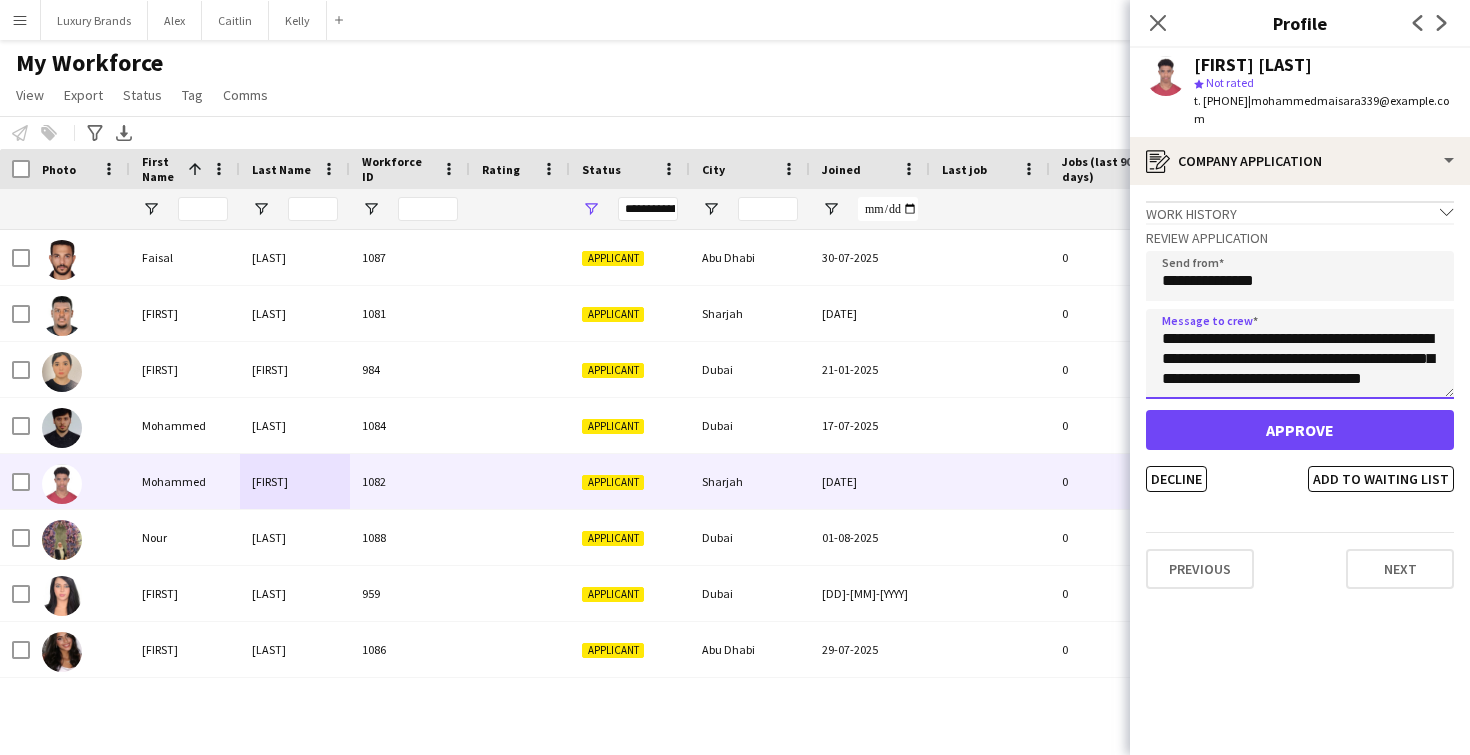 scroll, scrollTop: 12, scrollLeft: 0, axis: vertical 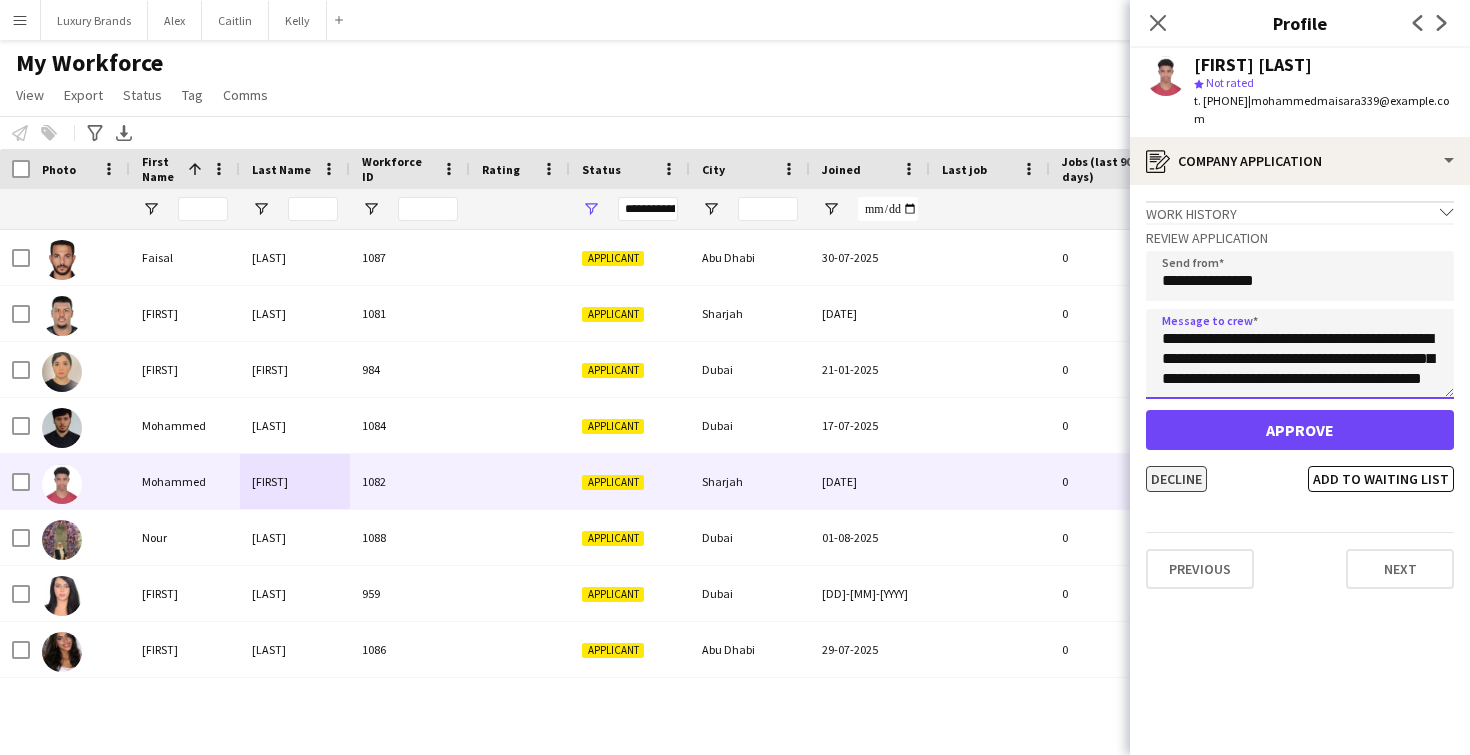 type on "**********" 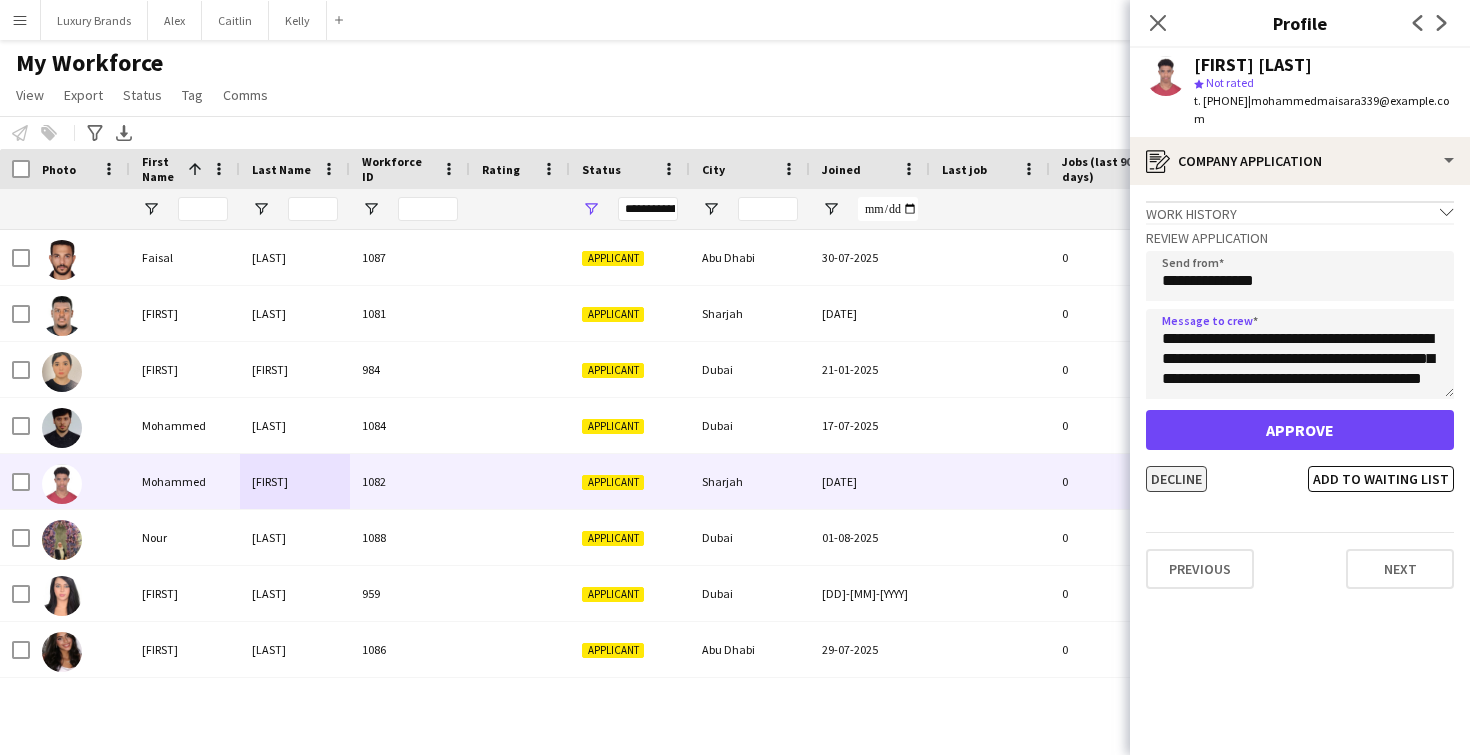 click on "Decline" 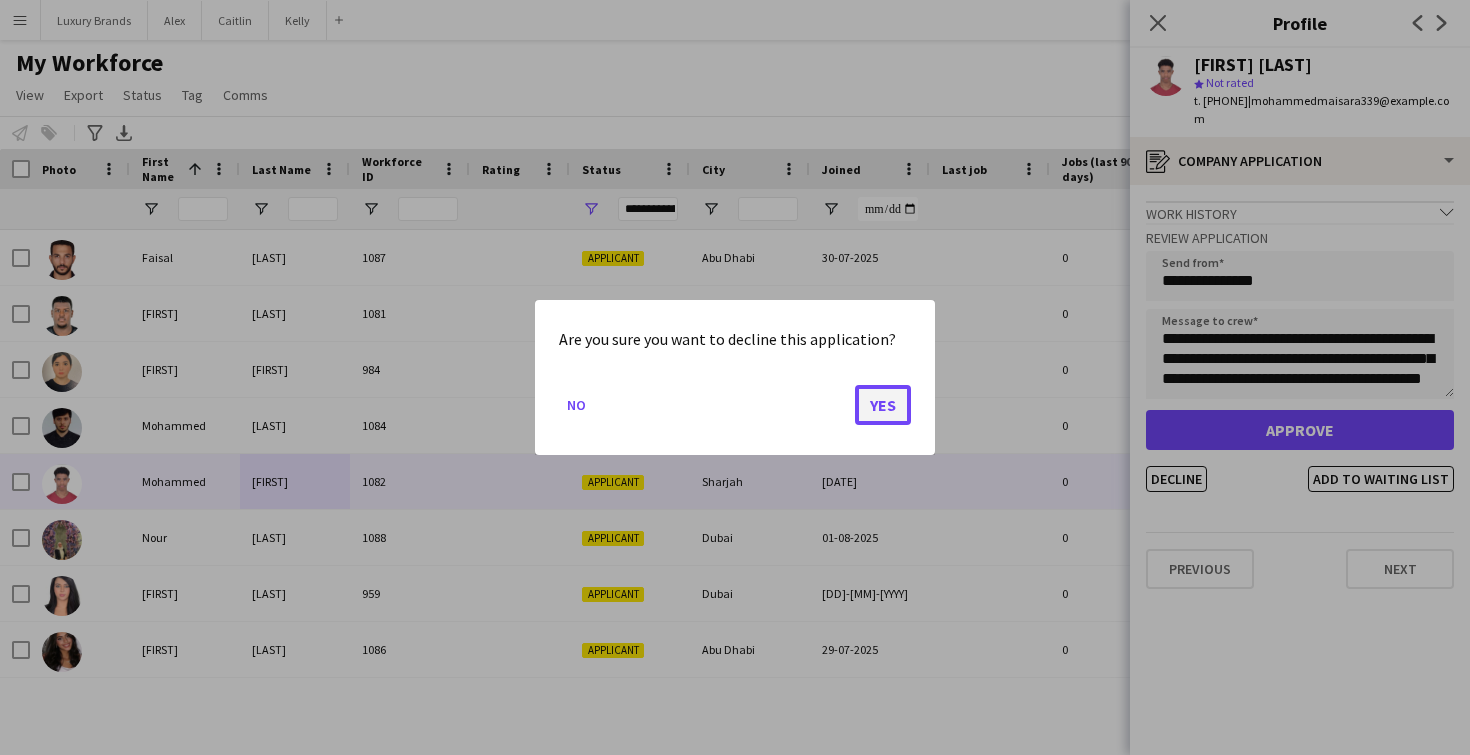 click on "Yes" 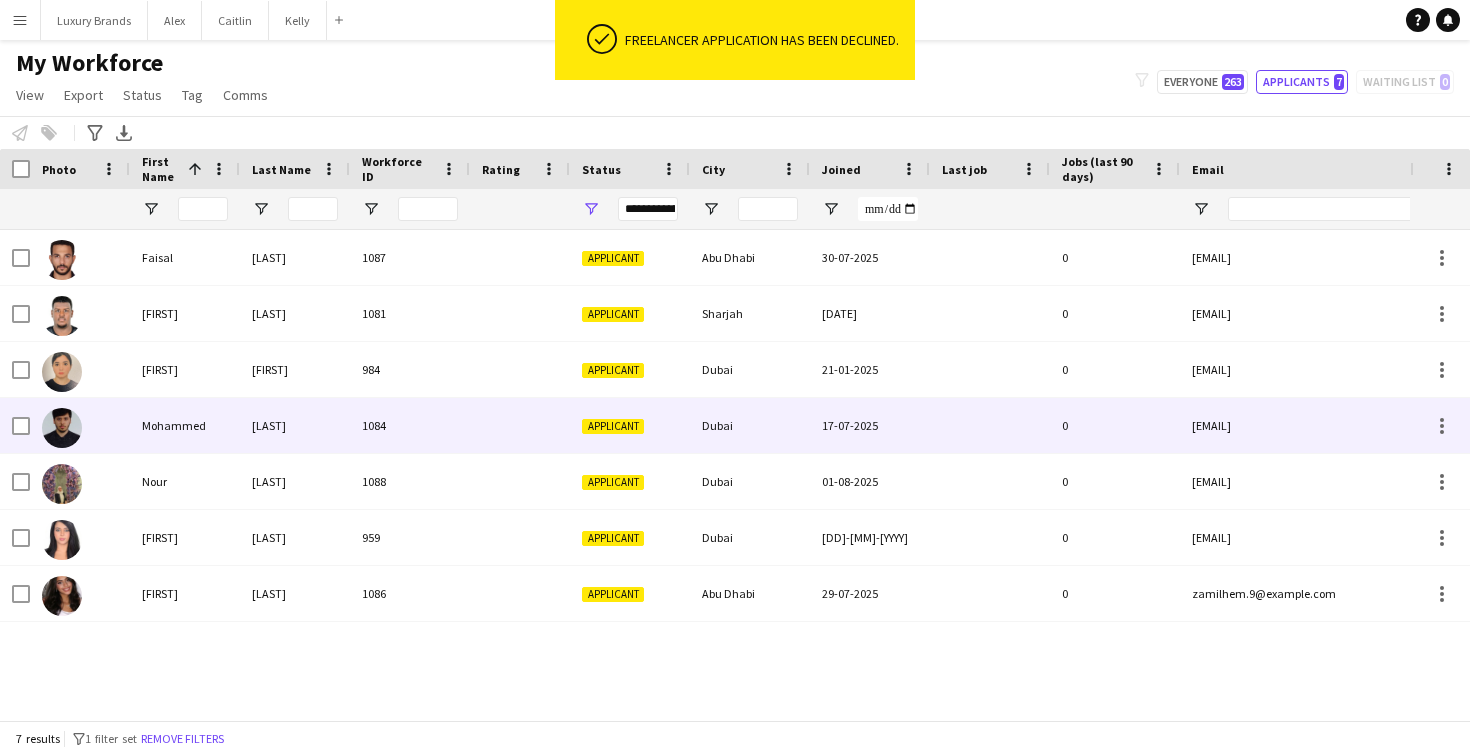 click on "[LAST]" at bounding box center (295, 425) 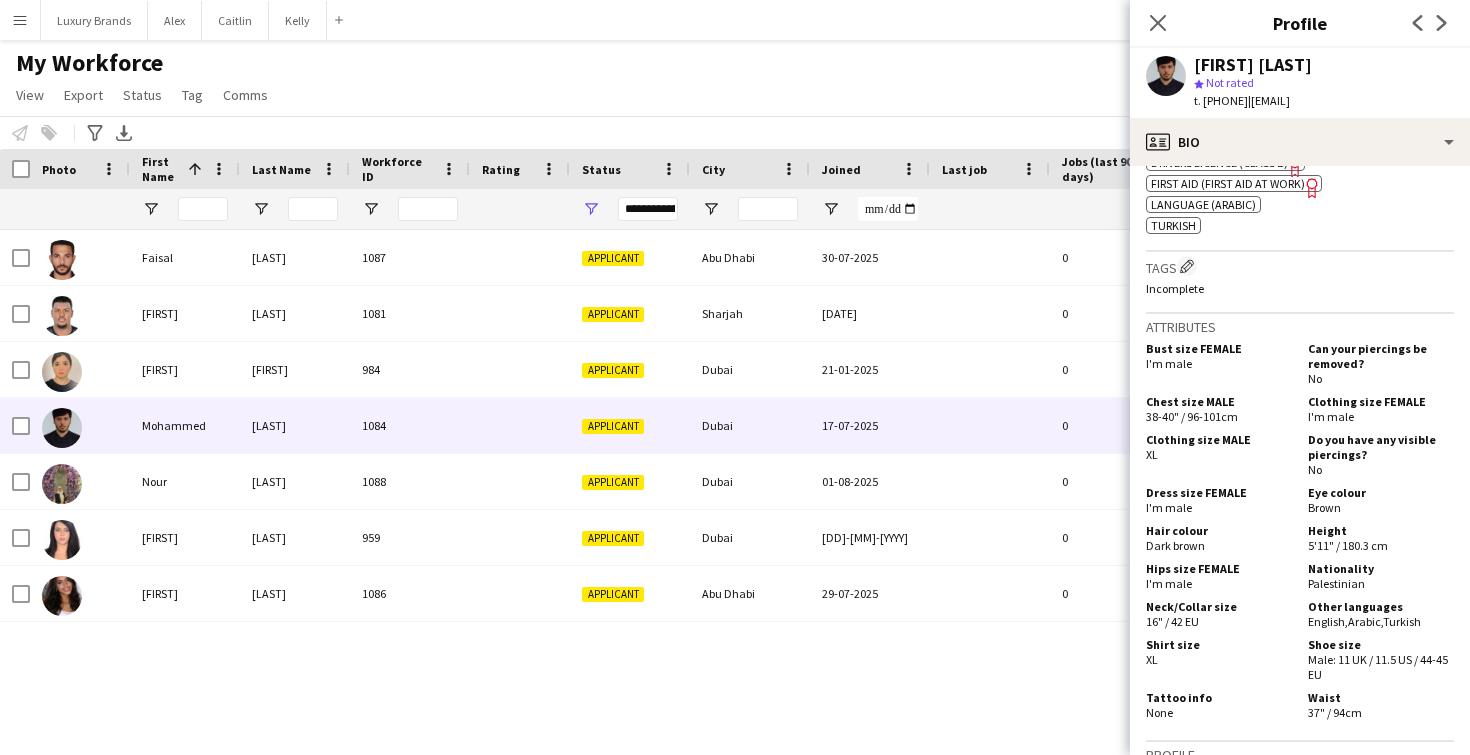 scroll, scrollTop: 760, scrollLeft: 0, axis: vertical 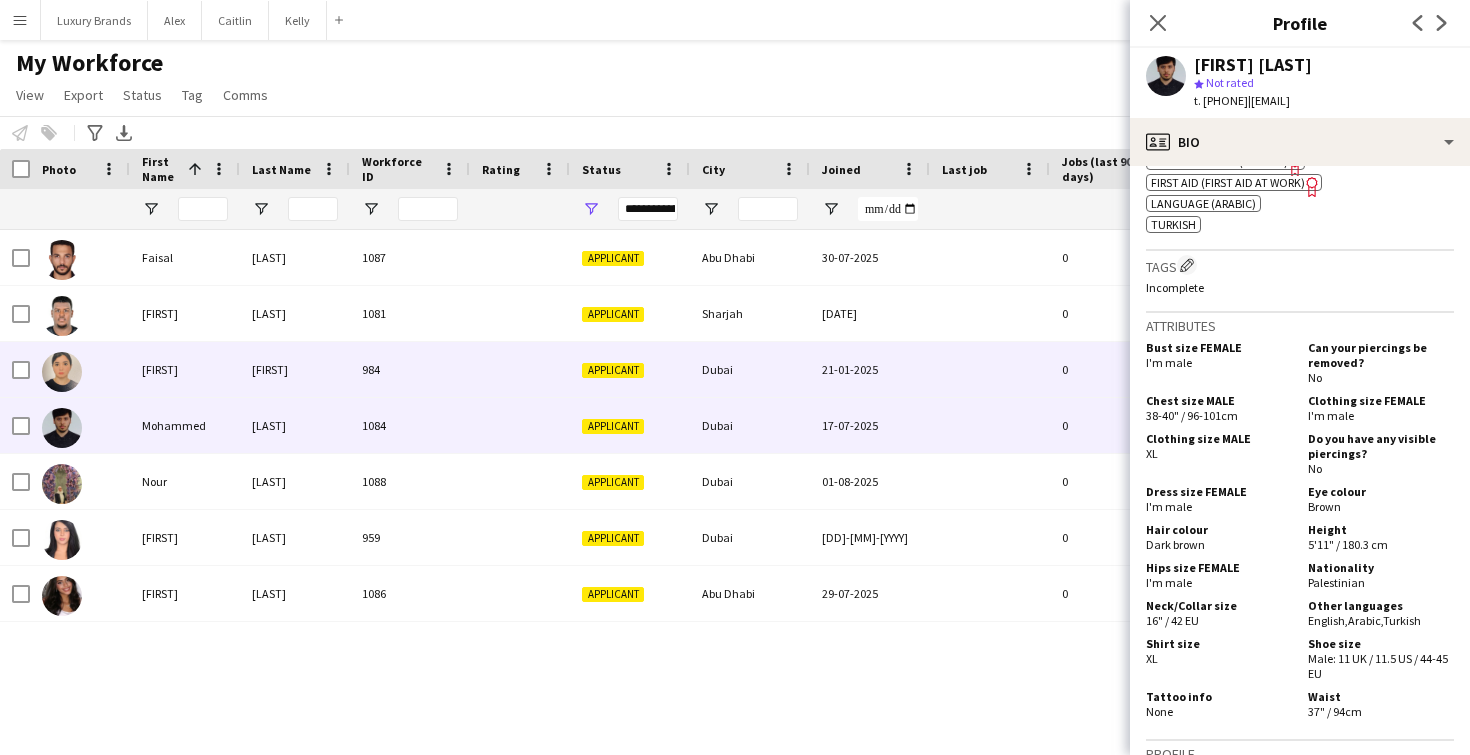 click on "[FIRST]" at bounding box center (295, 369) 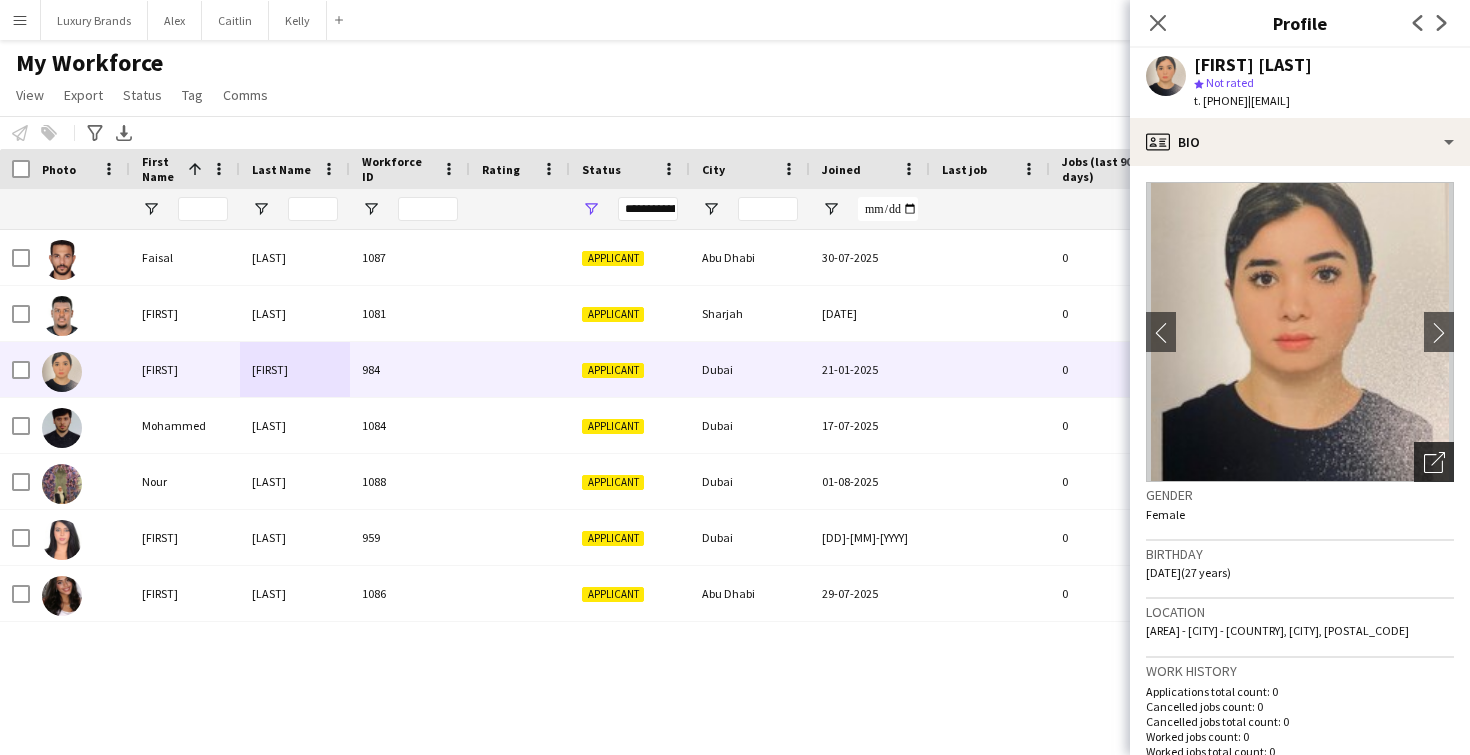 click on "Open photos pop-in" 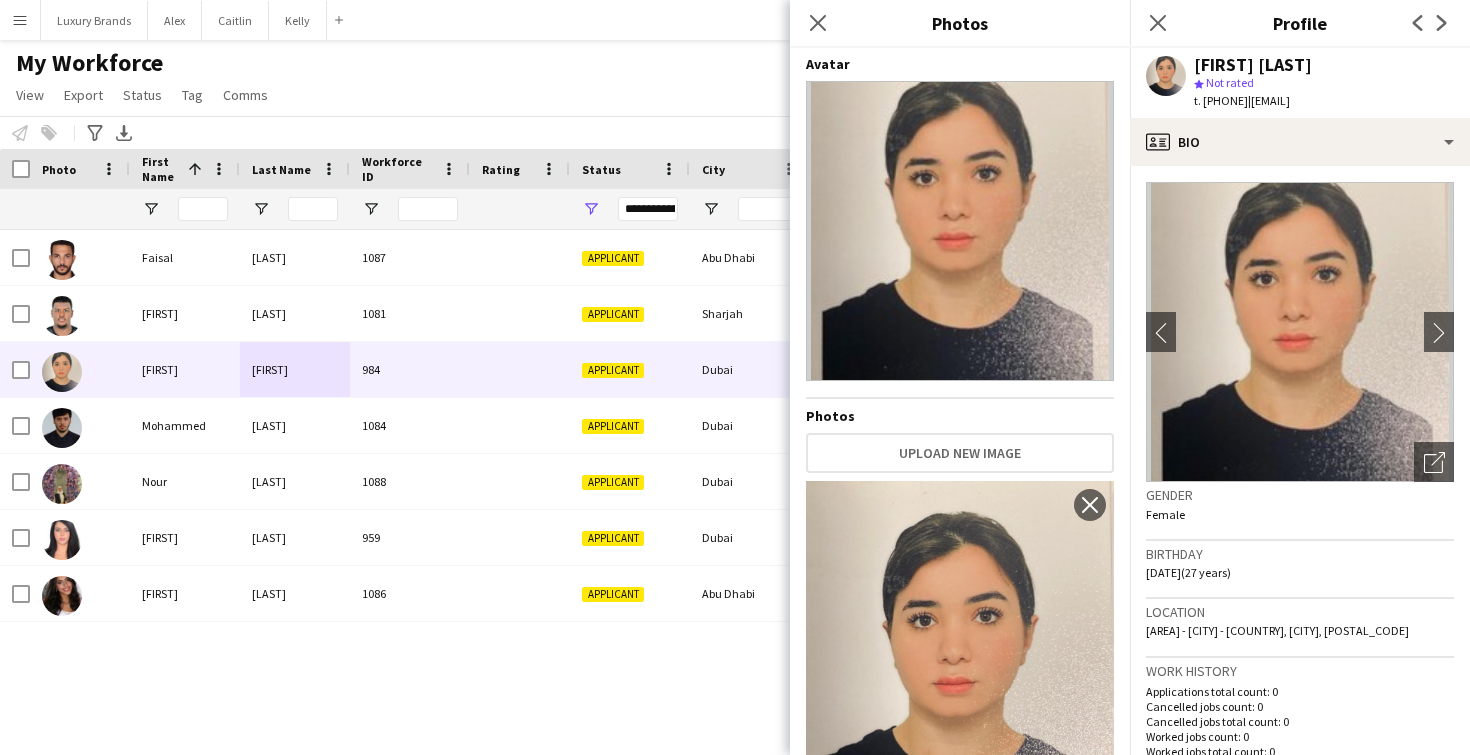 scroll, scrollTop: 0, scrollLeft: 0, axis: both 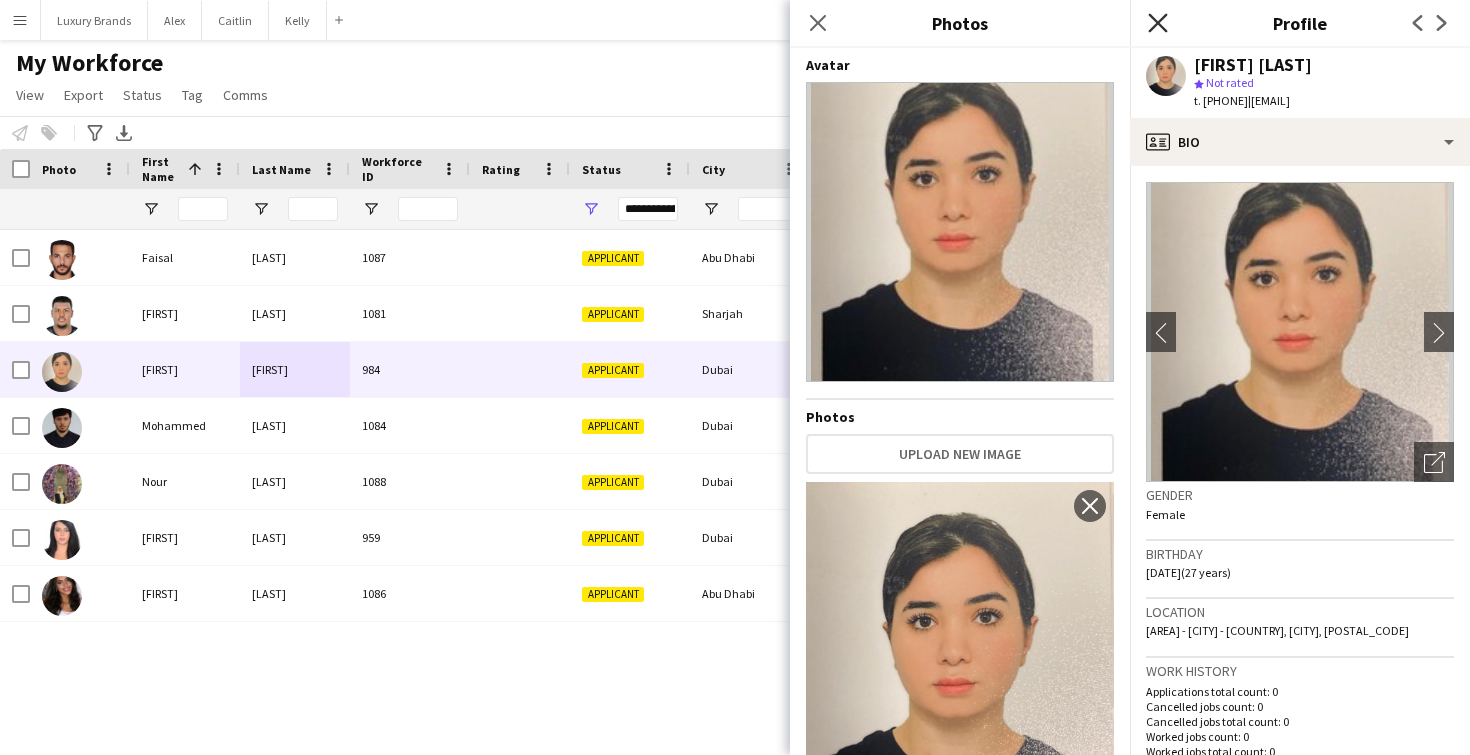 click on "Close pop-in" 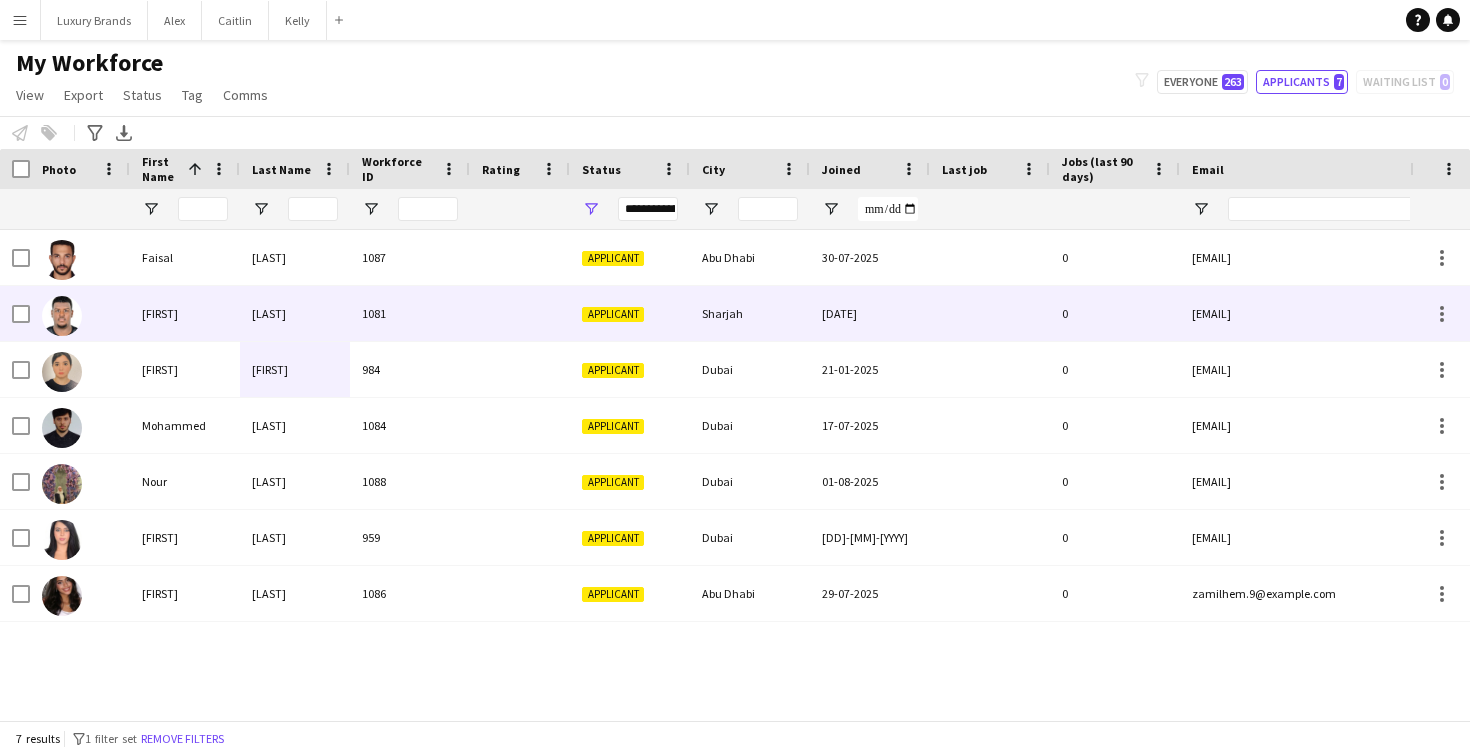 click on "[LAST]" at bounding box center (295, 313) 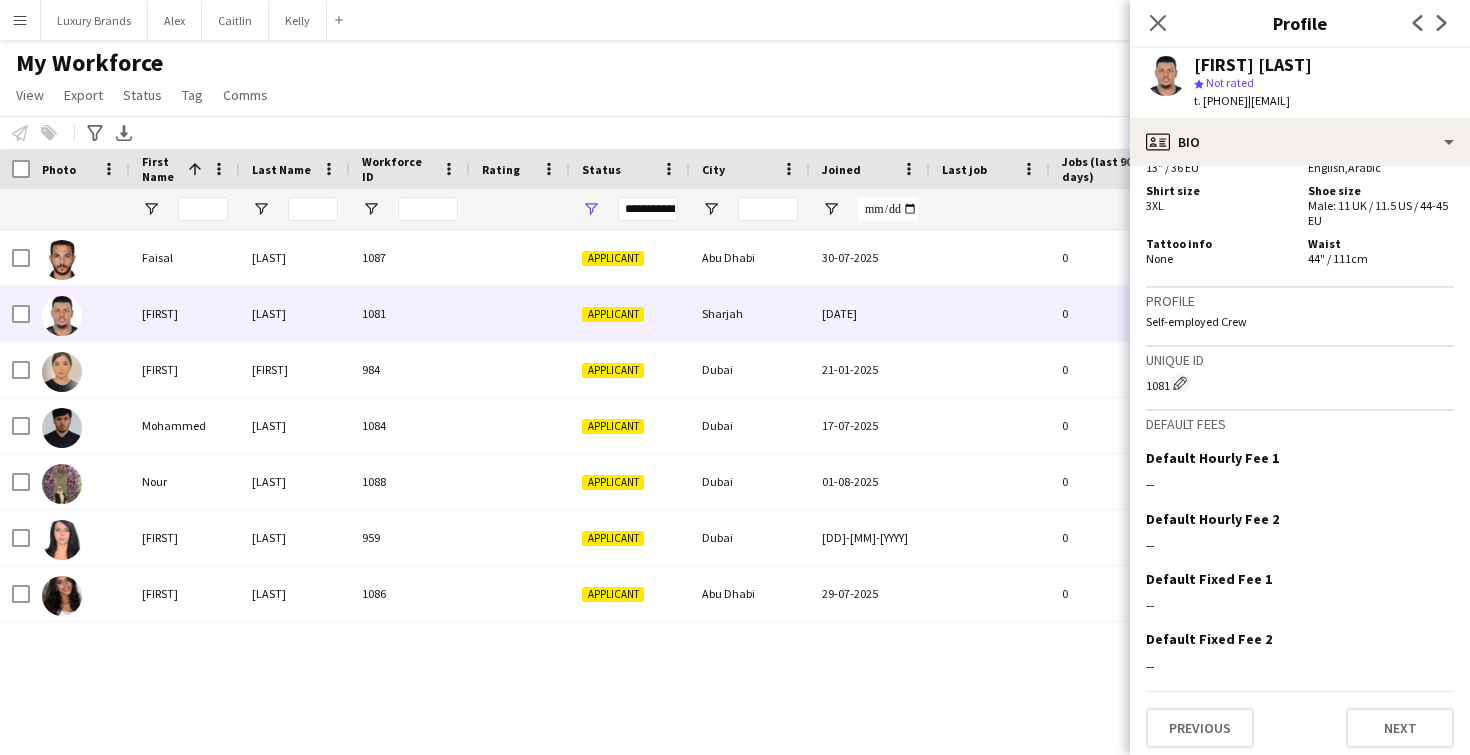 scroll, scrollTop: 1175, scrollLeft: 0, axis: vertical 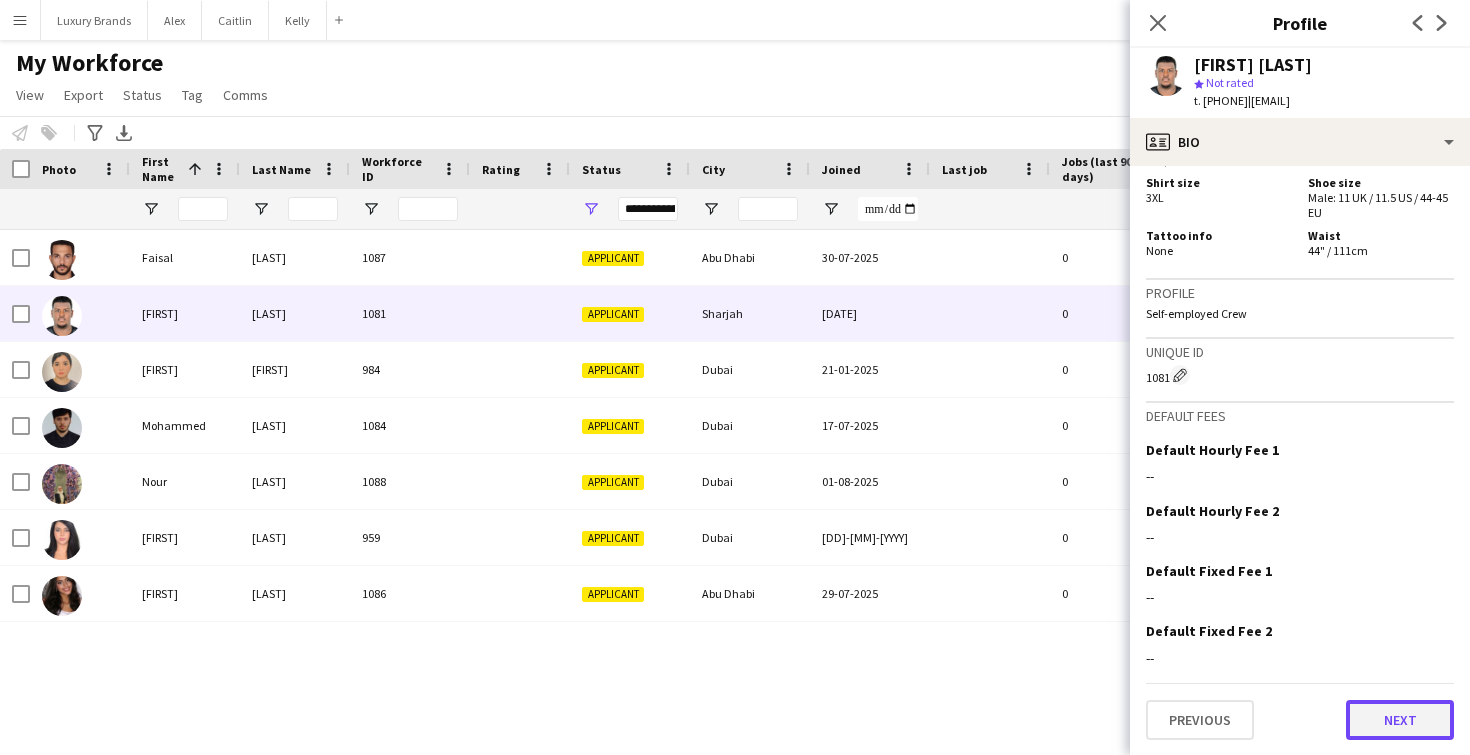 click on "Next" 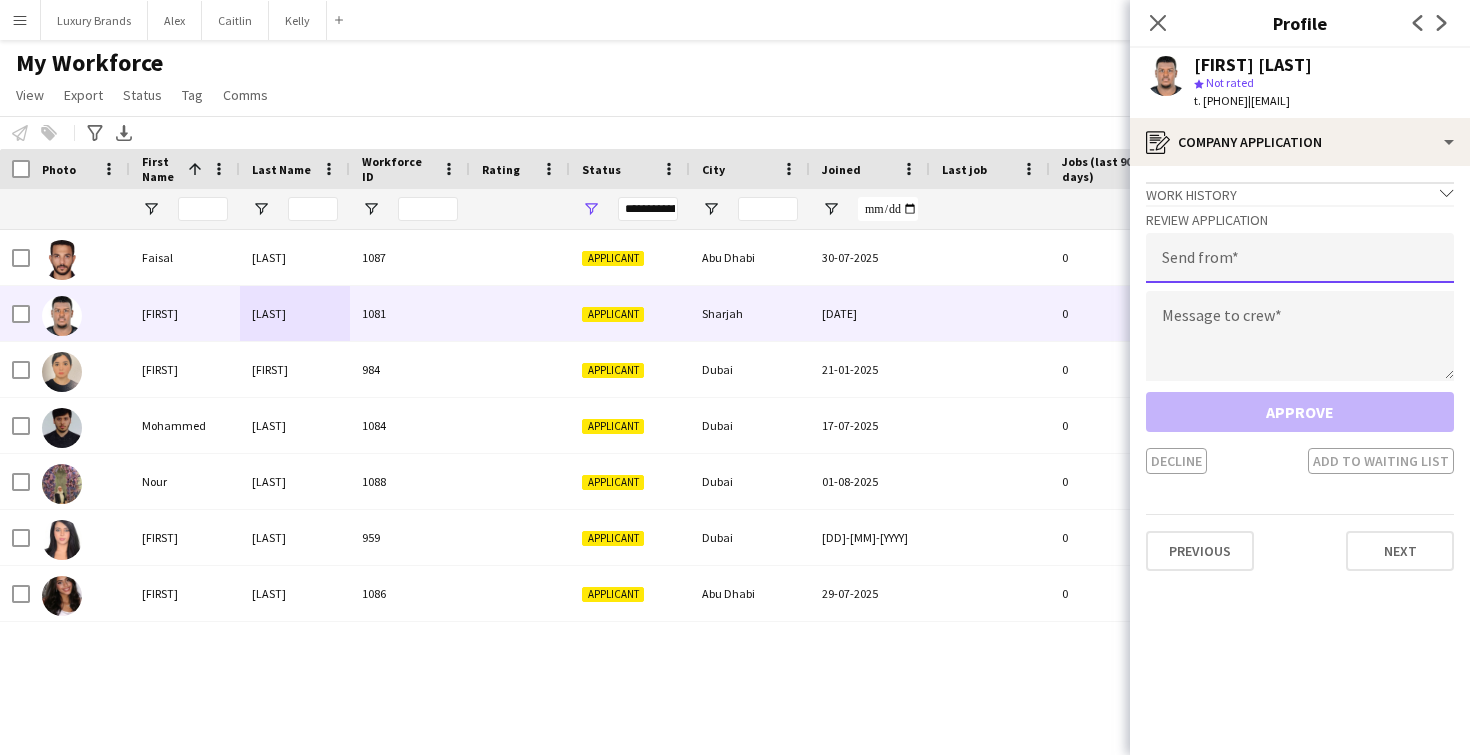 click 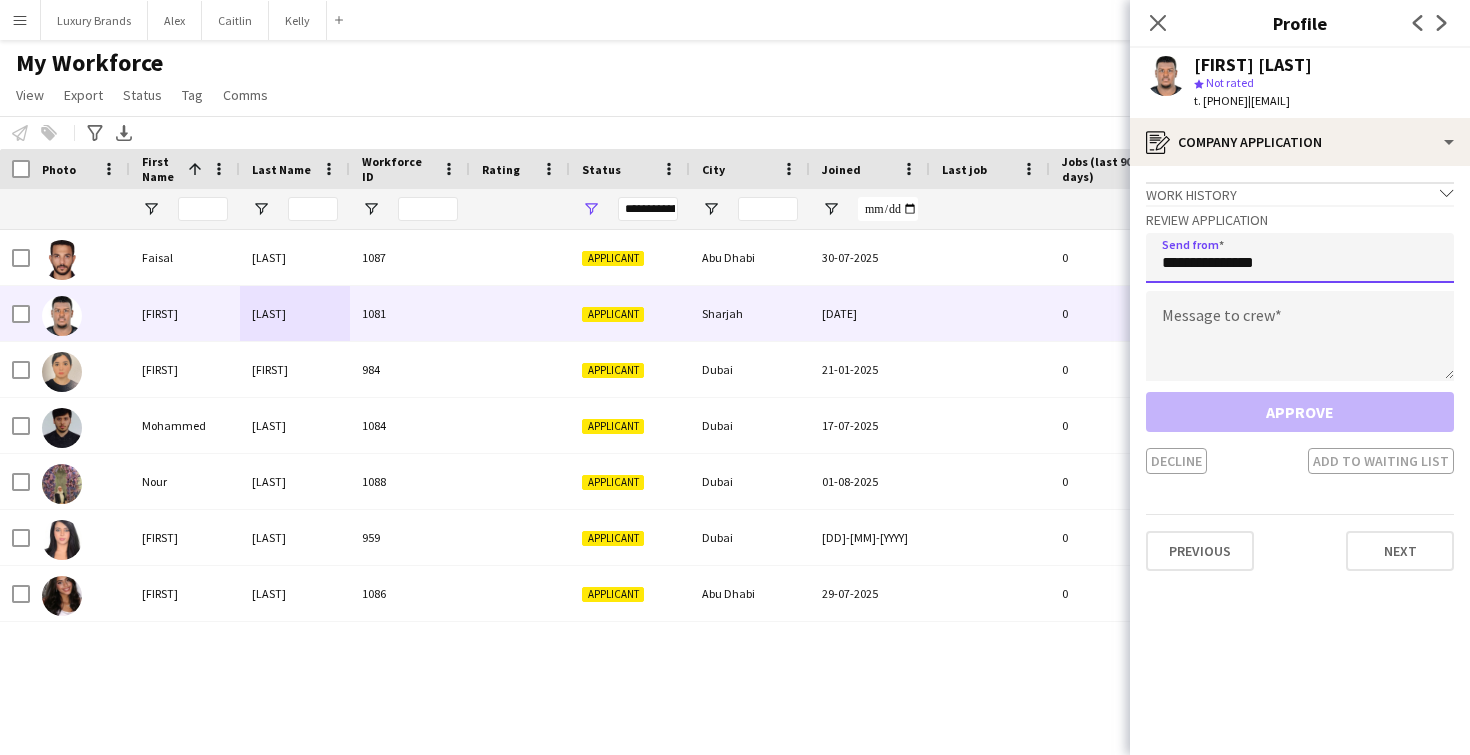 type on "**********" 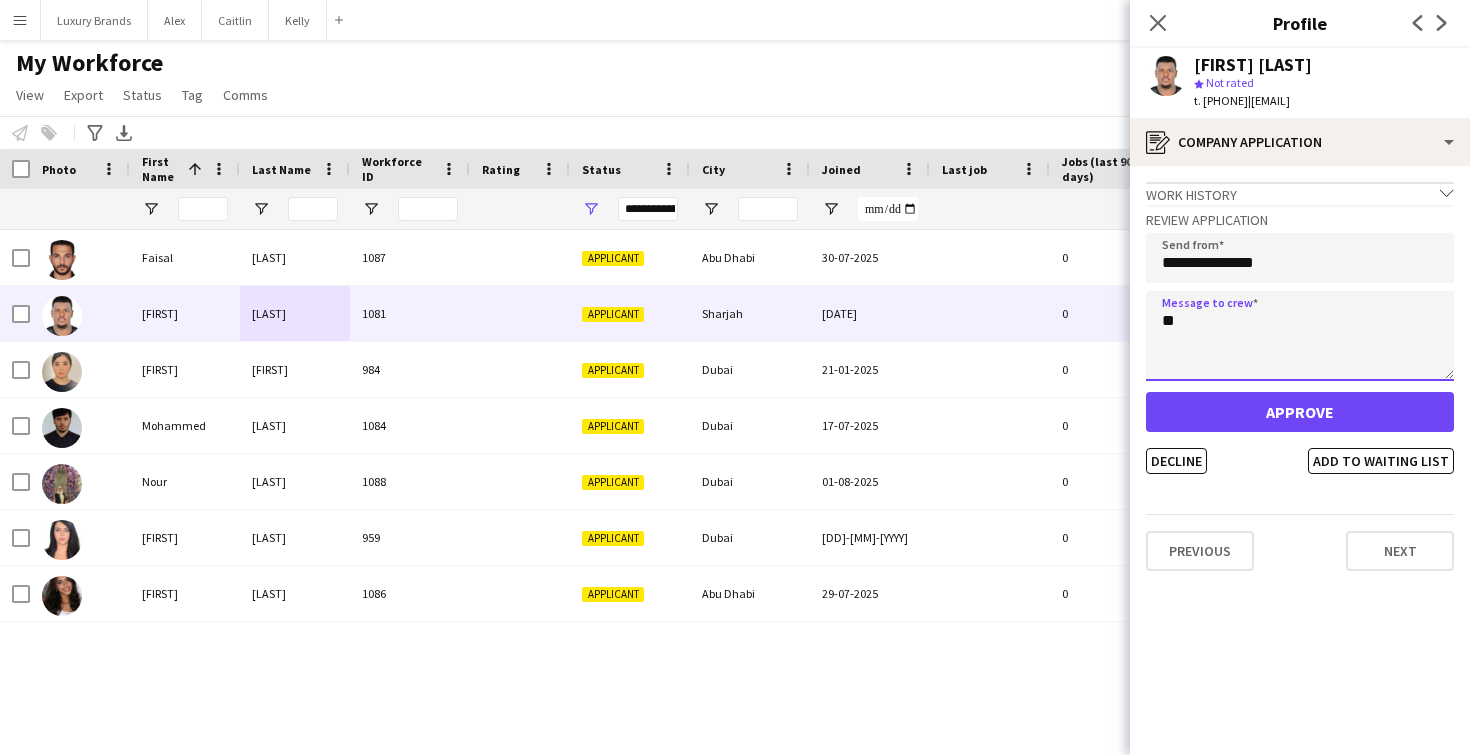type on "*" 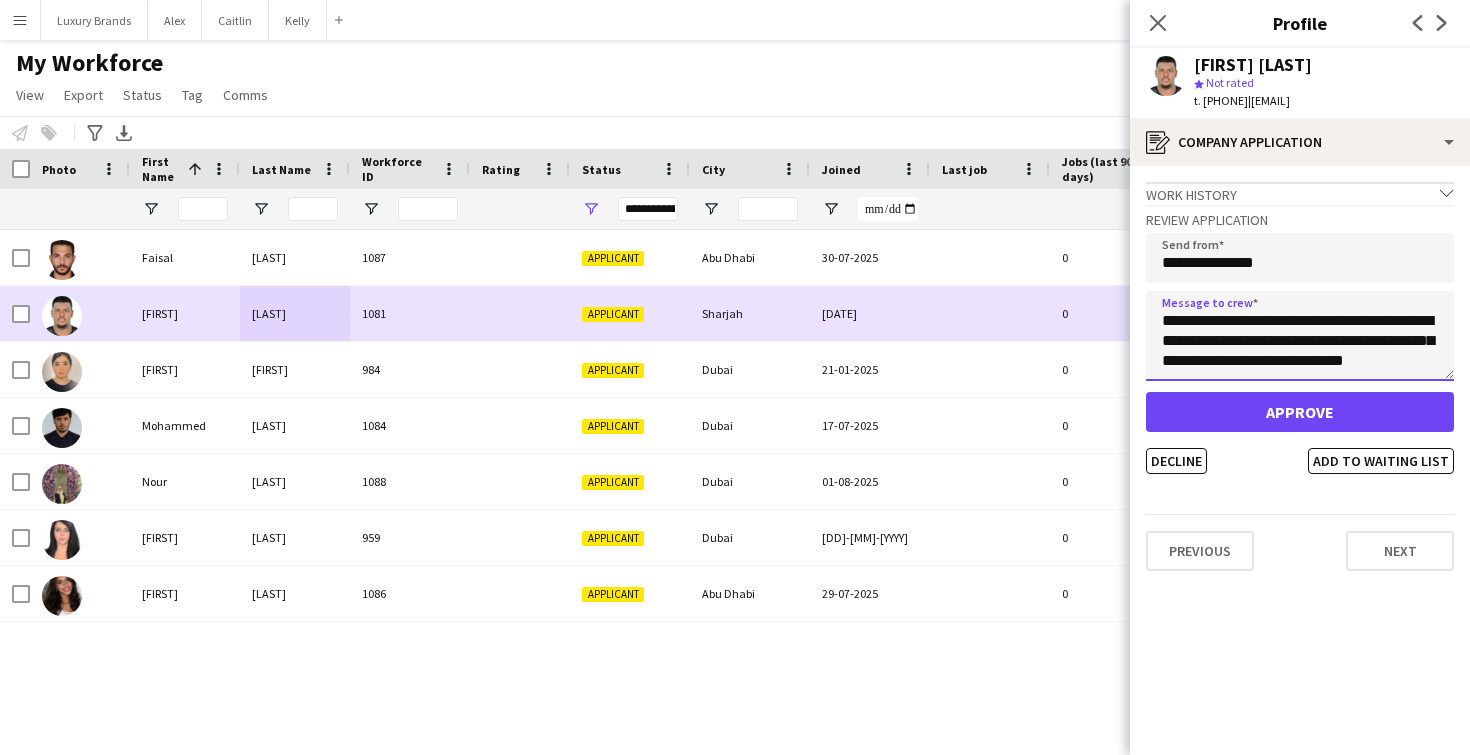 drag, startPoint x: 1430, startPoint y: 356, endPoint x: 1064, endPoint y: 303, distance: 369.81754 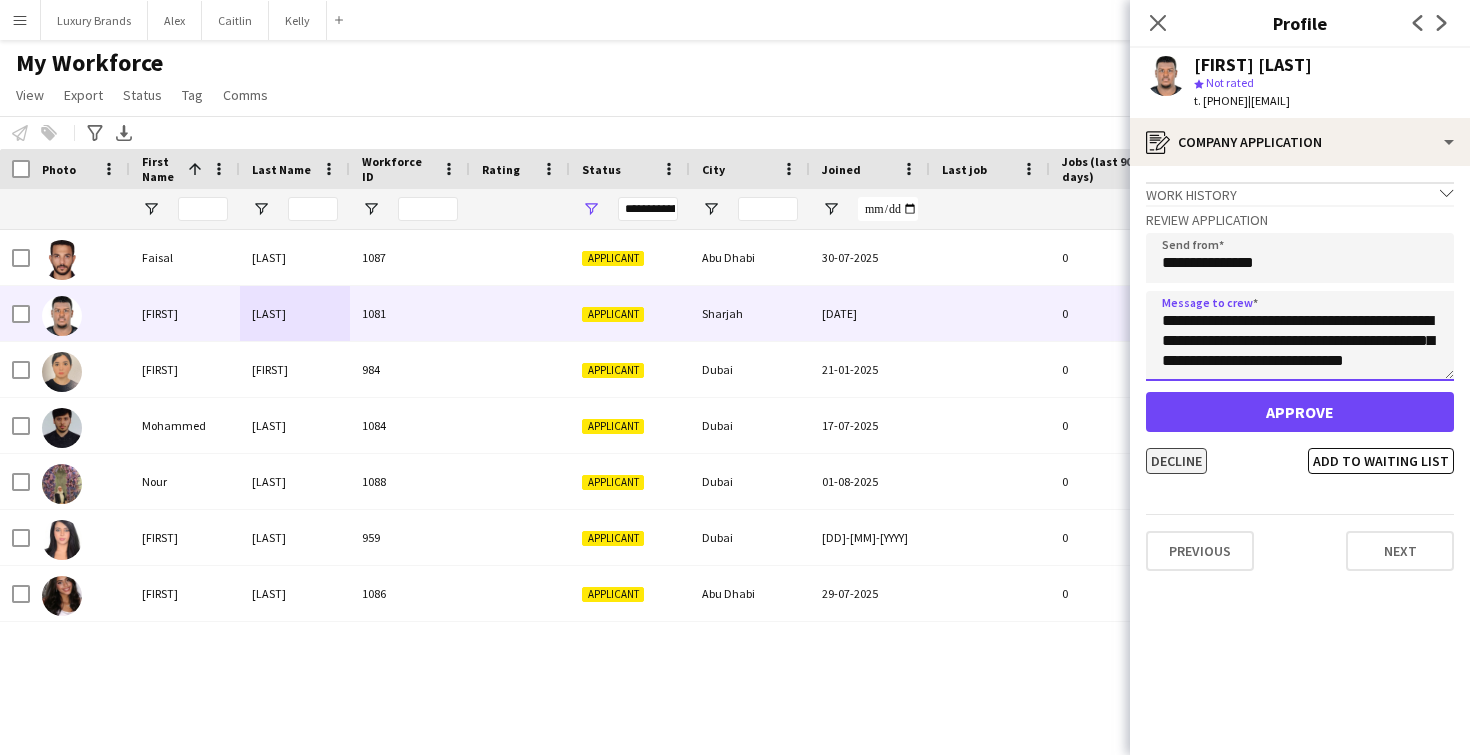 type on "**********" 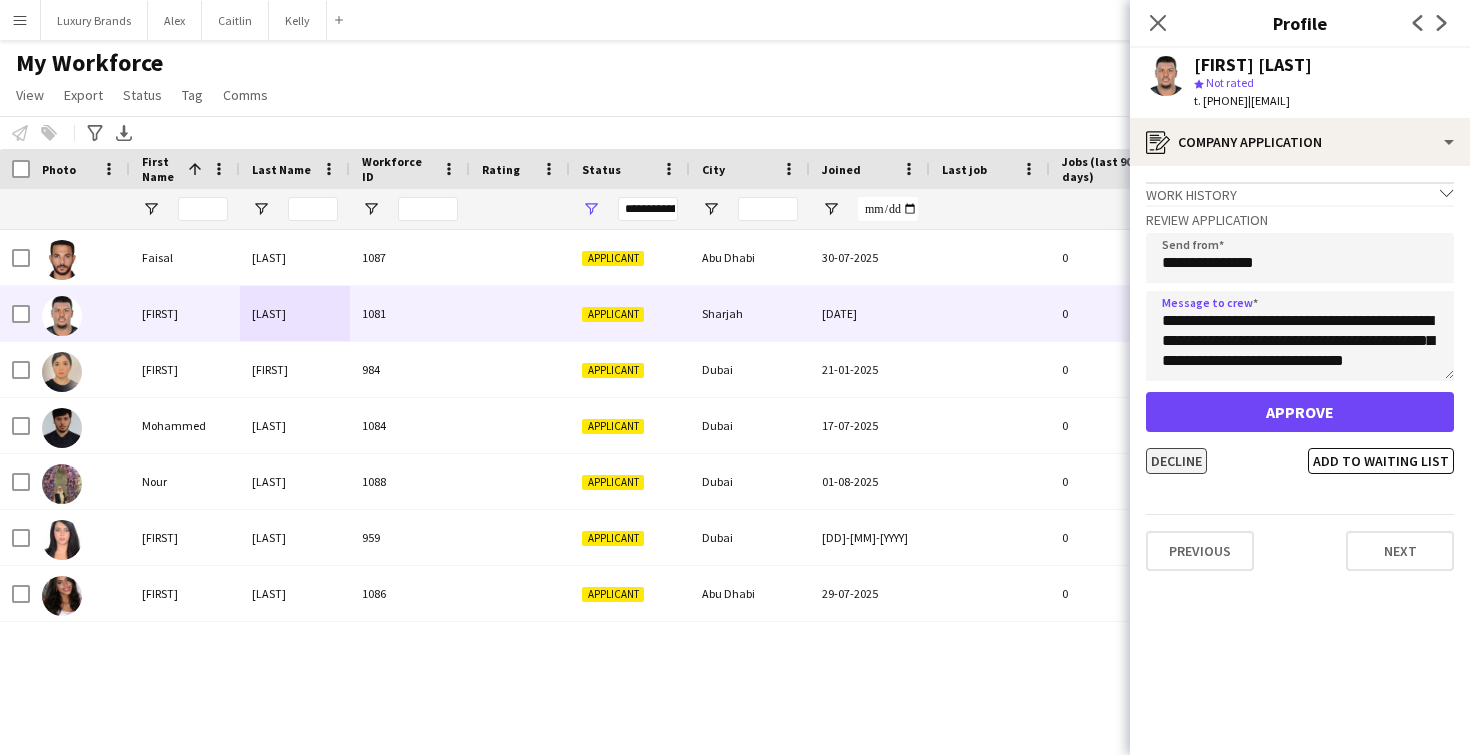 click on "Decline" 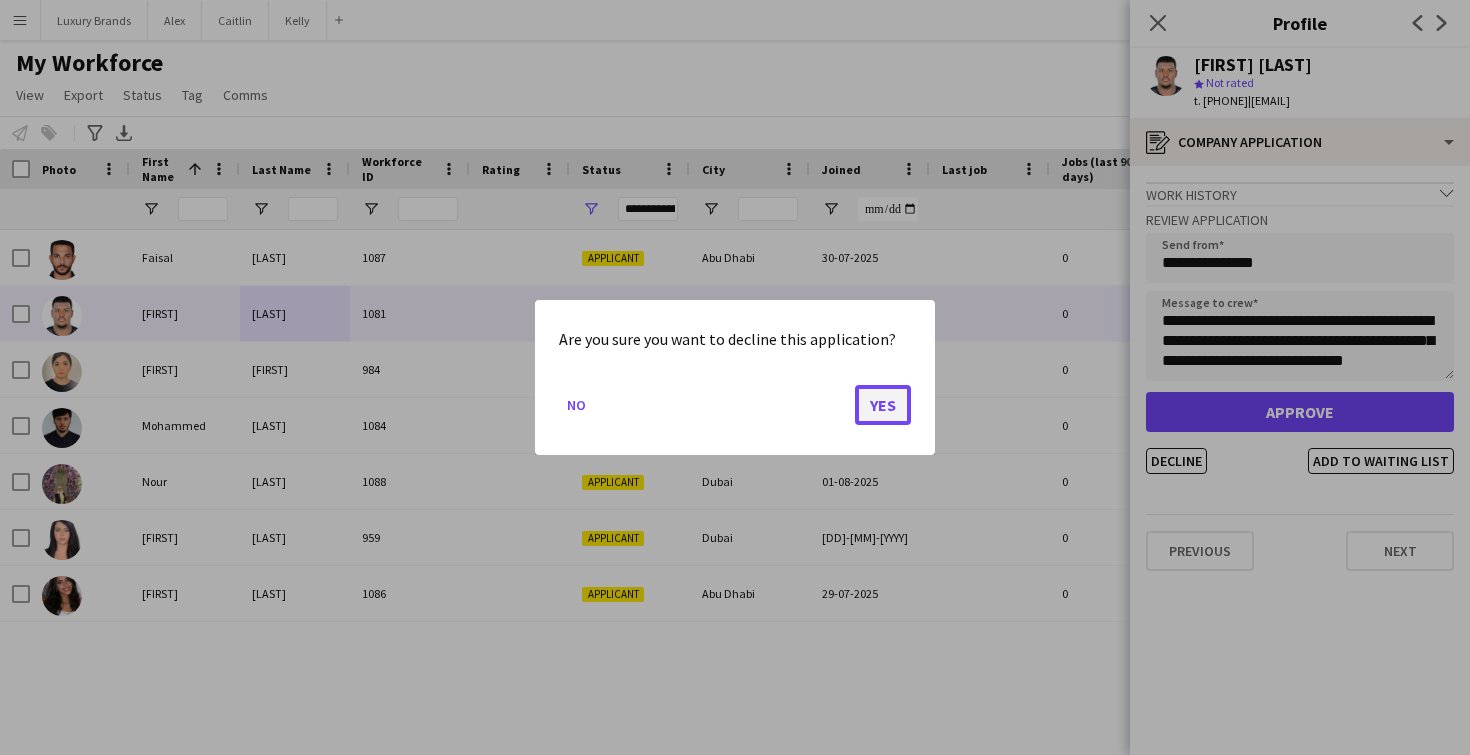 click on "Yes" 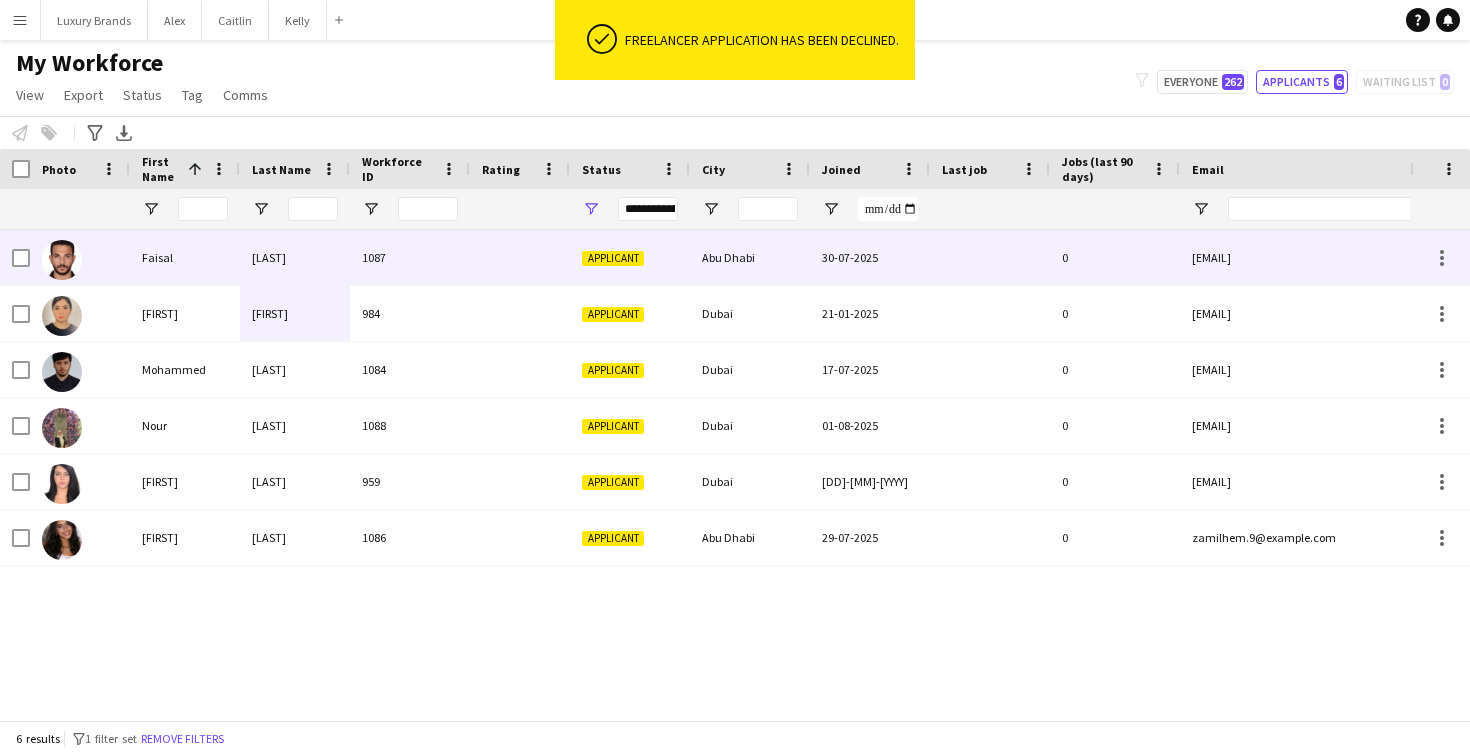 click on "[LAST]" at bounding box center [295, 257] 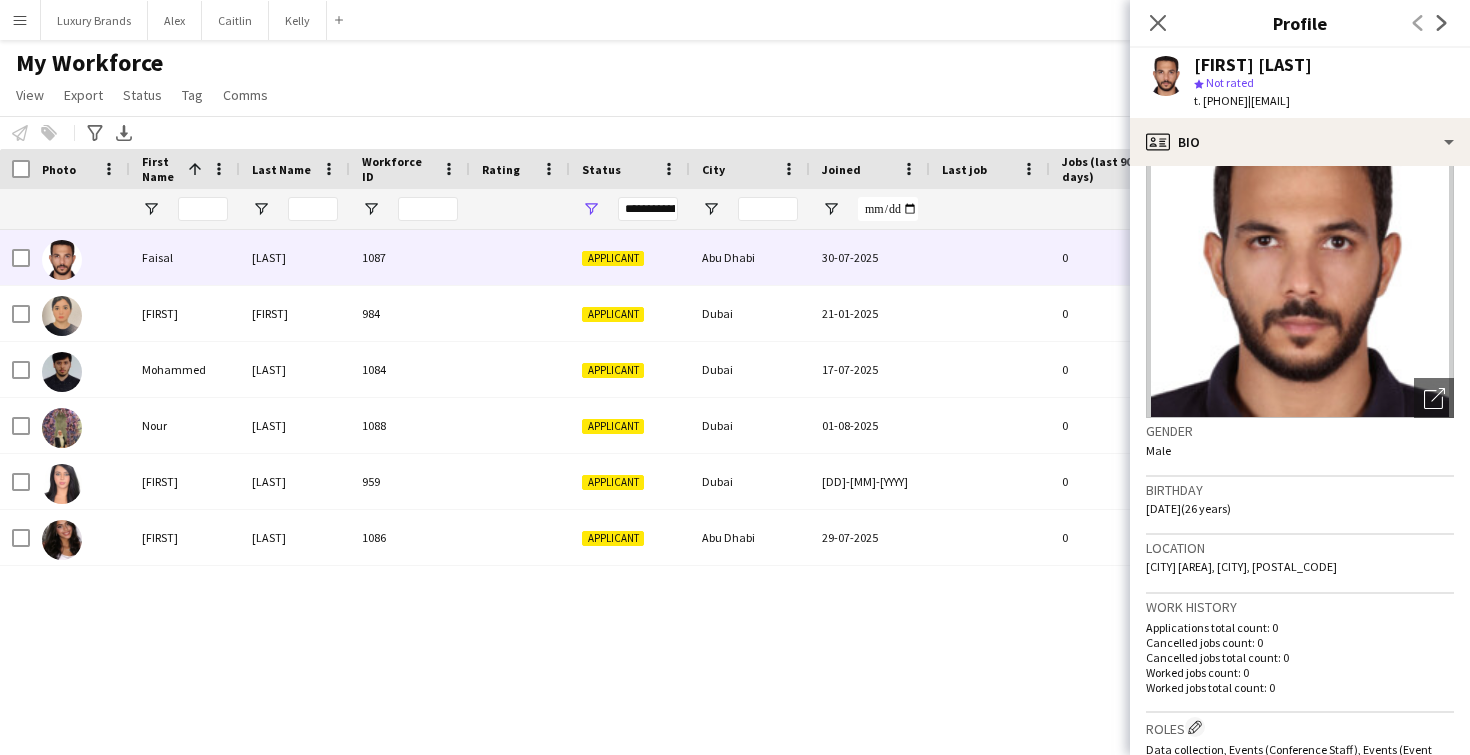 scroll, scrollTop: 0, scrollLeft: 0, axis: both 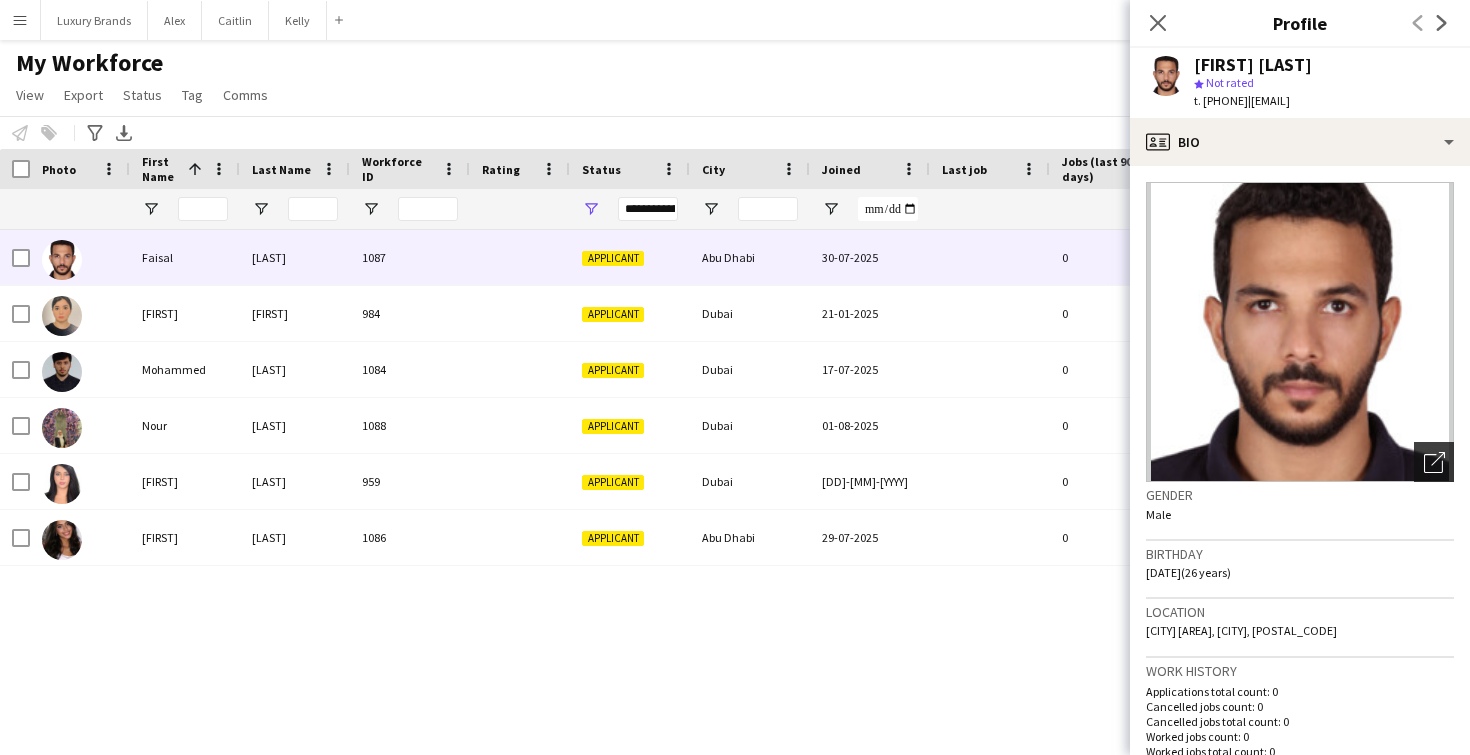 click 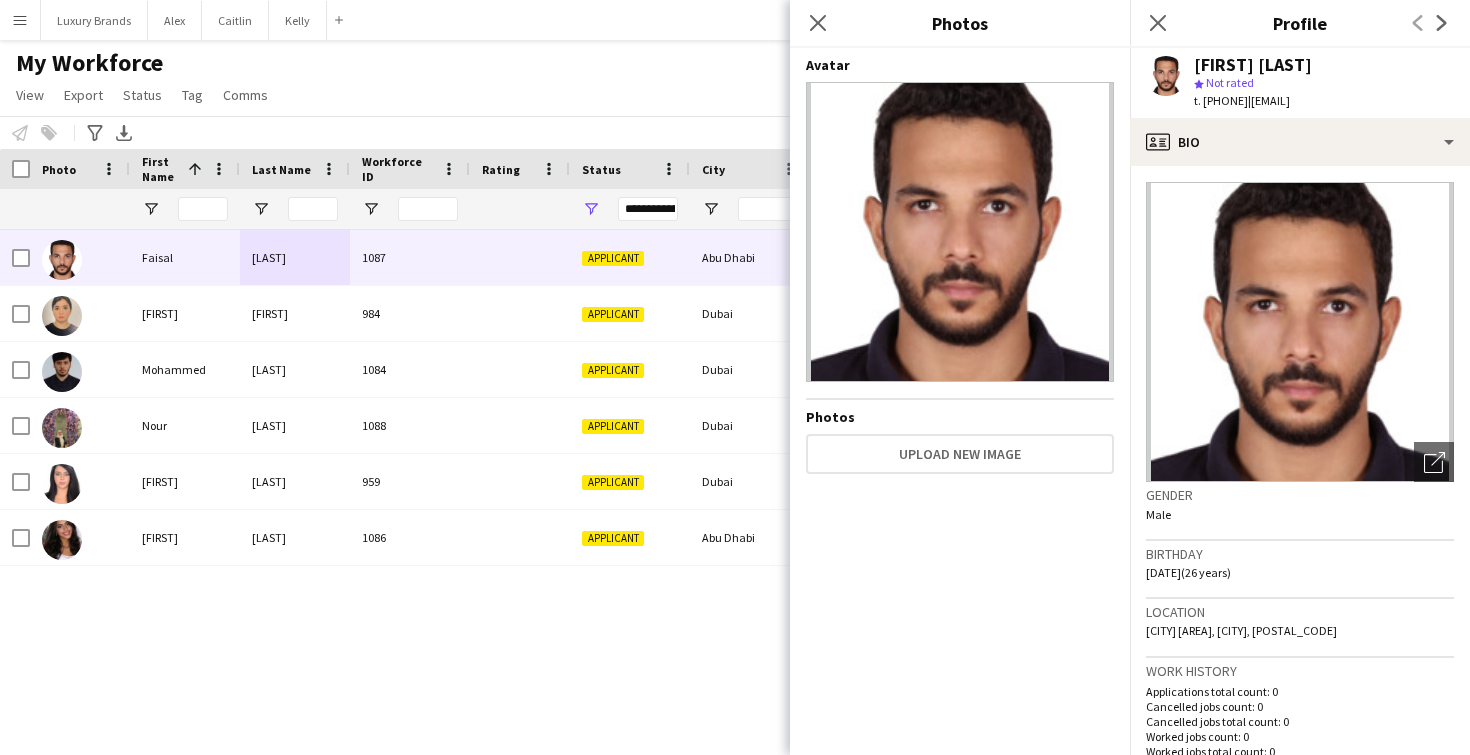 scroll, scrollTop: 1338, scrollLeft: 0, axis: vertical 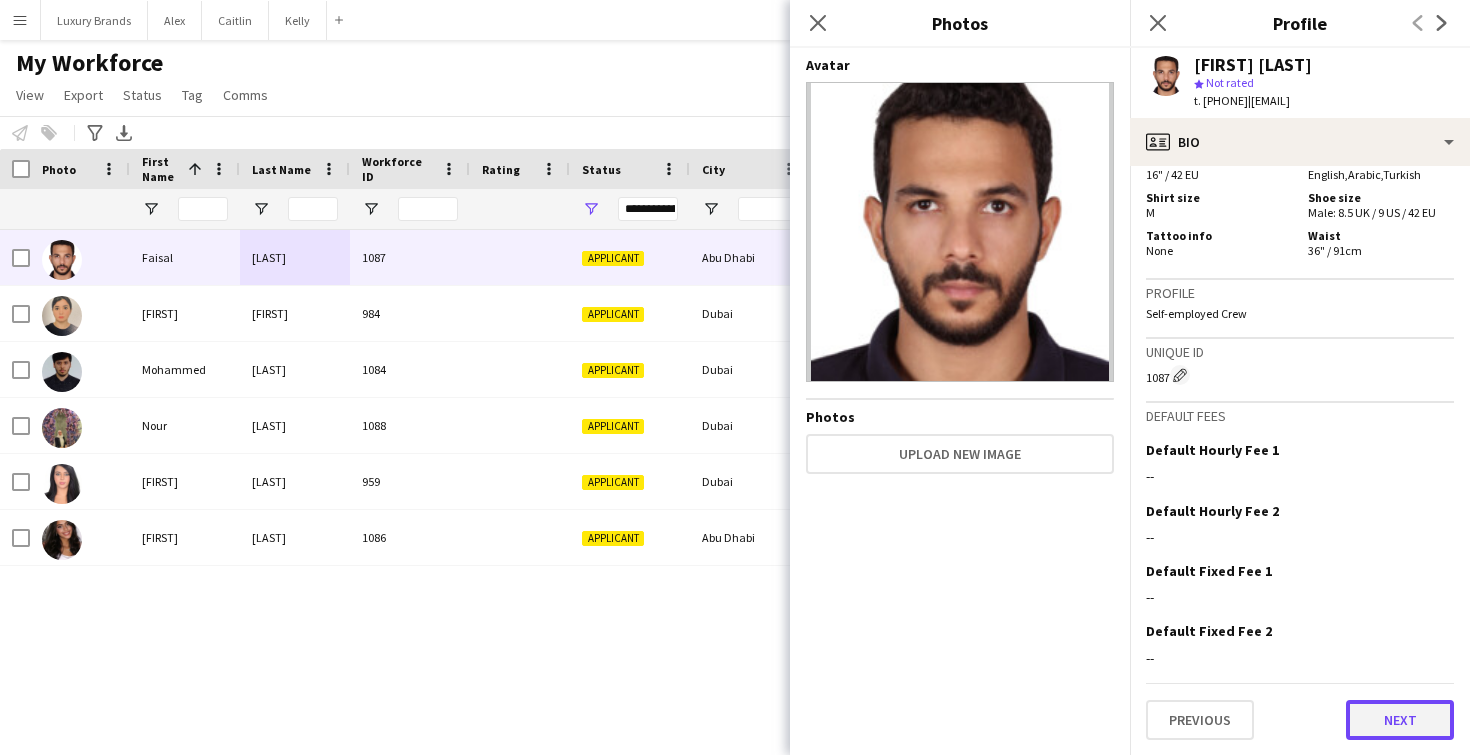 click on "Next" 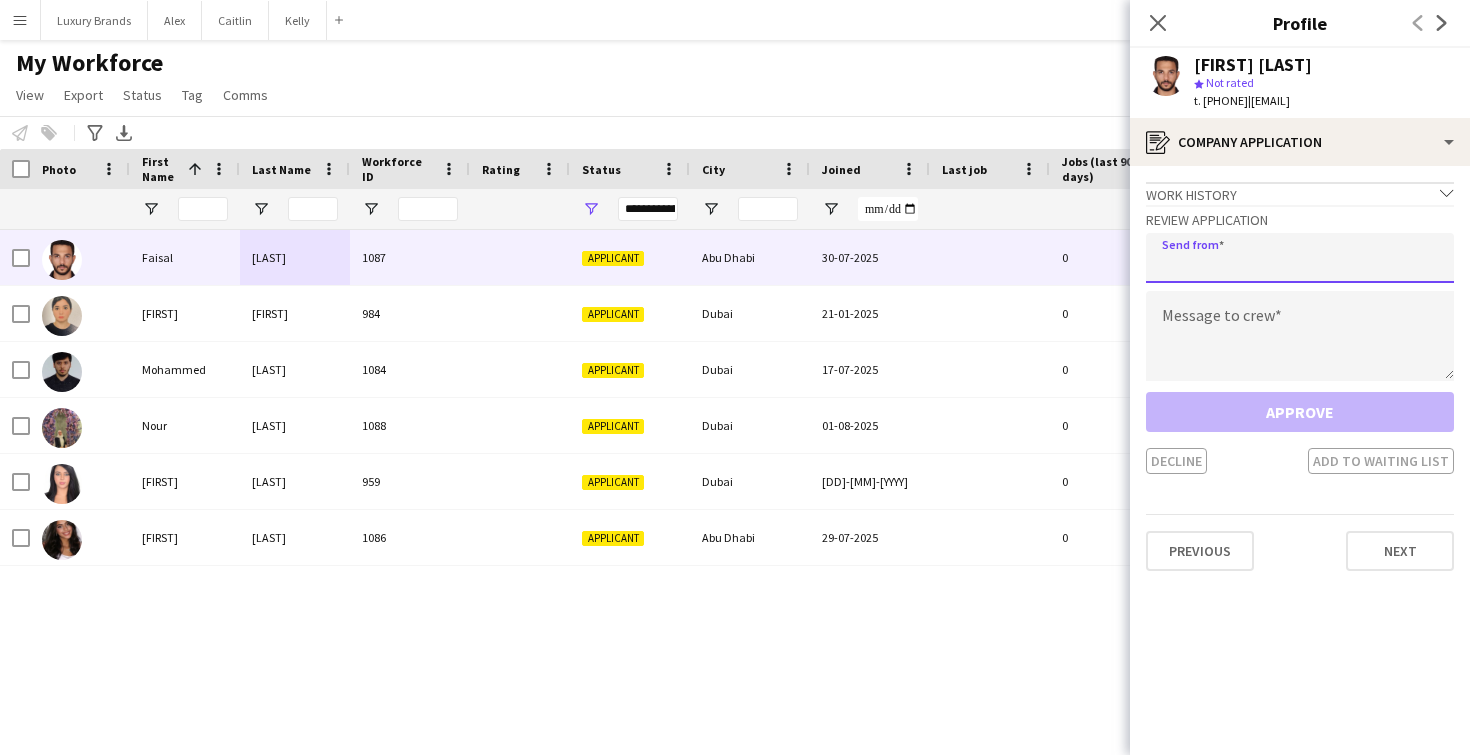 click 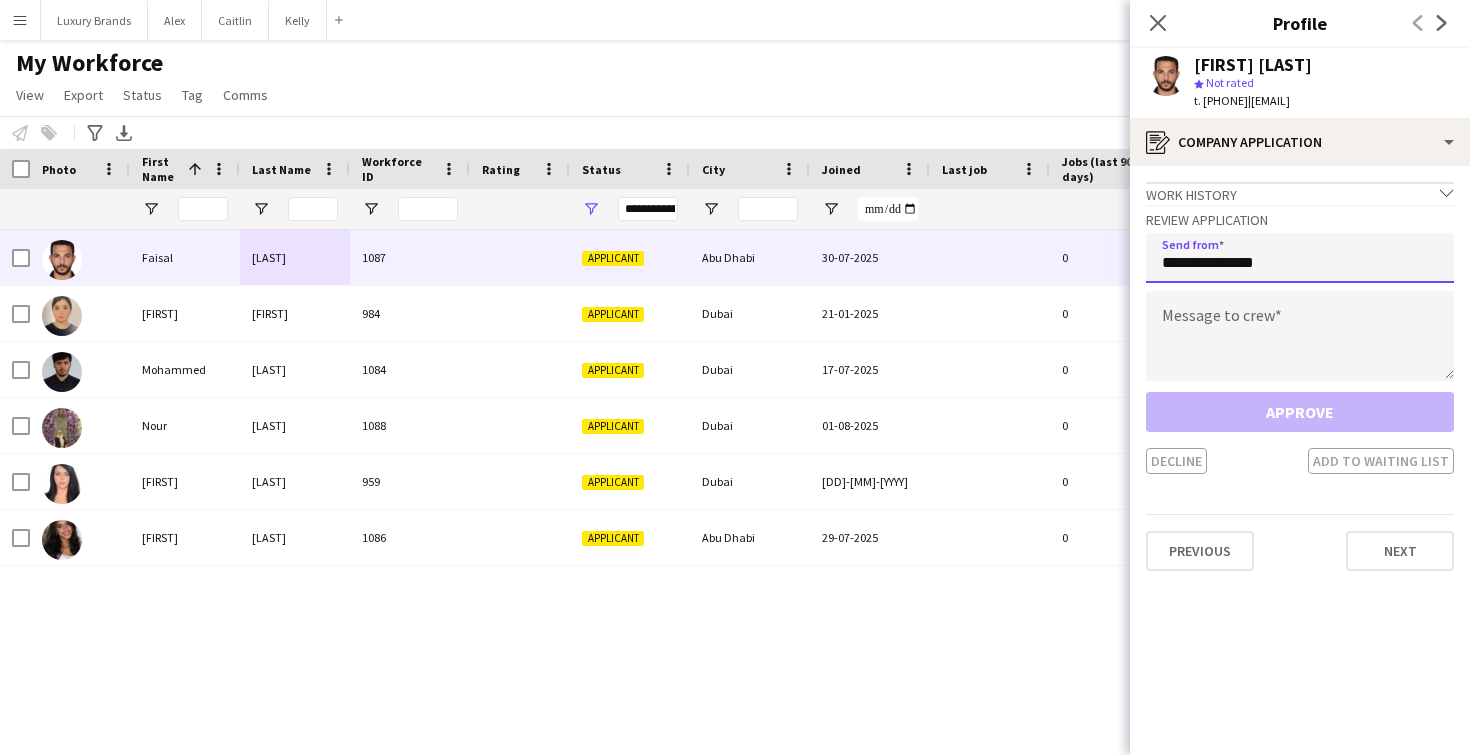 type on "**********" 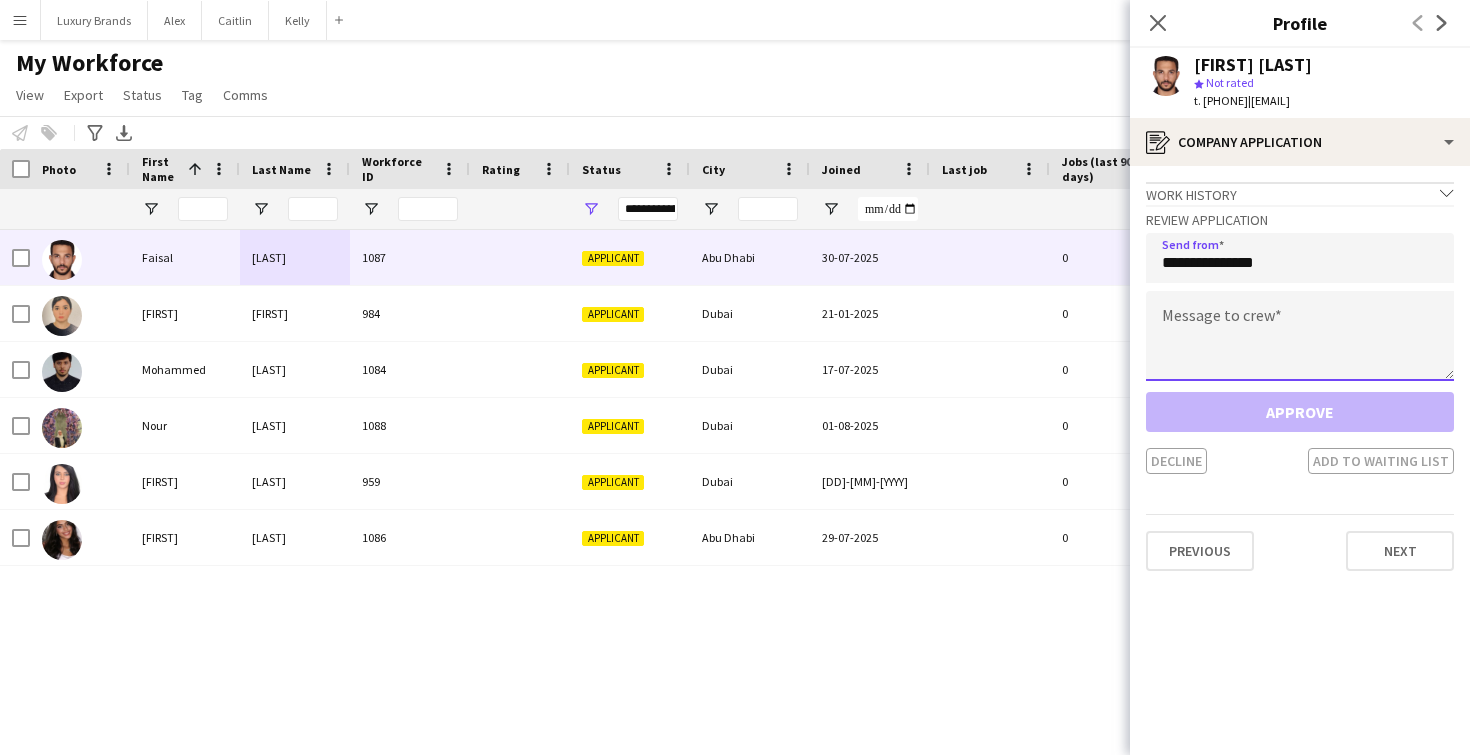 click 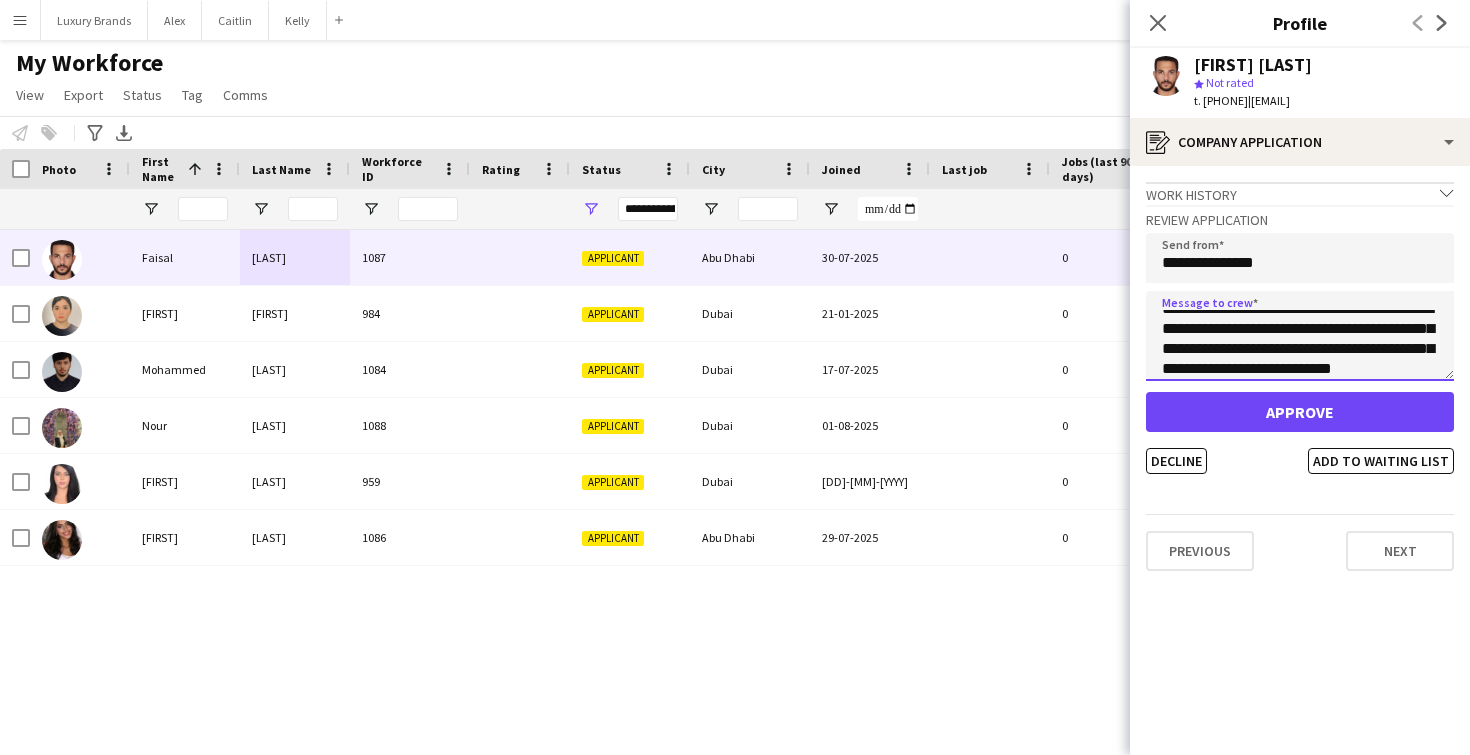 scroll, scrollTop: 32, scrollLeft: 0, axis: vertical 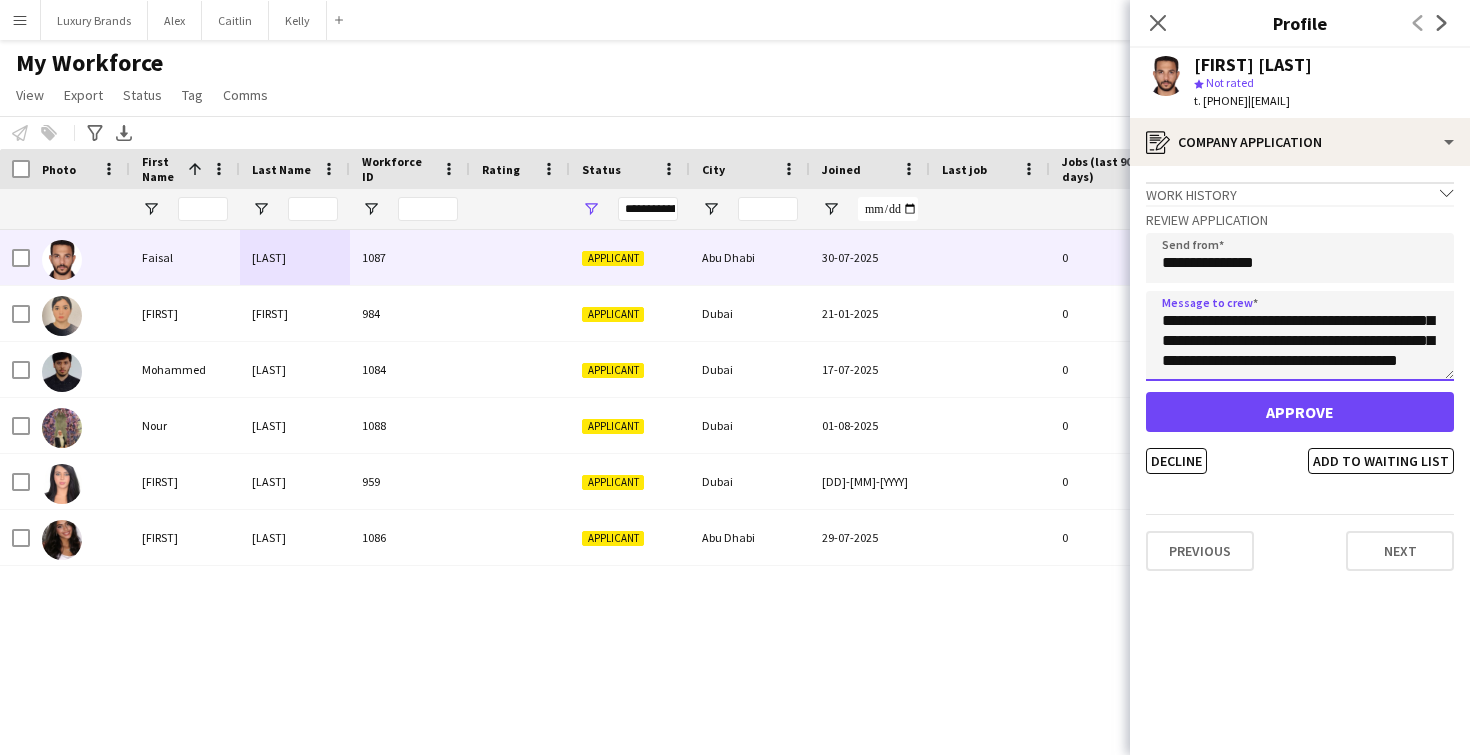 click on "**********" 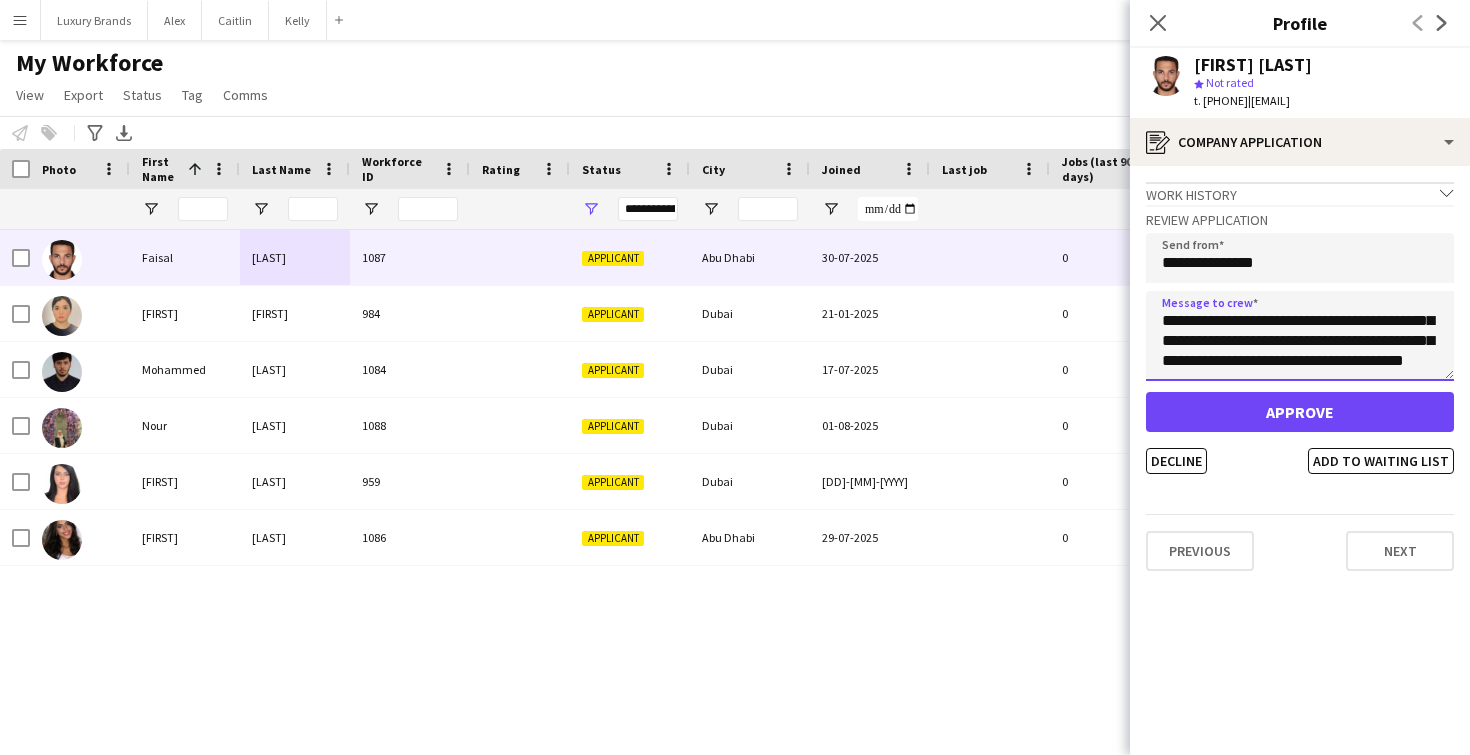 click on "**********" 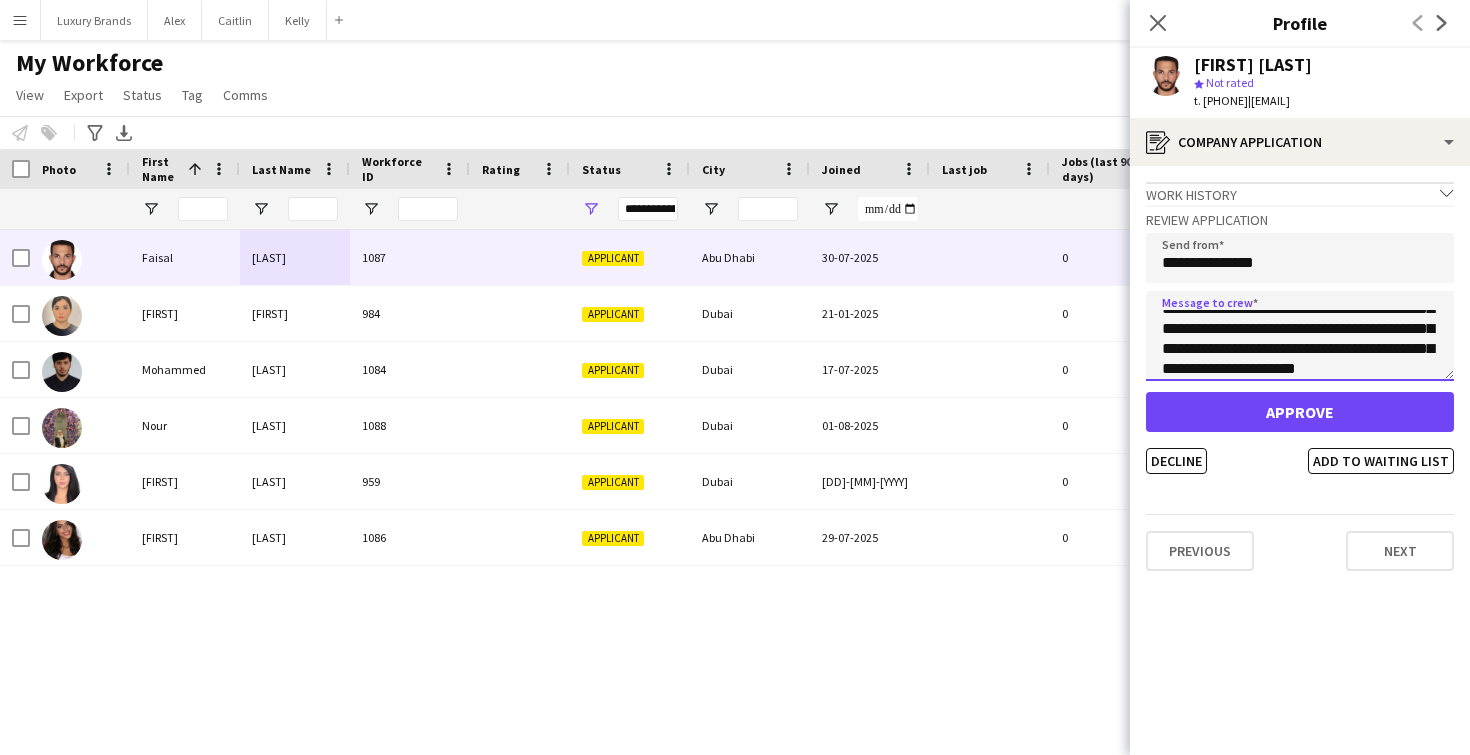 click on "**********" 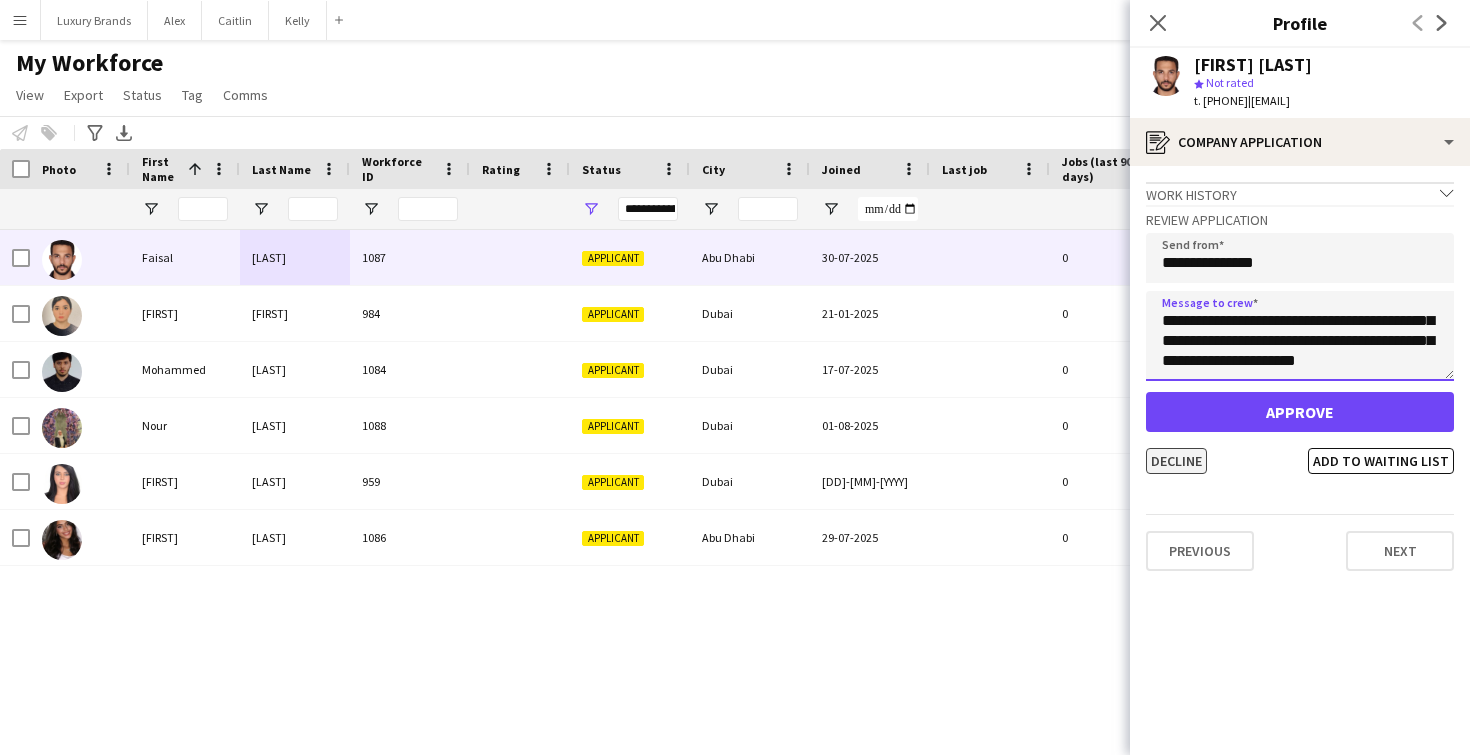 type on "**********" 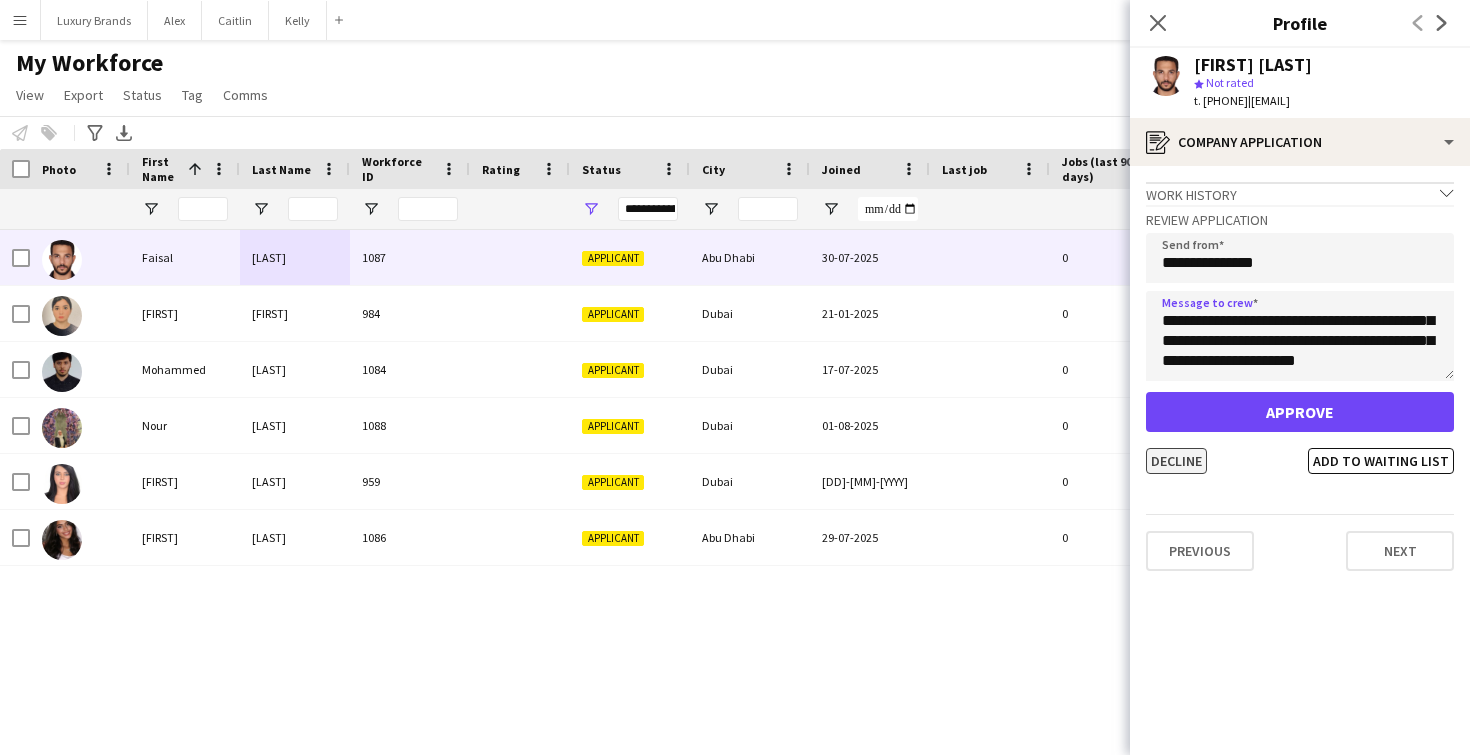 click on "Decline" 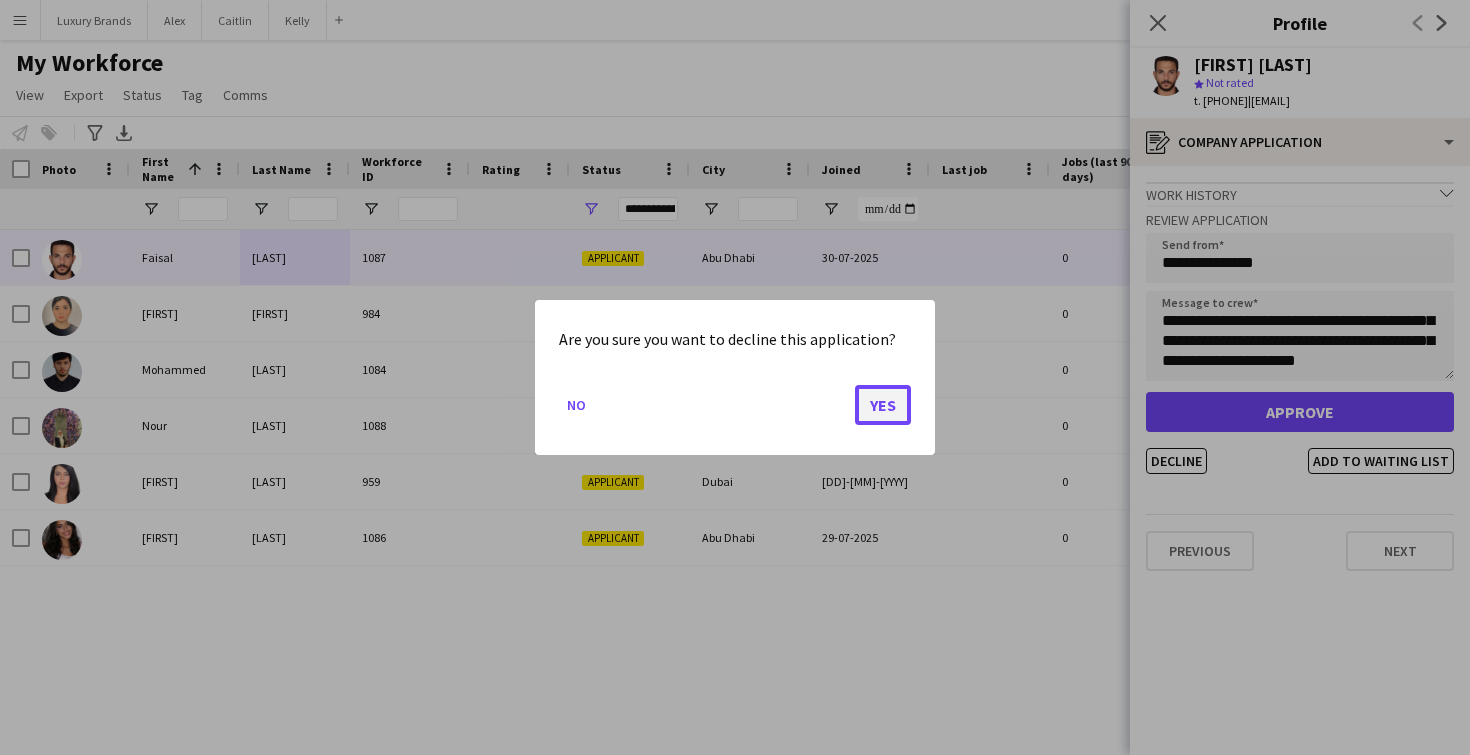 click on "Yes" 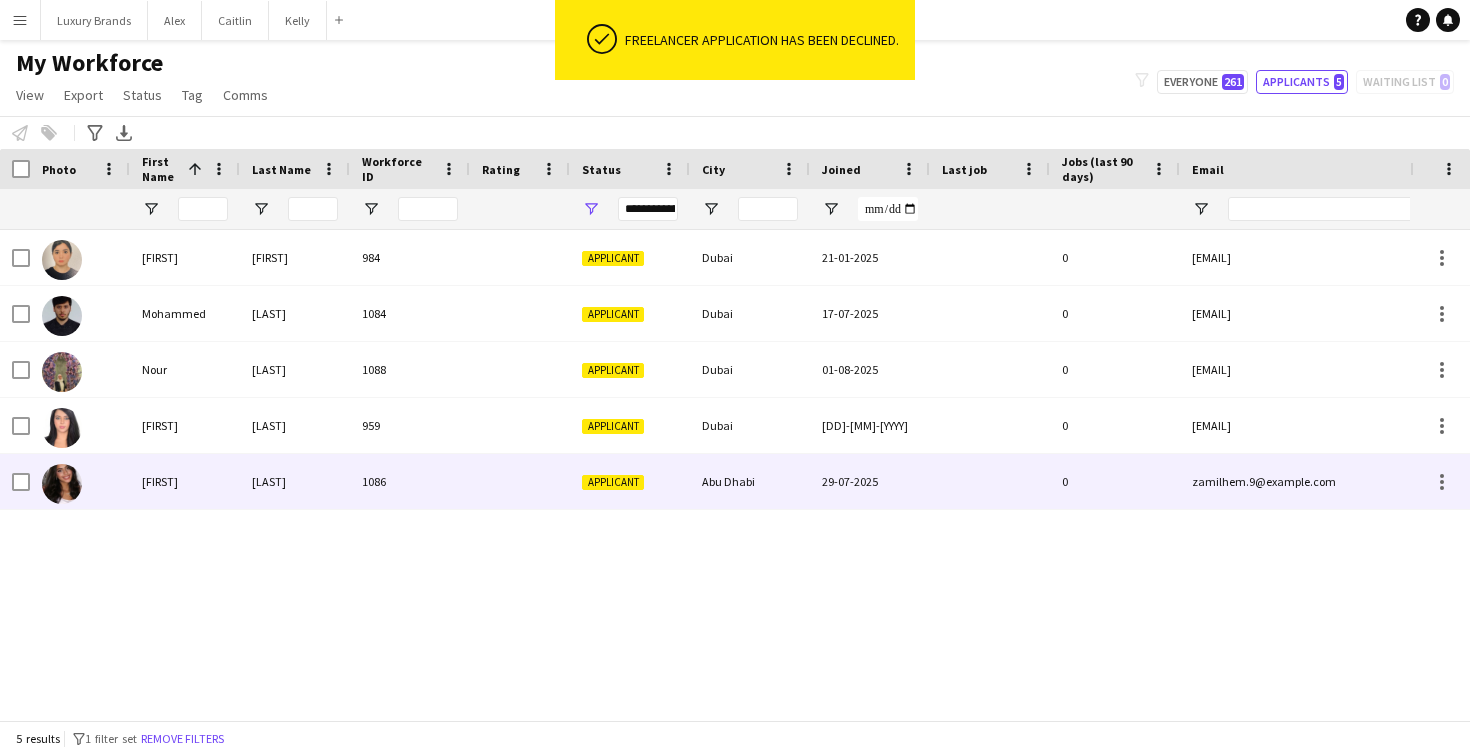 click on "[FIRST]" at bounding box center (185, 481) 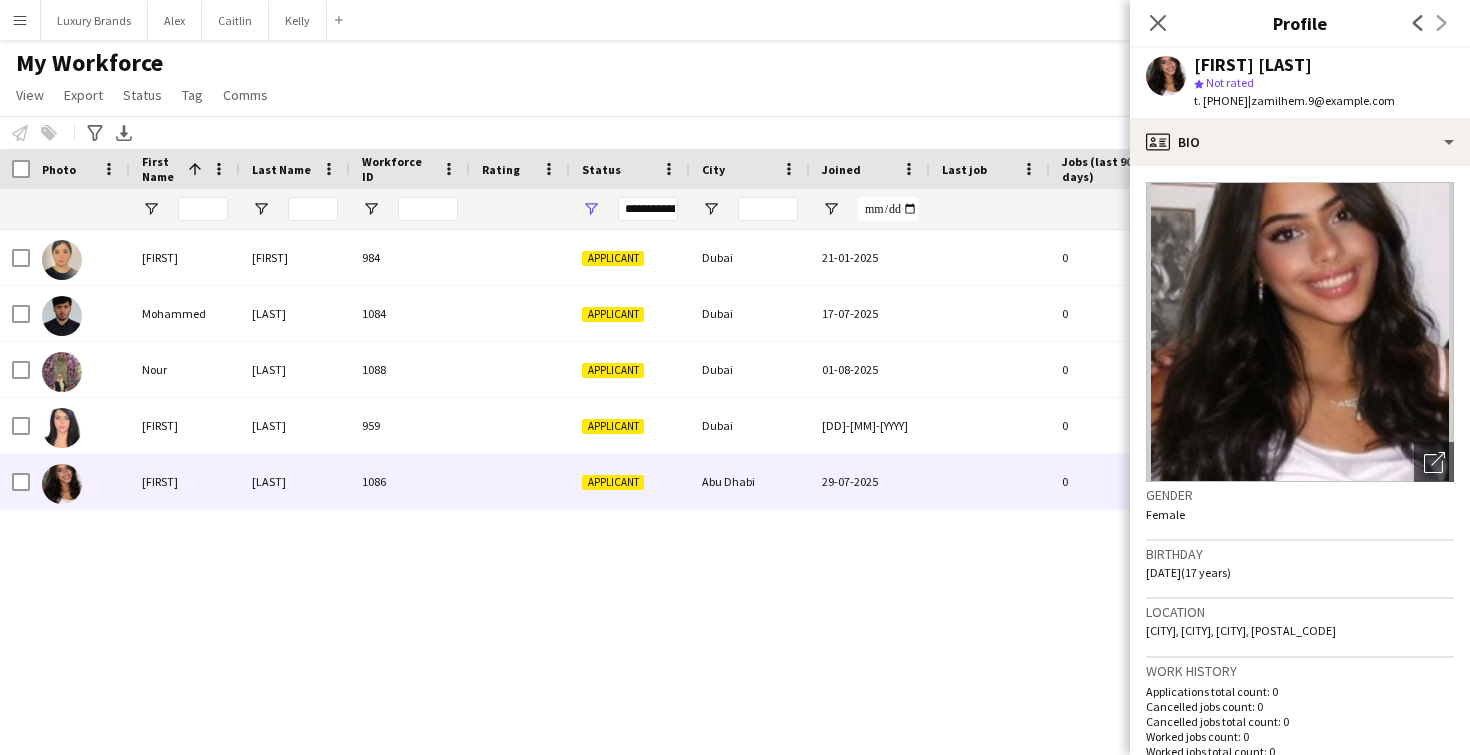 click 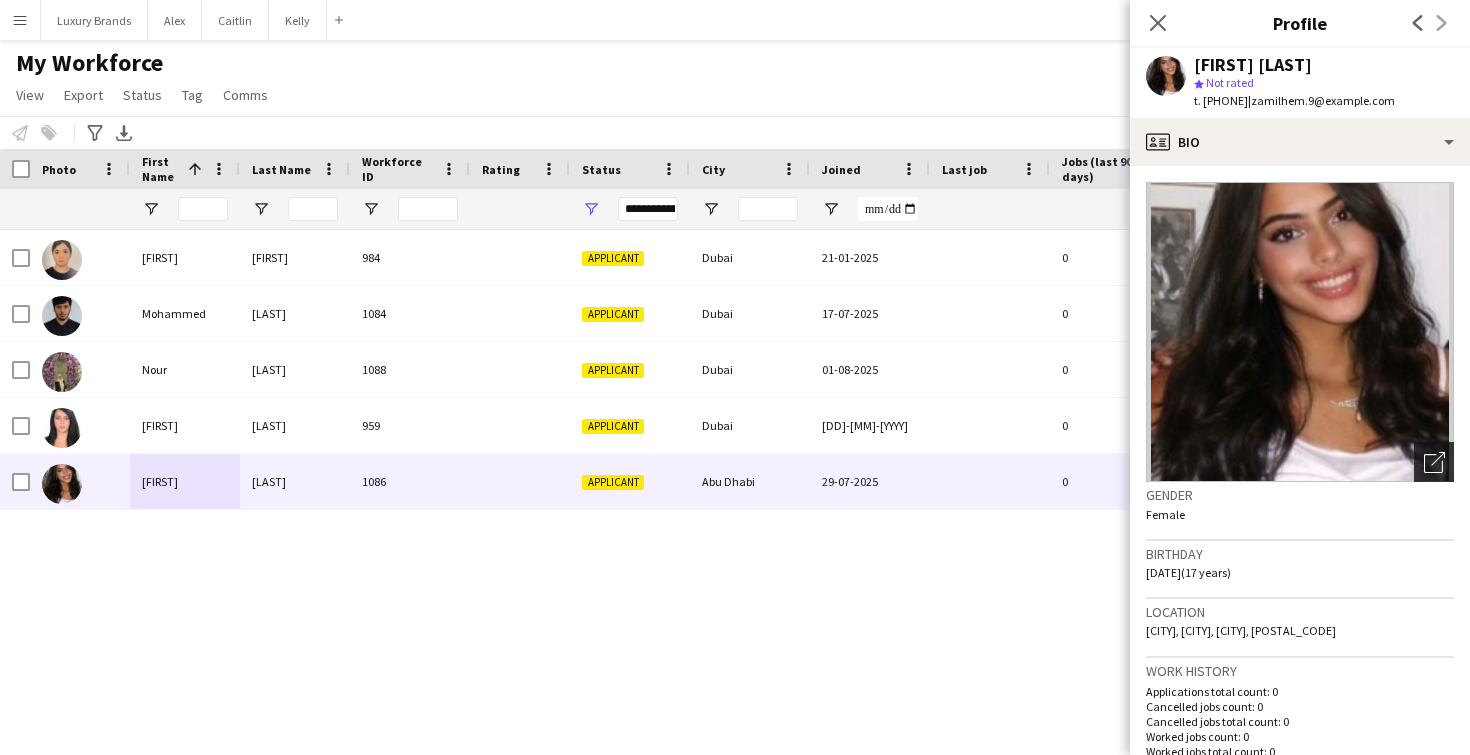 click 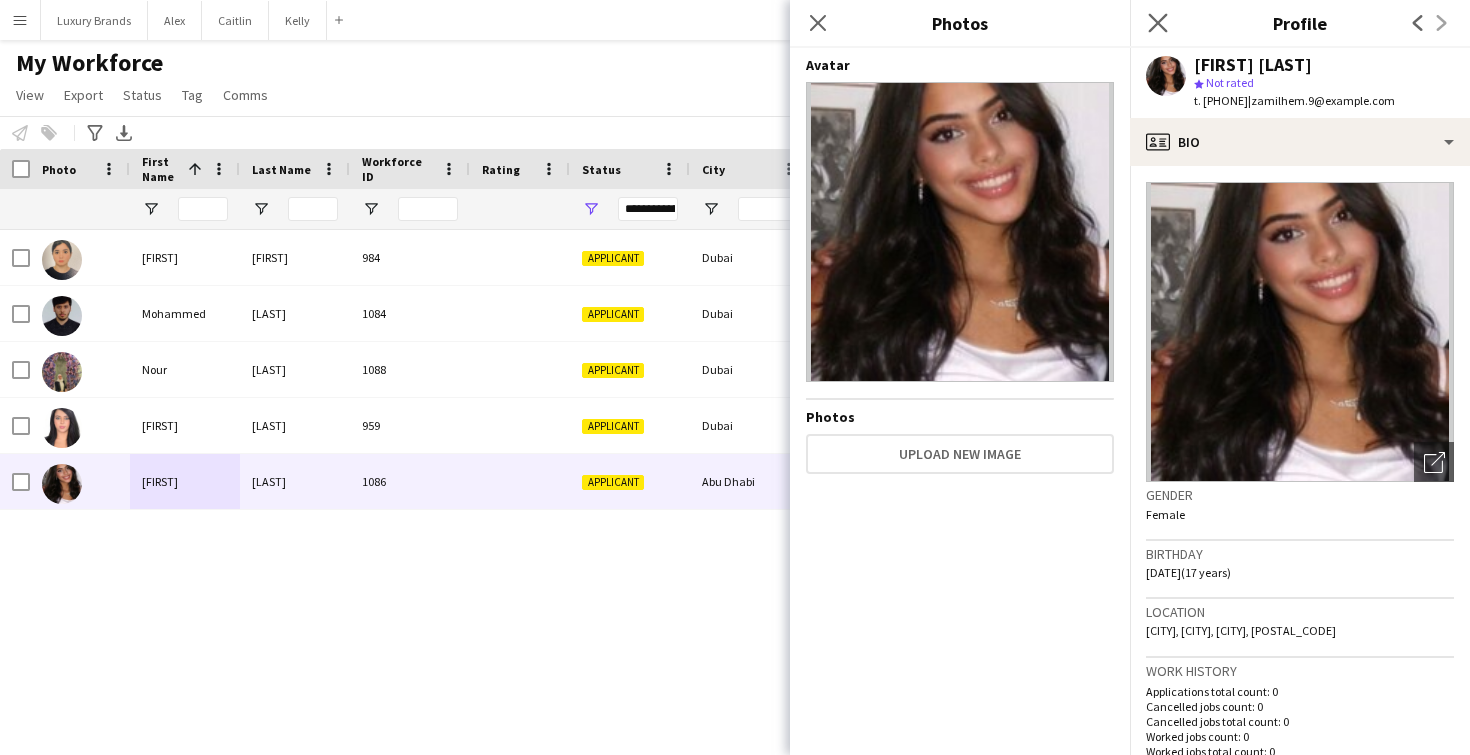 click 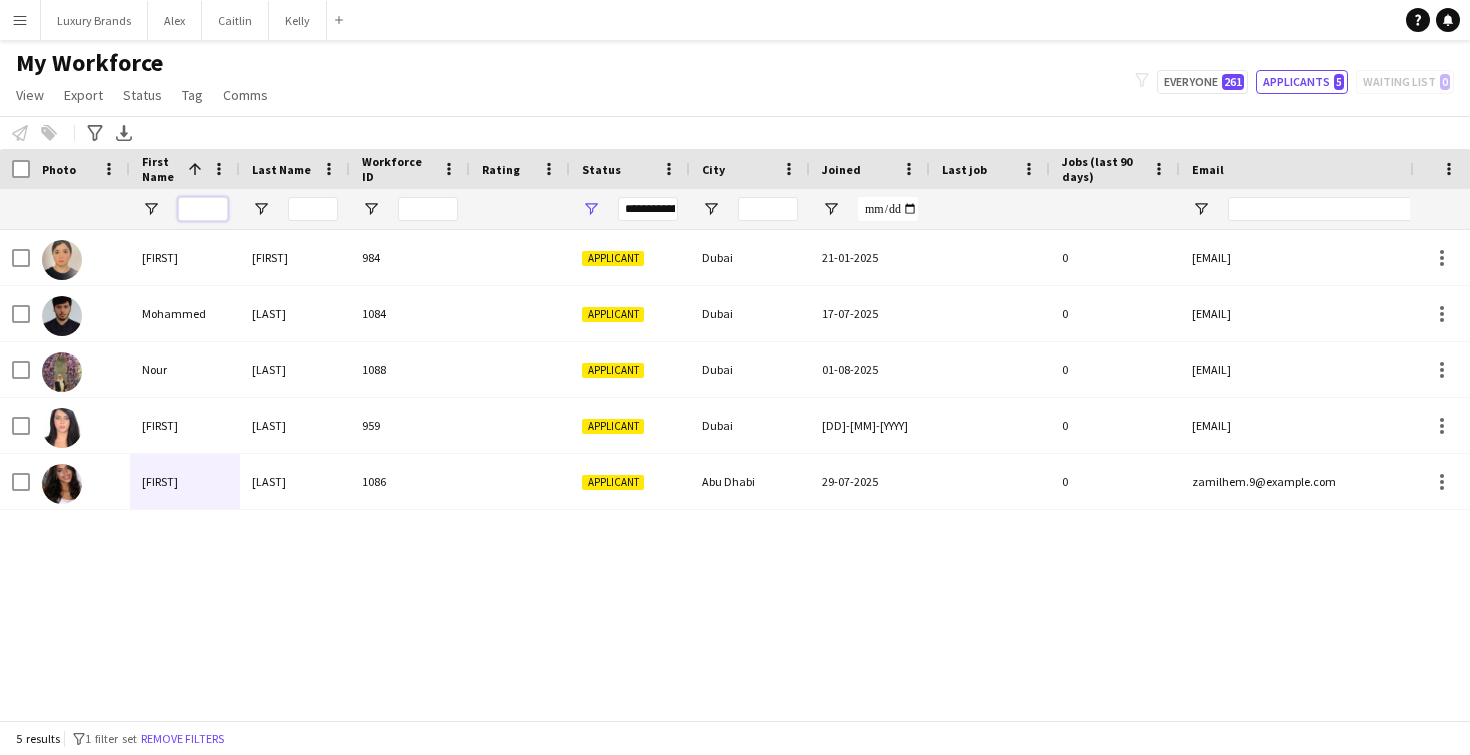 click at bounding box center [203, 209] 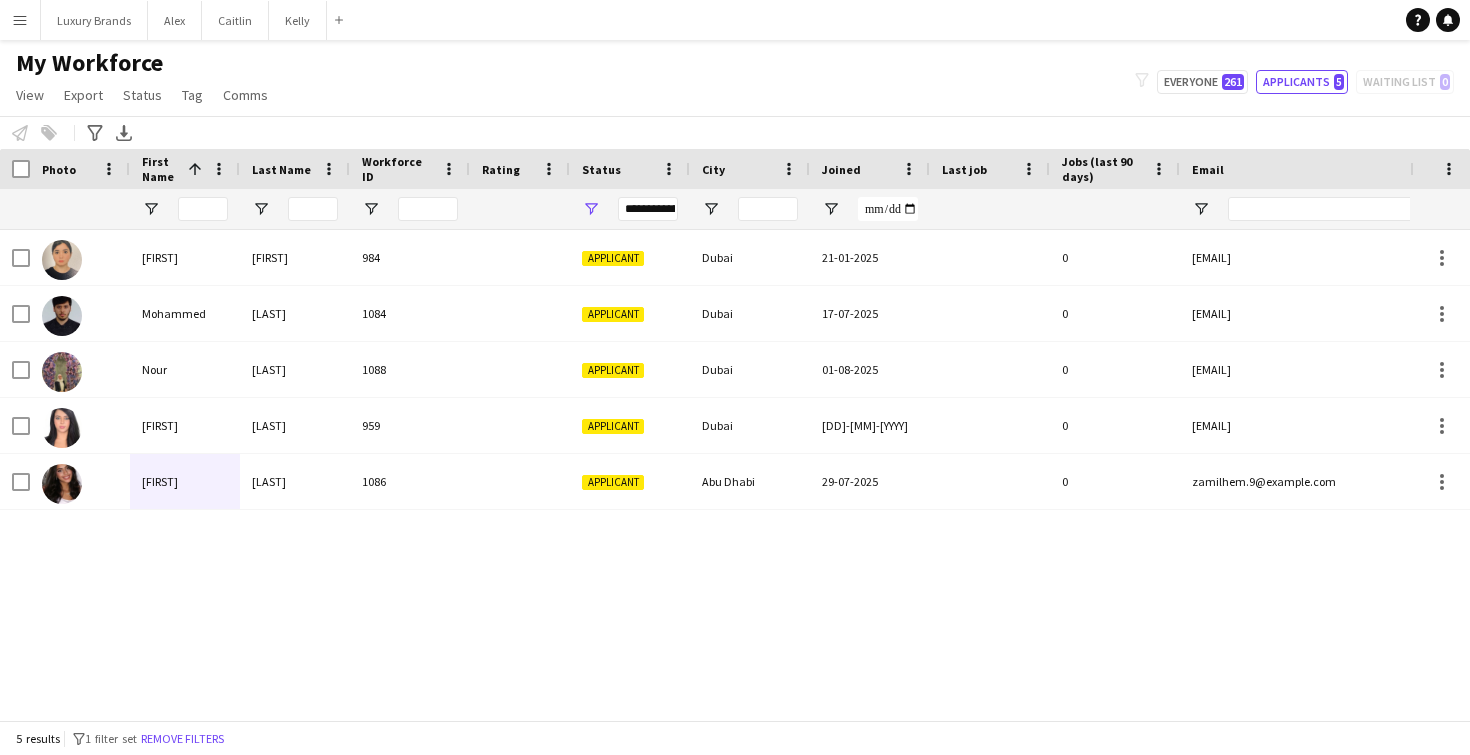 click on "**********" at bounding box center (648, 209) 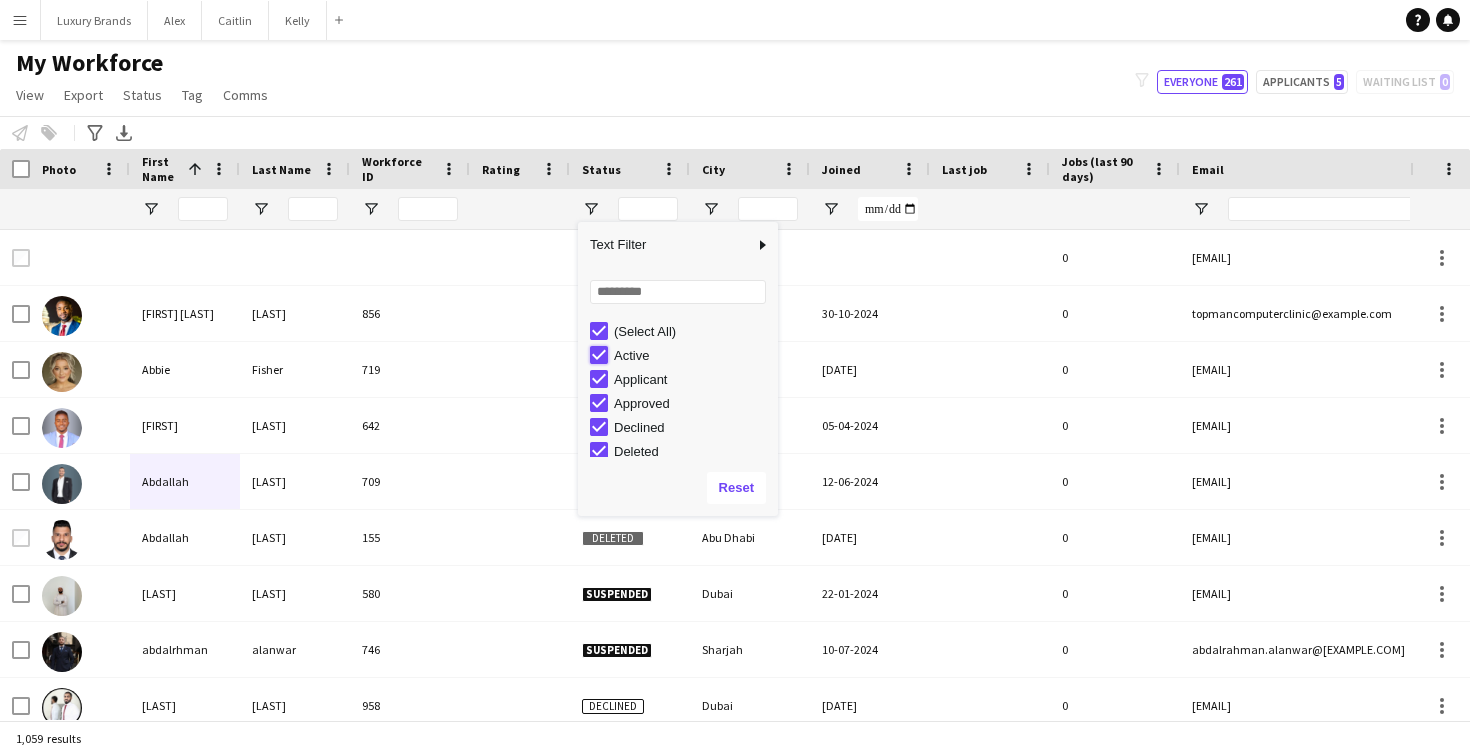 type on "**********" 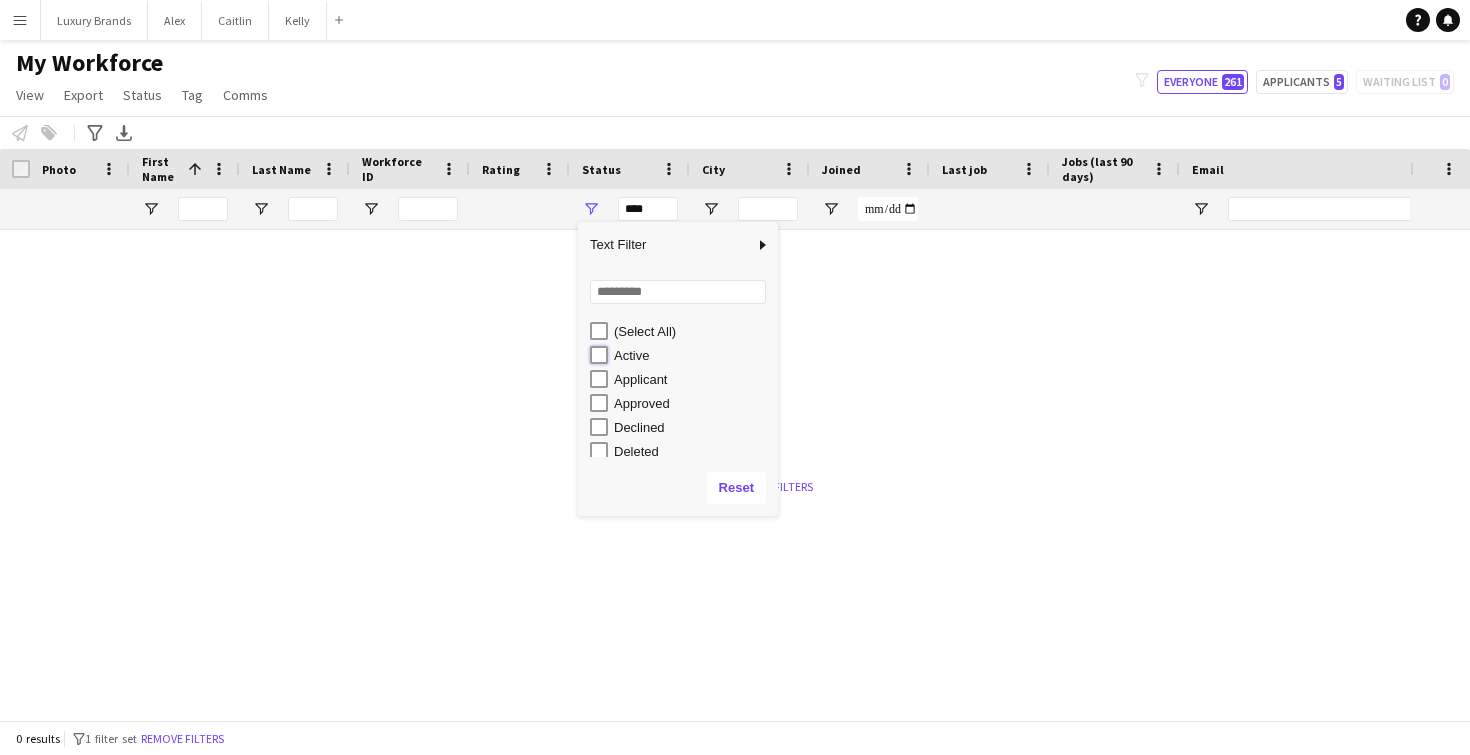 type on "**********" 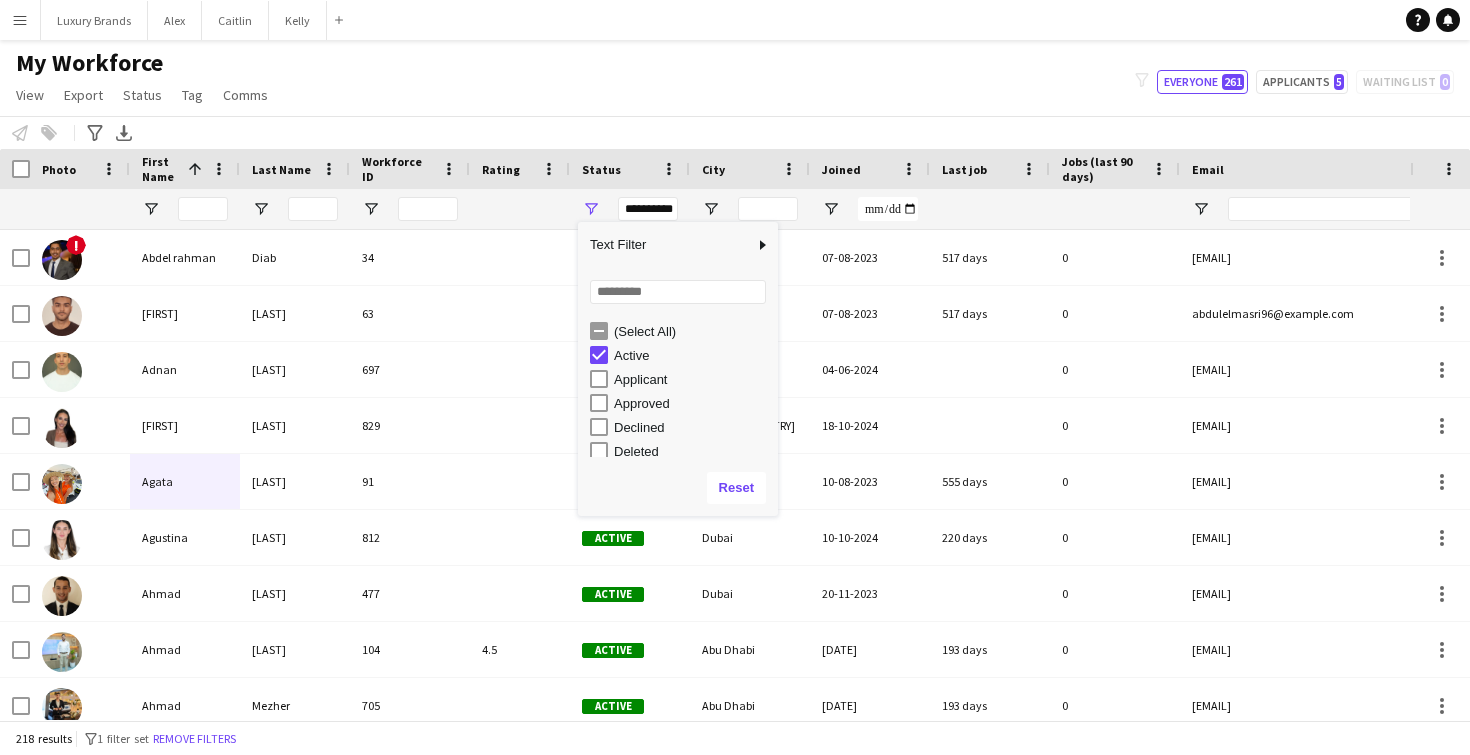 click on "Abu Dhabi (14) Chanel pre-approved (0) Chop (0) Dubai (16) Headshots DONE (1) INTERVIEWED (26) INTERVIEWED - L.B ONLY (0) Invited for interview  (14) Luxury Brands (0) Mascot (1) Mubadala Staff (0) Nadine's Favourites (5) Runners (0) To invite (1) Top 100 (55) Top 50 active (0)  Add to tag  Abu Dhabi (14) Chanel pre-approved (0) Chop (0) Dubai (16) Headshots DONE (1) INTERVIEWED (26) INTERVIEWED - L.B ONLY (0) Invited for interview  (14) Luxury Brands (0) Mascot (1) Mubadala Staff (0) Nadine's Favourites (5) Runners (0) To invite (1) Top 100 (55) Top 50 active (0)  Untag  Abu Dhabi (14) Chanel pre-approved (0) Chop (0) Dubai (16) Headshots DONE (1) INTERVIEWED (26) INTERVIEWED - L.B ONLY (0) Invited for interview  (14) Luxury Brands (0) Mascot (1) Runners (0)" 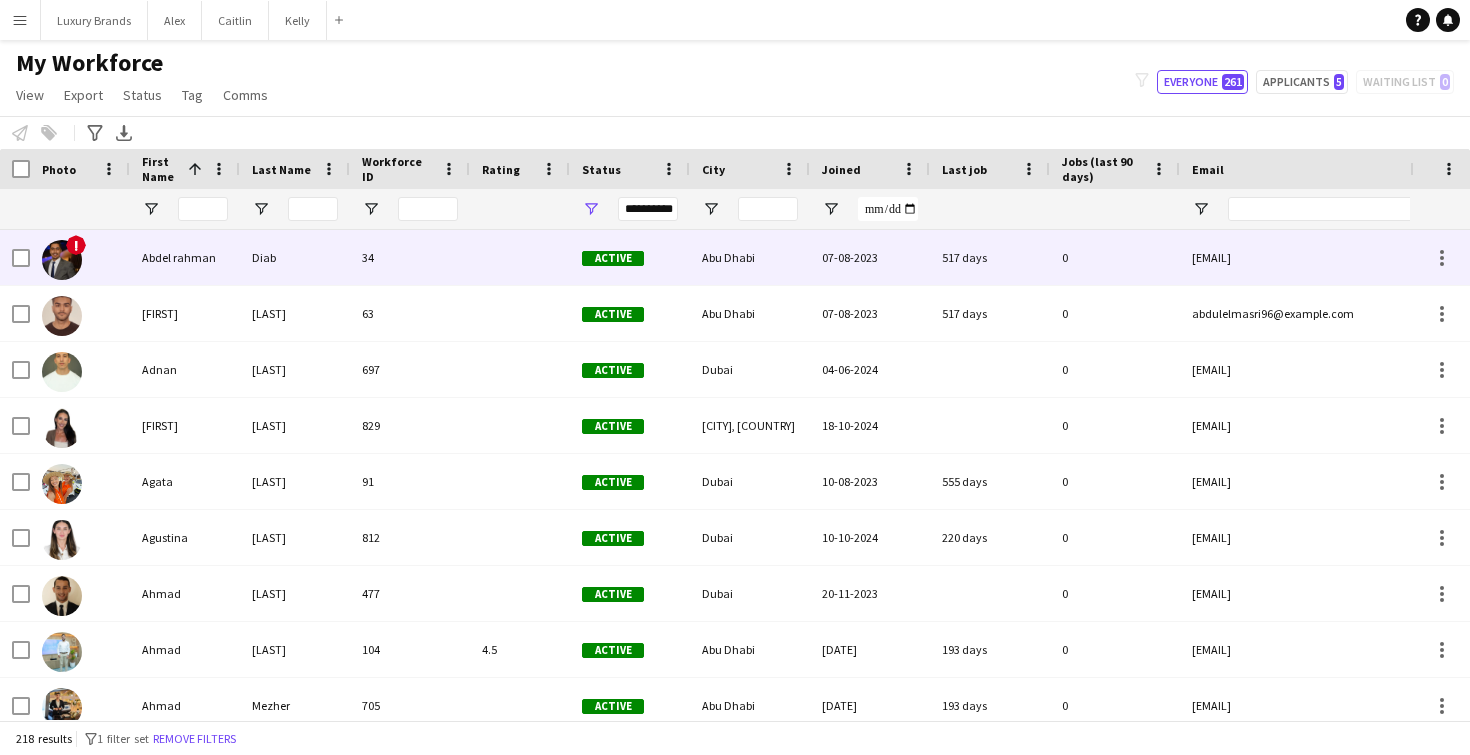 click on "Abdel rahman" at bounding box center (185, 257) 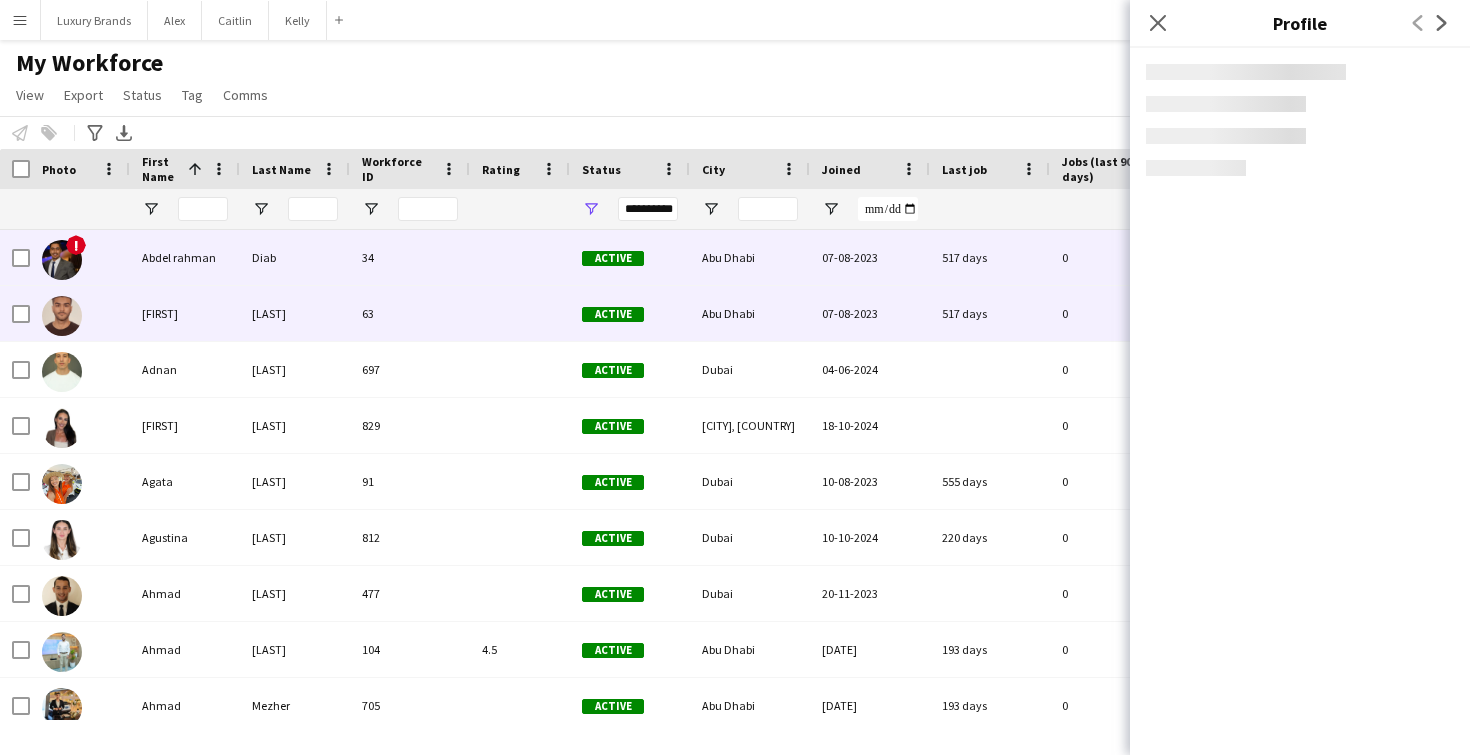click on "[FIRST]" at bounding box center [185, 313] 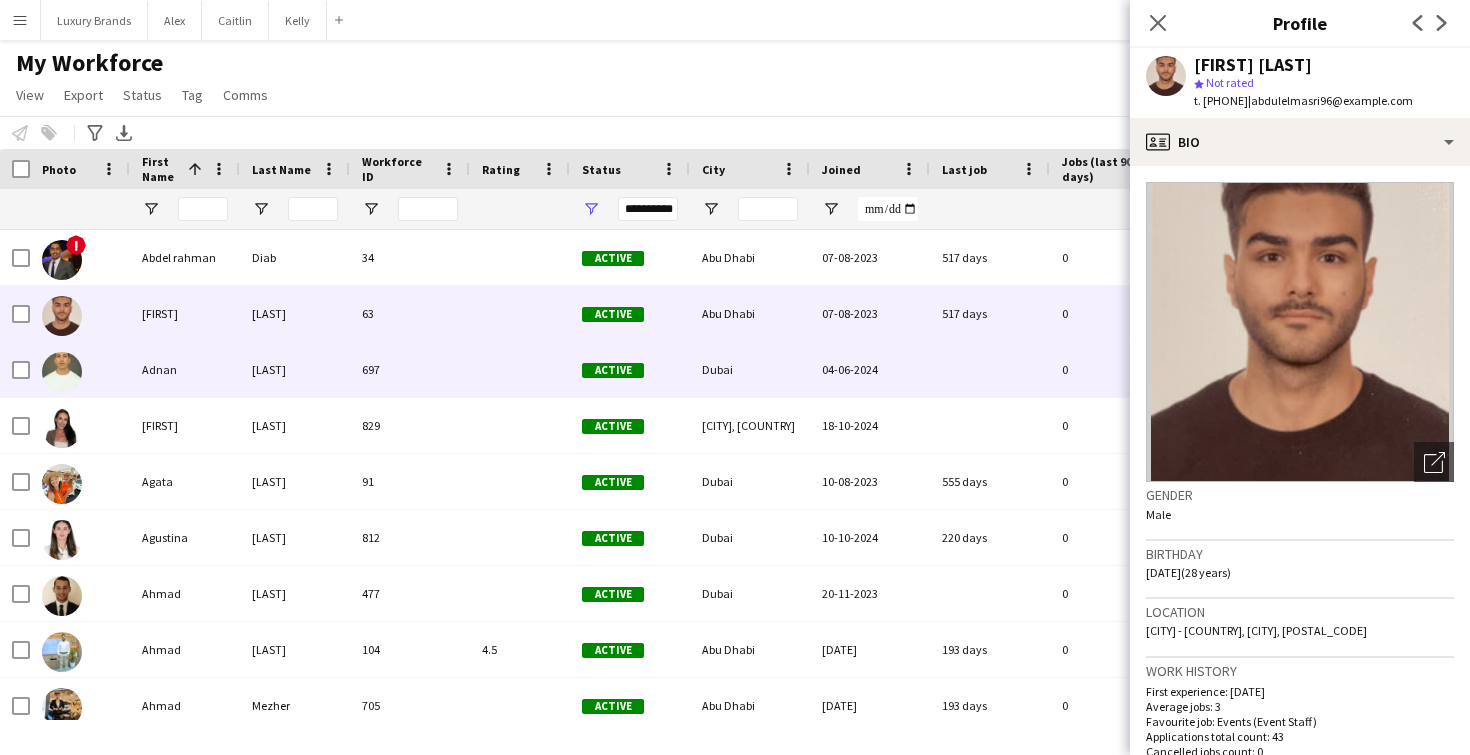 click on "Adnan" at bounding box center (185, 369) 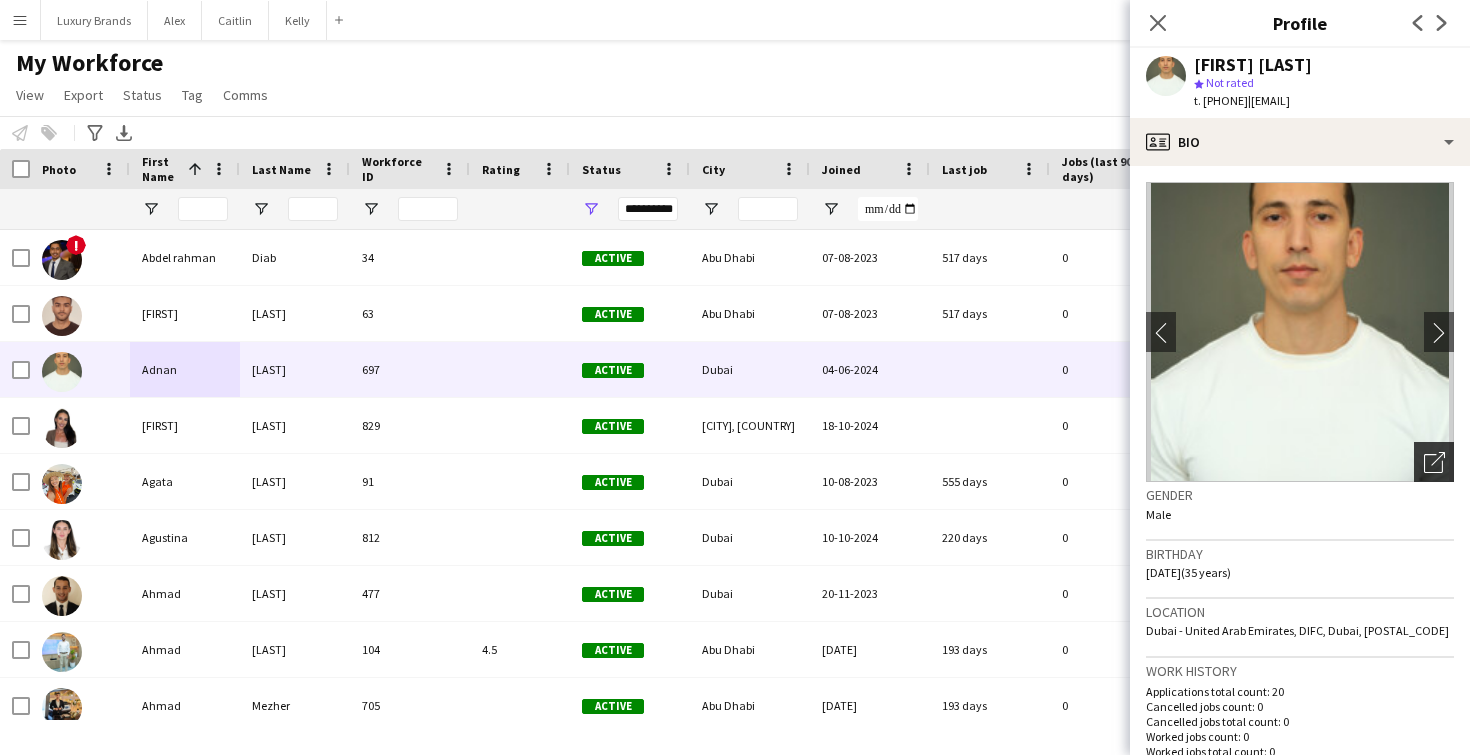 click on "Open photos pop-in" 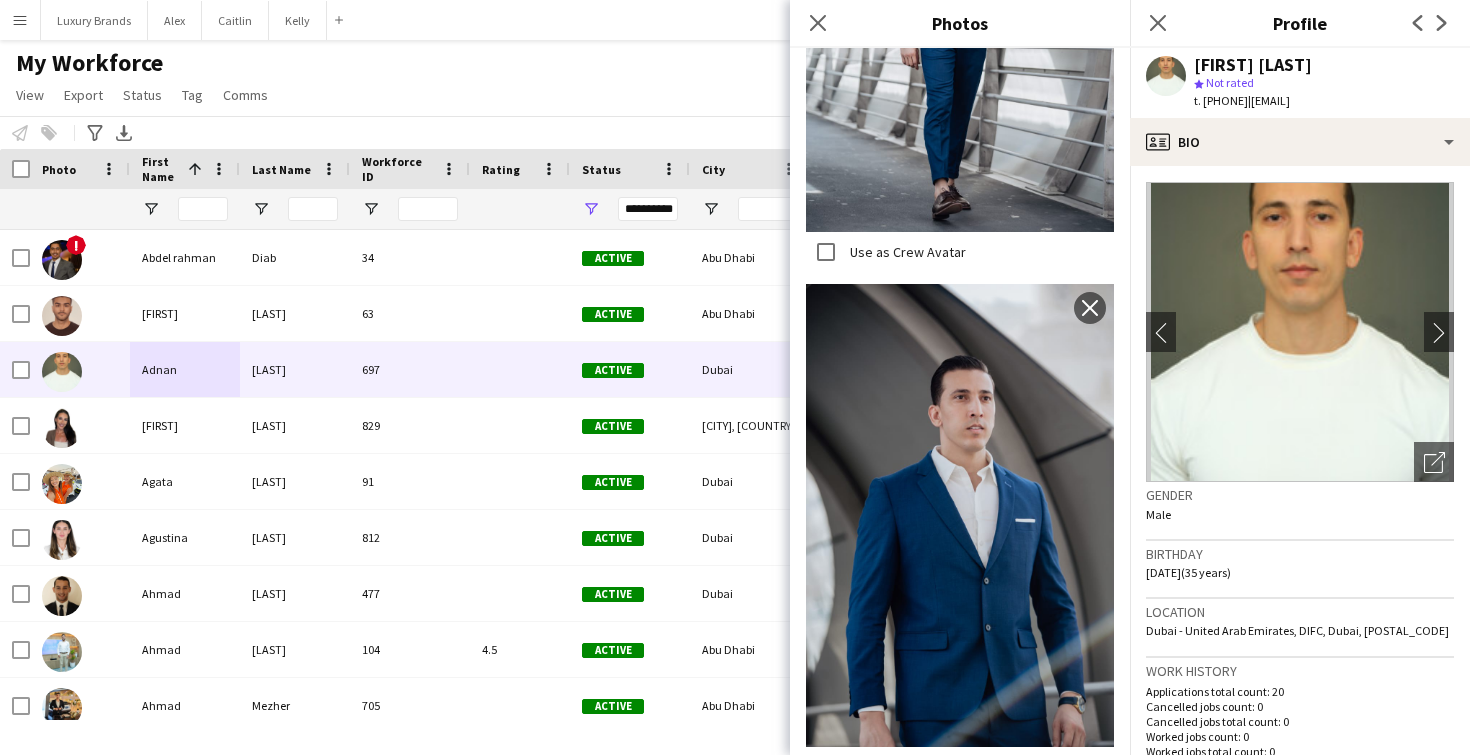 scroll, scrollTop: 4786, scrollLeft: 0, axis: vertical 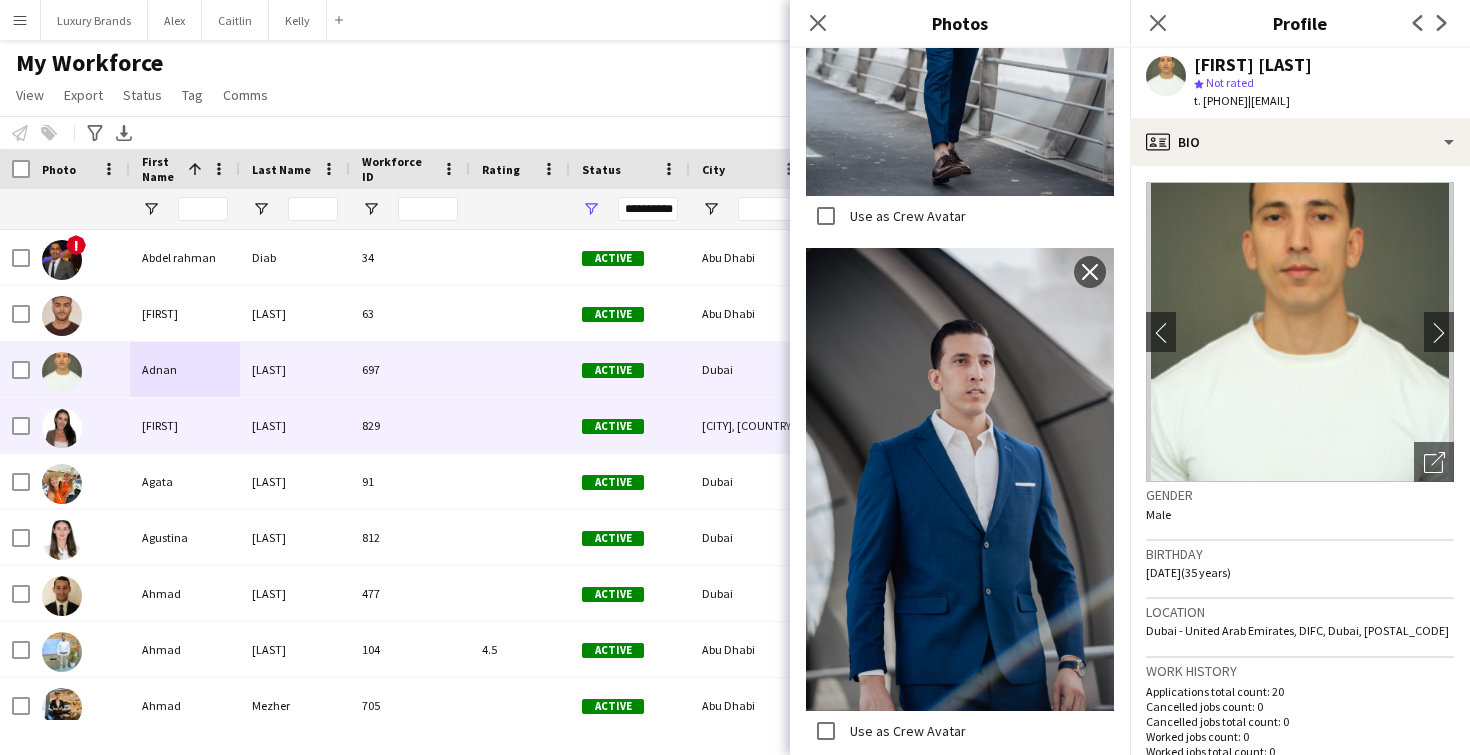 click on "[LAST]" at bounding box center (295, 425) 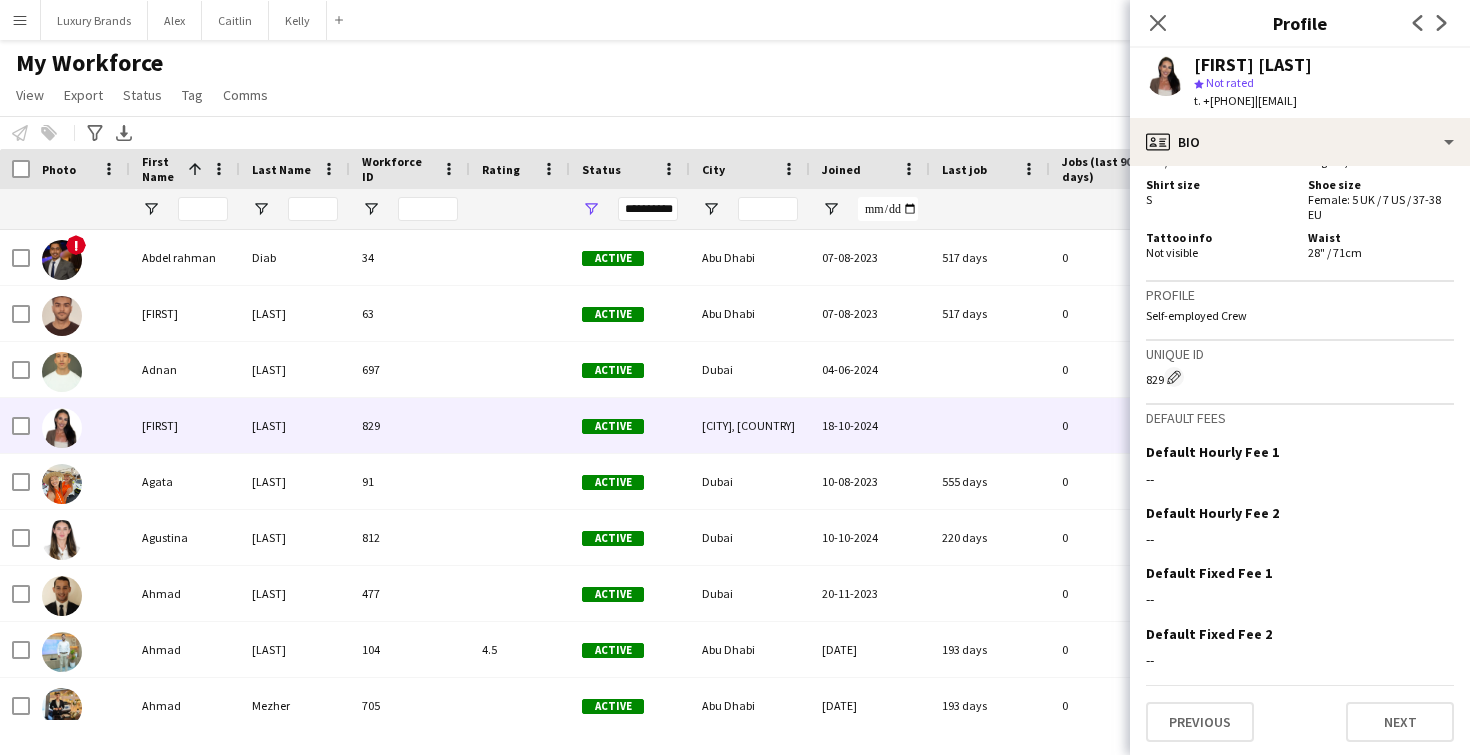 scroll, scrollTop: 1207, scrollLeft: 0, axis: vertical 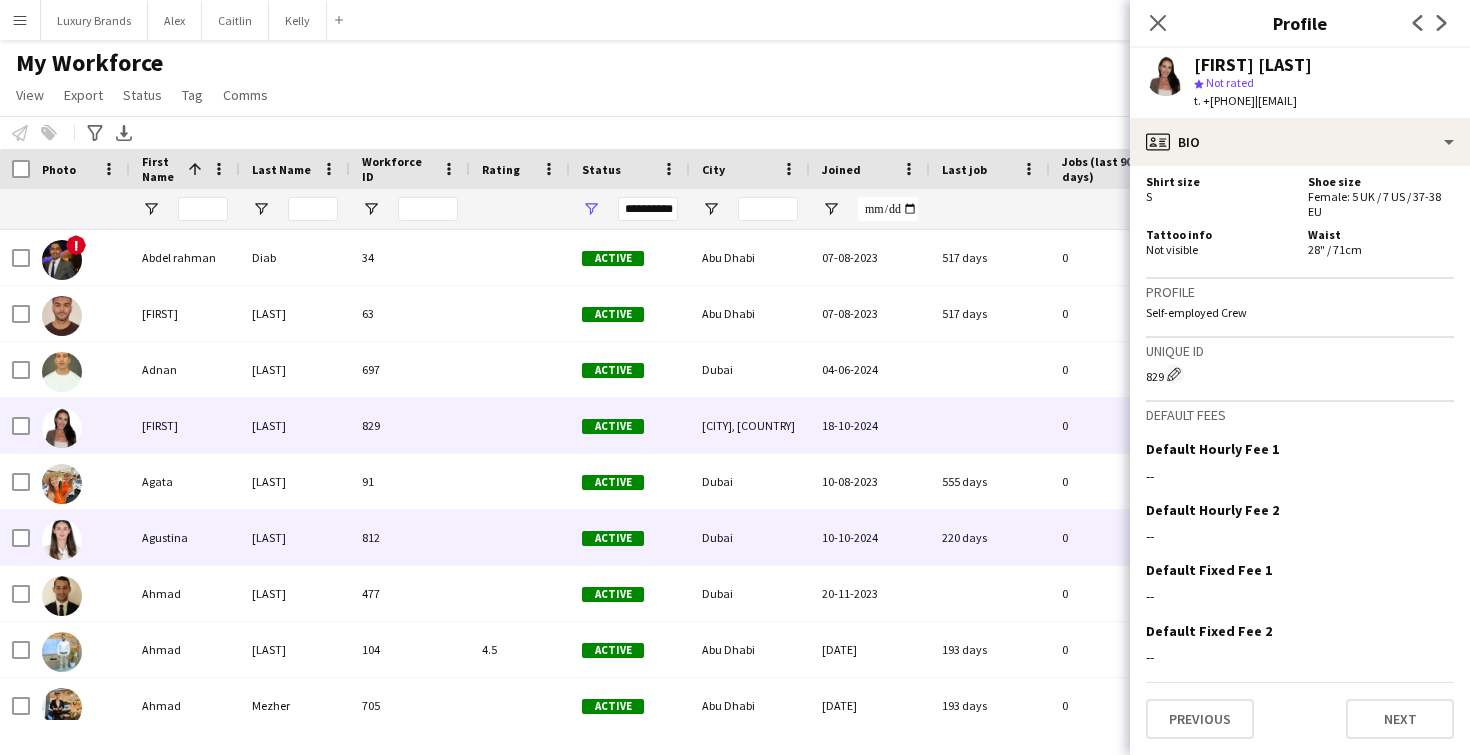 click on "812" at bounding box center [410, 537] 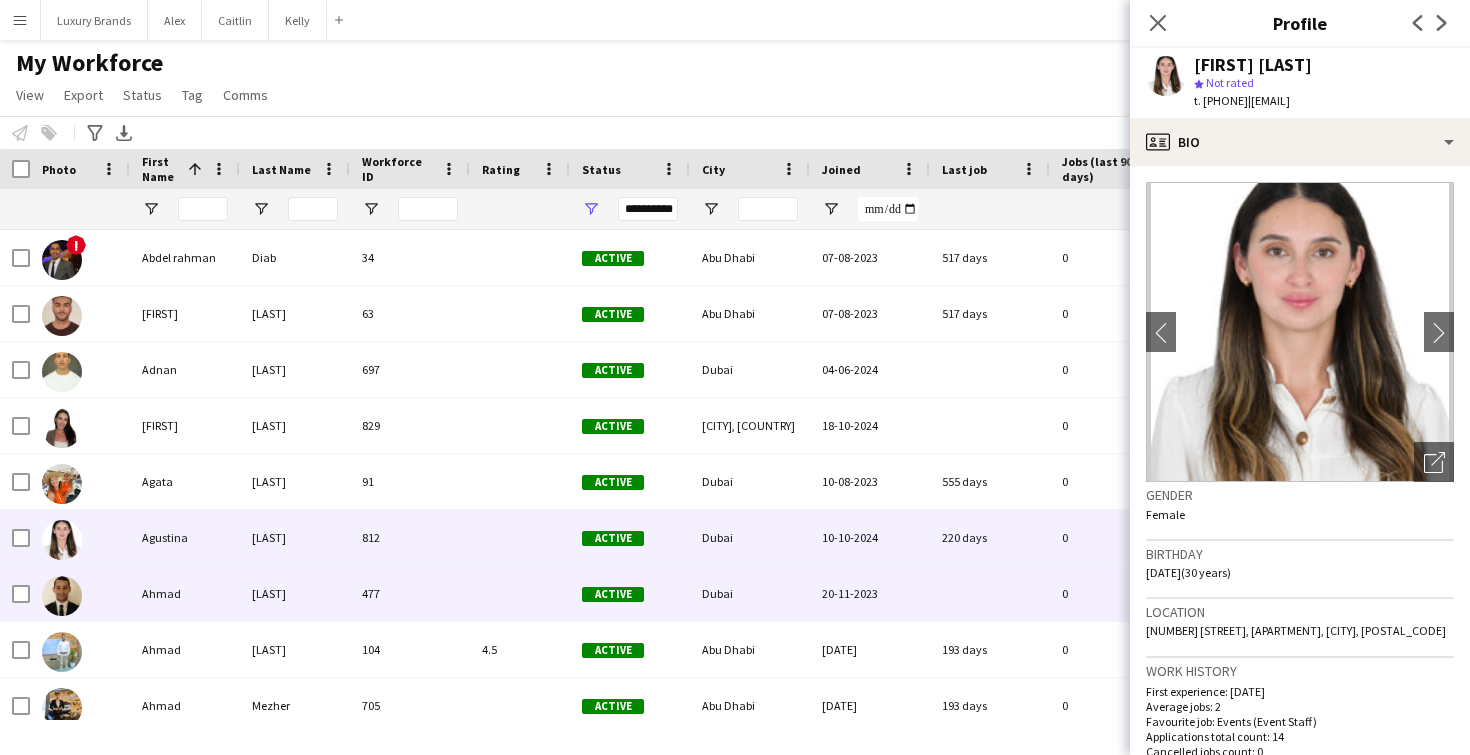 click on "477" at bounding box center (410, 593) 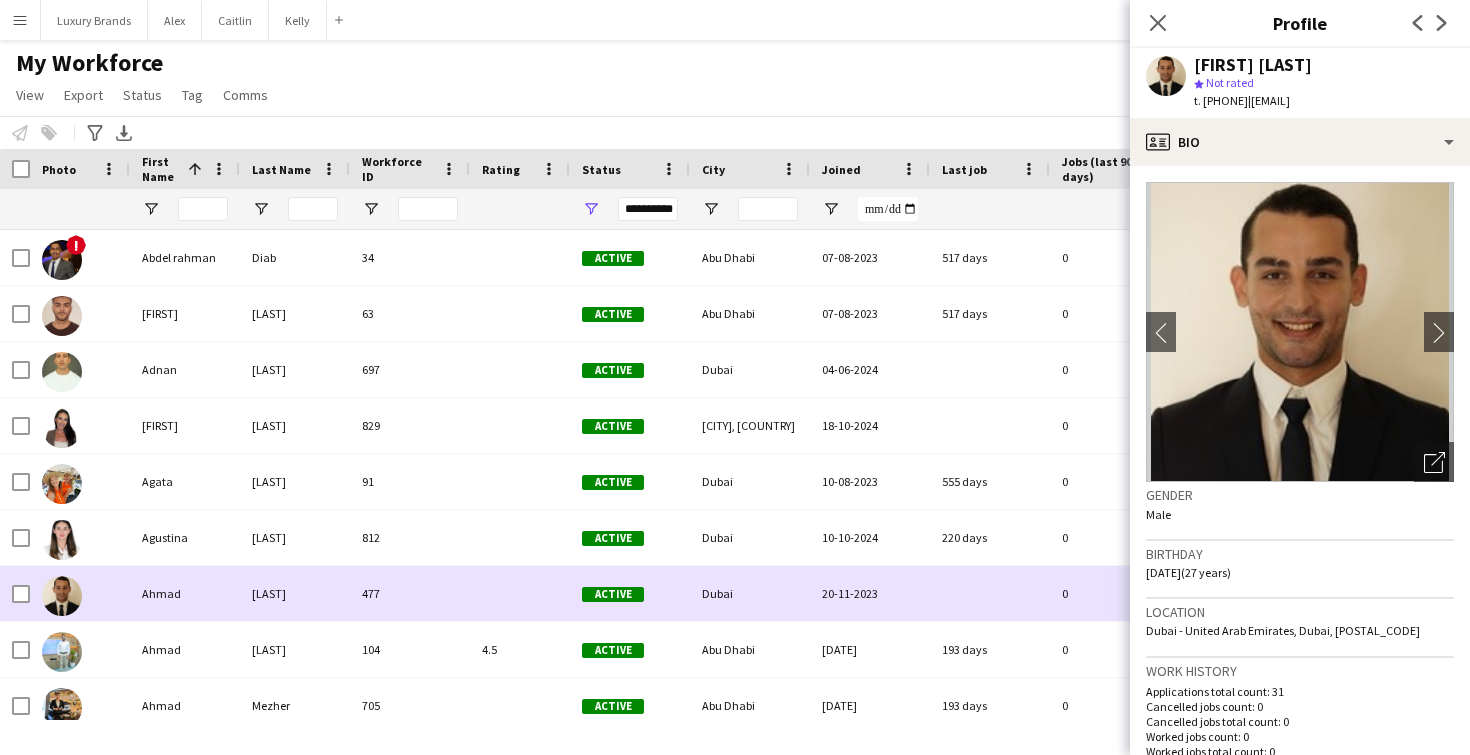 scroll, scrollTop: 204, scrollLeft: 0, axis: vertical 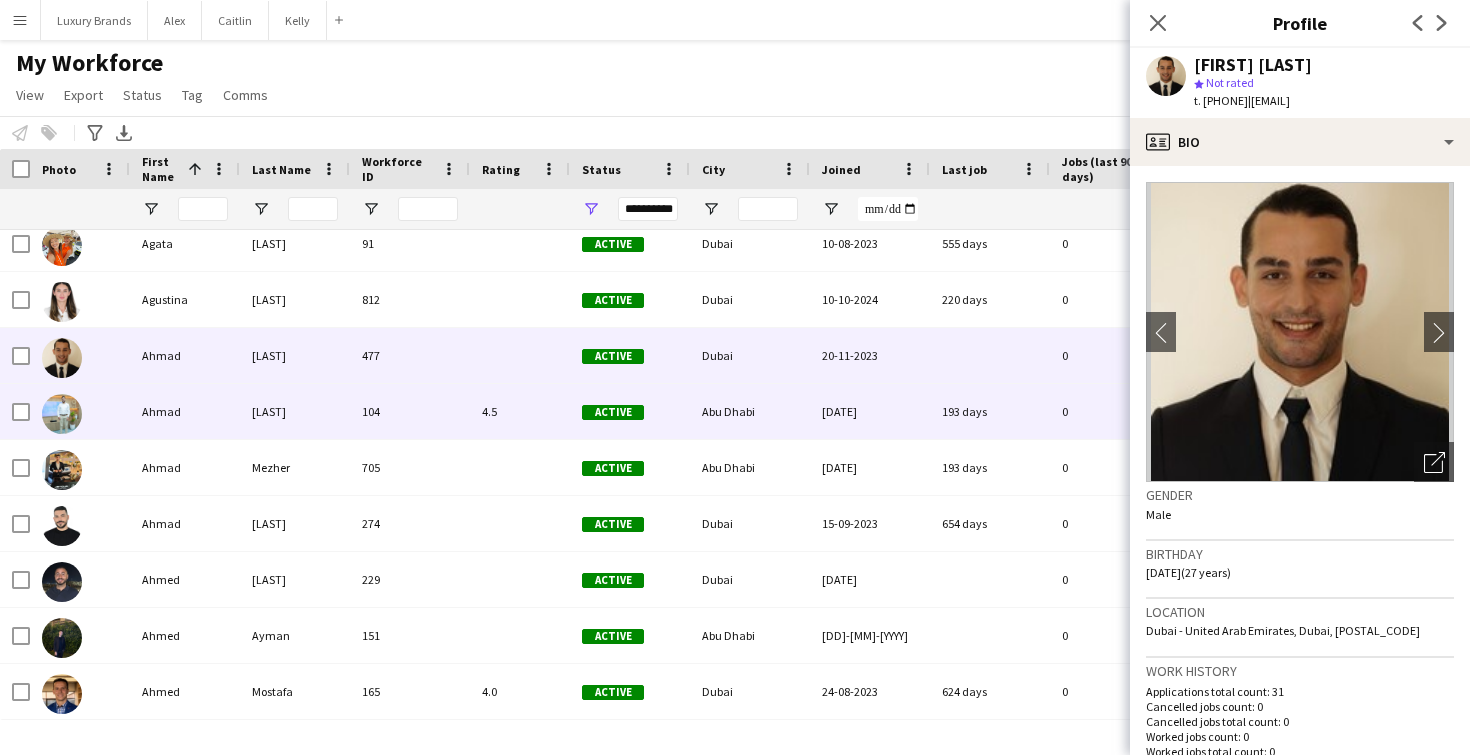 click on "[LAST]" at bounding box center (295, 411) 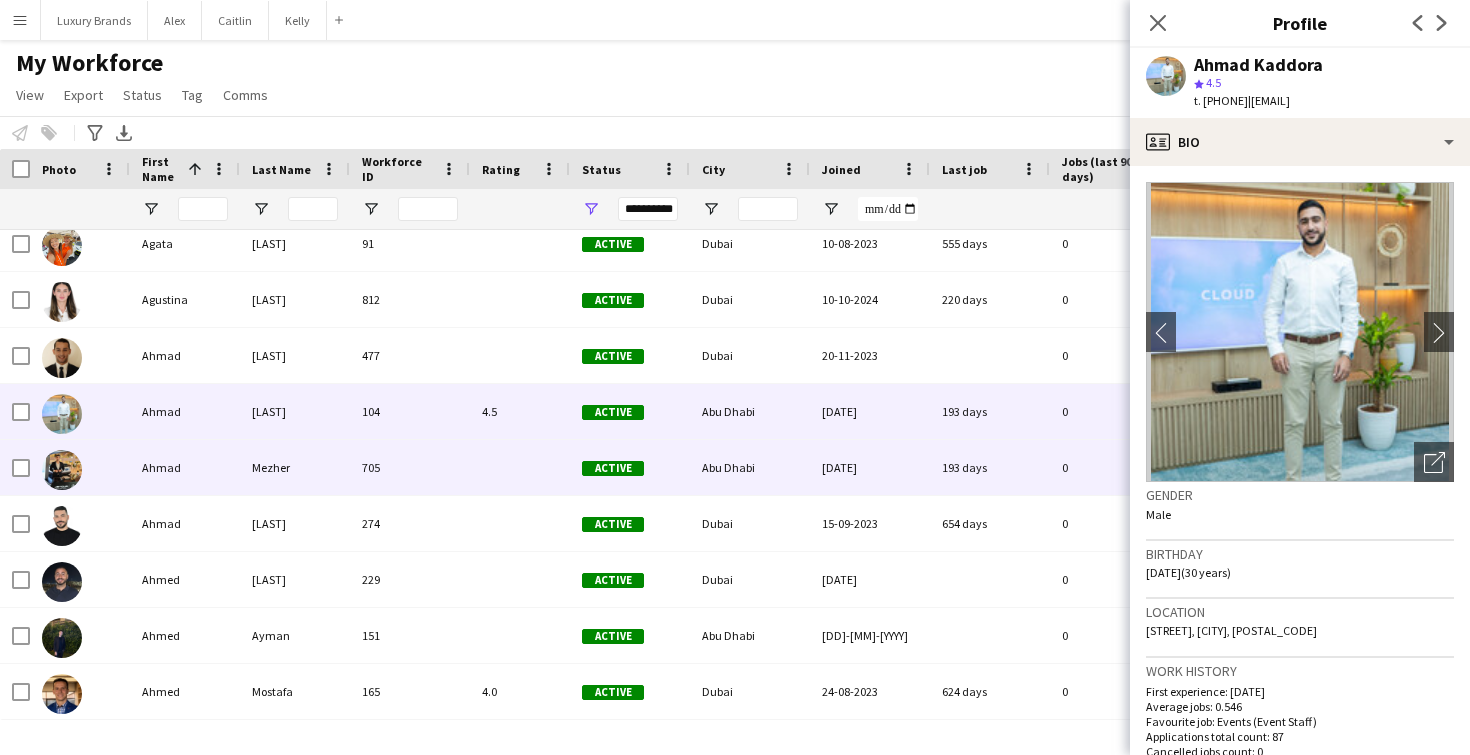 click on "Mezher" at bounding box center (295, 467) 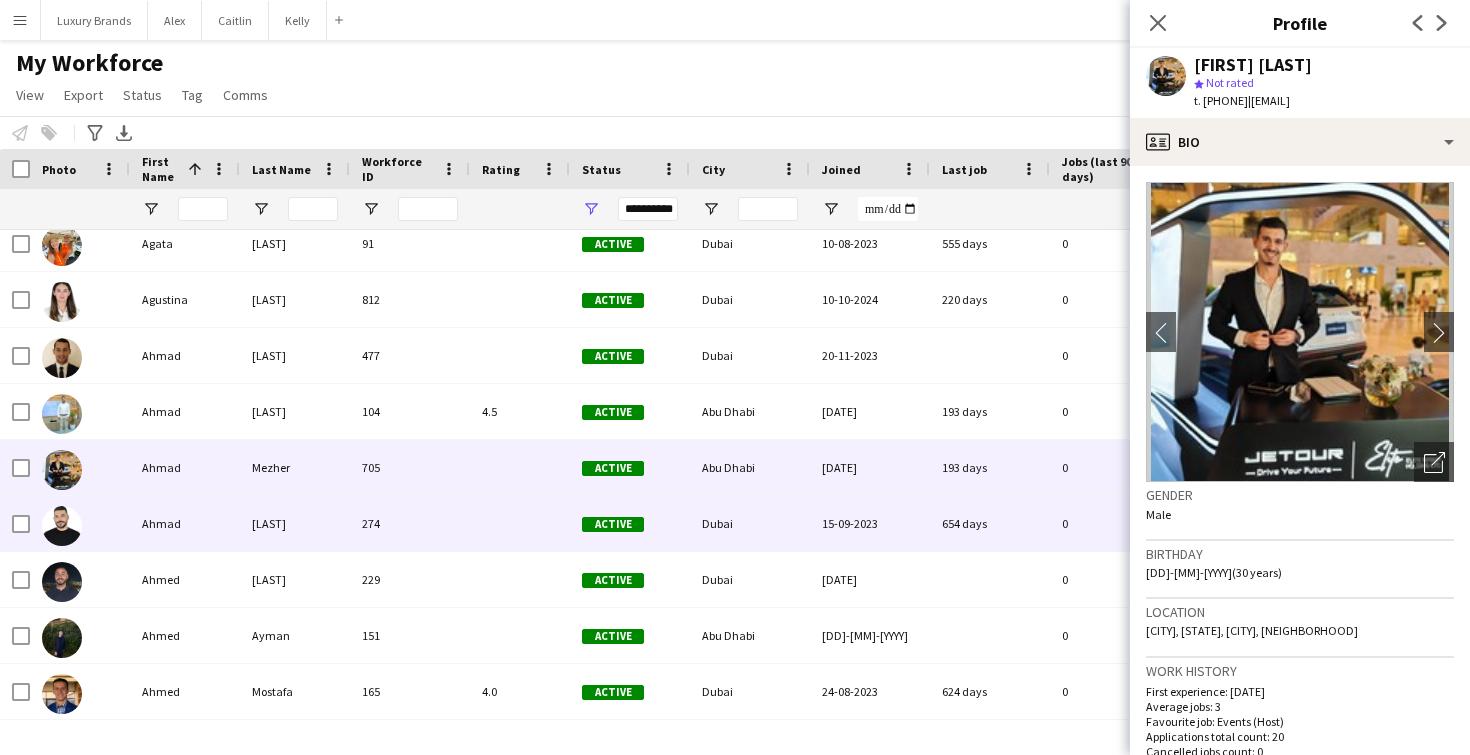 click on "[LAST]" at bounding box center (295, 523) 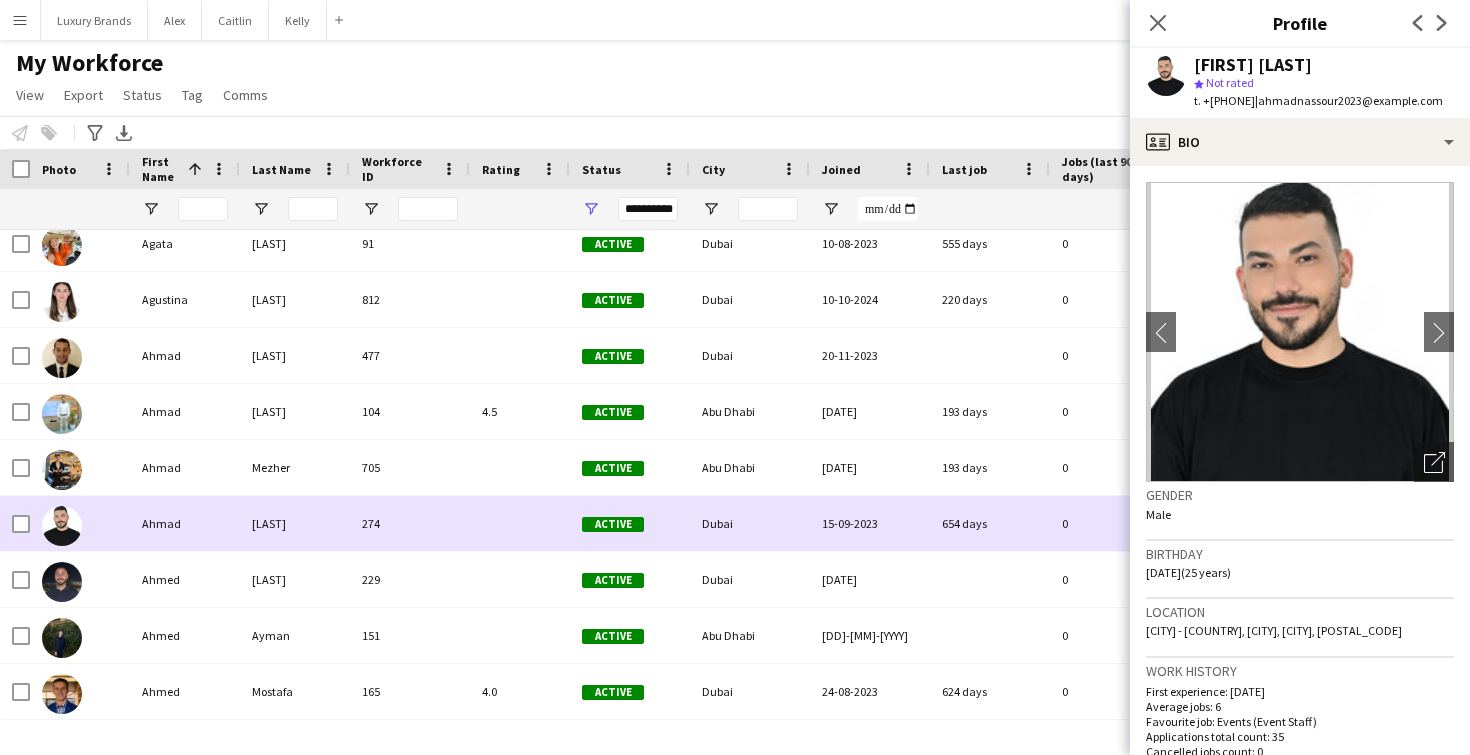 scroll, scrollTop: 328, scrollLeft: 0, axis: vertical 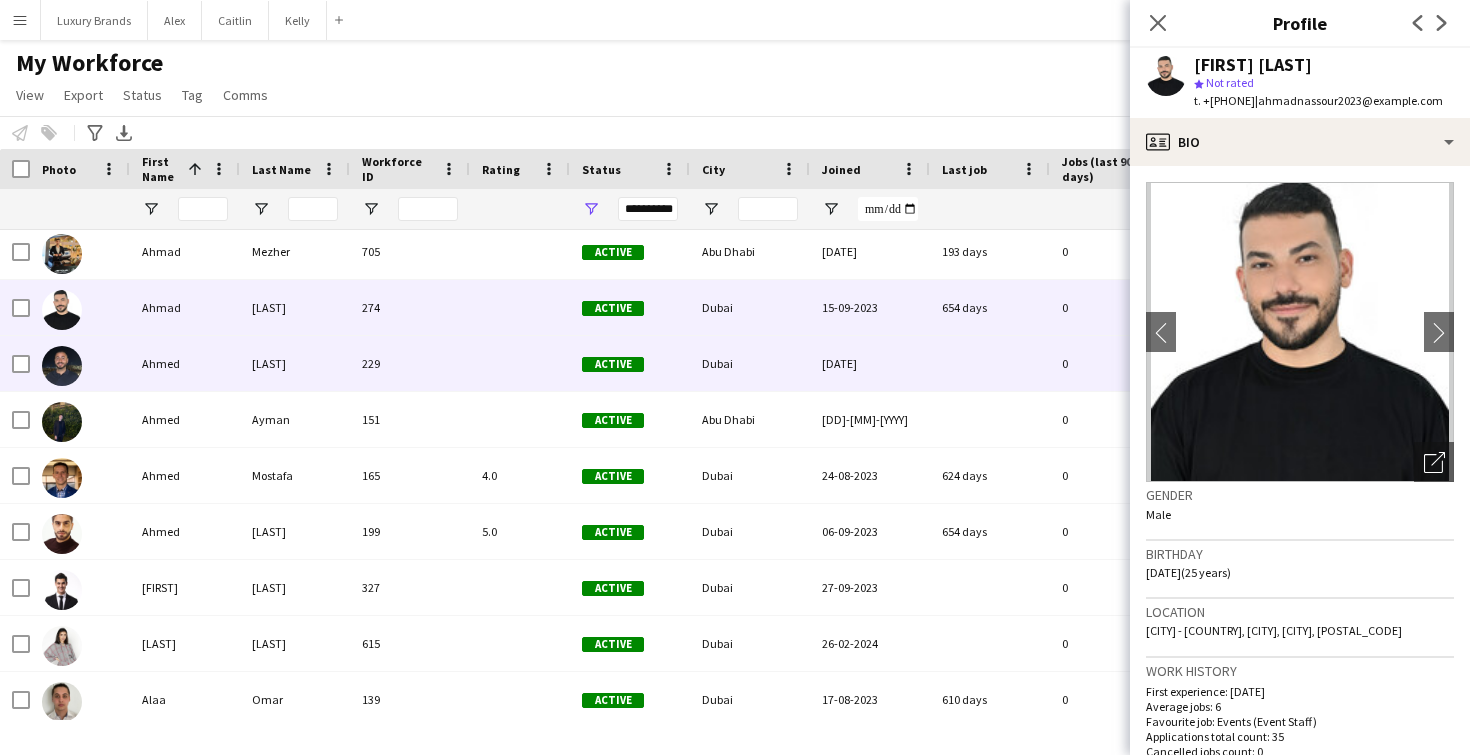 click on "[LAST]" at bounding box center [295, 363] 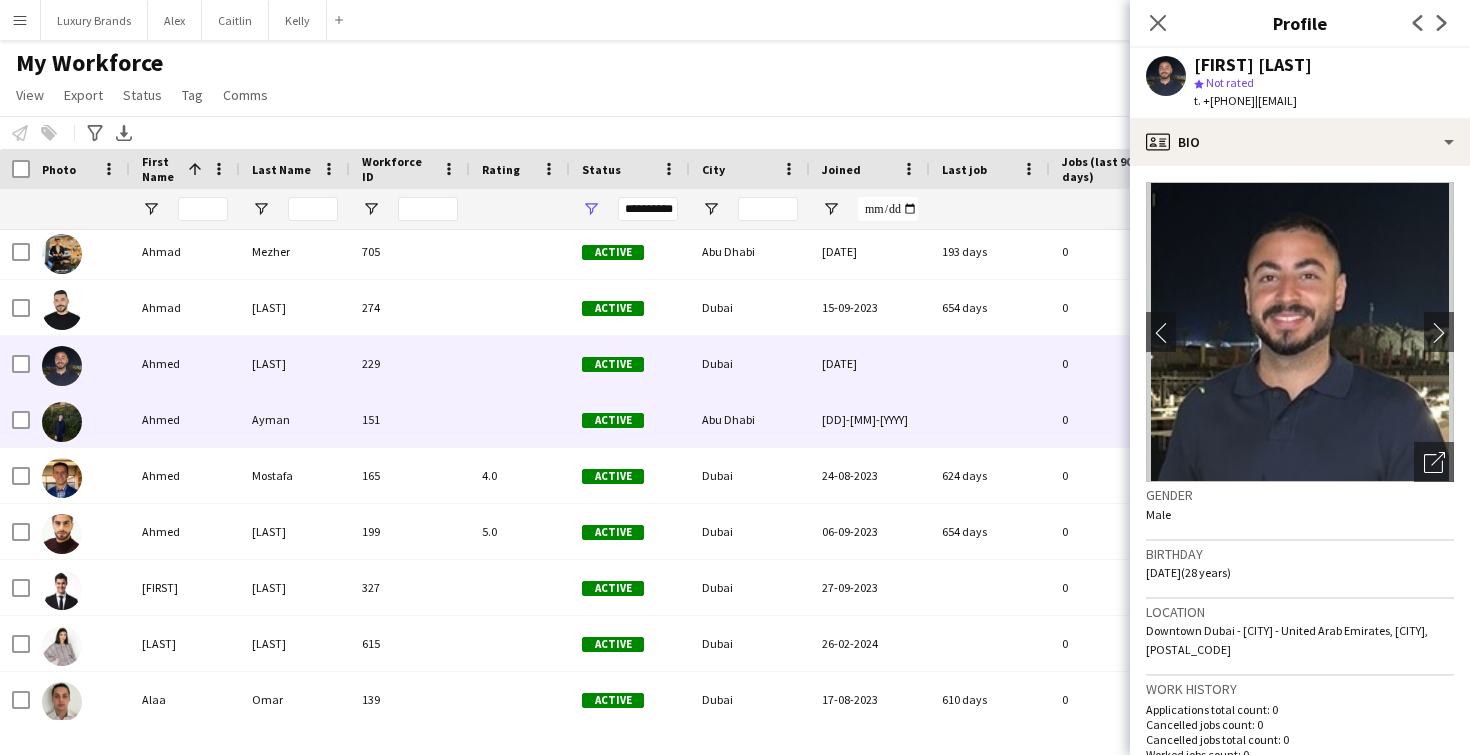 click on "Ayman" at bounding box center [295, 419] 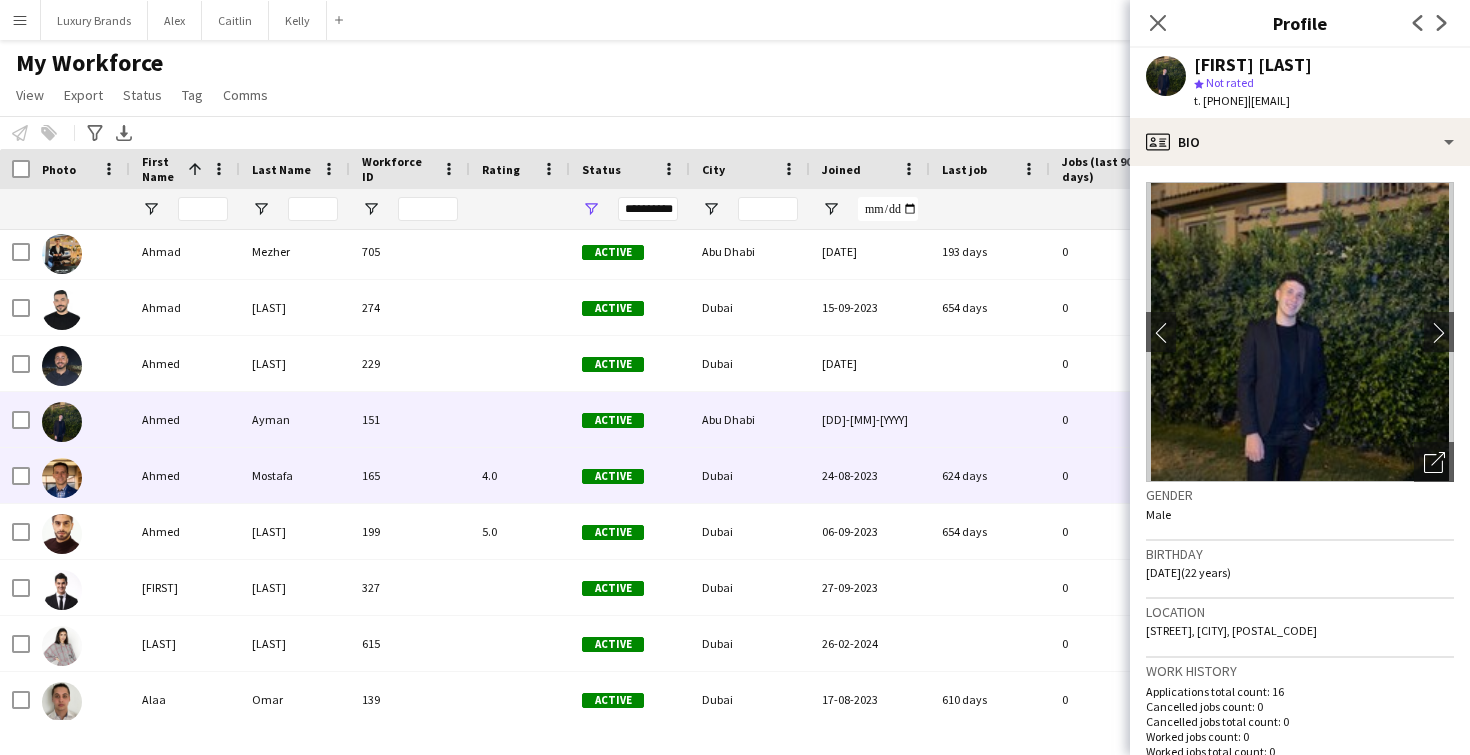 click on "Mostafa" at bounding box center (295, 475) 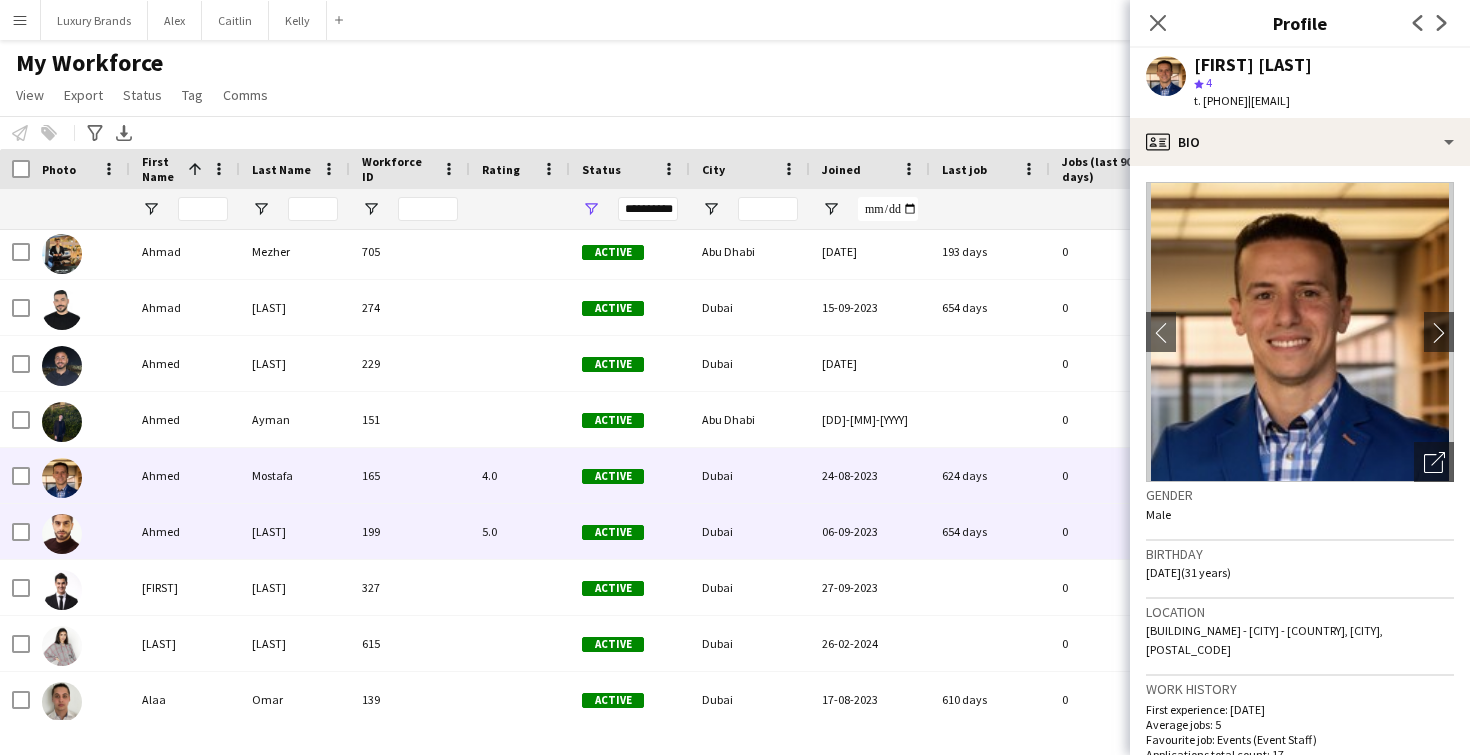 click on "[LAST]" at bounding box center [295, 531] 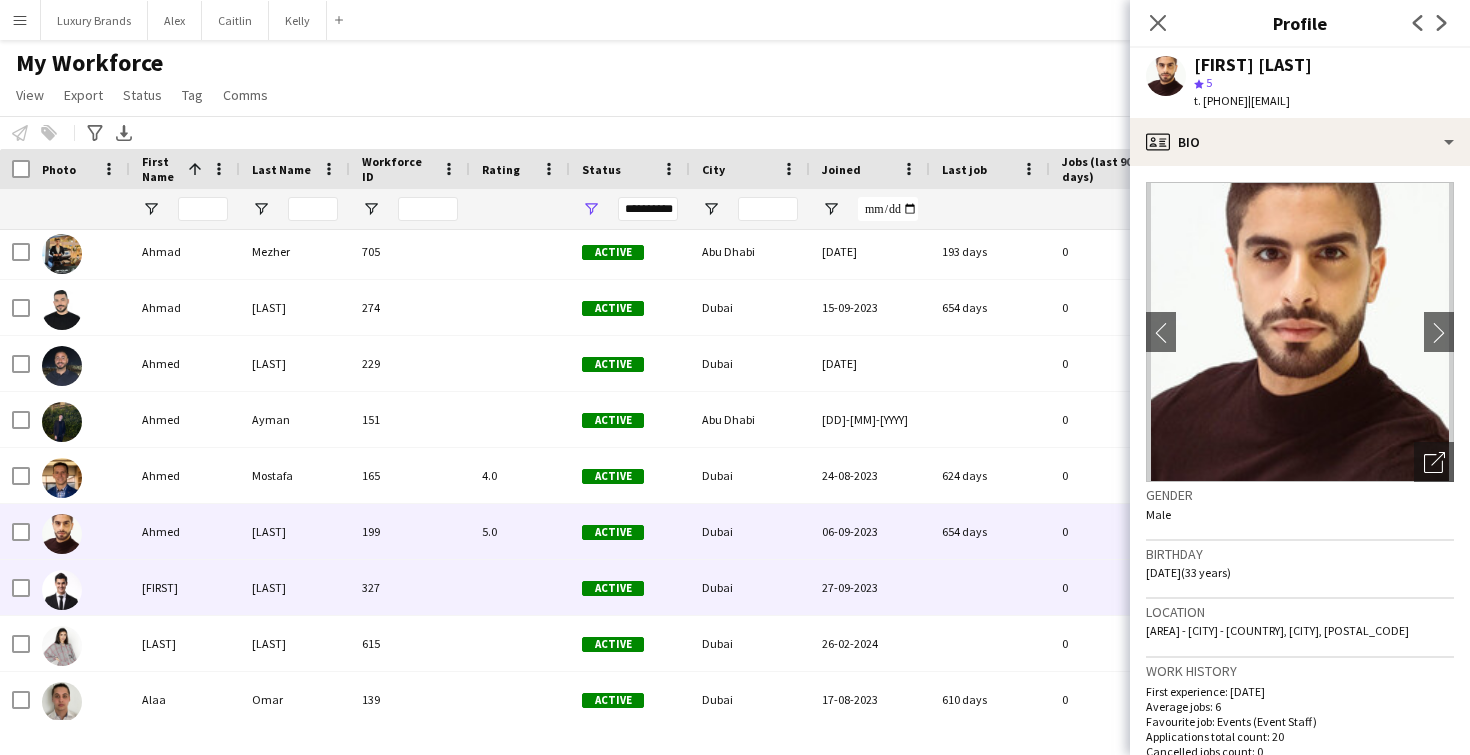 click on "[LAST]" at bounding box center (295, 587) 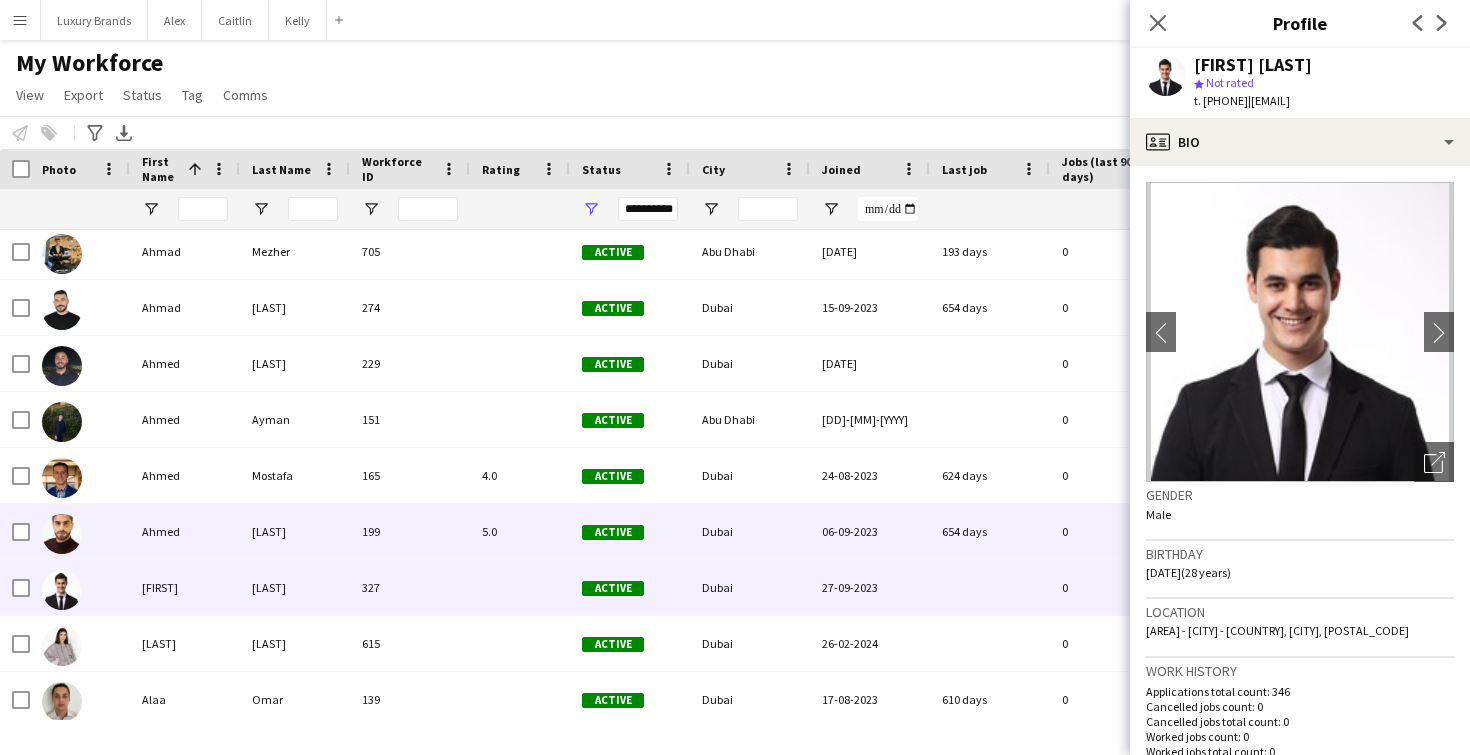 click on "[LAST]" at bounding box center (295, 531) 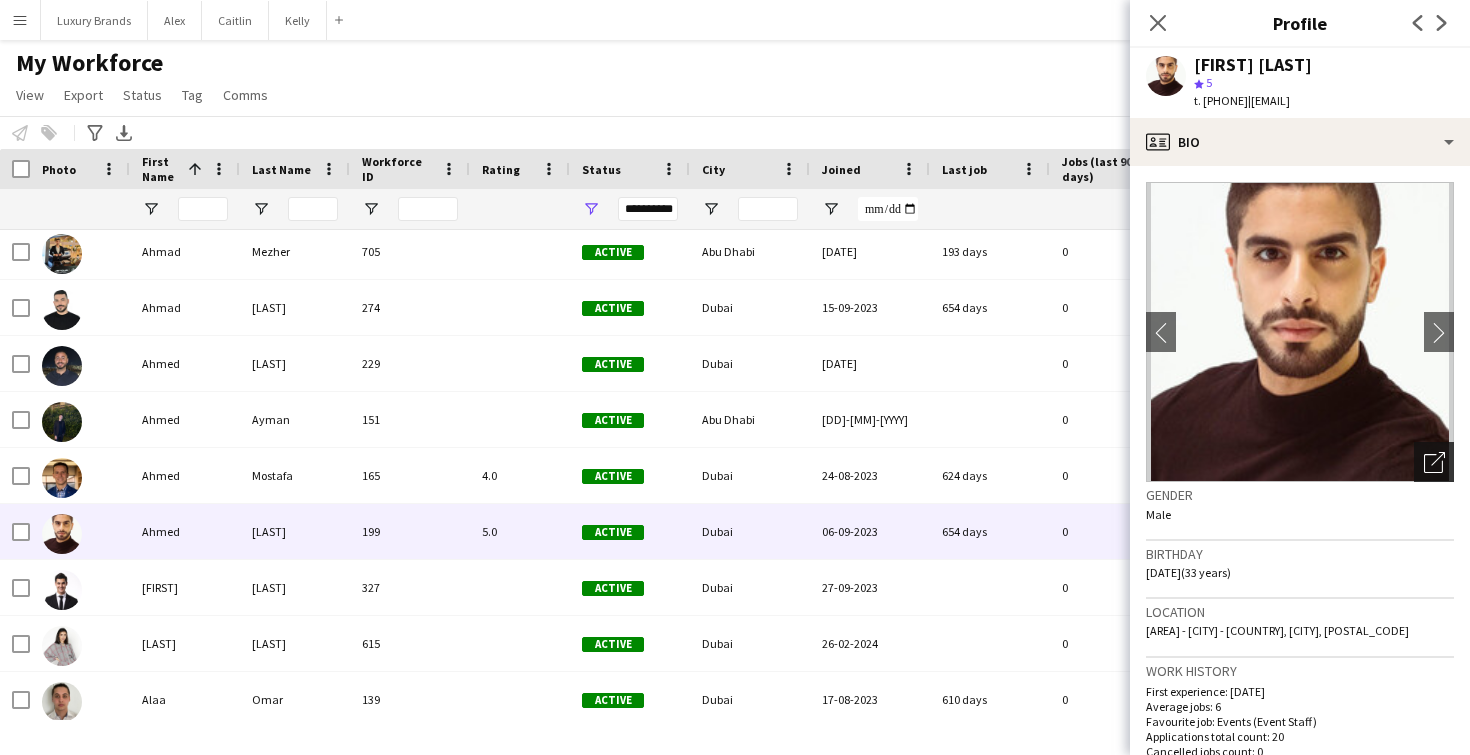 click on "Open photos pop-in" 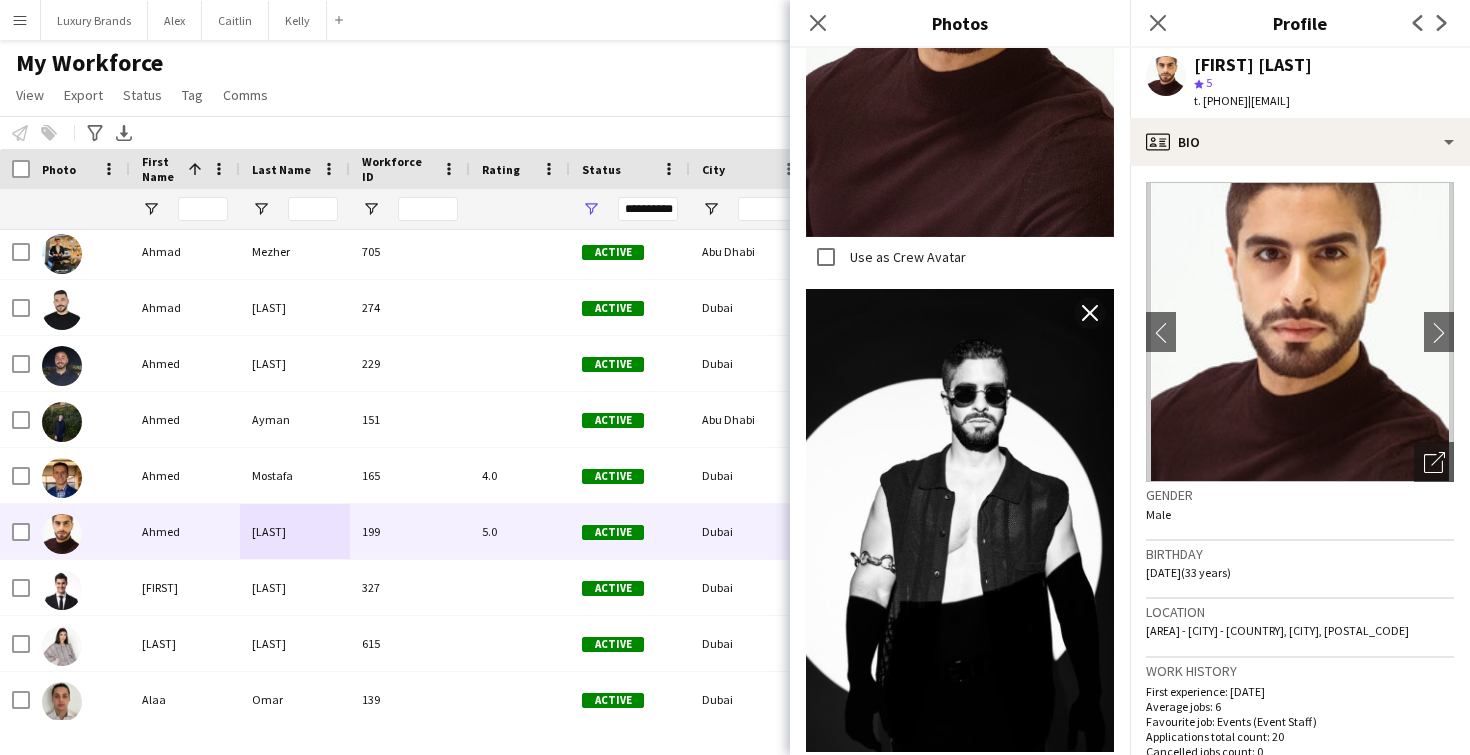 scroll, scrollTop: 5757, scrollLeft: 0, axis: vertical 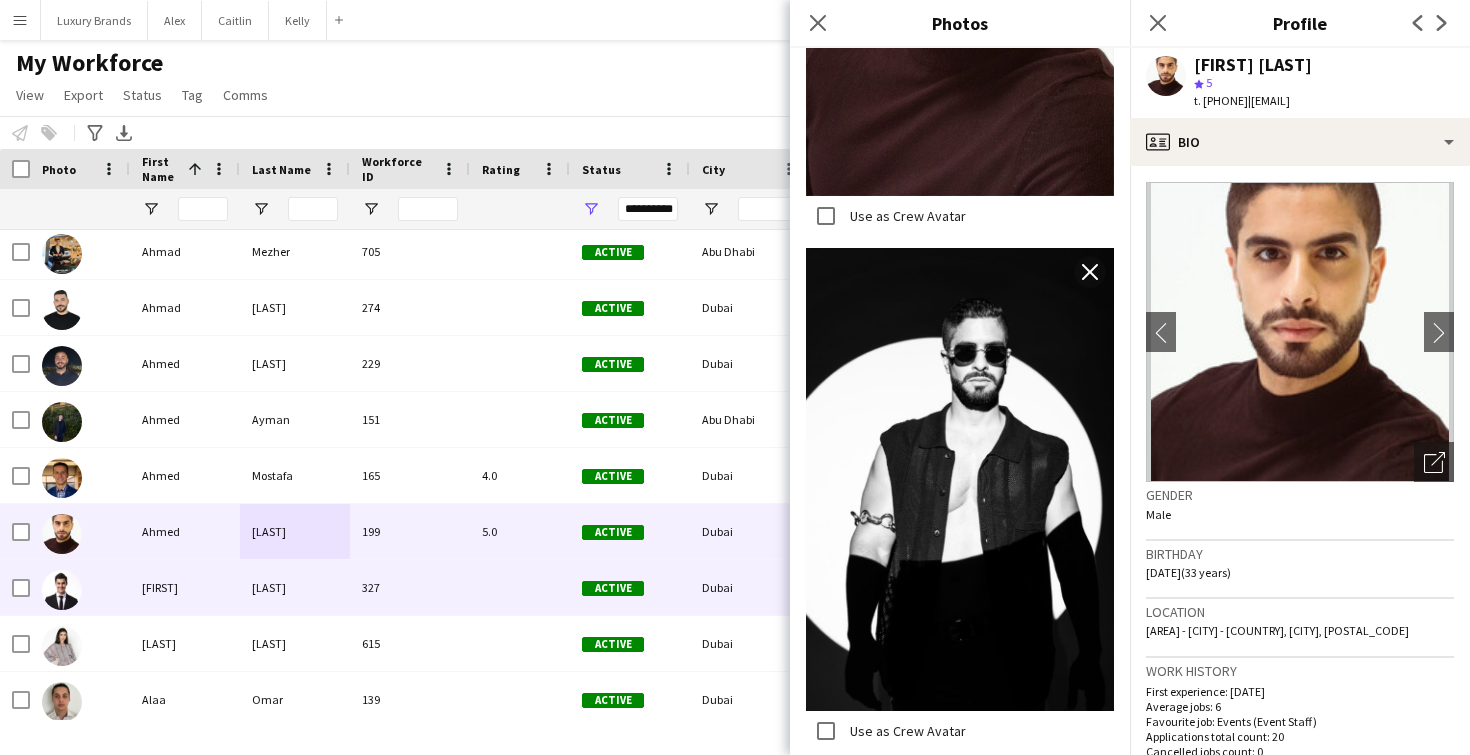 click on "[FIRST]" at bounding box center (185, 587) 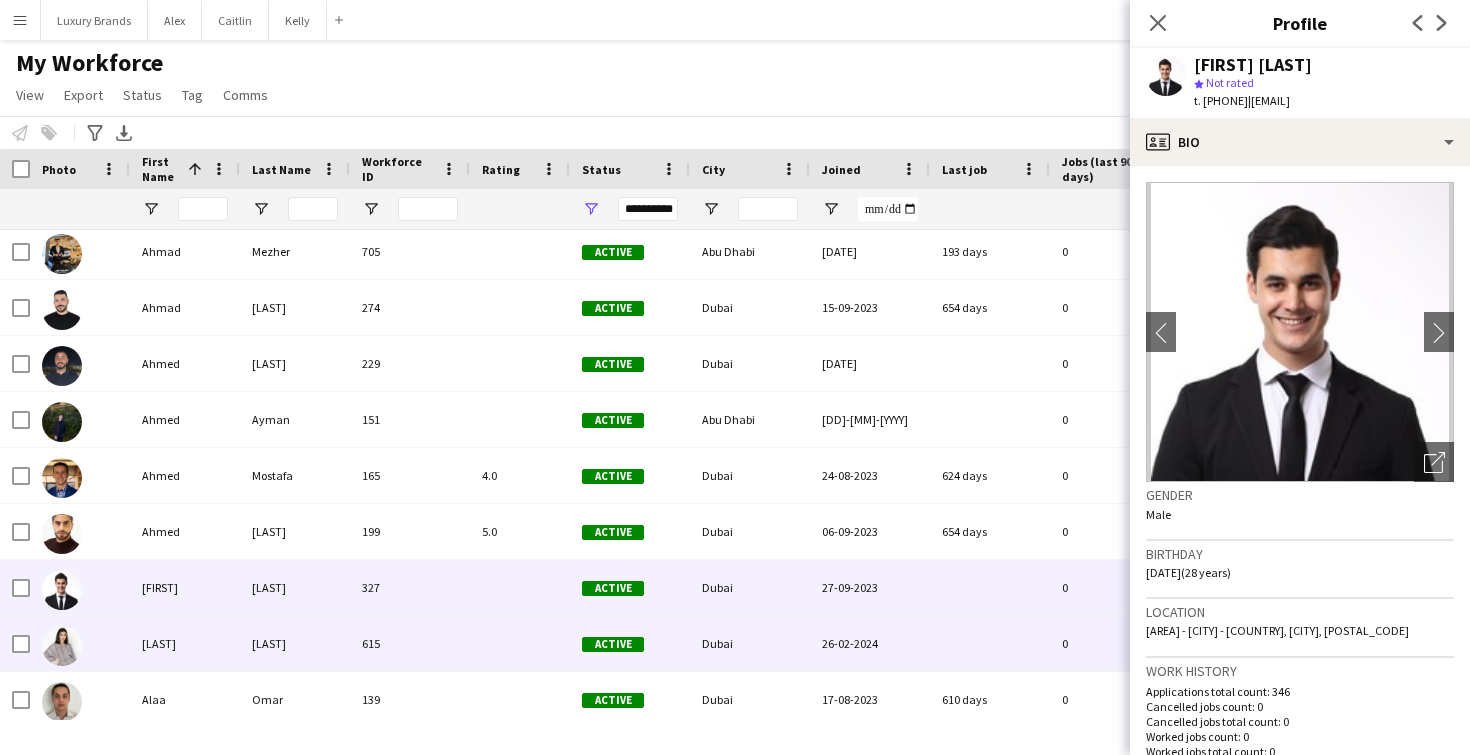 scroll, scrollTop: 638, scrollLeft: 0, axis: vertical 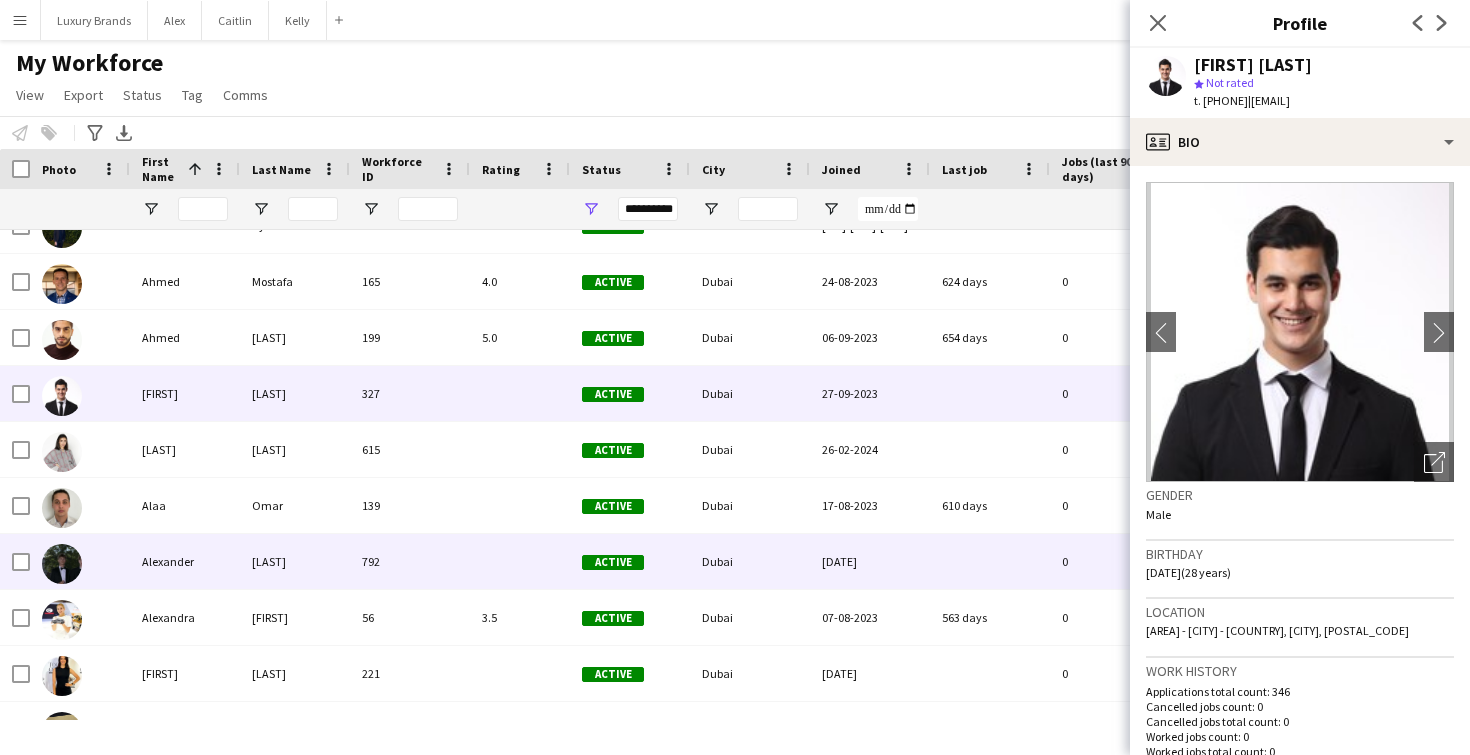 click on "Alexander" at bounding box center (185, 561) 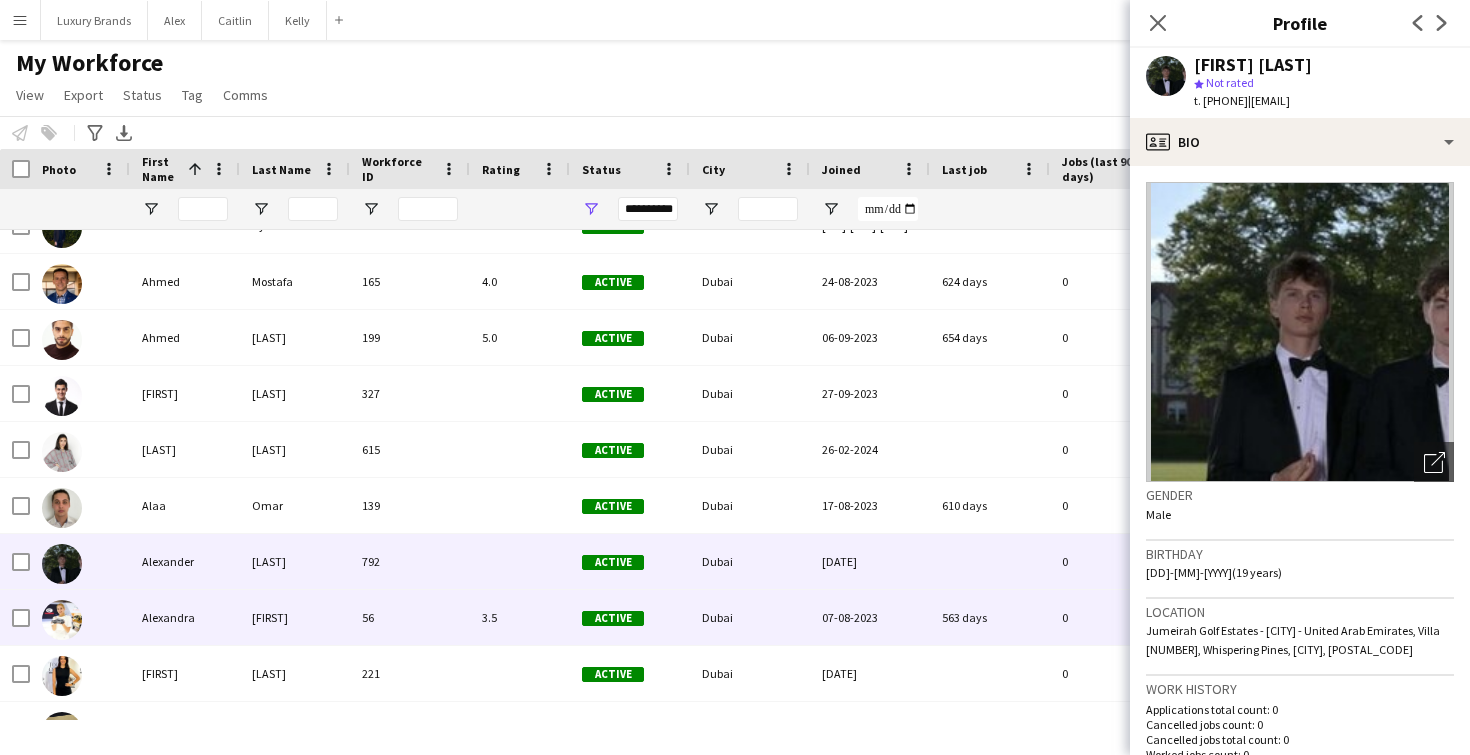 scroll, scrollTop: 824, scrollLeft: 0, axis: vertical 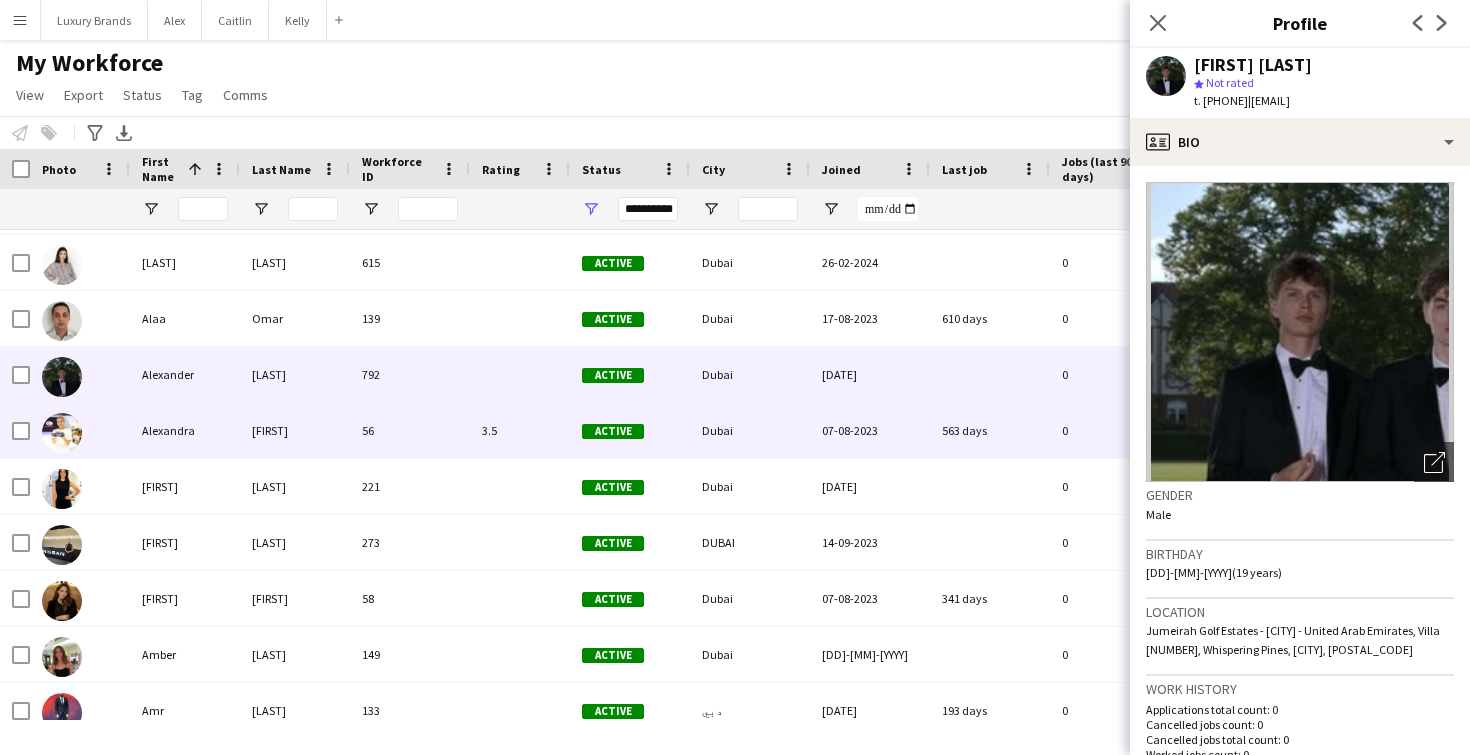 click on "[FIRST]" at bounding box center (295, 430) 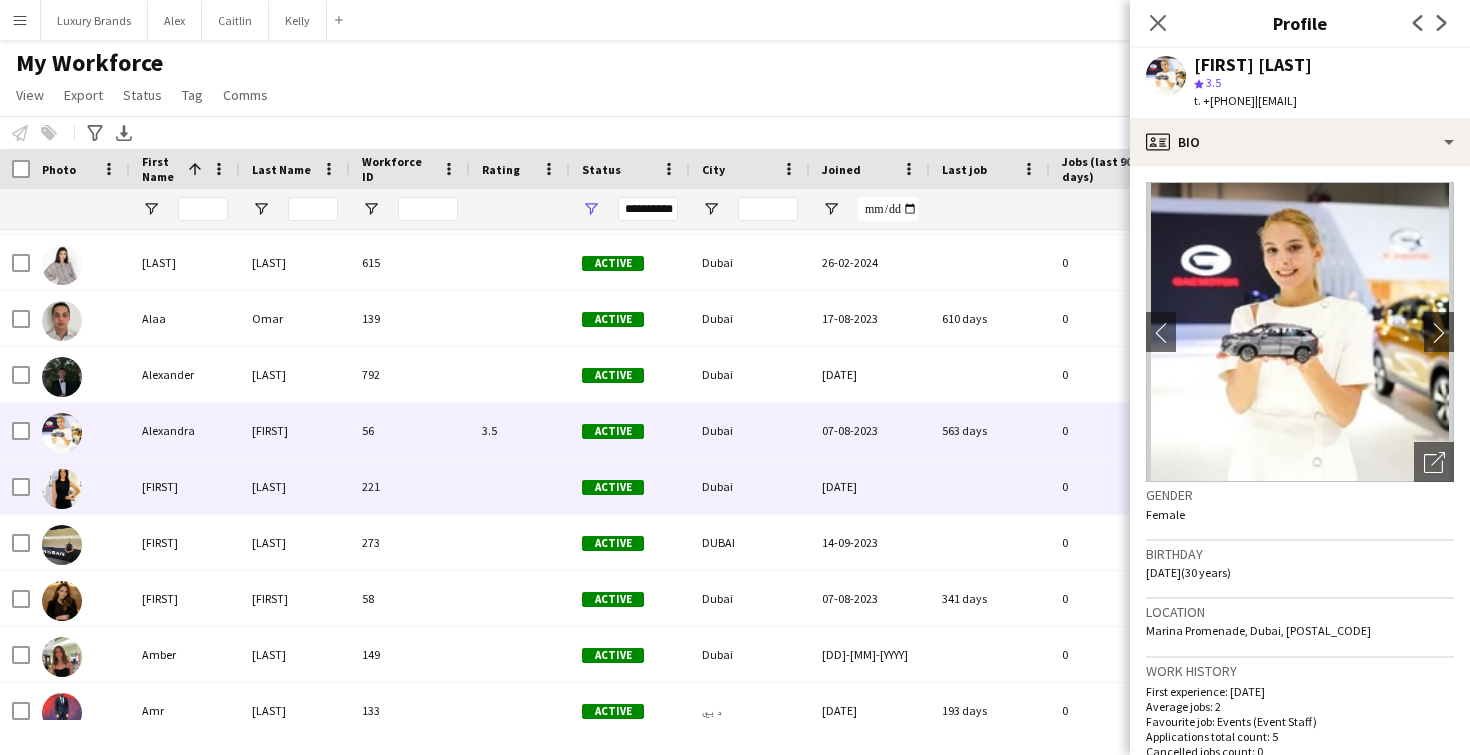 click on "[LAST]" at bounding box center [295, 486] 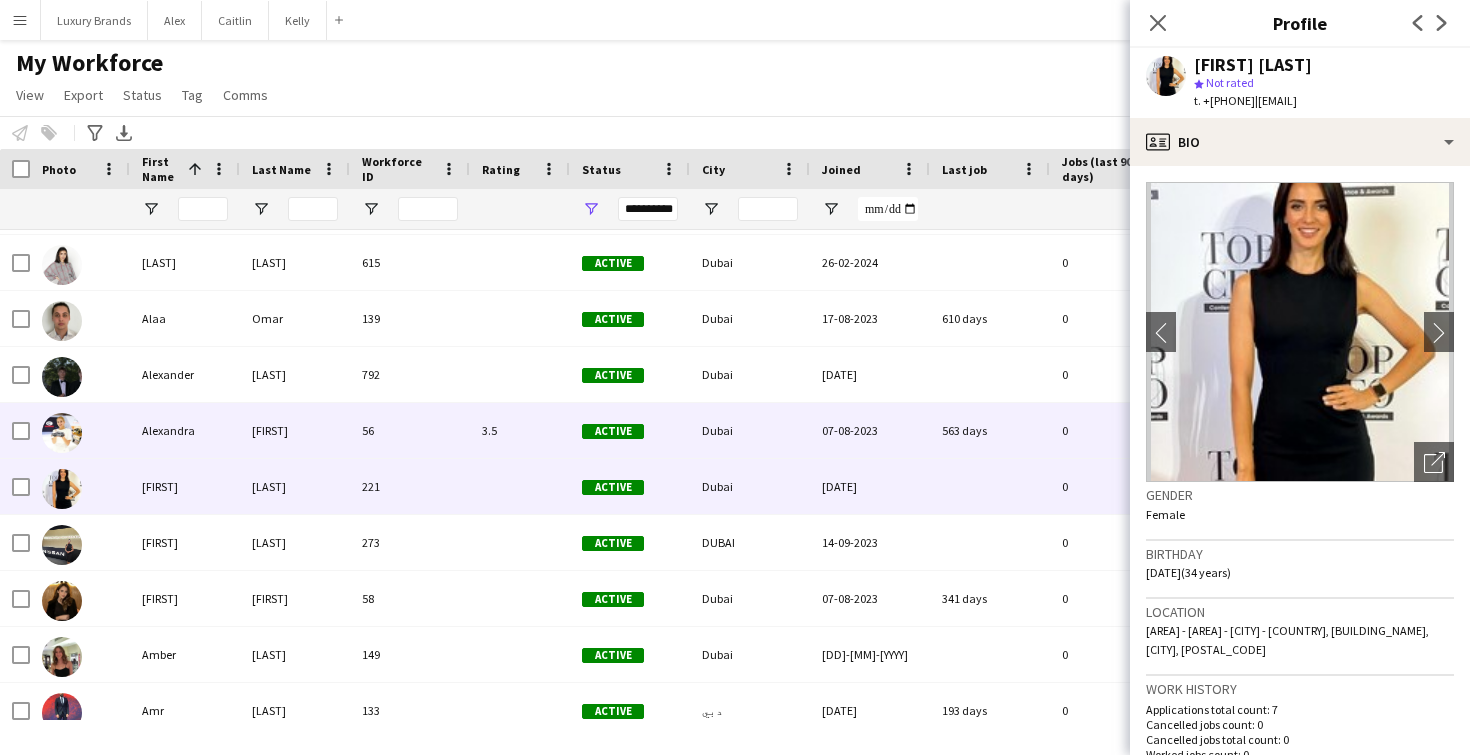 click on "[FIRST]" at bounding box center (295, 430) 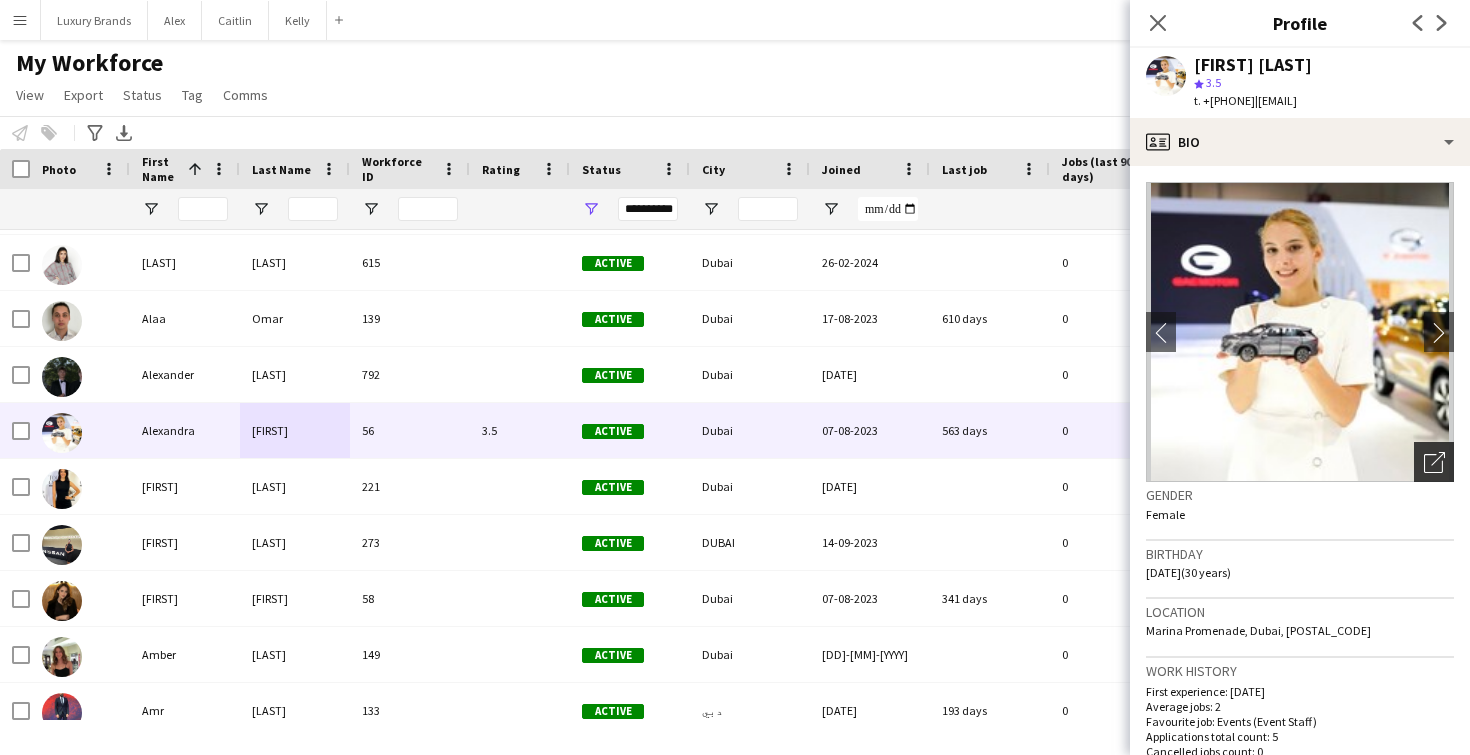 click on "Open photos pop-in" 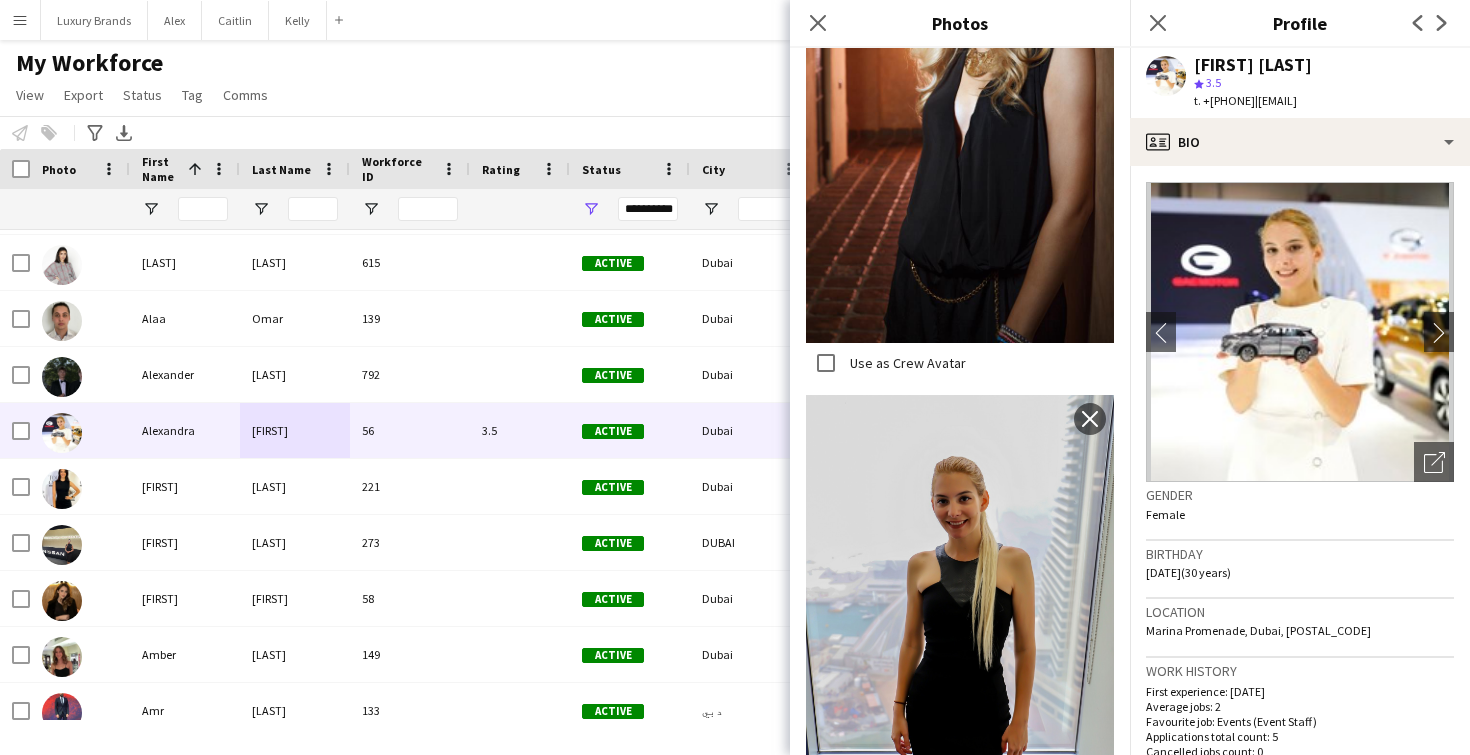 scroll, scrollTop: 3121, scrollLeft: 0, axis: vertical 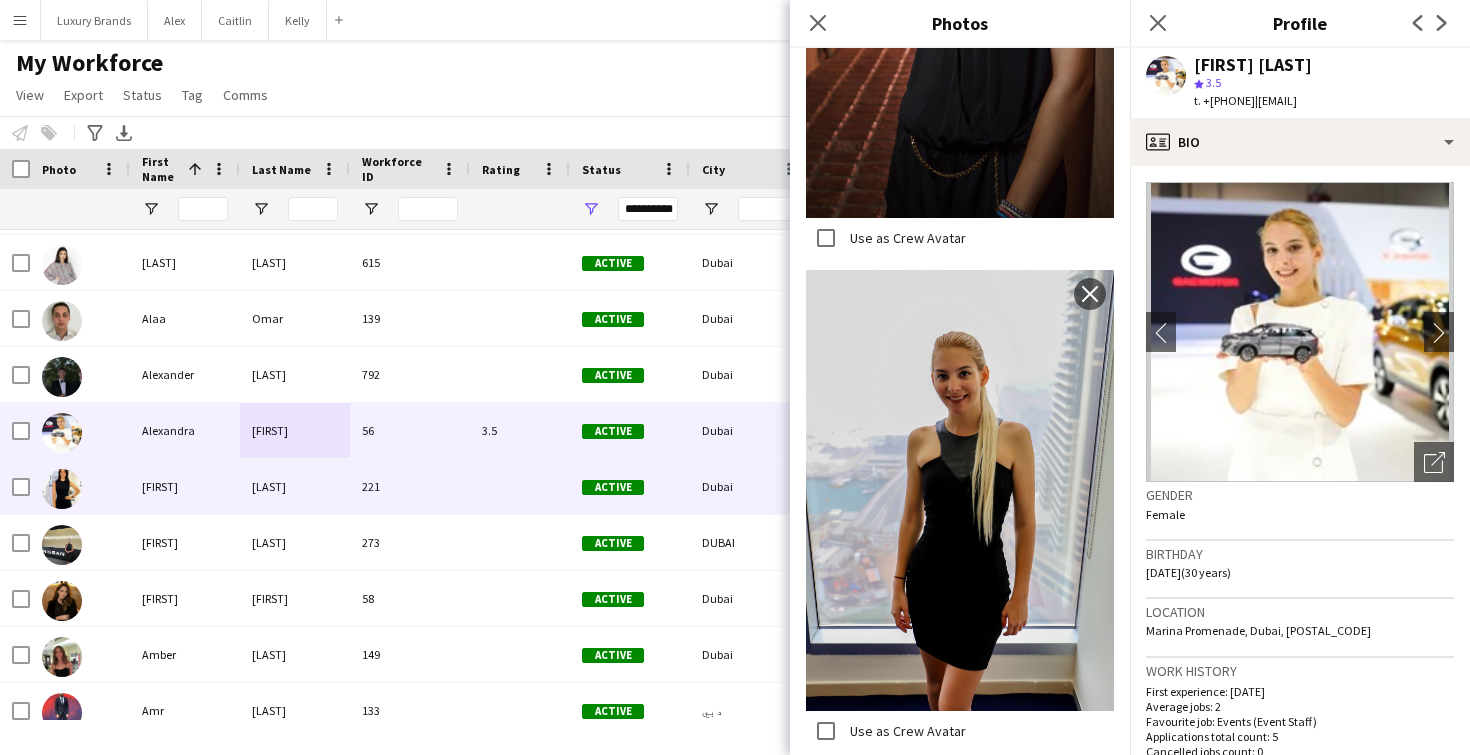 click on "[FIRST]" at bounding box center (185, 486) 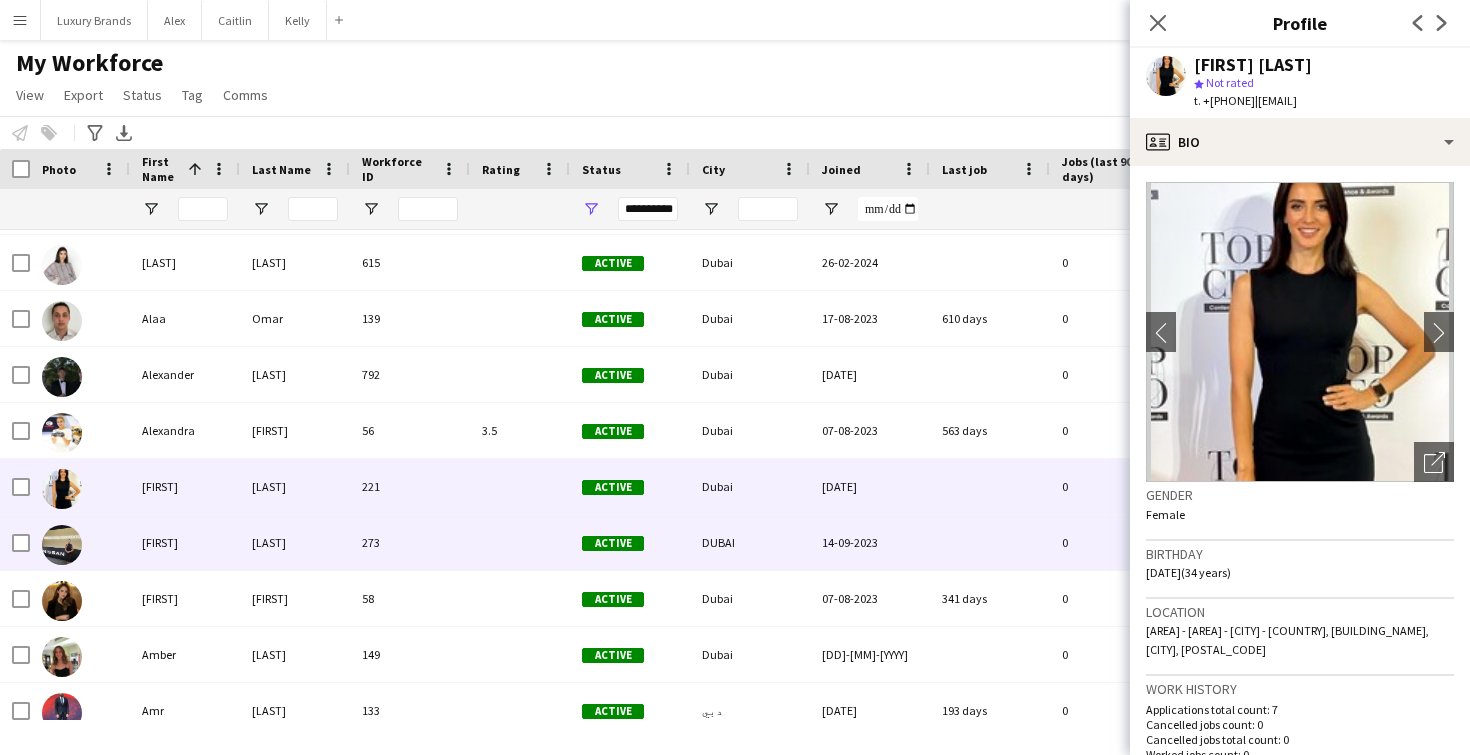 click on "[LAST]" at bounding box center (295, 542) 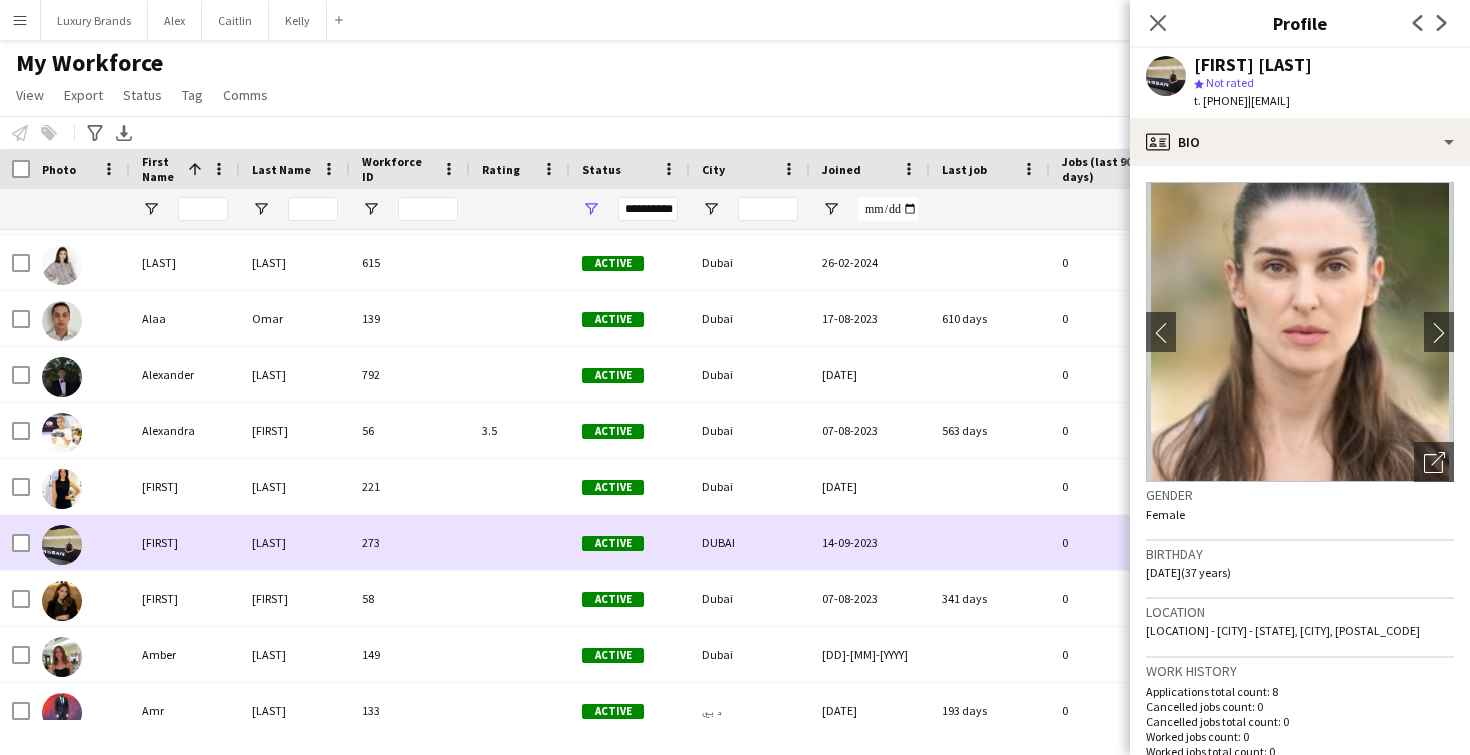 scroll, scrollTop: 865, scrollLeft: 0, axis: vertical 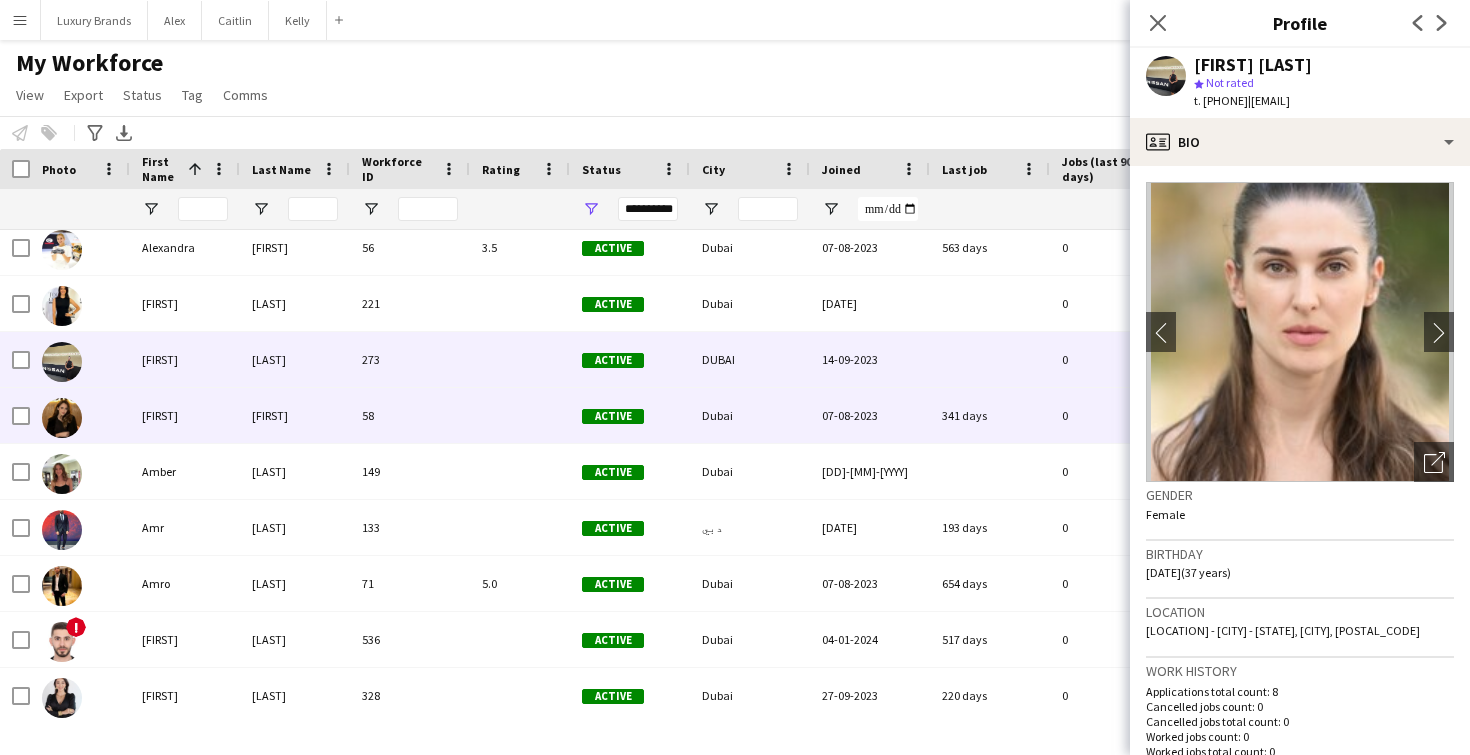 click on "[FIRST]" at bounding box center (295, 415) 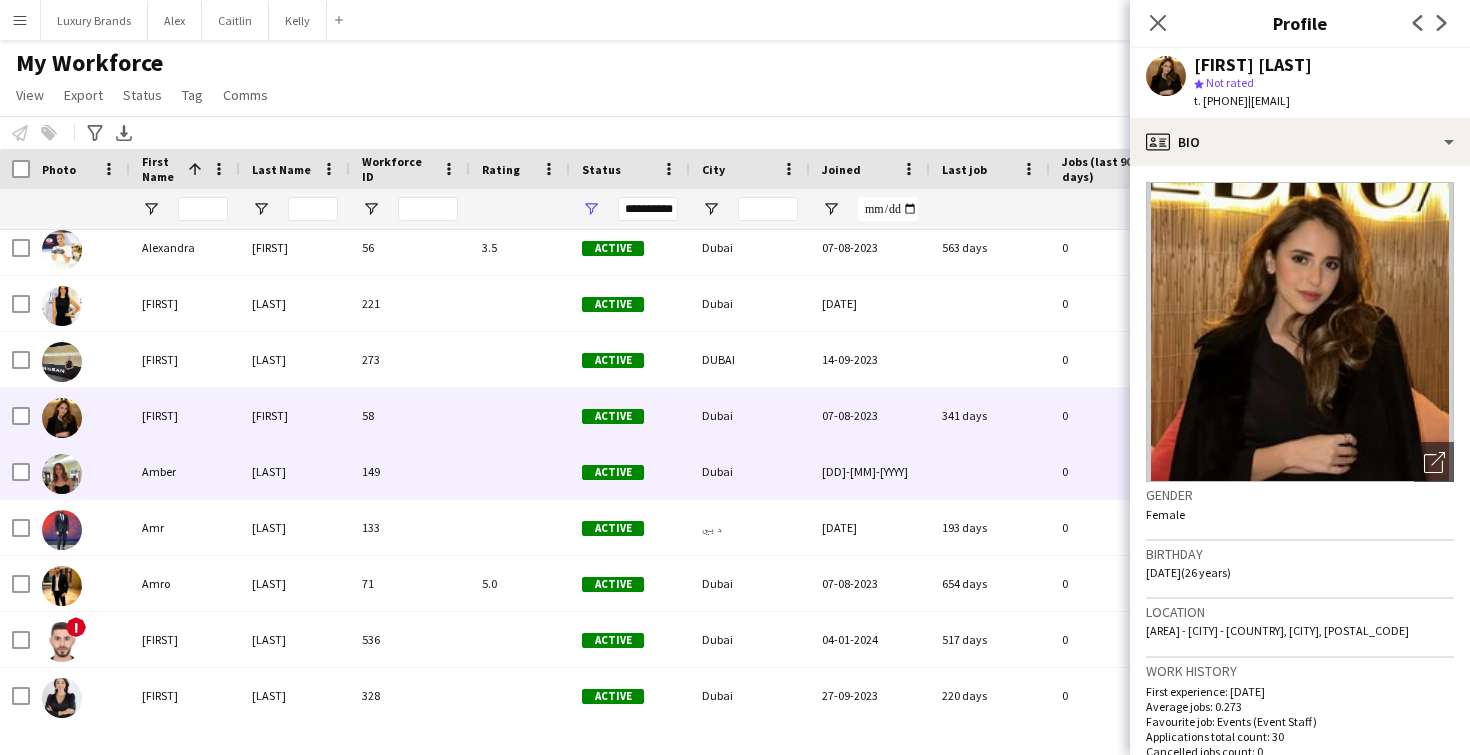 click on "[LAST]" at bounding box center [295, 471] 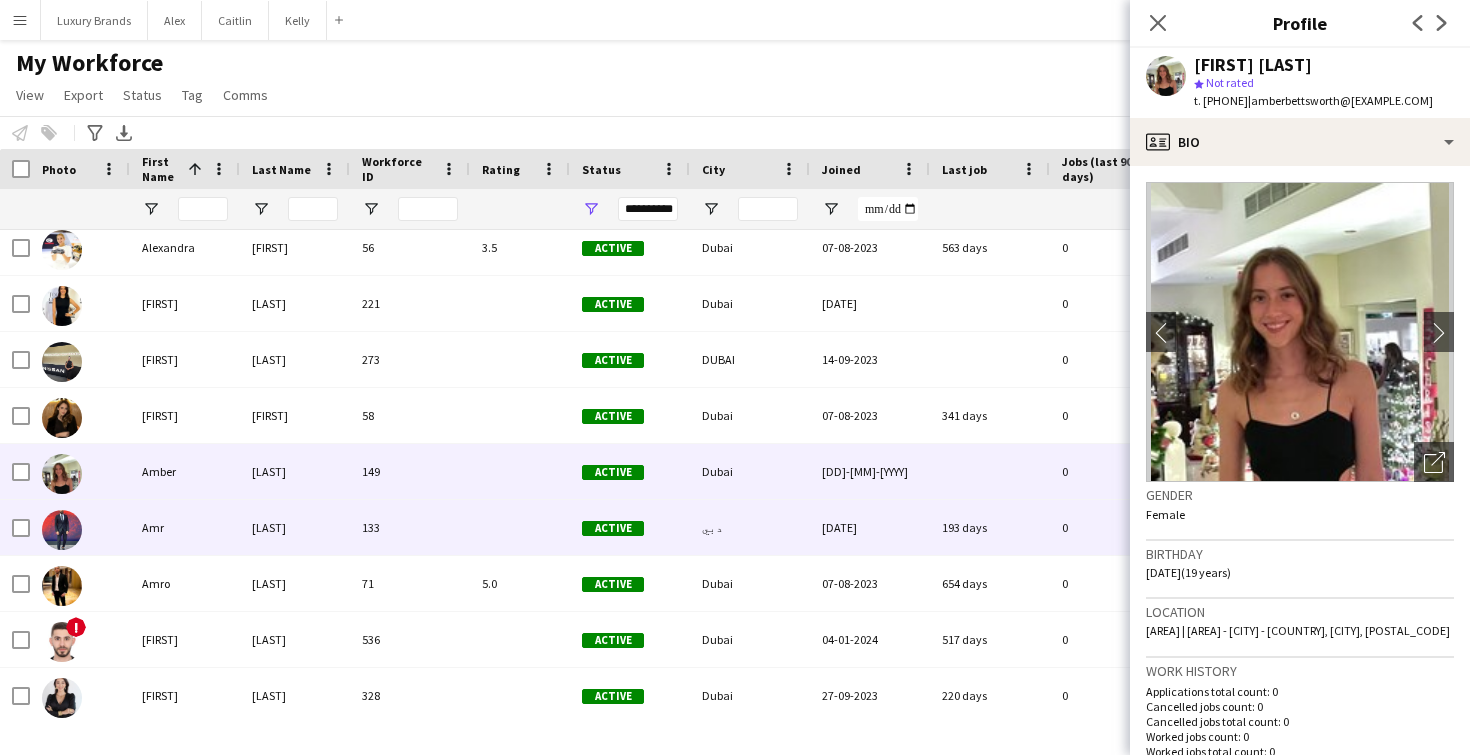click on "[LAST]" at bounding box center [295, 527] 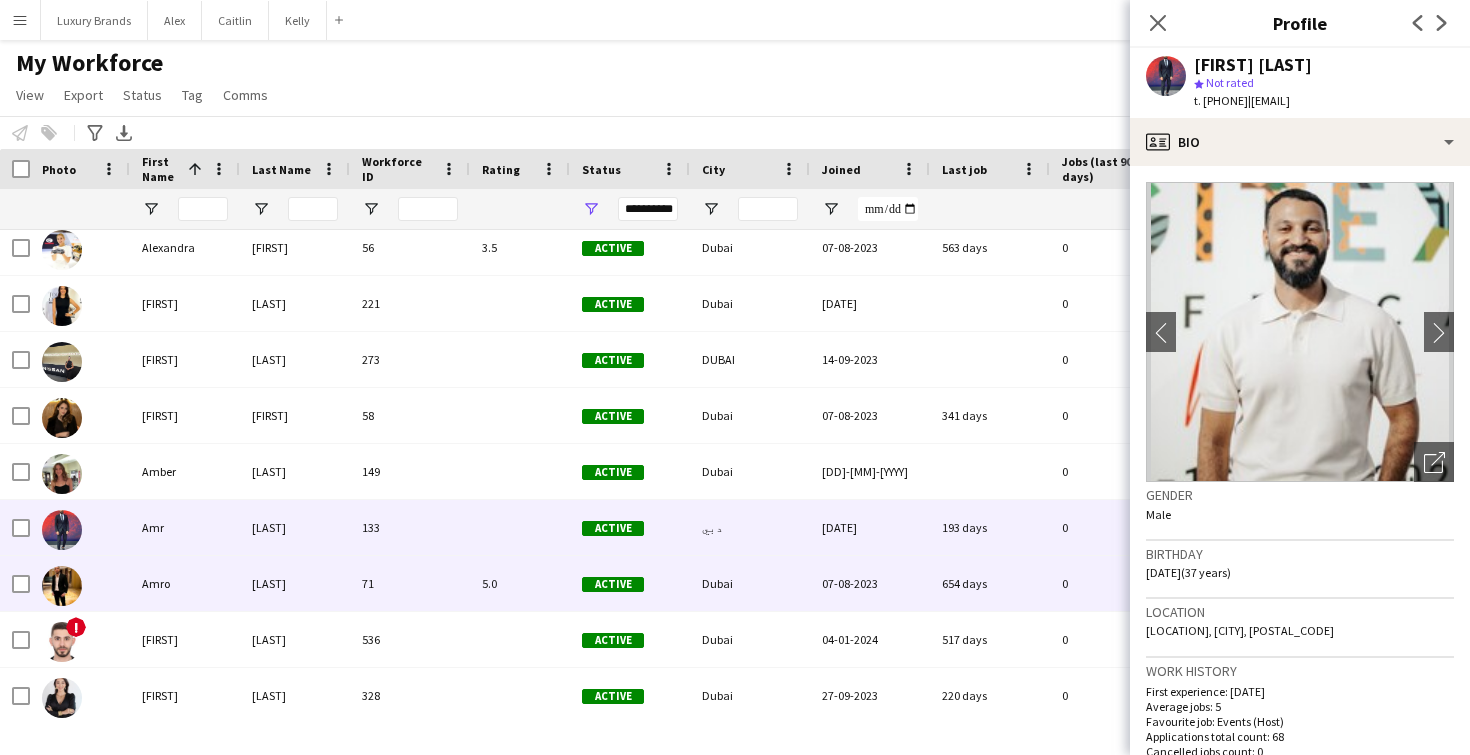 click on "[LAST]" at bounding box center (295, 583) 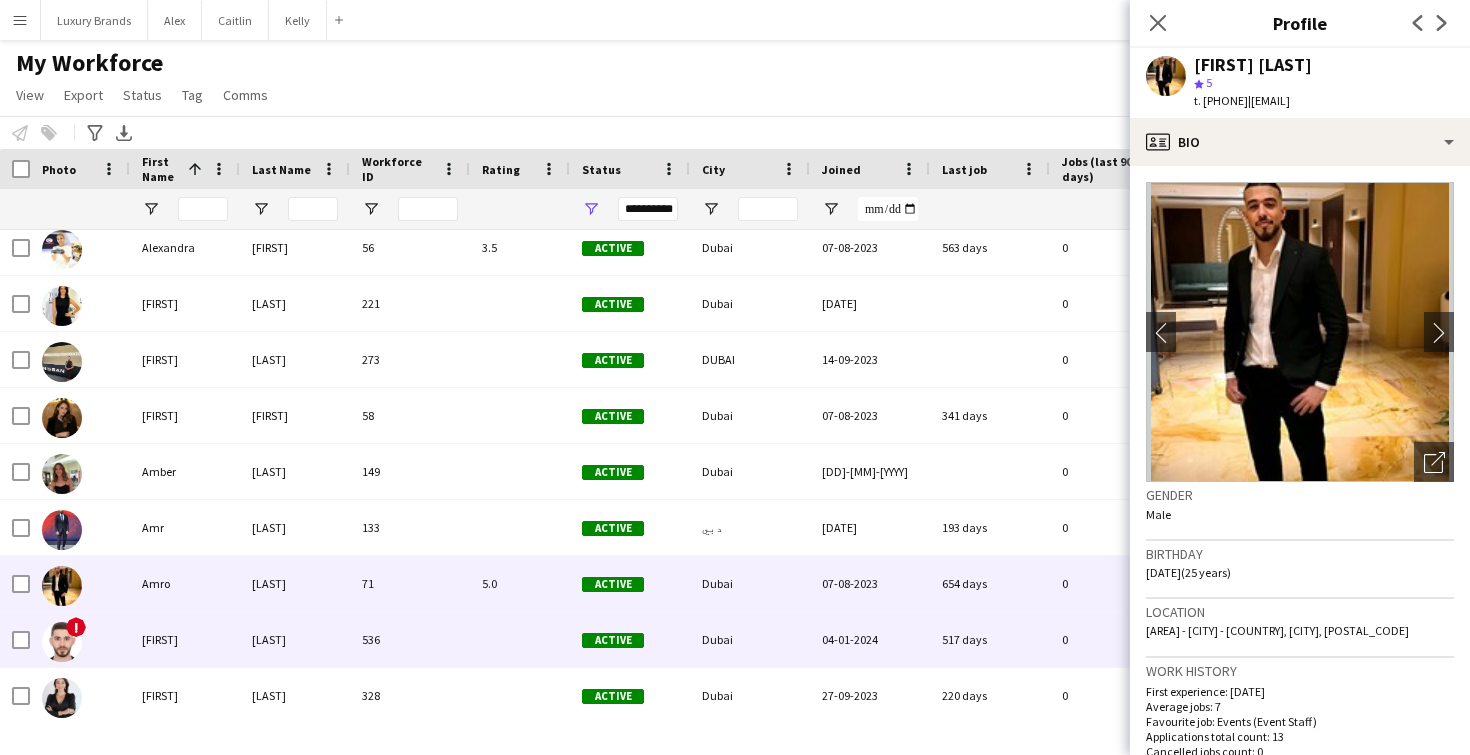 click on "[LAST]" at bounding box center [295, 639] 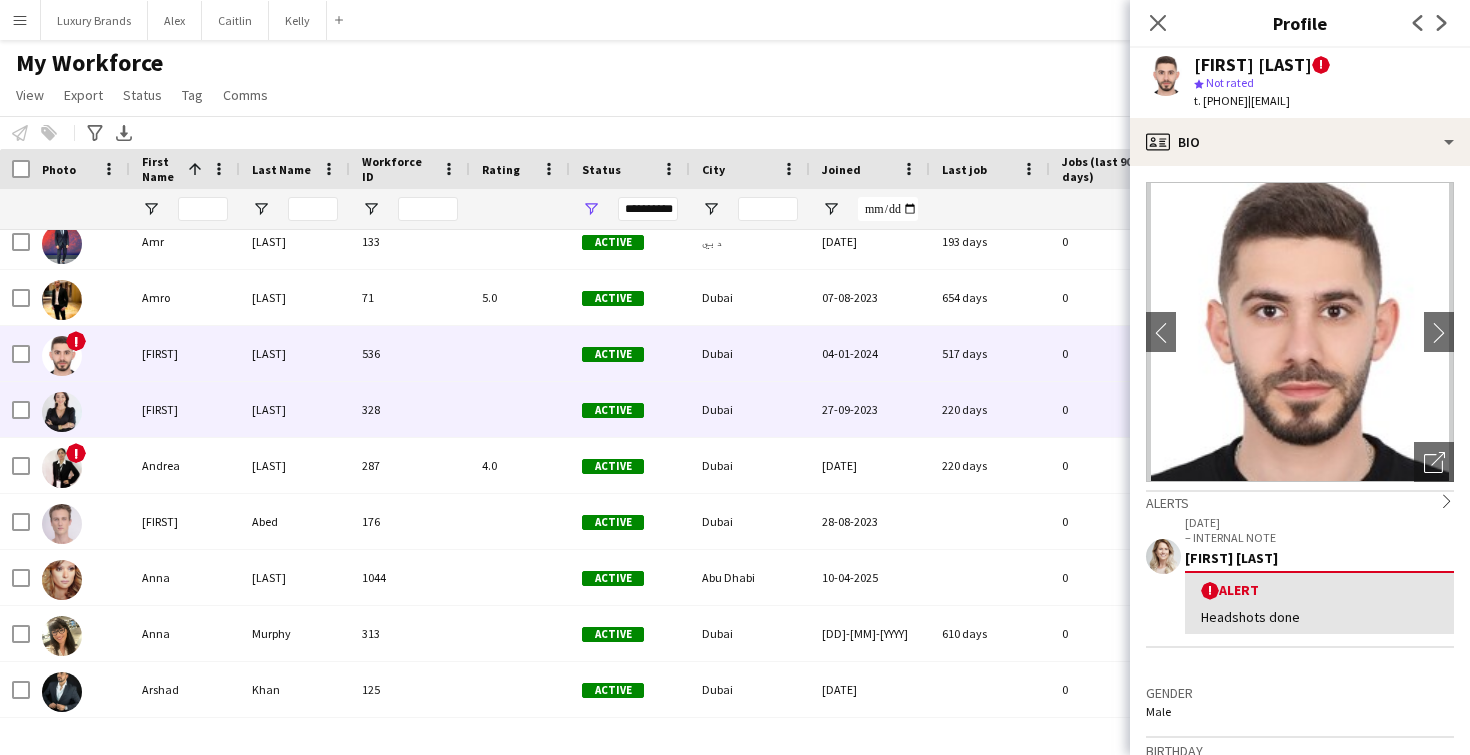click on "[LAST]" at bounding box center [295, 409] 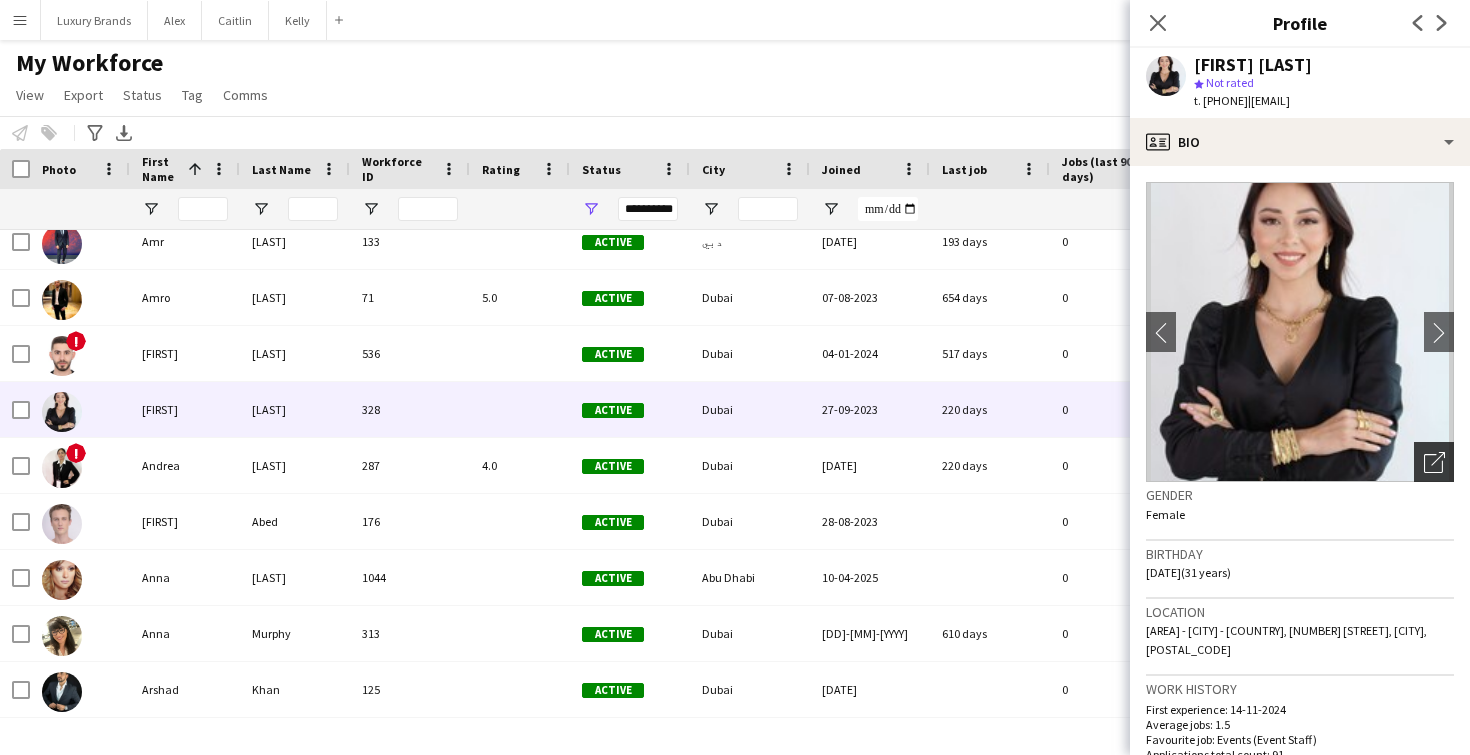 click on "Open photos pop-in" 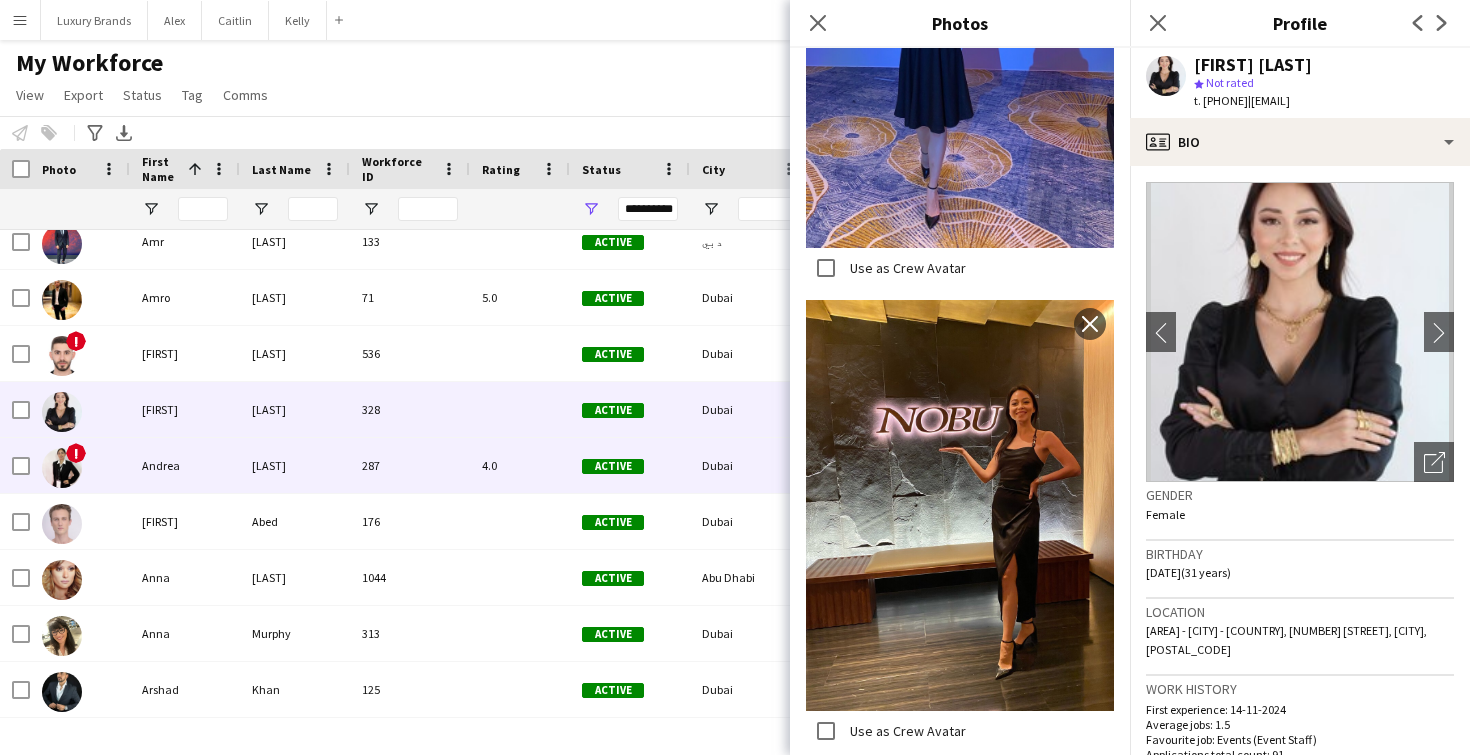 click on "[LAST]" at bounding box center (295, 465) 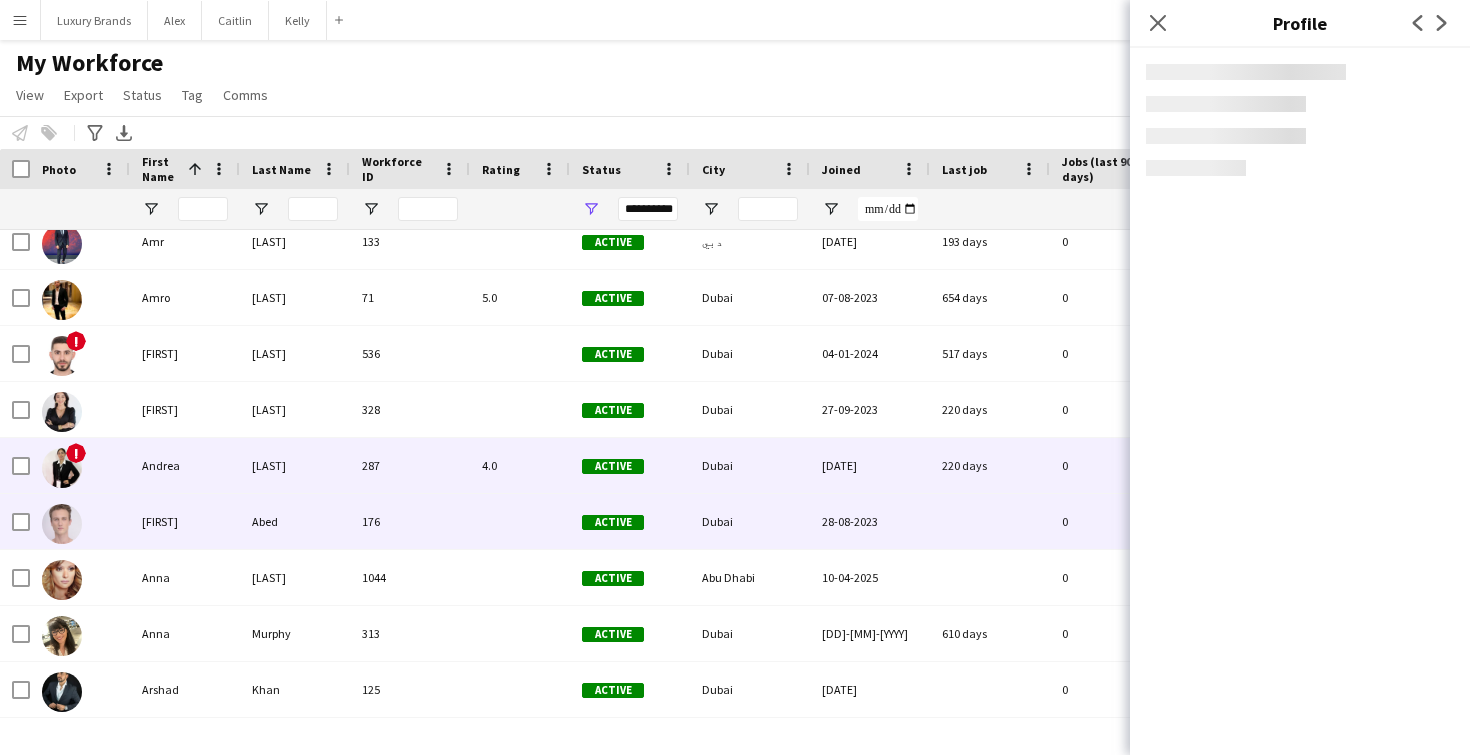 click on "Abed" at bounding box center (295, 521) 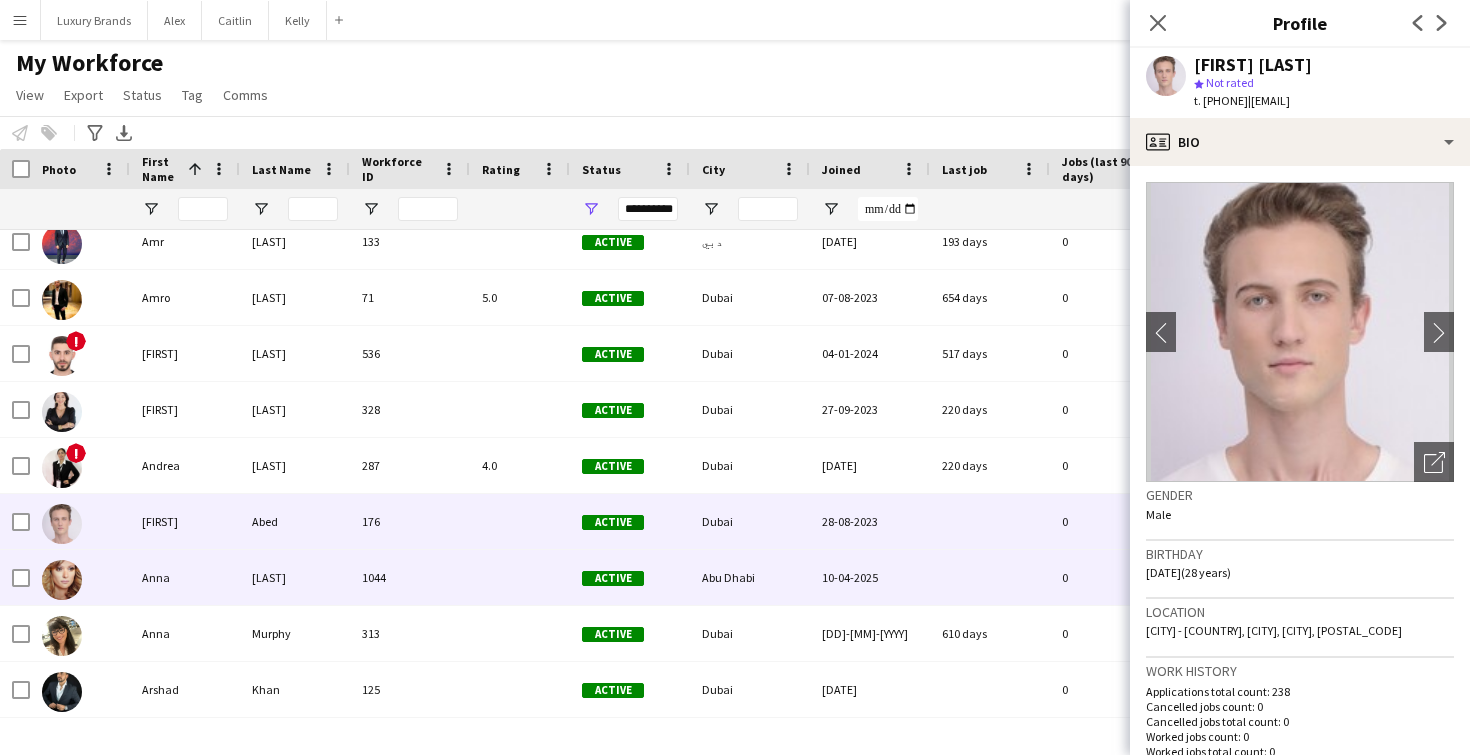click on "[LAST]" at bounding box center (295, 577) 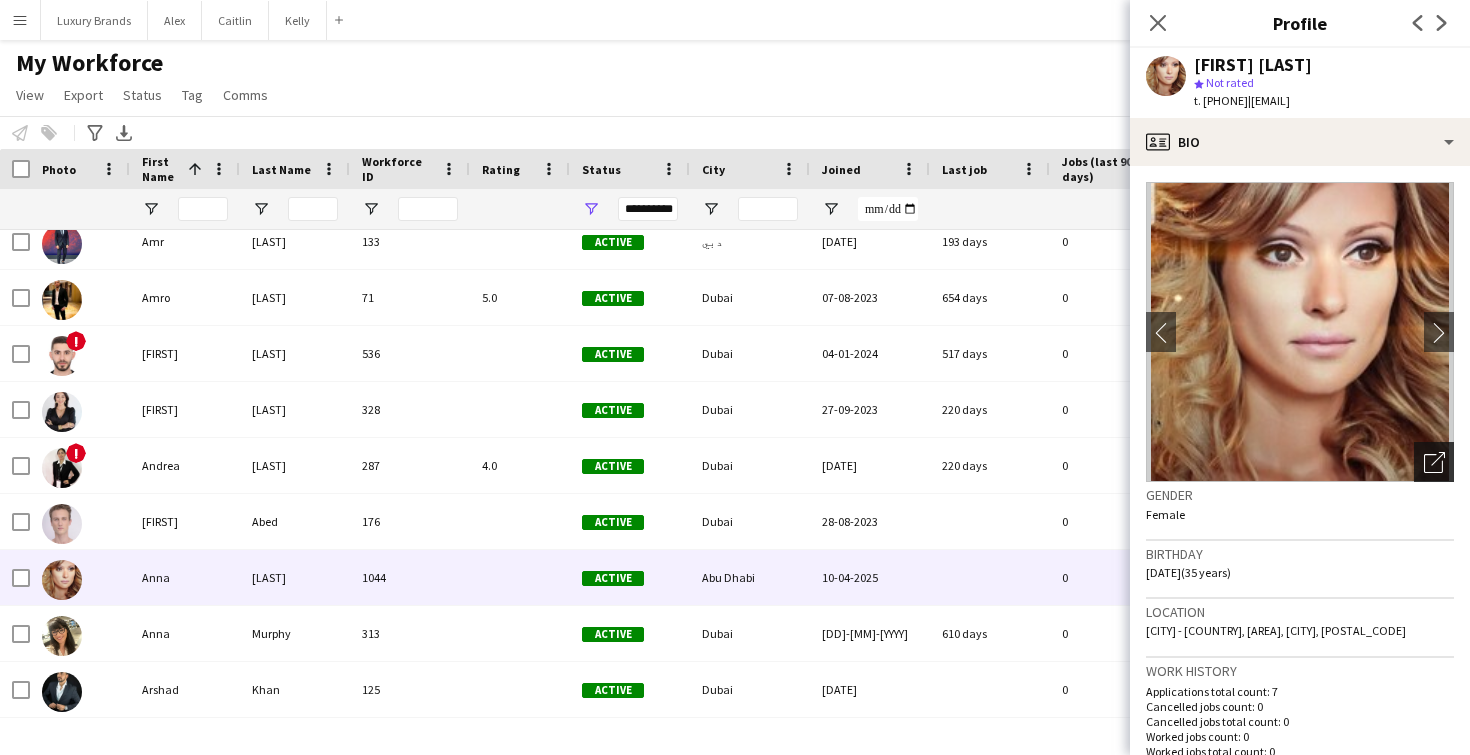 click on "Open photos pop-in" 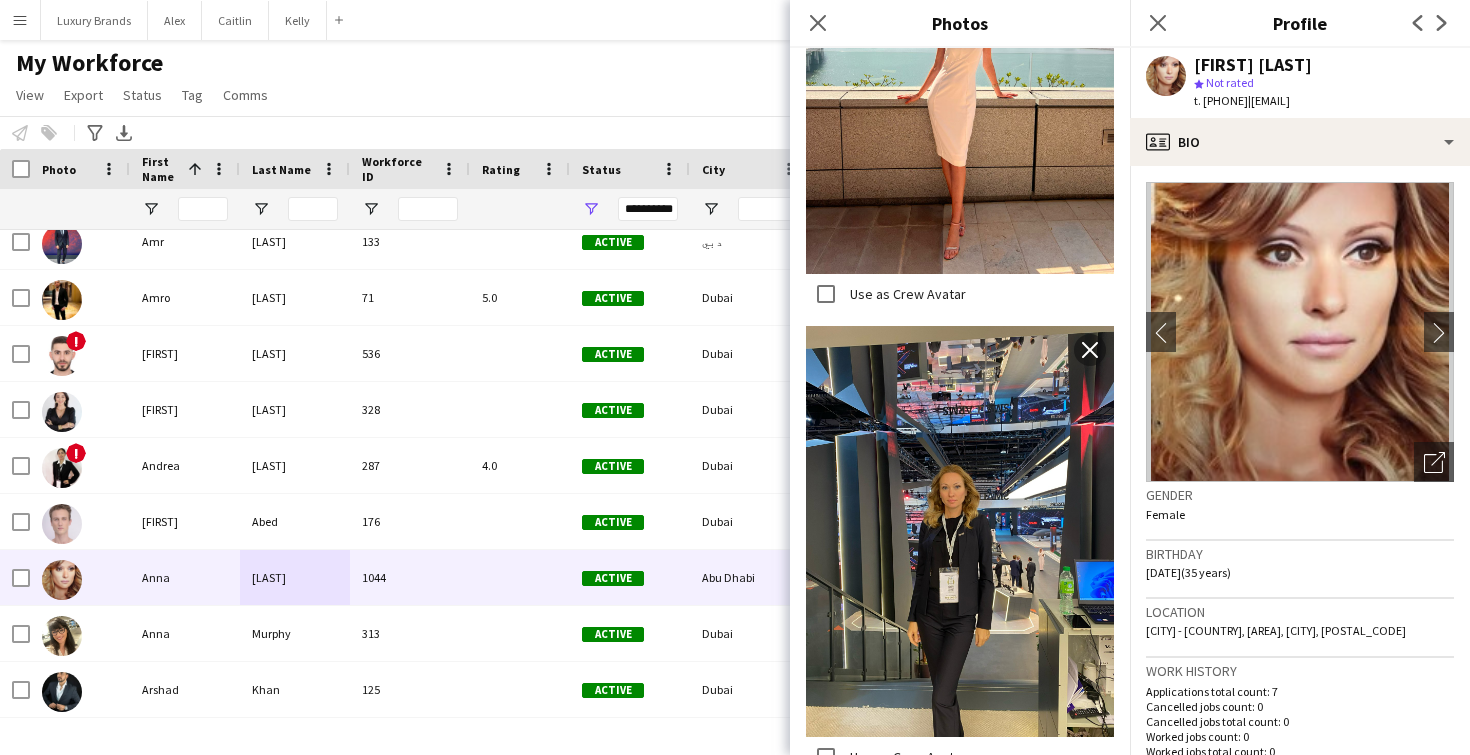 scroll, scrollTop: 4948, scrollLeft: 0, axis: vertical 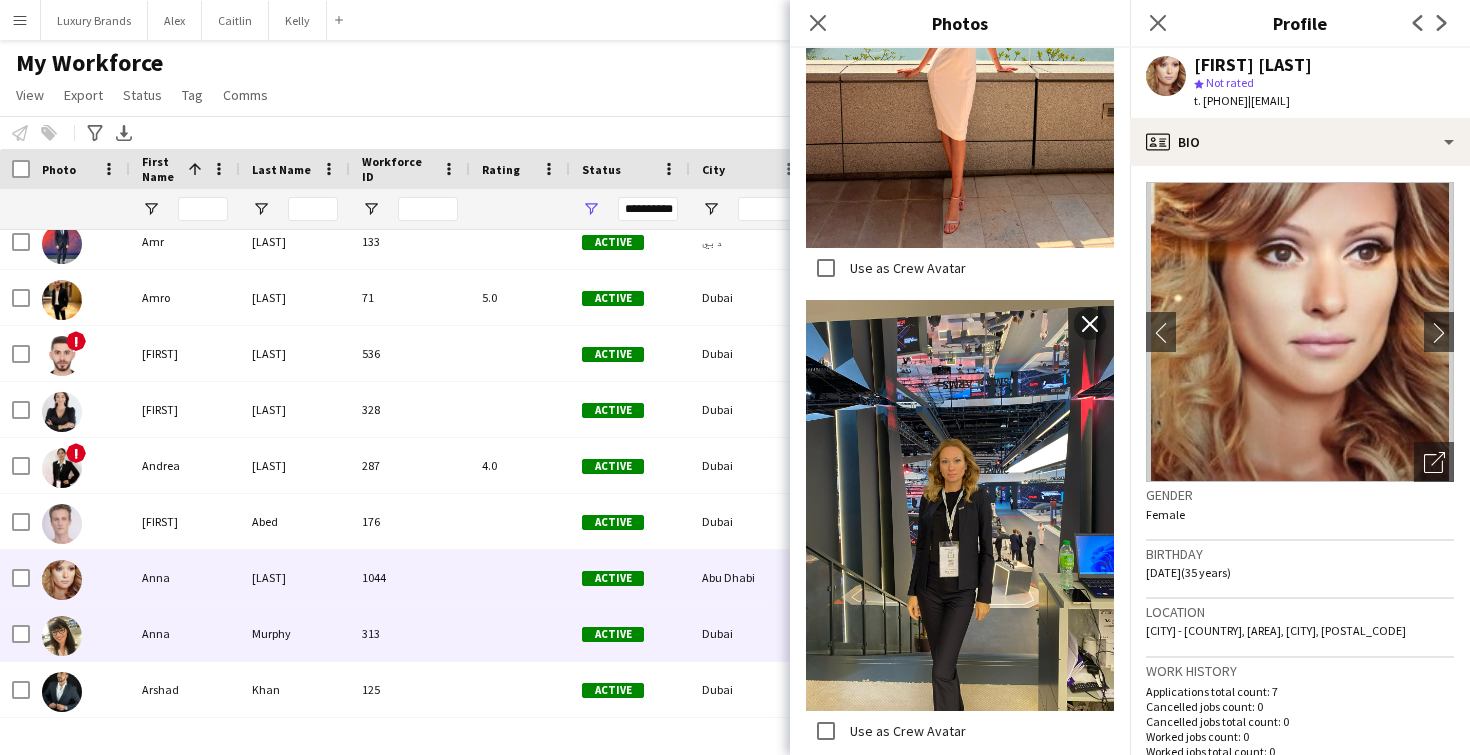 click on "Murphy" at bounding box center (295, 633) 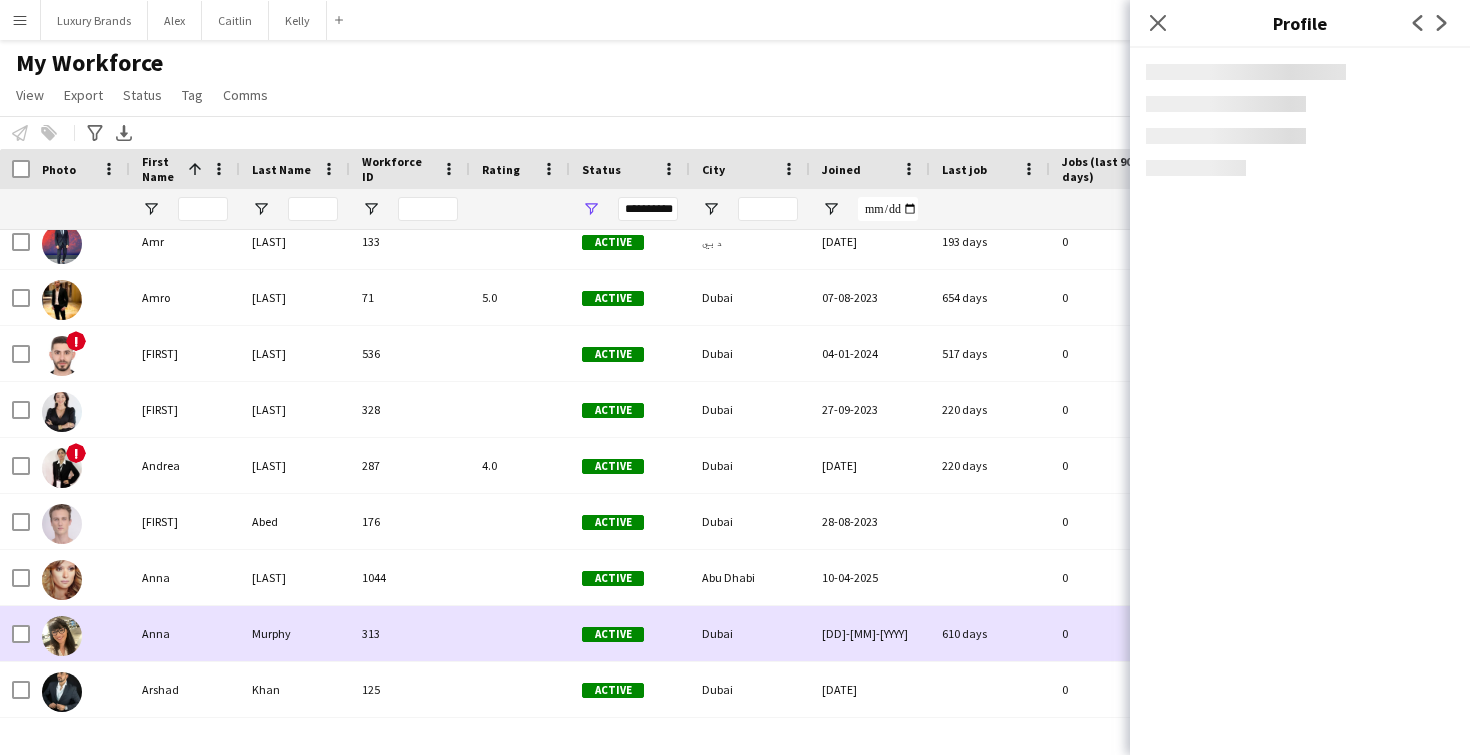 scroll, scrollTop: 1425, scrollLeft: 0, axis: vertical 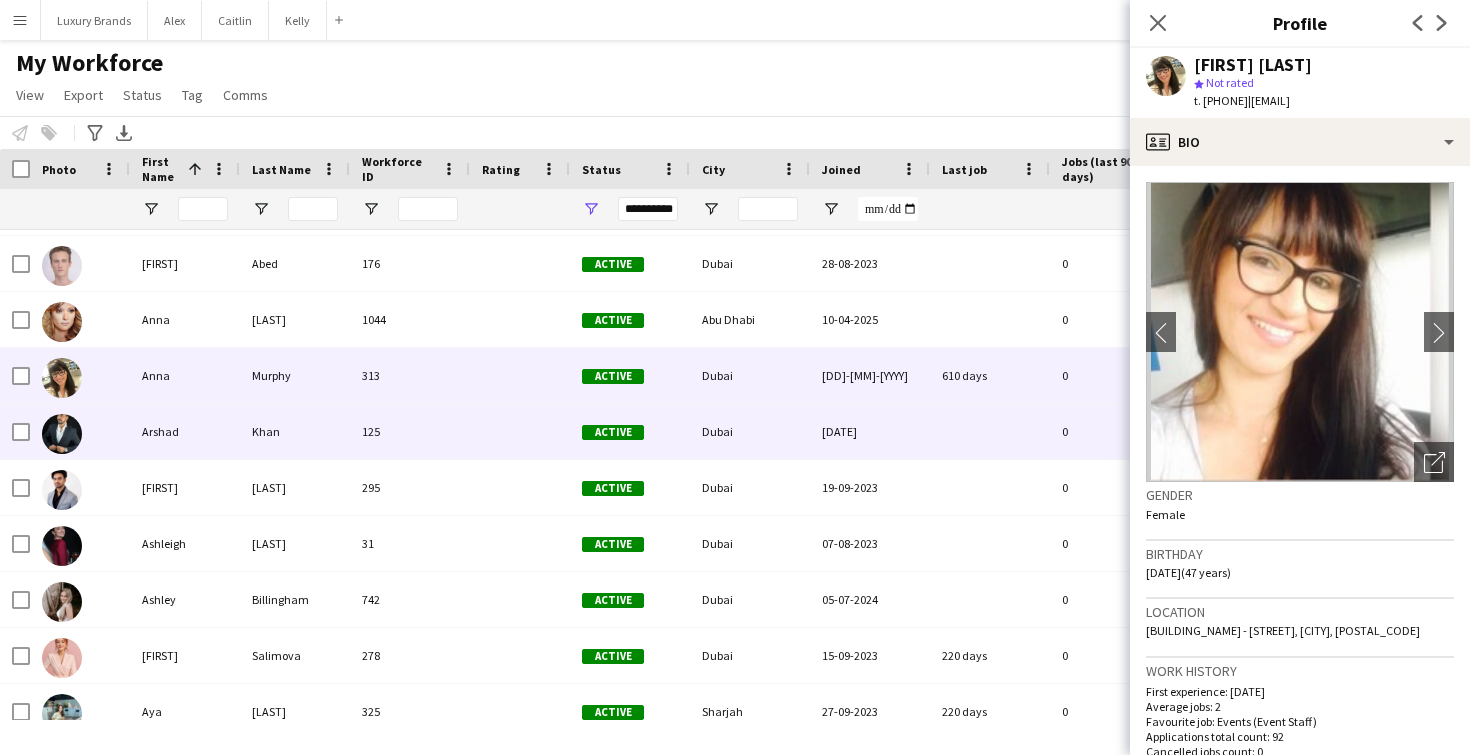 click on "Khan" at bounding box center (295, 431) 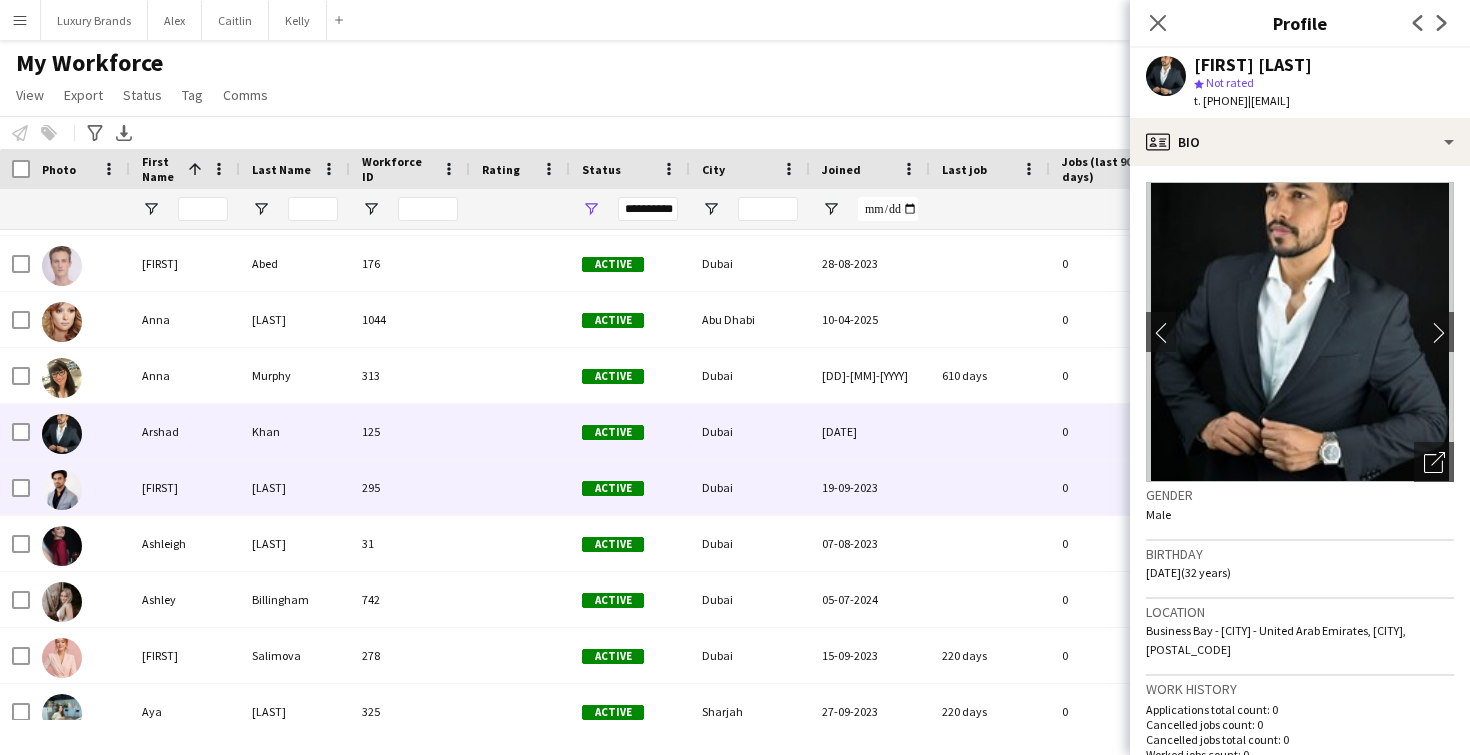 click on "[LAST]" at bounding box center [295, 487] 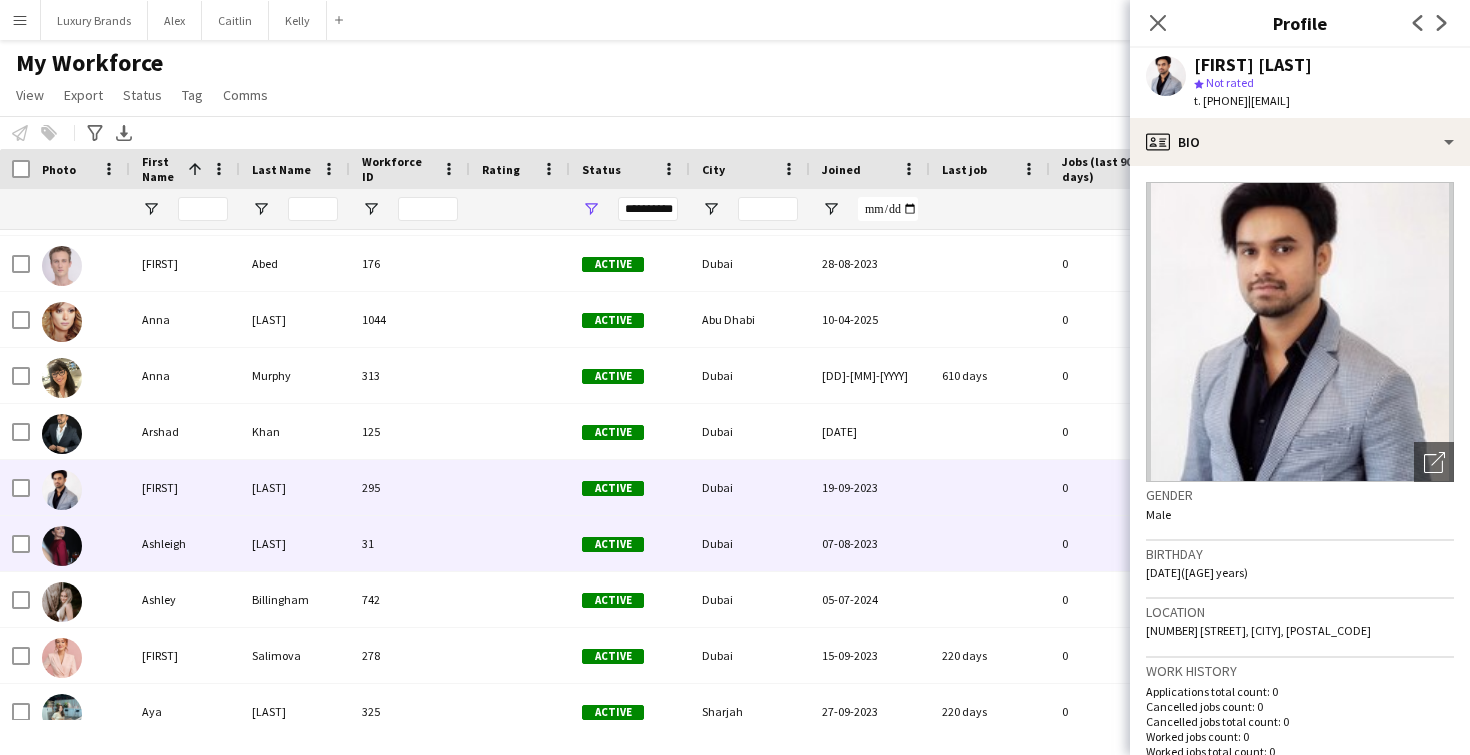 click on "[LAST]" at bounding box center (295, 543) 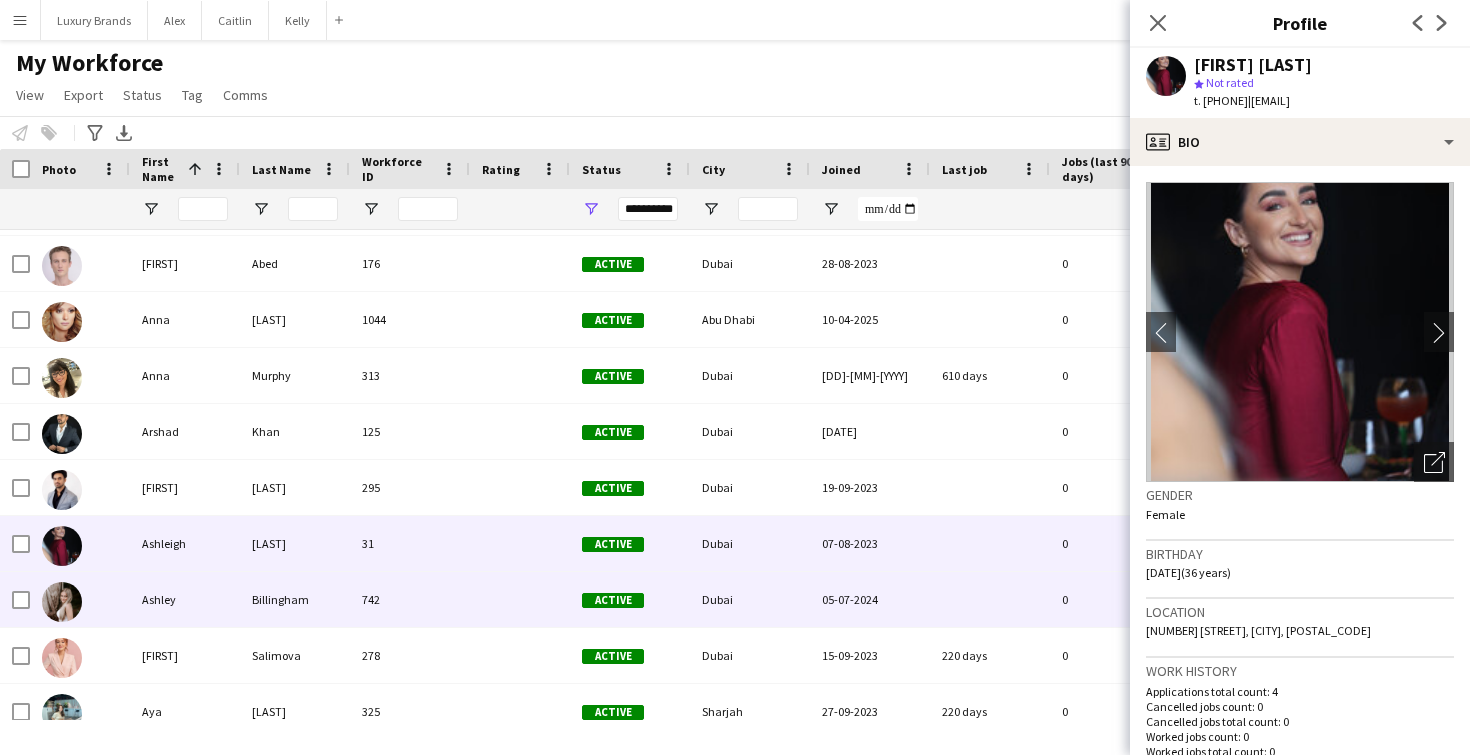click on "Billingham" at bounding box center [295, 599] 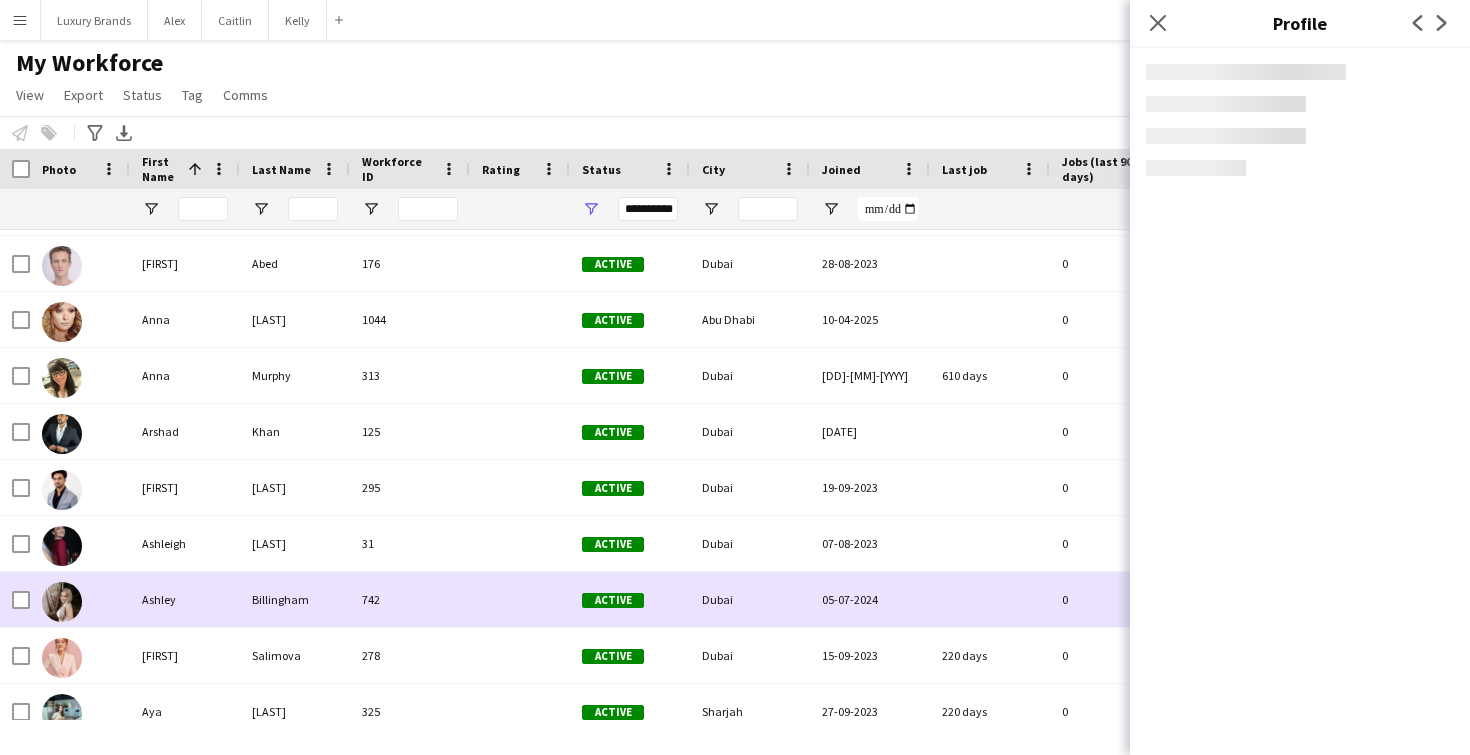 scroll, scrollTop: 1660, scrollLeft: 0, axis: vertical 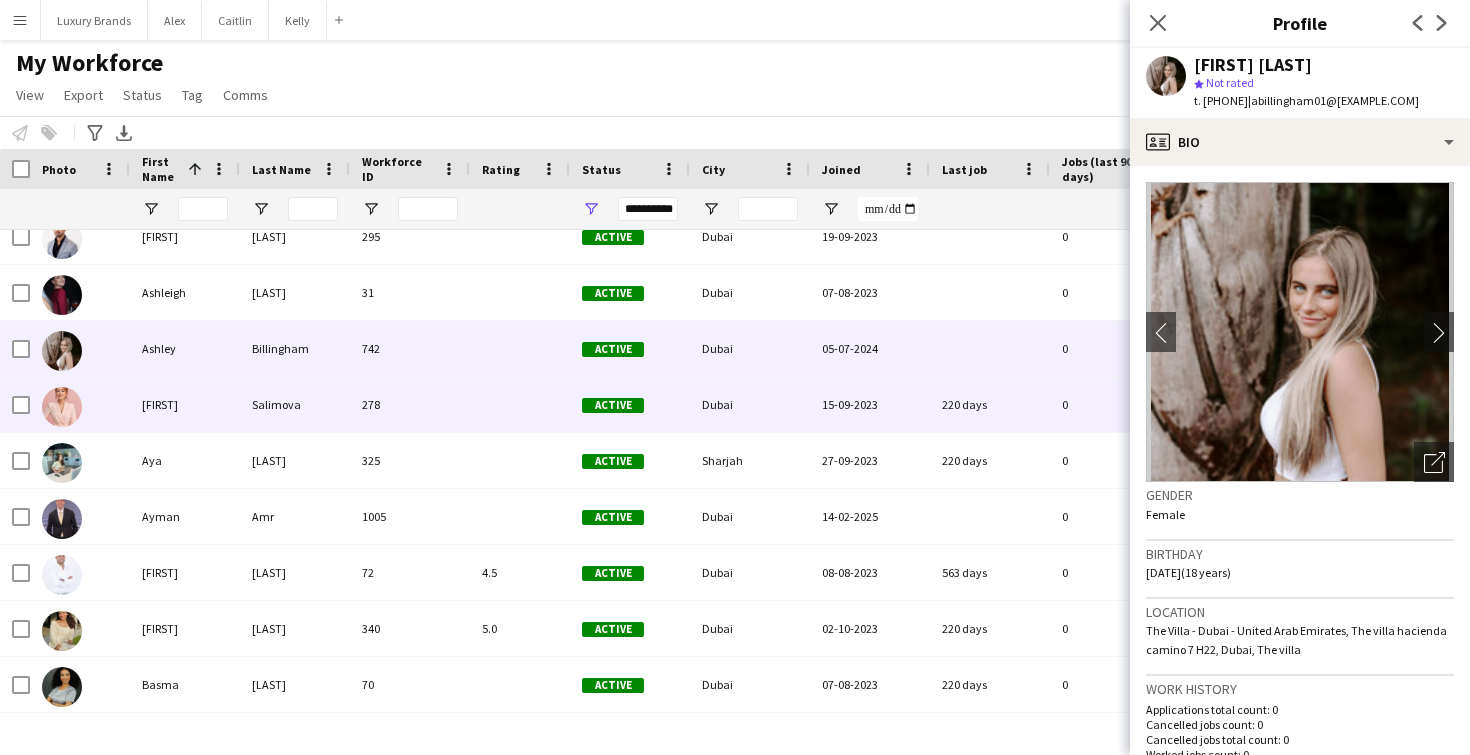 click on "Salimova" at bounding box center [295, 404] 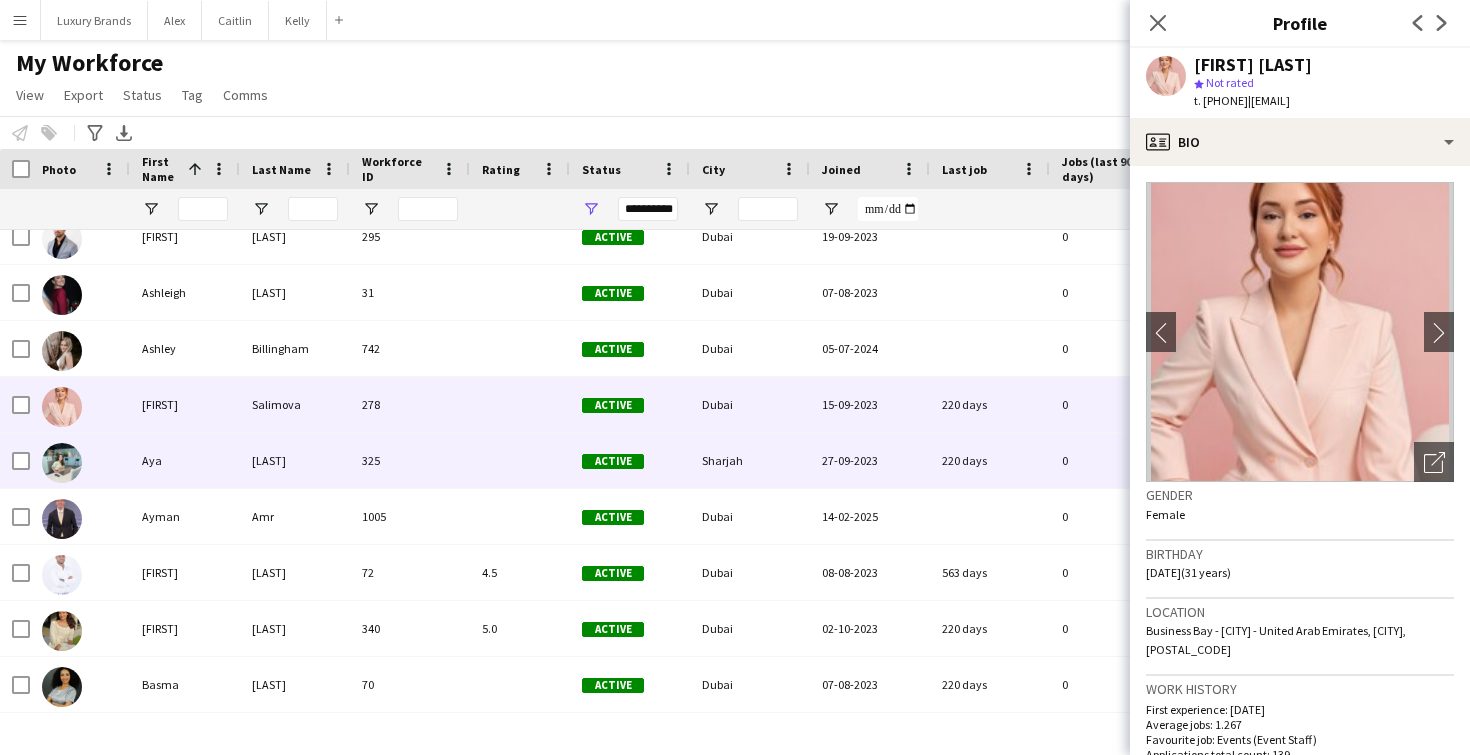 click on "[LAST]" at bounding box center (295, 460) 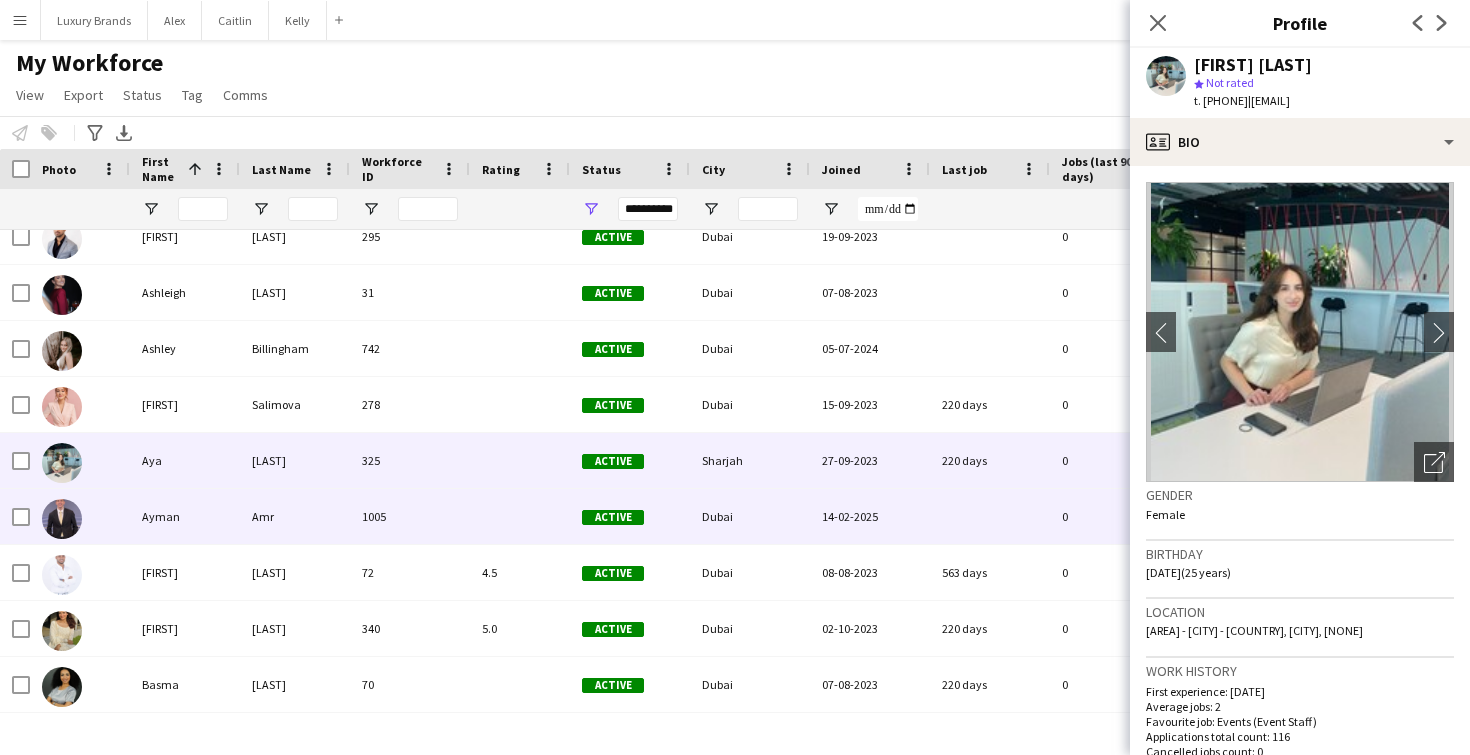 click on "Amr" at bounding box center [295, 516] 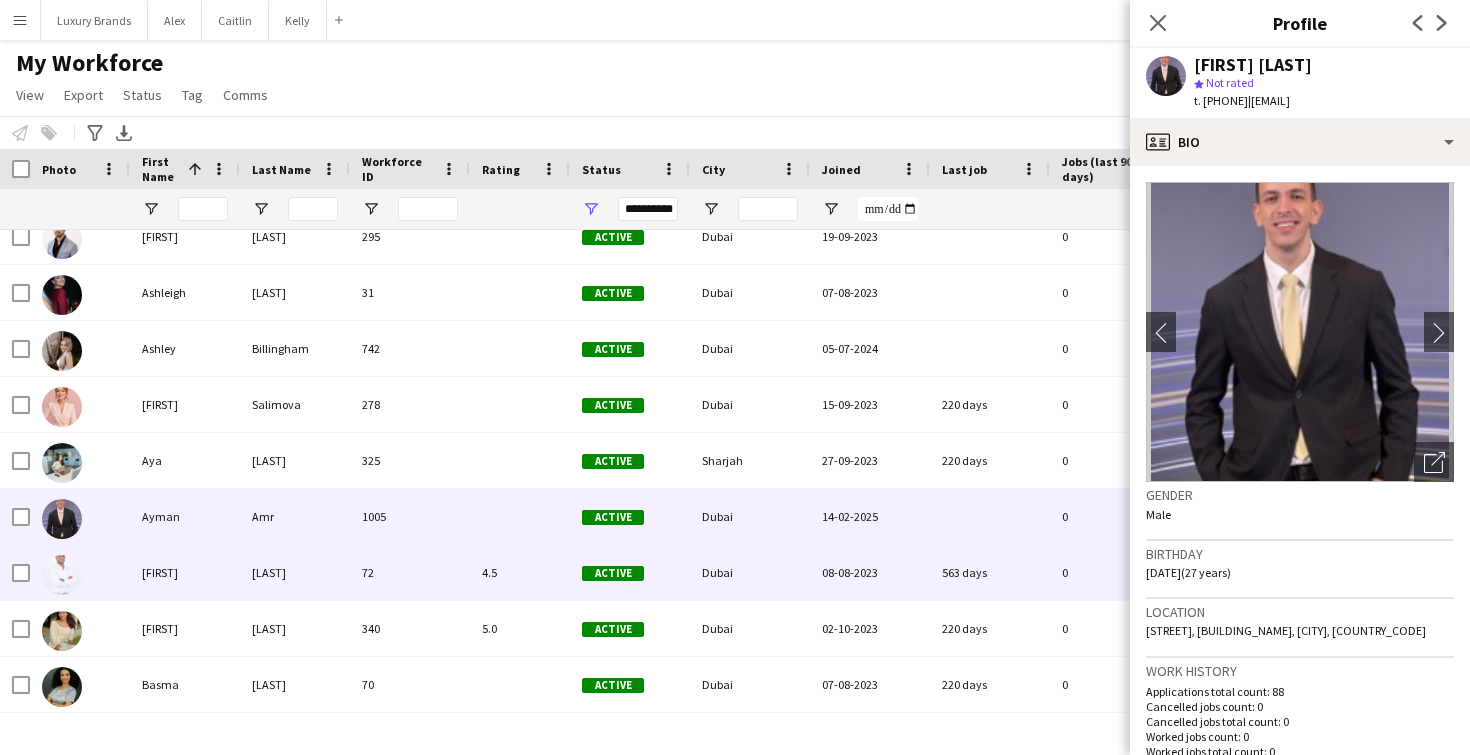 click on "[LAST]" at bounding box center (295, 572) 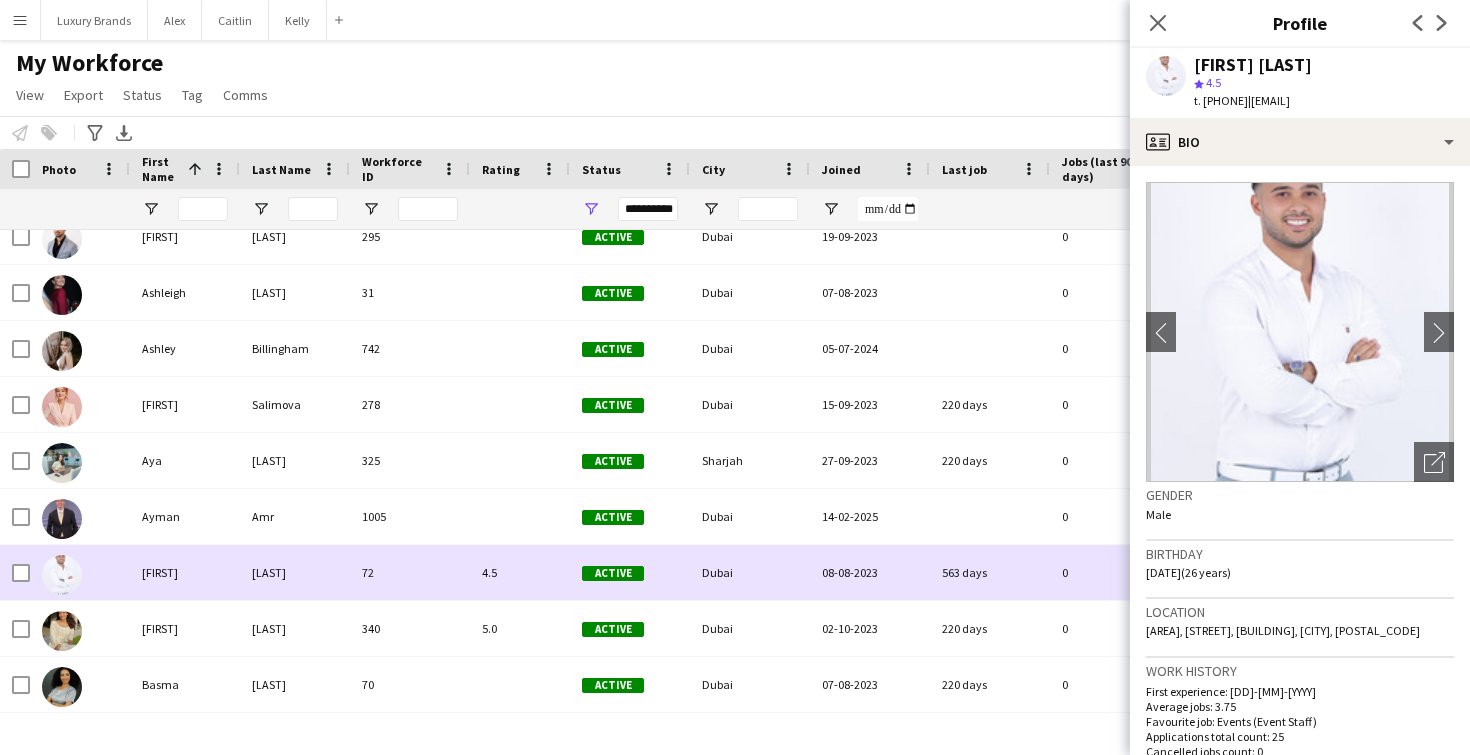 scroll, scrollTop: 1853, scrollLeft: 0, axis: vertical 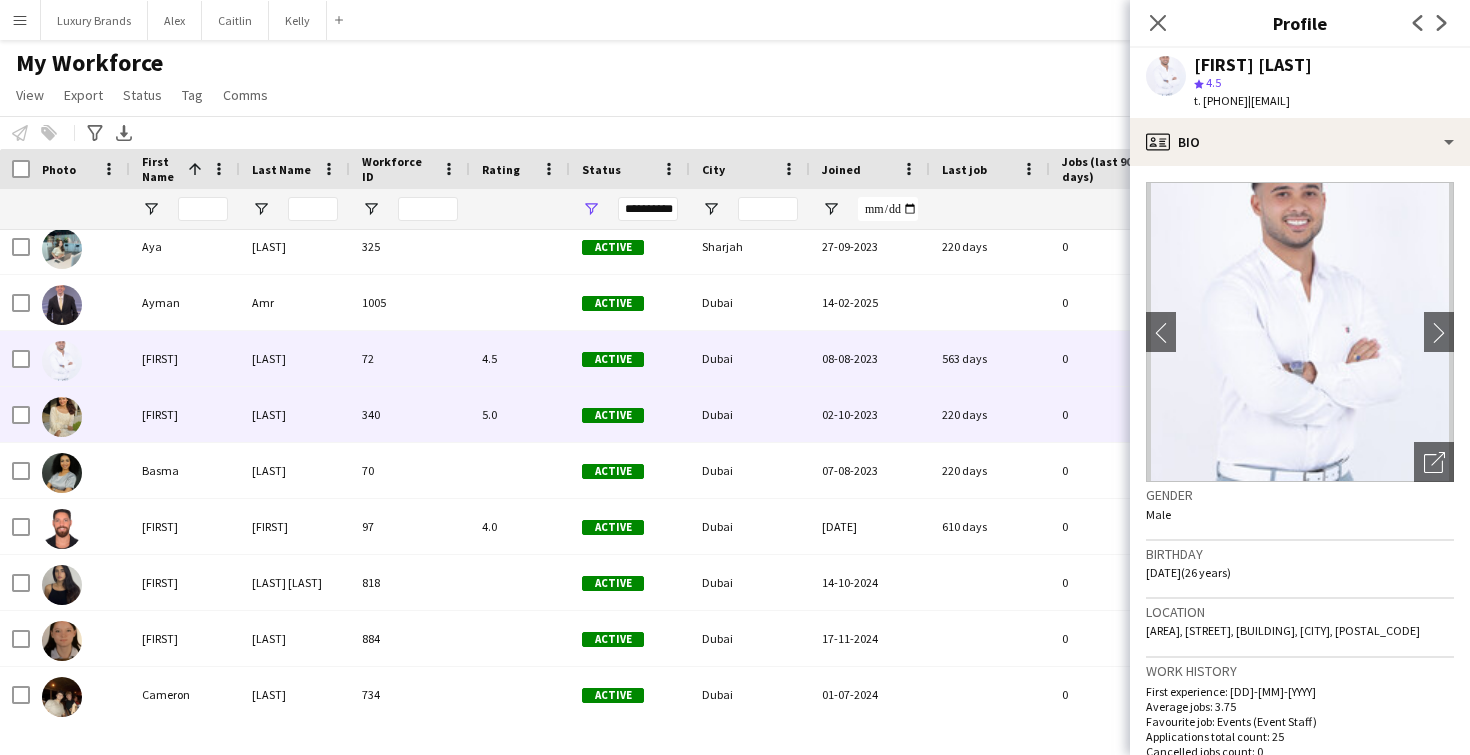 click on "[LAST]" at bounding box center [295, 414] 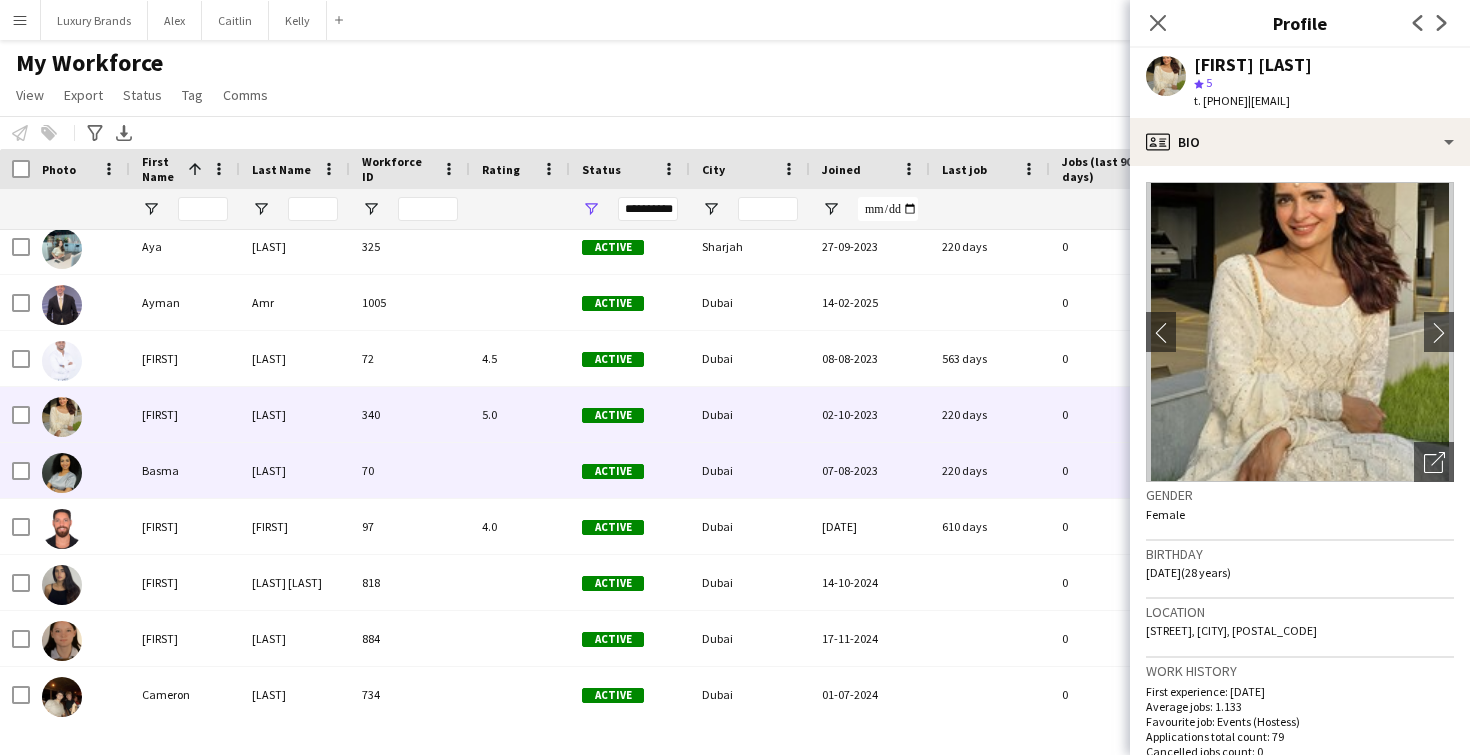 click on "[LAST]" at bounding box center [295, 470] 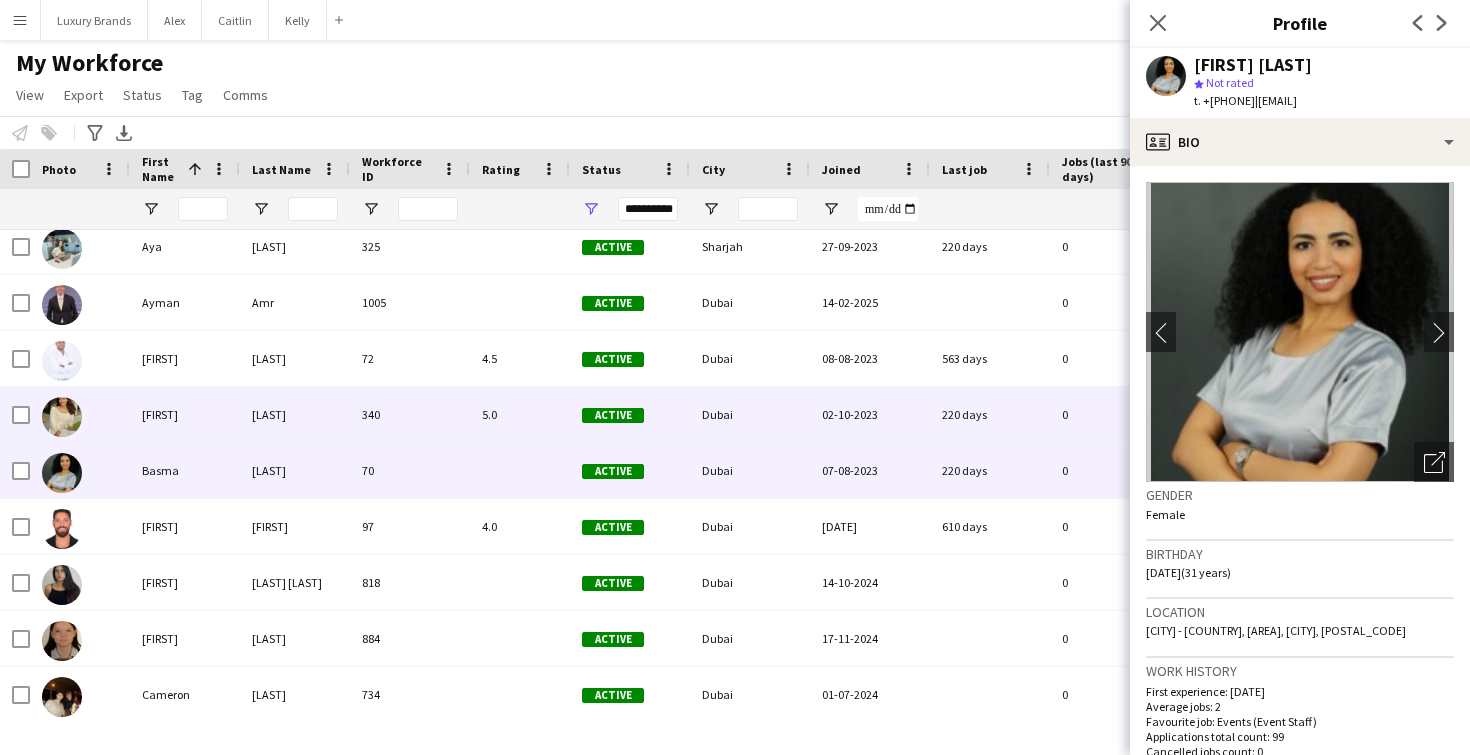 click on "[LAST]" at bounding box center (295, 414) 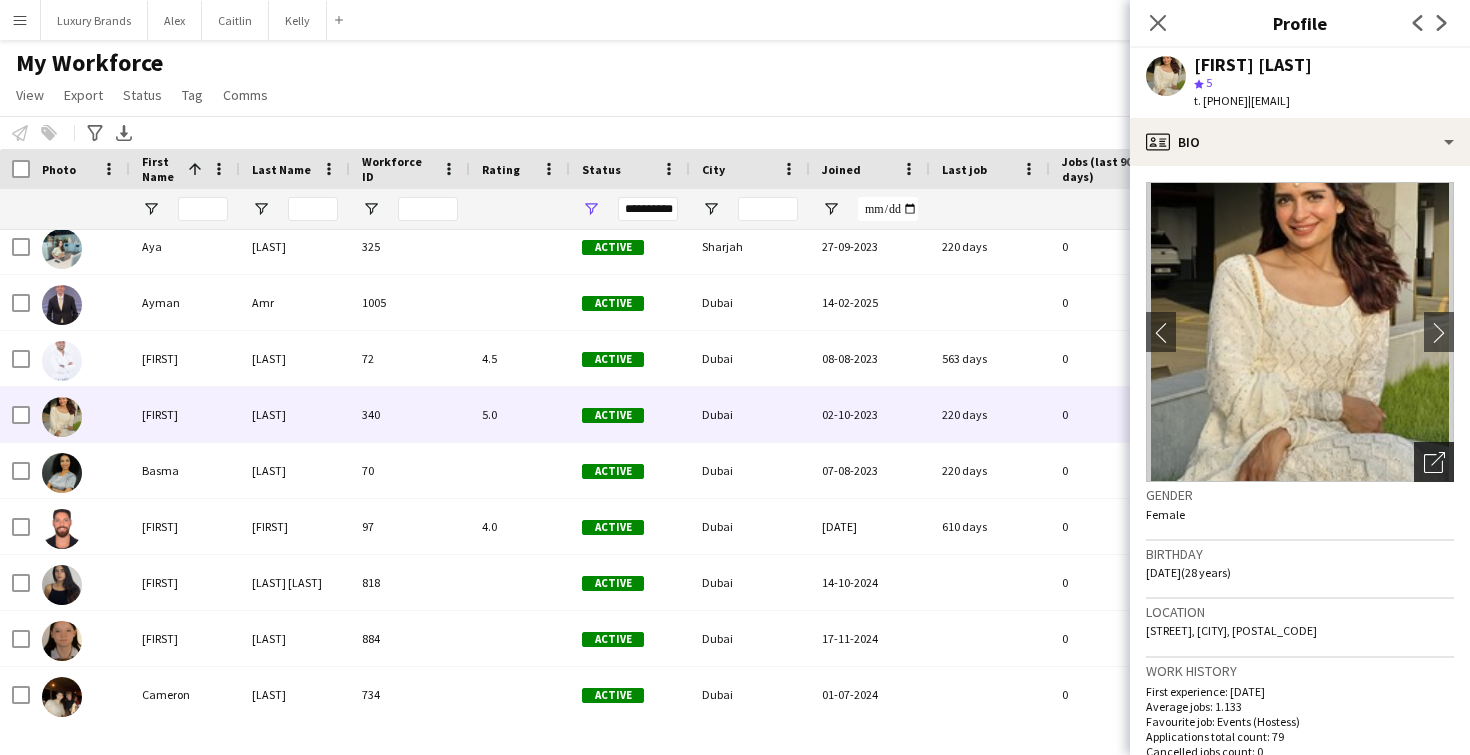 click 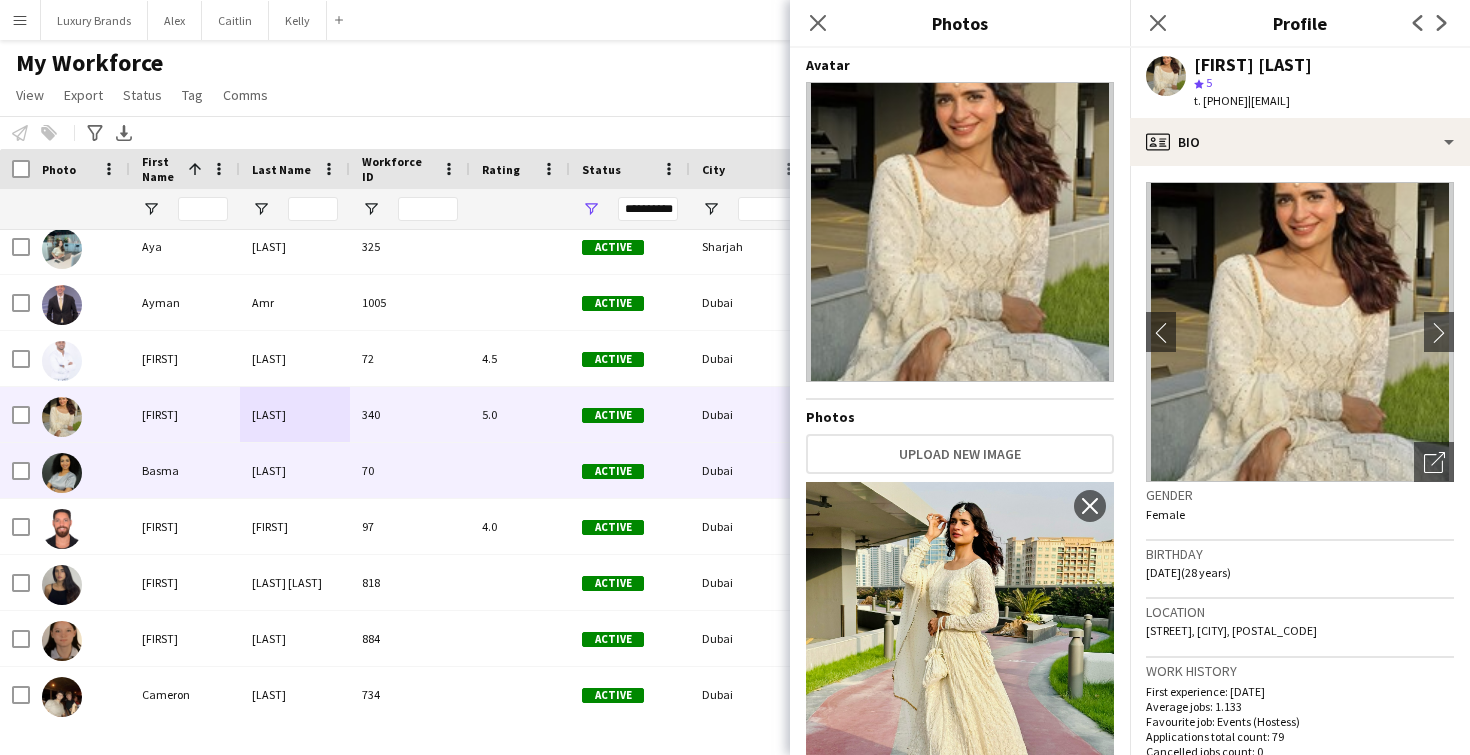 click on "[LAST]" at bounding box center [295, 470] 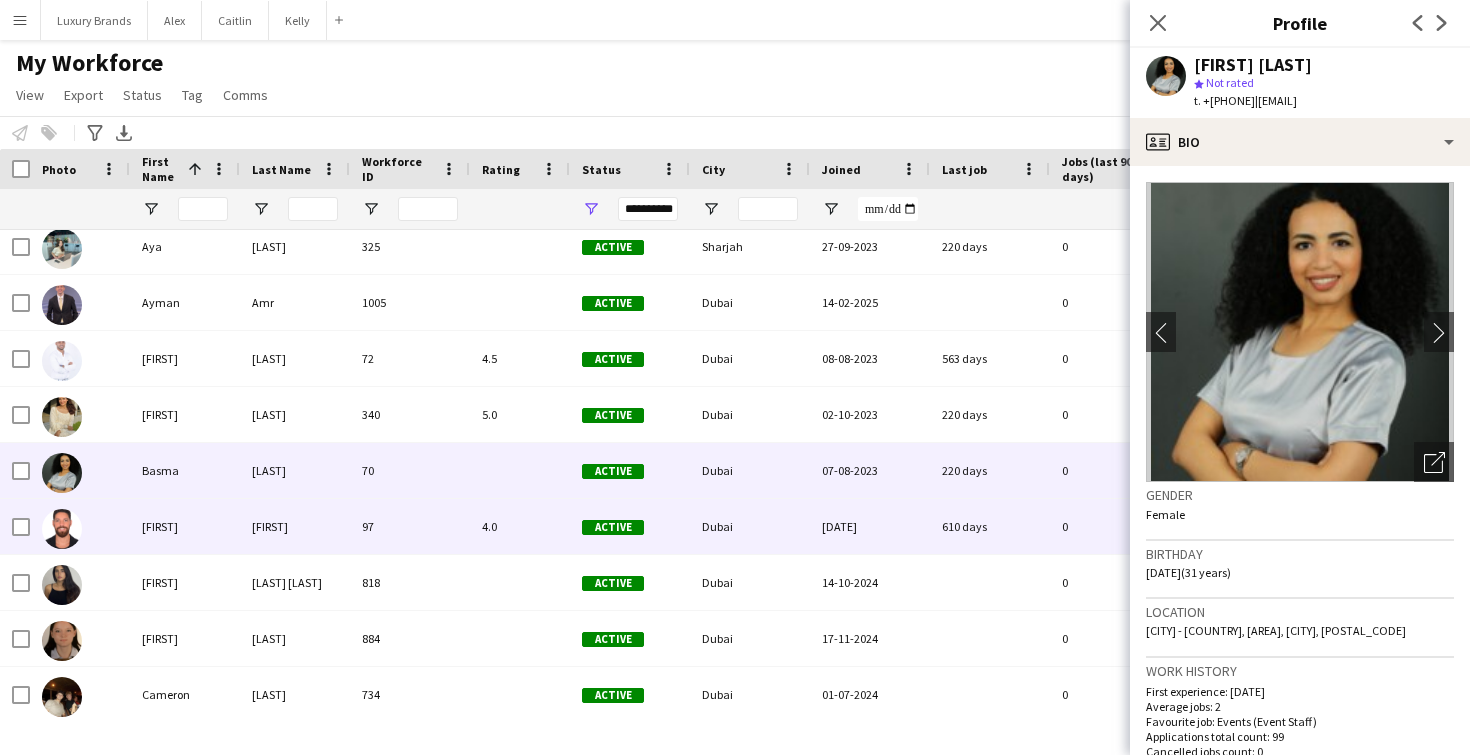 click on "[FIRST]" at bounding box center (295, 526) 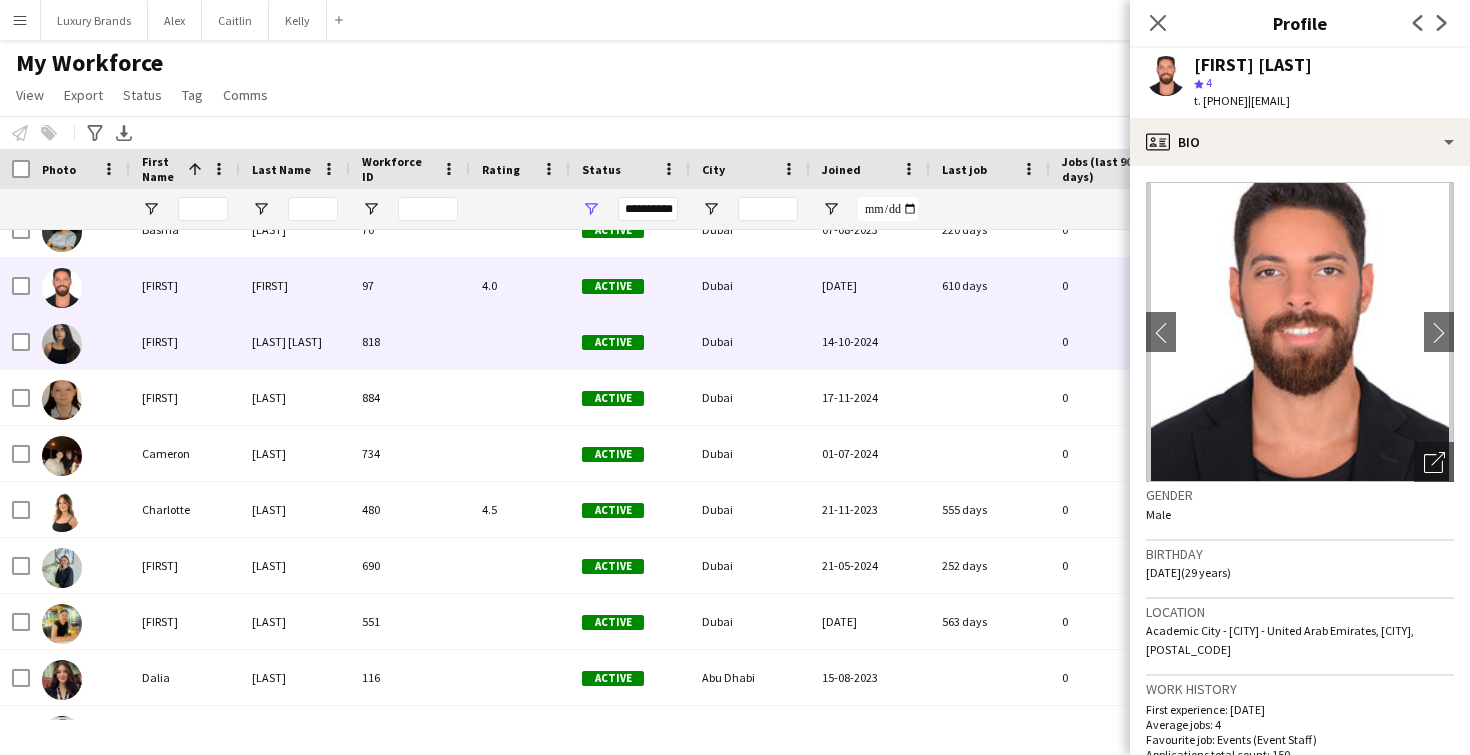 click on "[LAST] [LAST]" at bounding box center (295, 341) 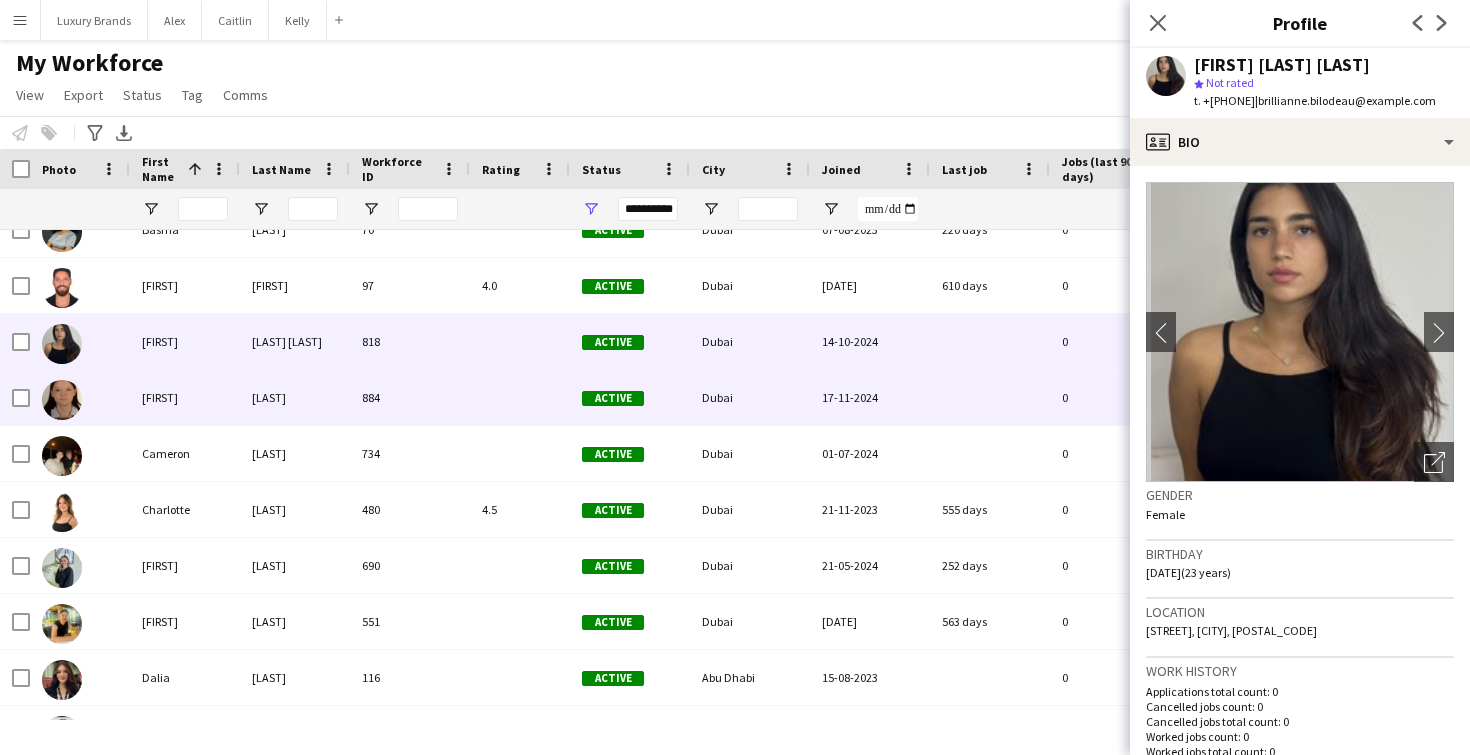 click on "[LAST]" at bounding box center (295, 397) 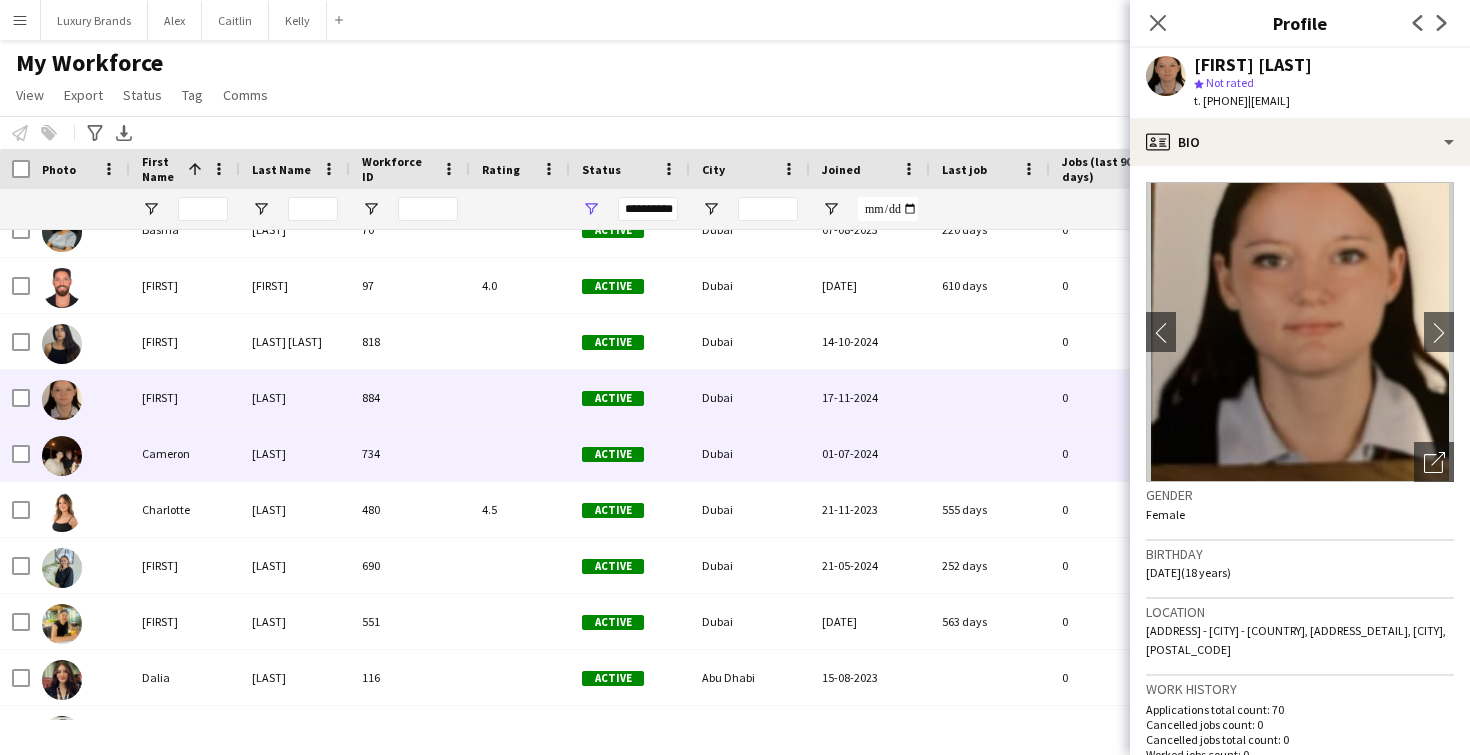click on "[LAST]" at bounding box center [295, 453] 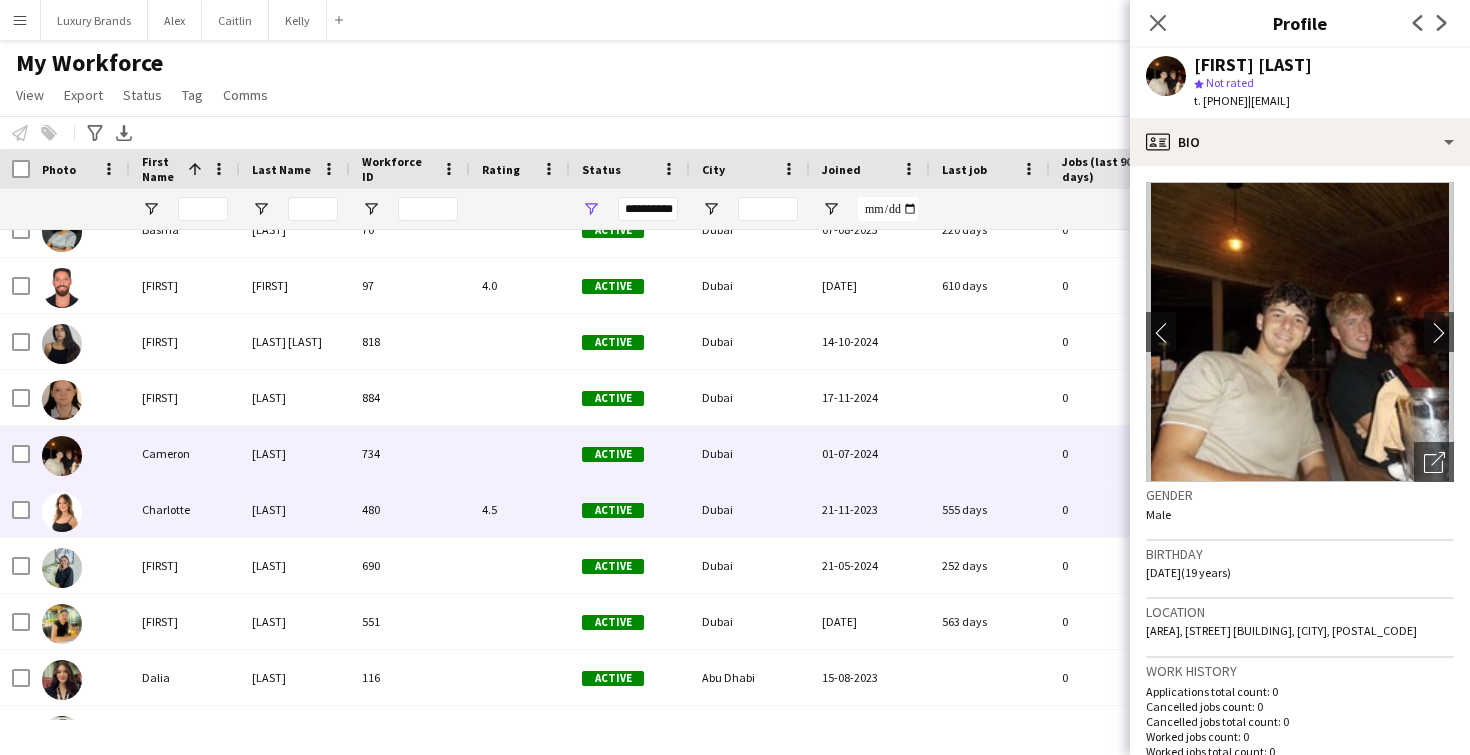 click on "[LAST]" at bounding box center (295, 509) 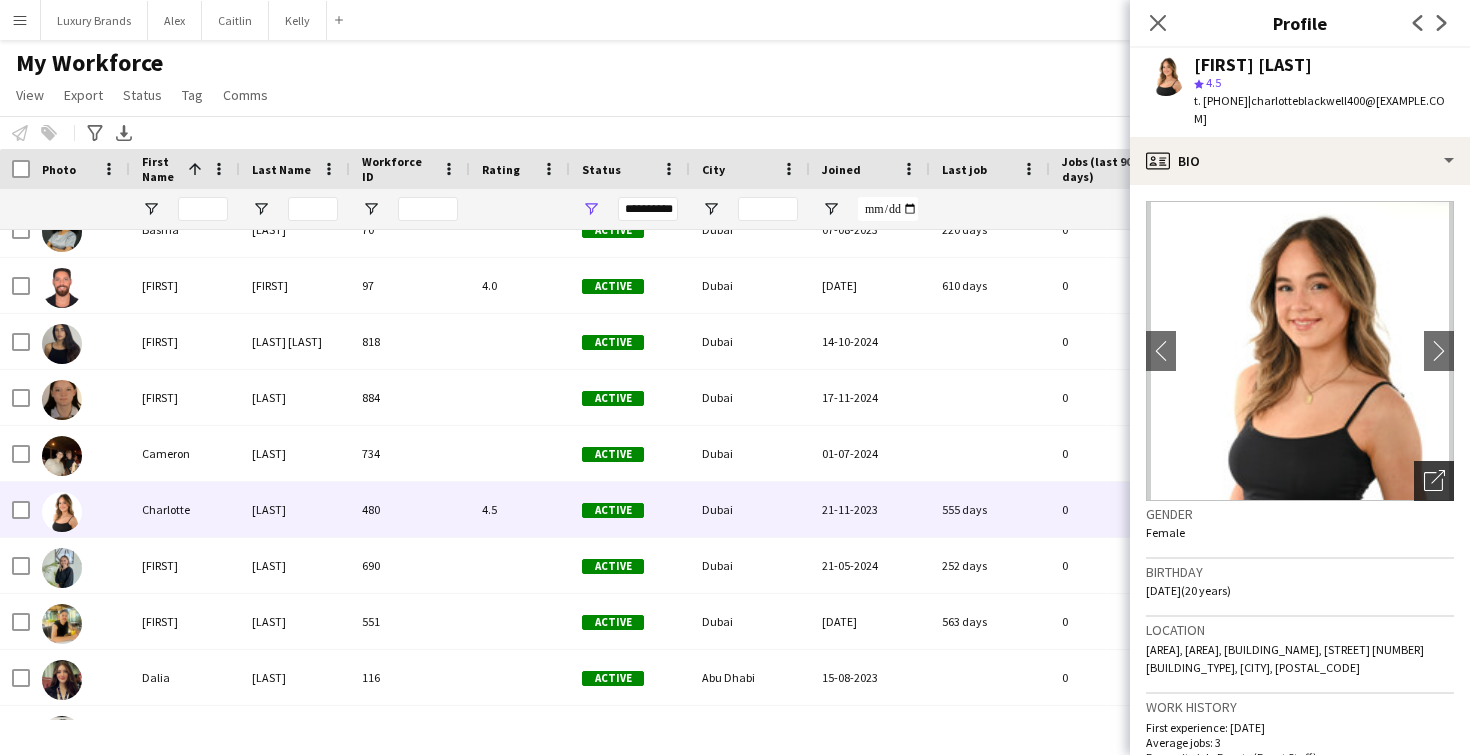 click on "Open photos pop-in" 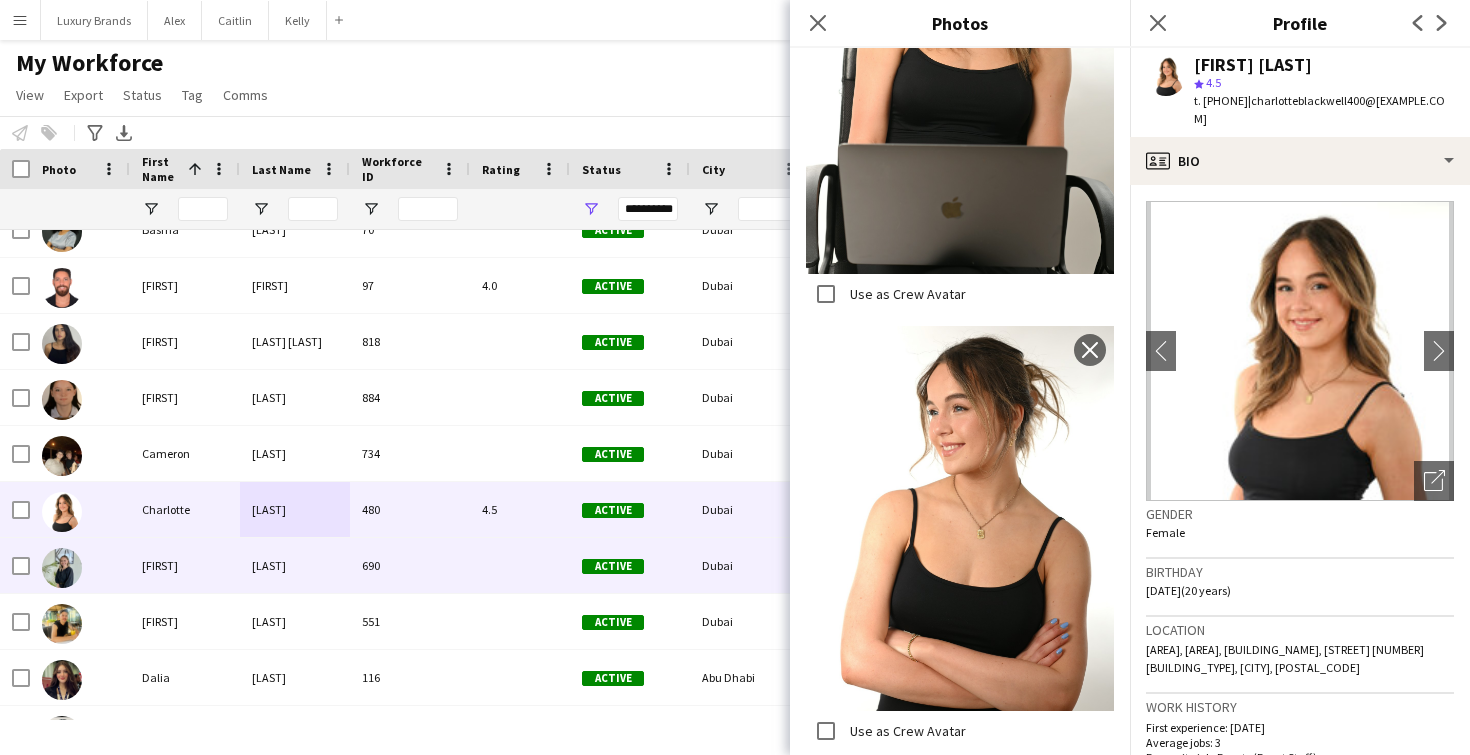 click on "[LAST]" at bounding box center (295, 565) 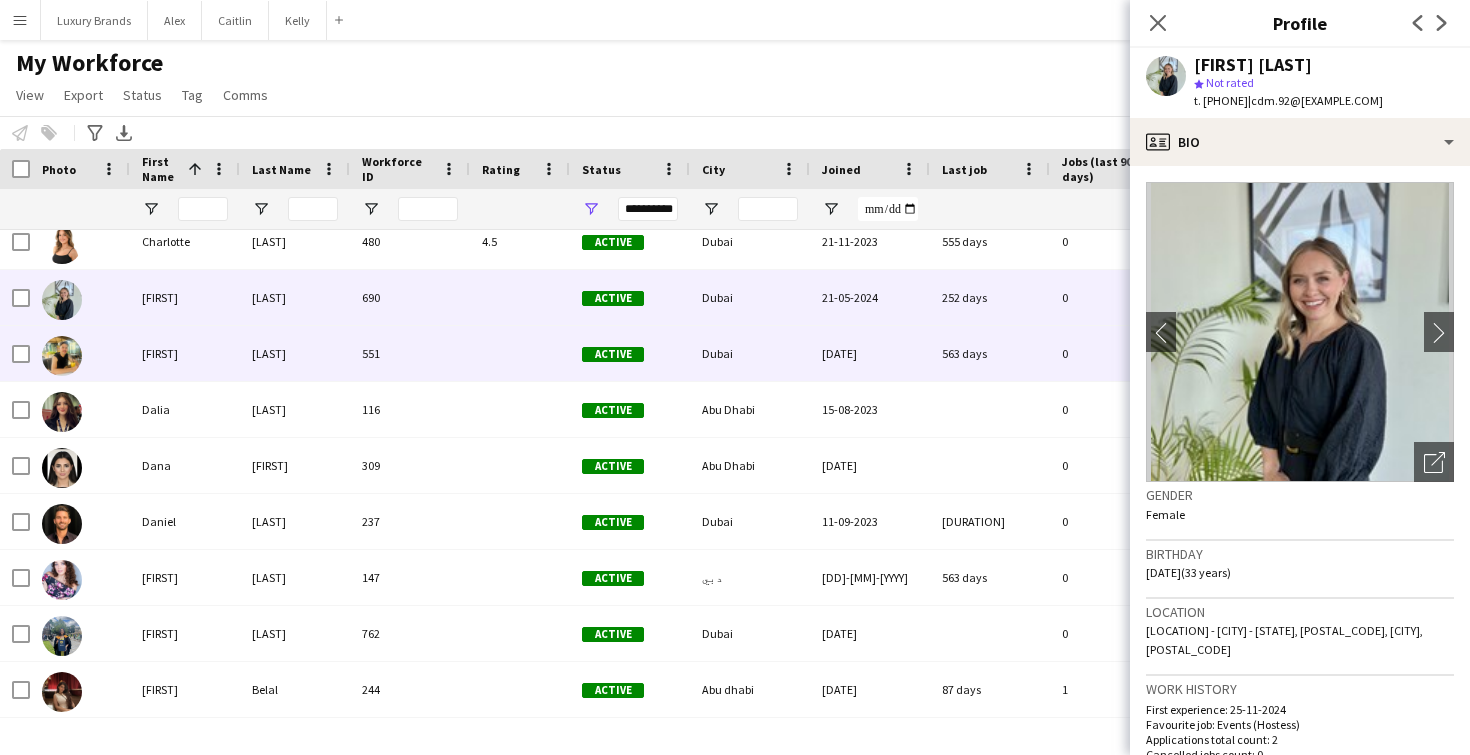 click on "[LAST]" at bounding box center [295, 353] 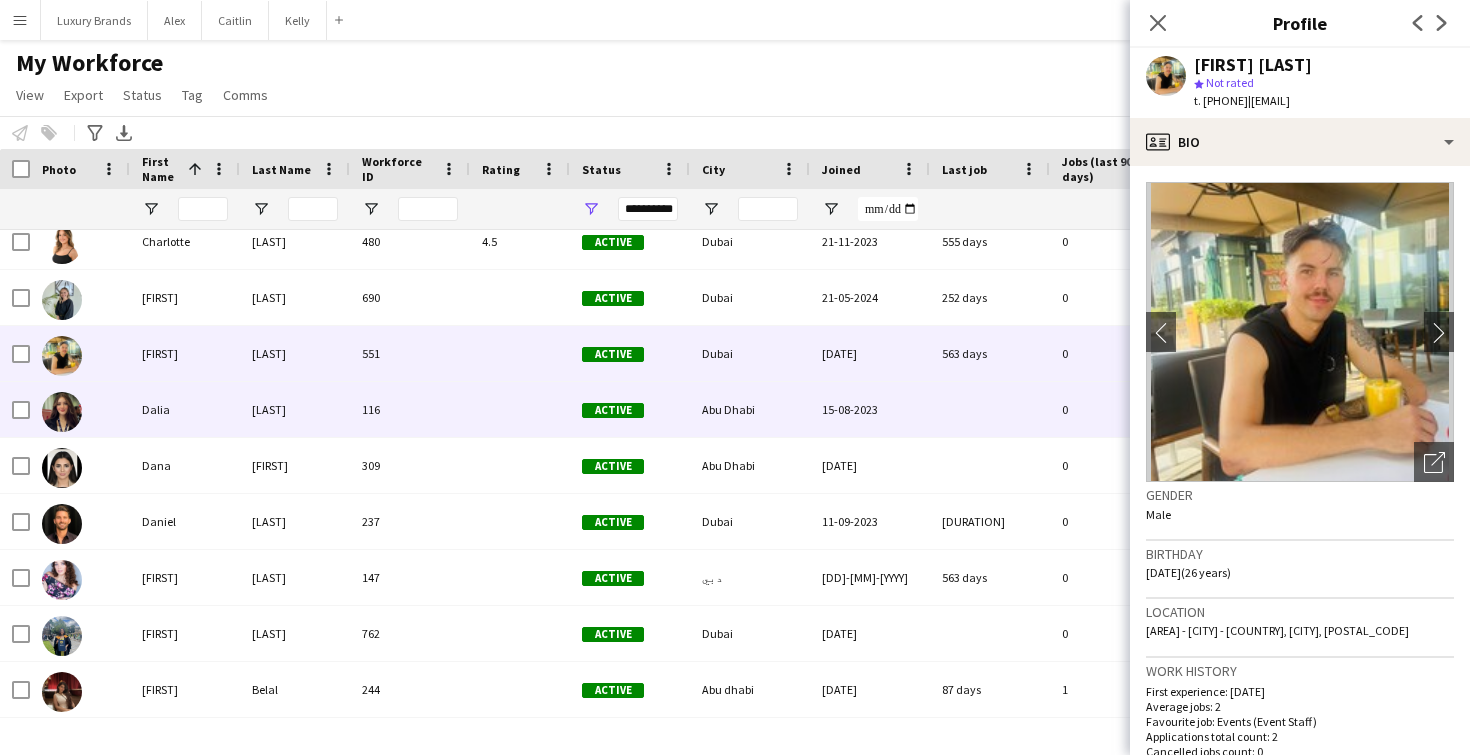 click on "[LAST]" at bounding box center (295, 409) 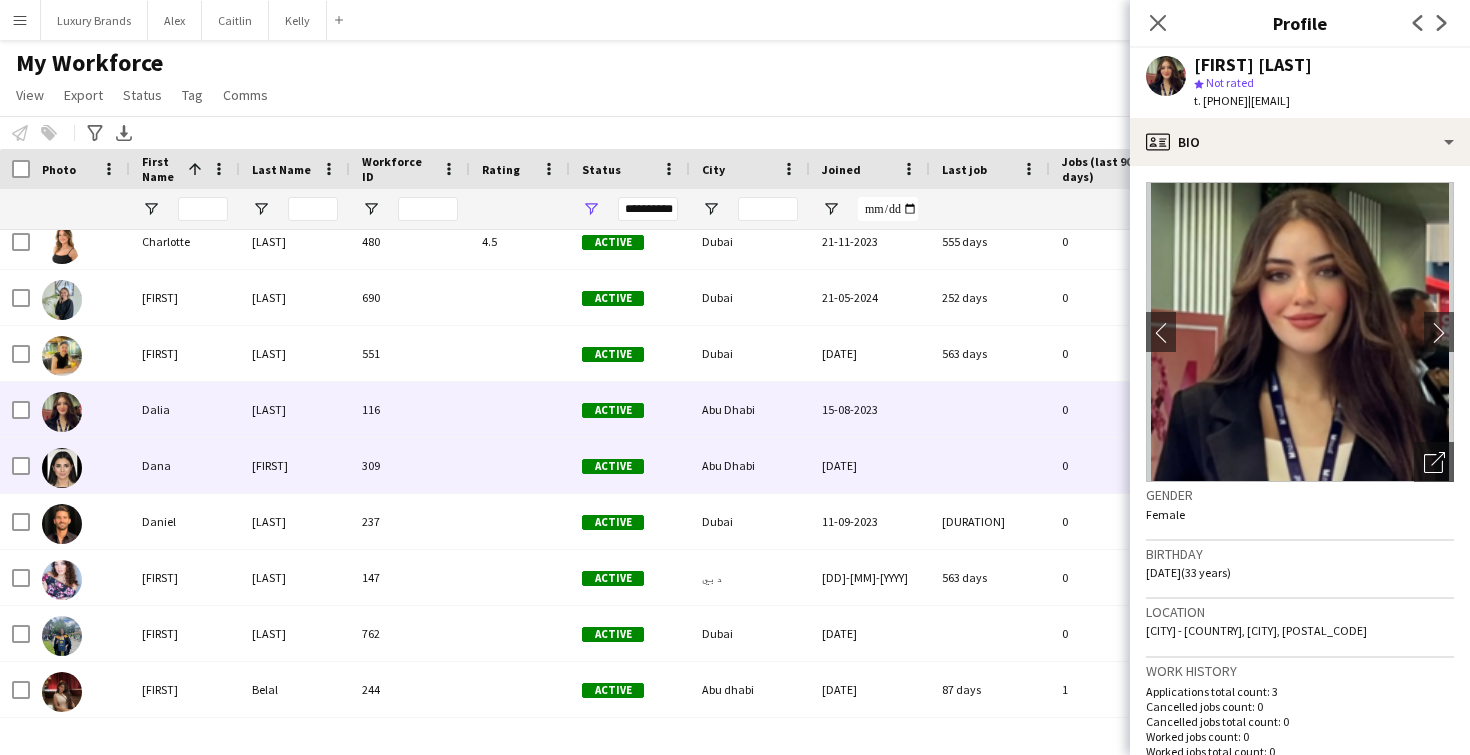 click on "[FIRST]" at bounding box center (295, 465) 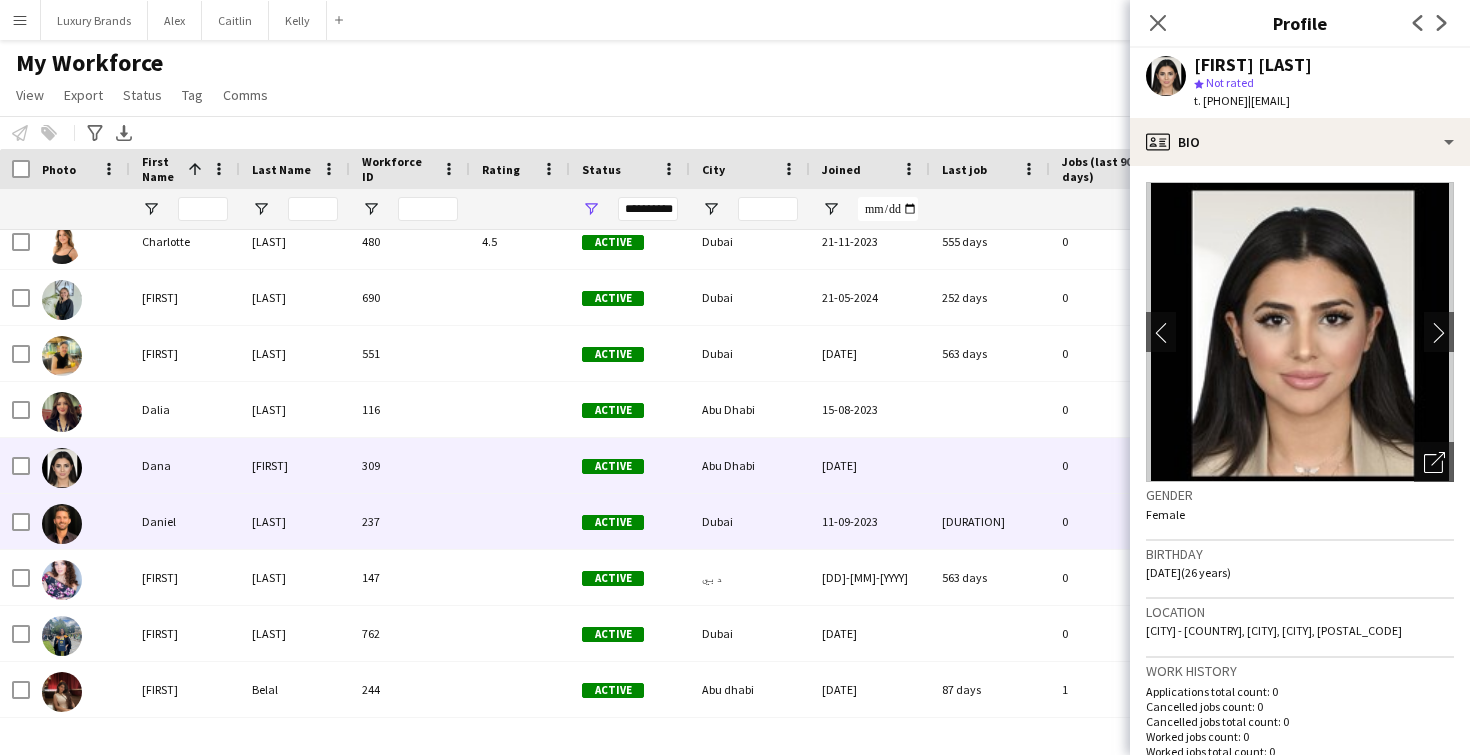 click on "[LAST]" at bounding box center (295, 521) 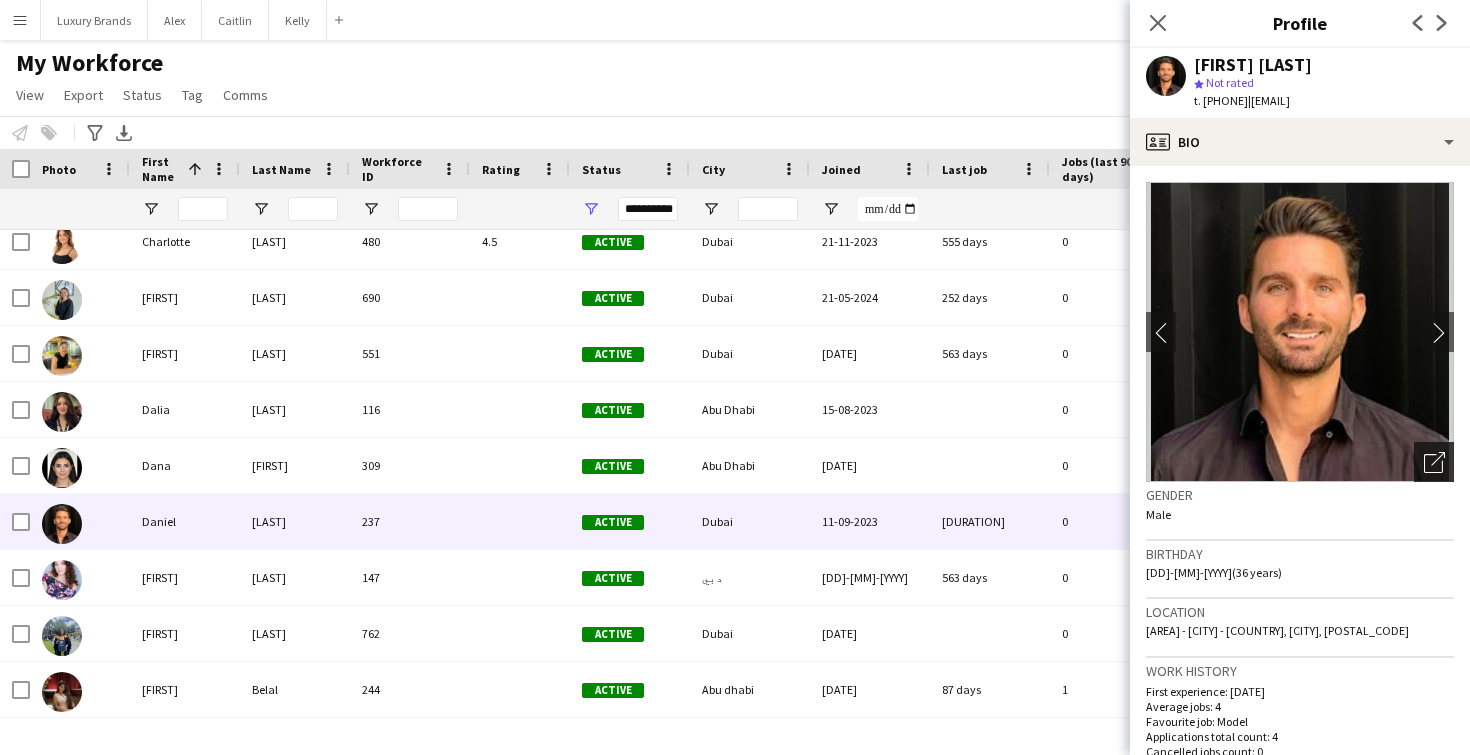 click on "Open photos pop-in" 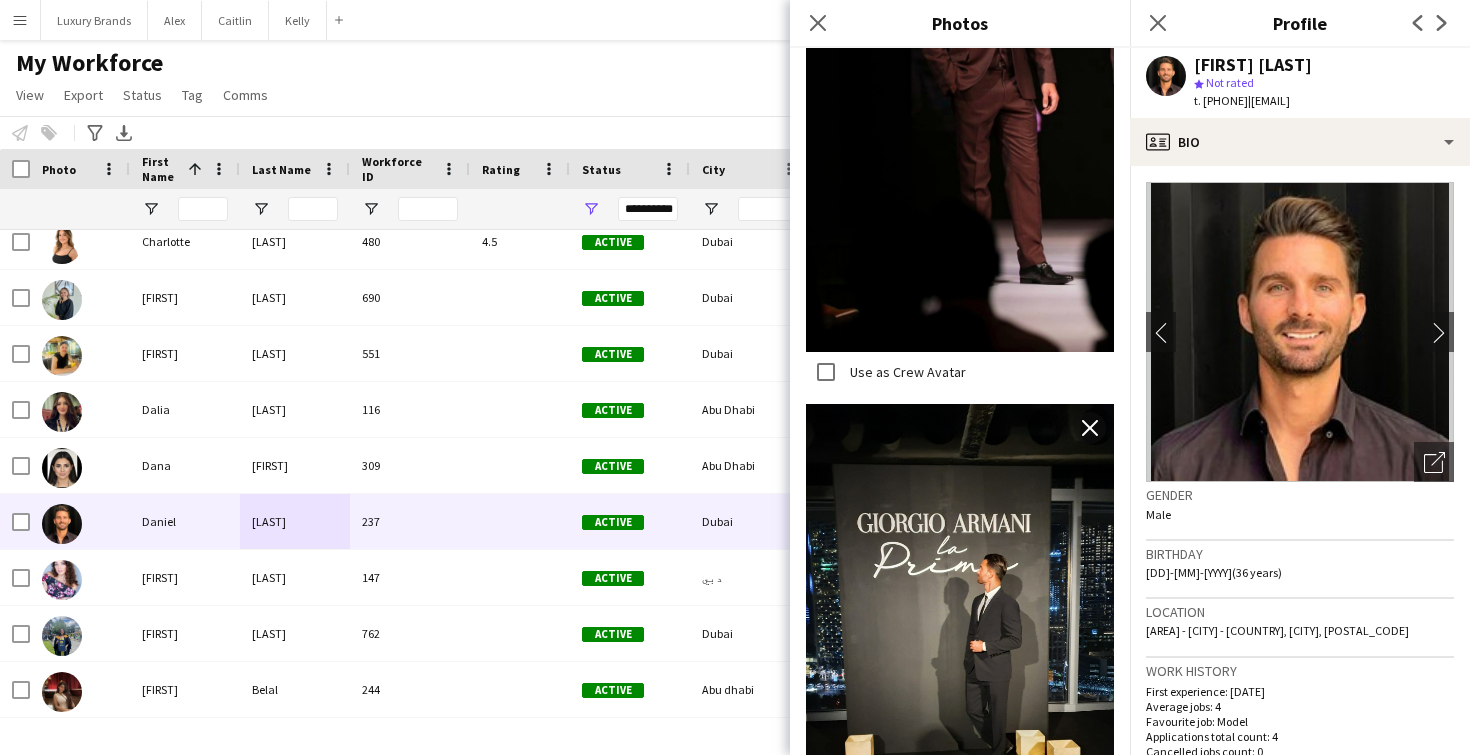 scroll, scrollTop: 2059, scrollLeft: 0, axis: vertical 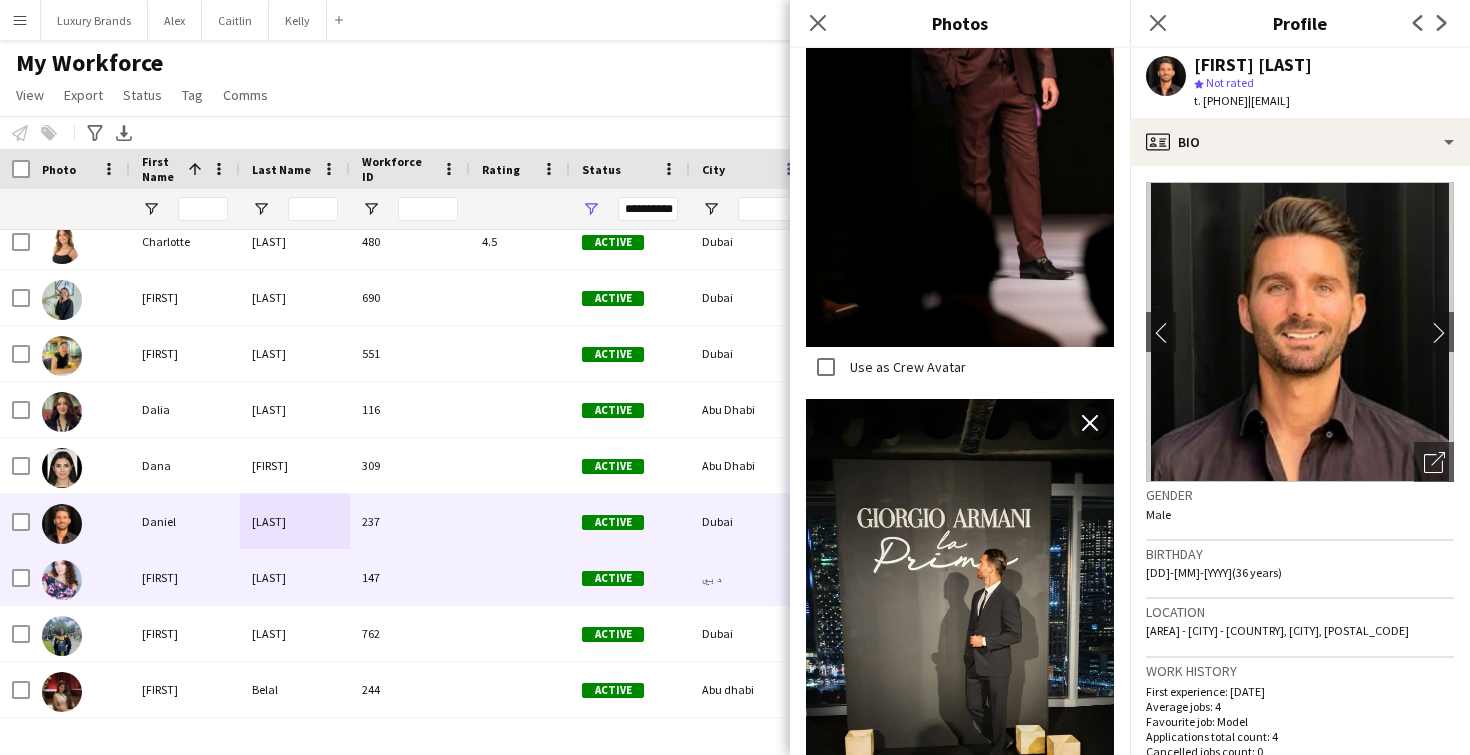 click on "[FIRST]" at bounding box center [185, 577] 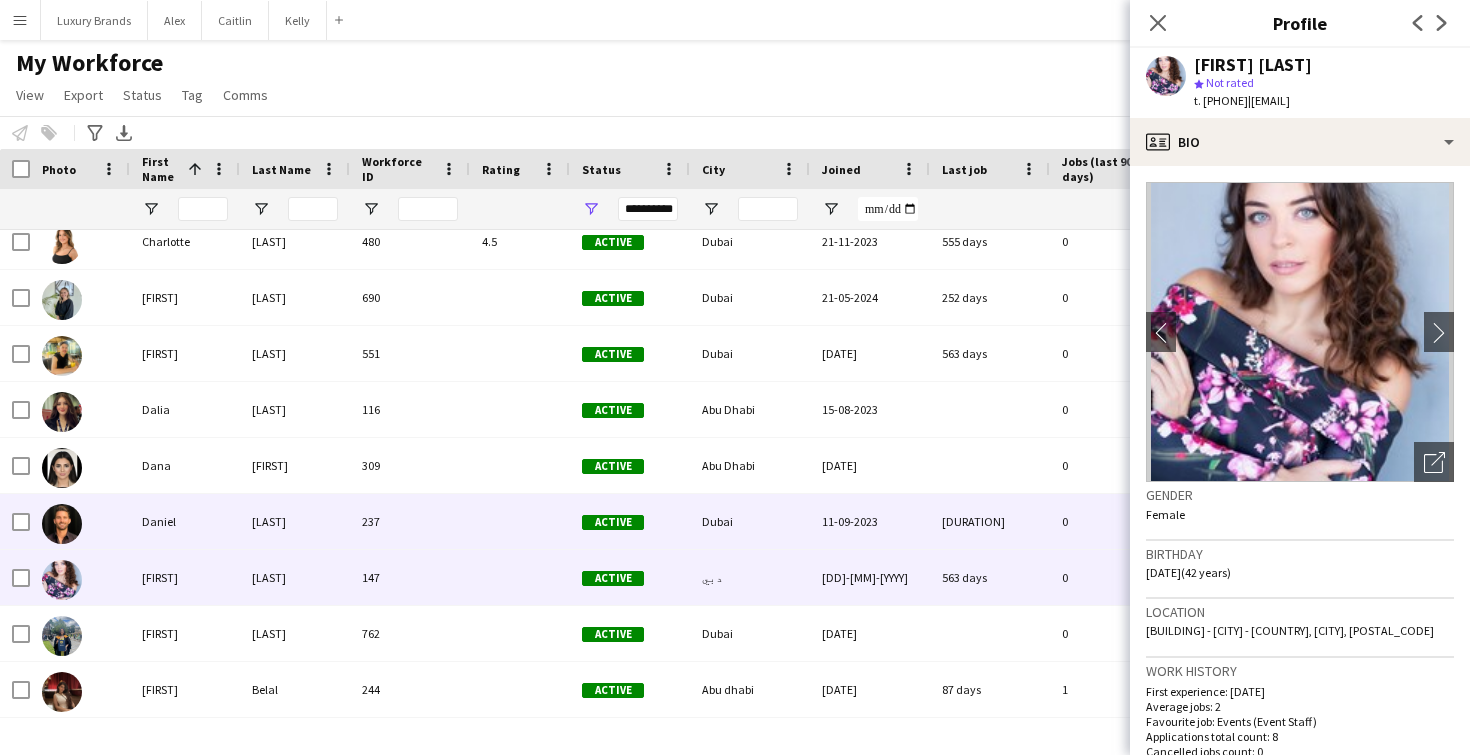click on "Daniel" at bounding box center (185, 521) 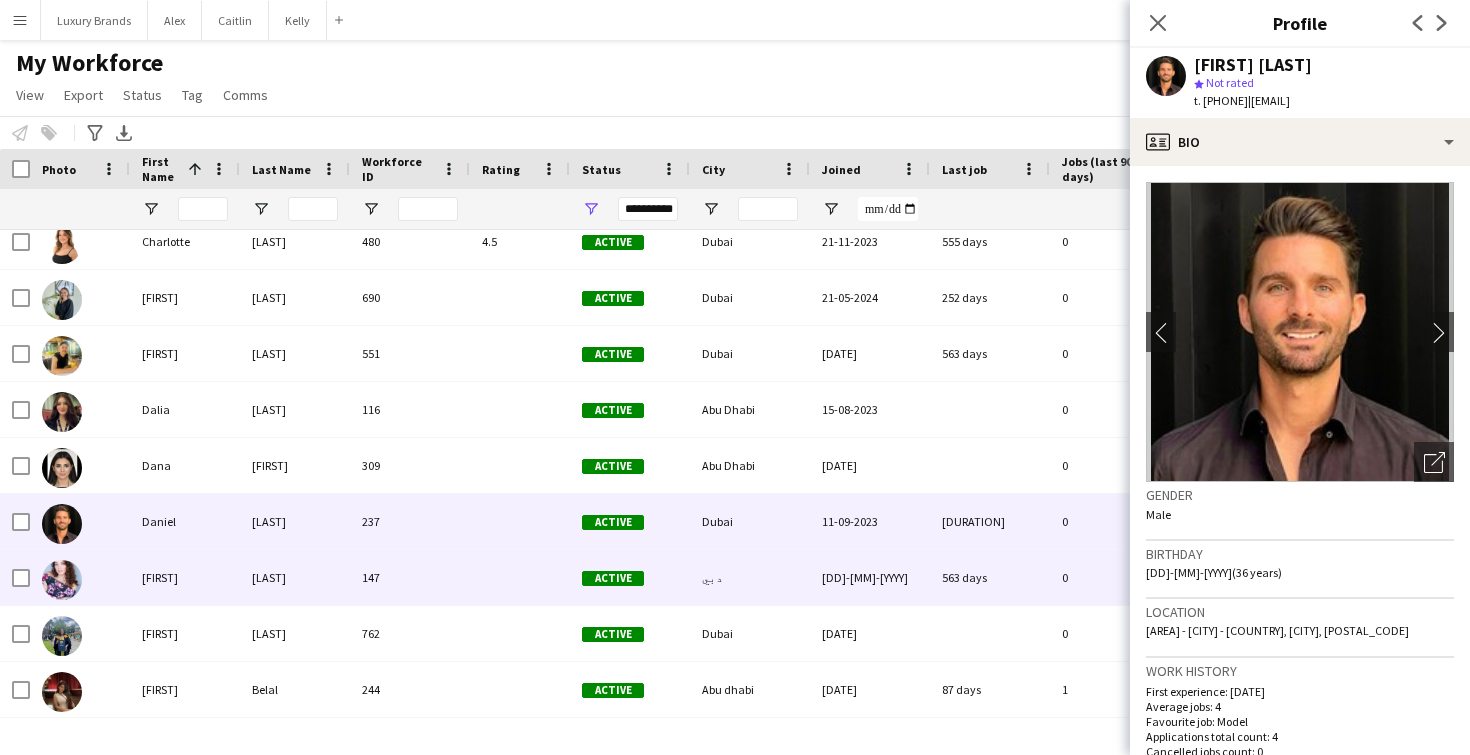 scroll, scrollTop: 2672, scrollLeft: 0, axis: vertical 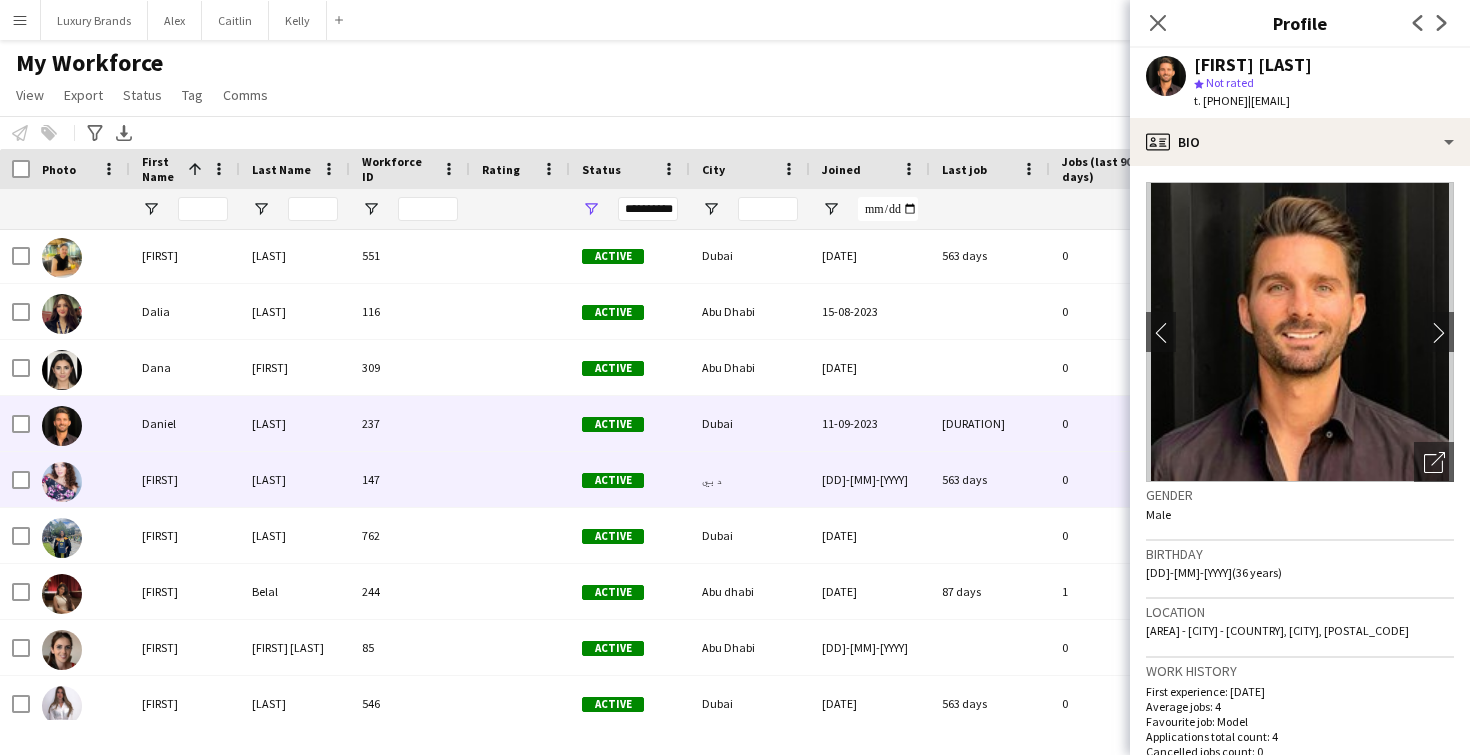 click on "[FIRST]" at bounding box center [185, 479] 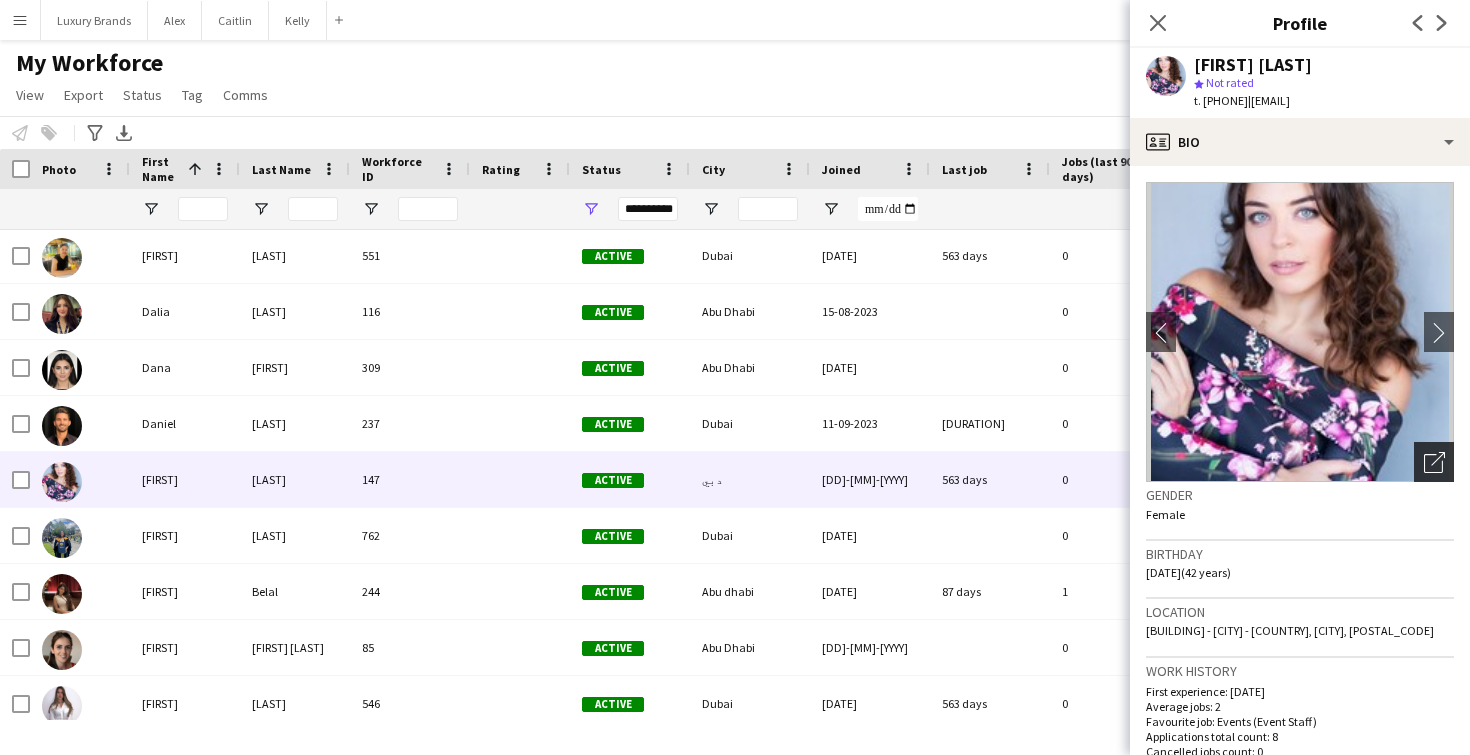 click on "Open photos pop-in" 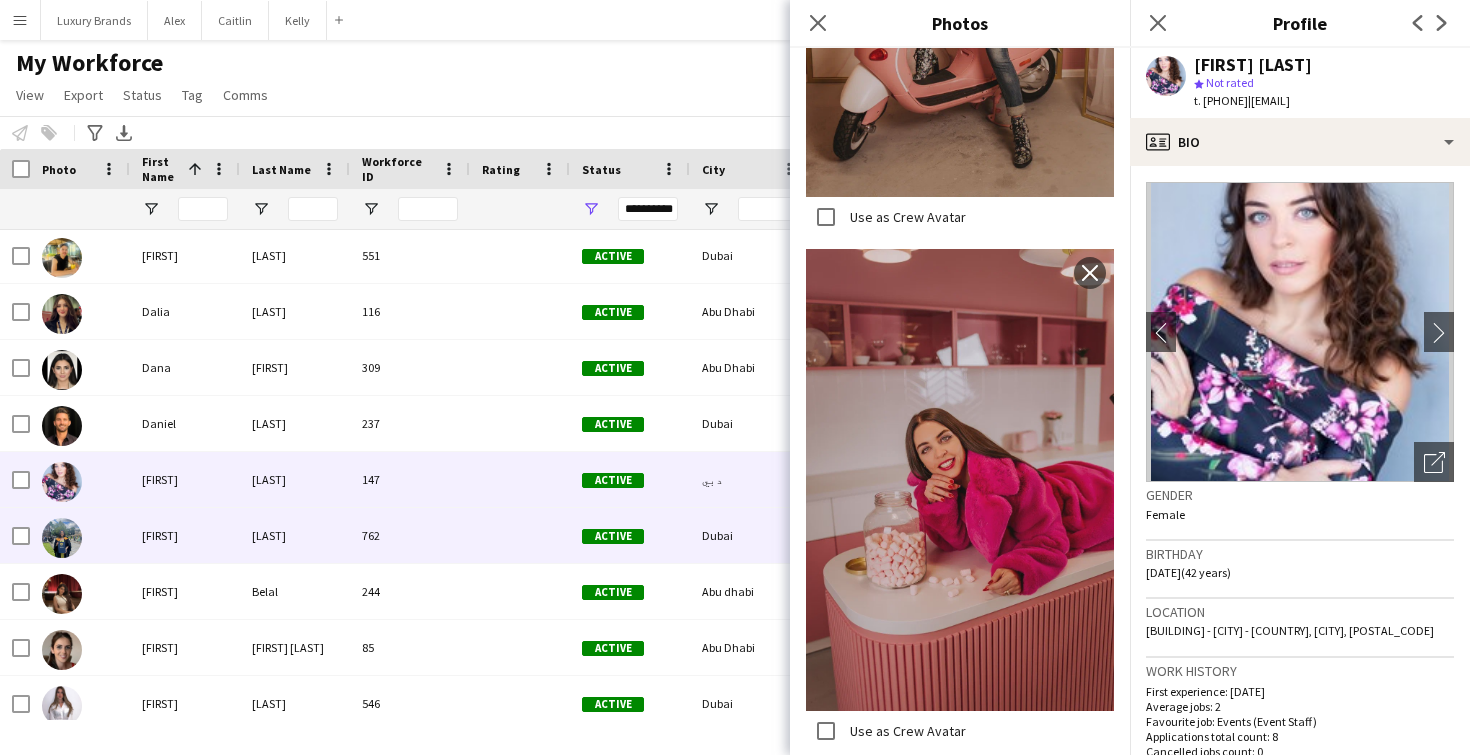 click on "[LAST]" at bounding box center (295, 535) 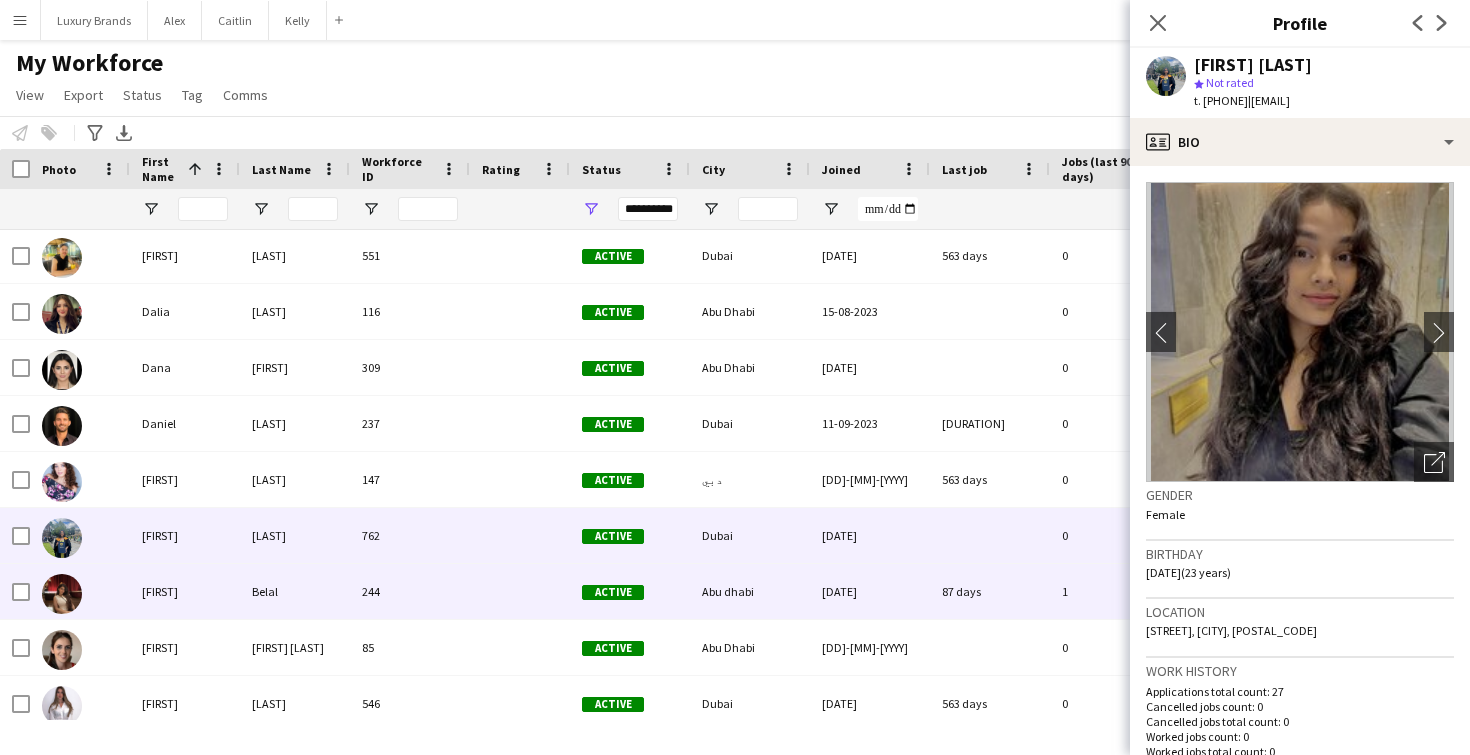 click on "Belal" at bounding box center (295, 591) 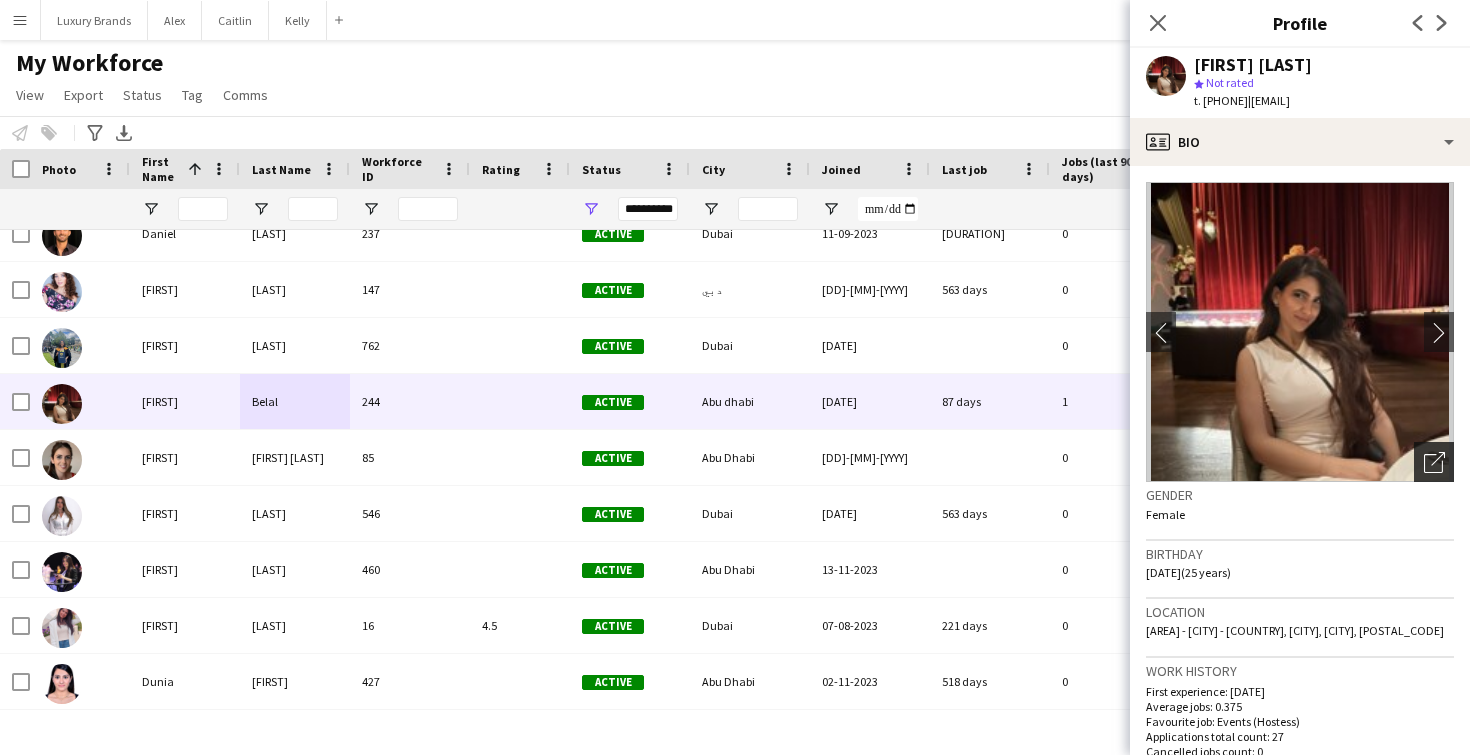 click on "Open photos pop-in" 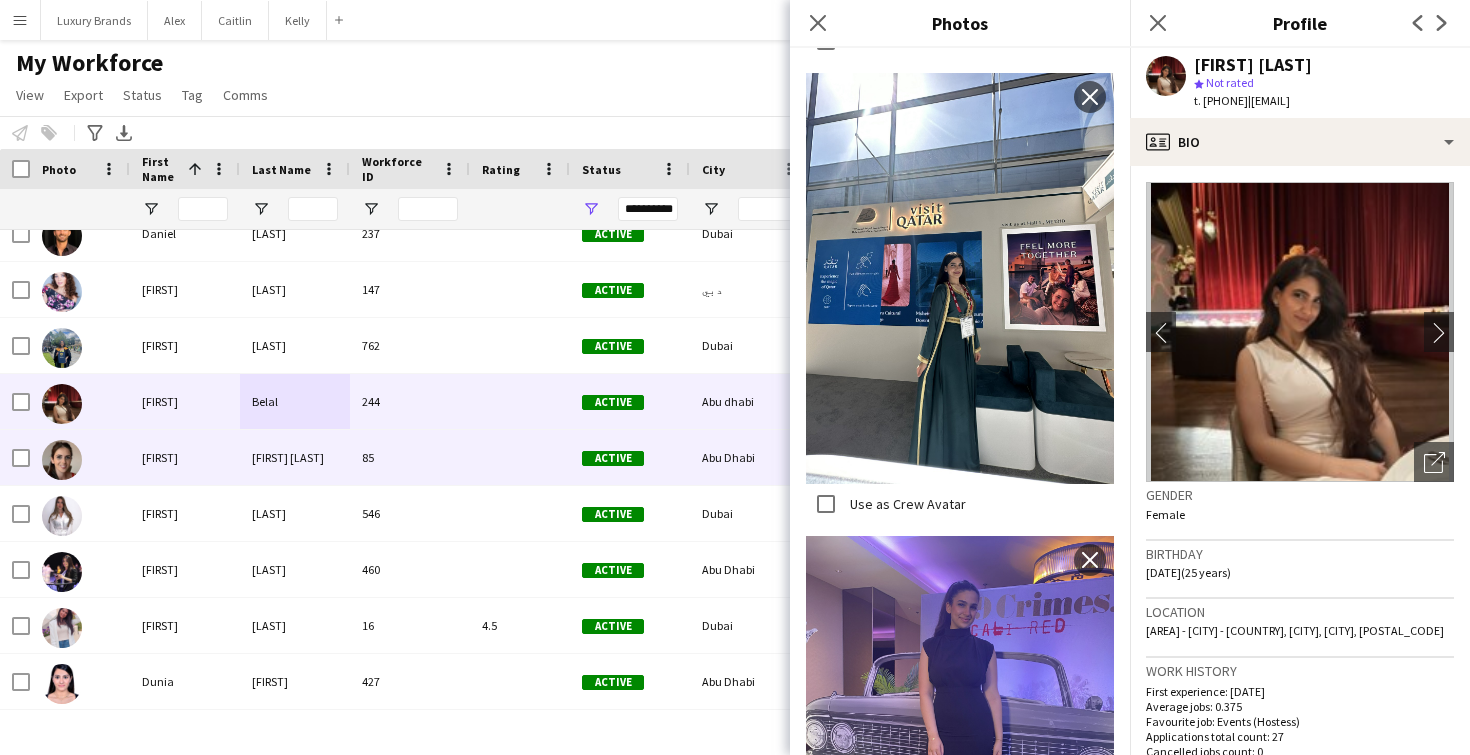 click on "[FIRST] [LAST]" at bounding box center (295, 457) 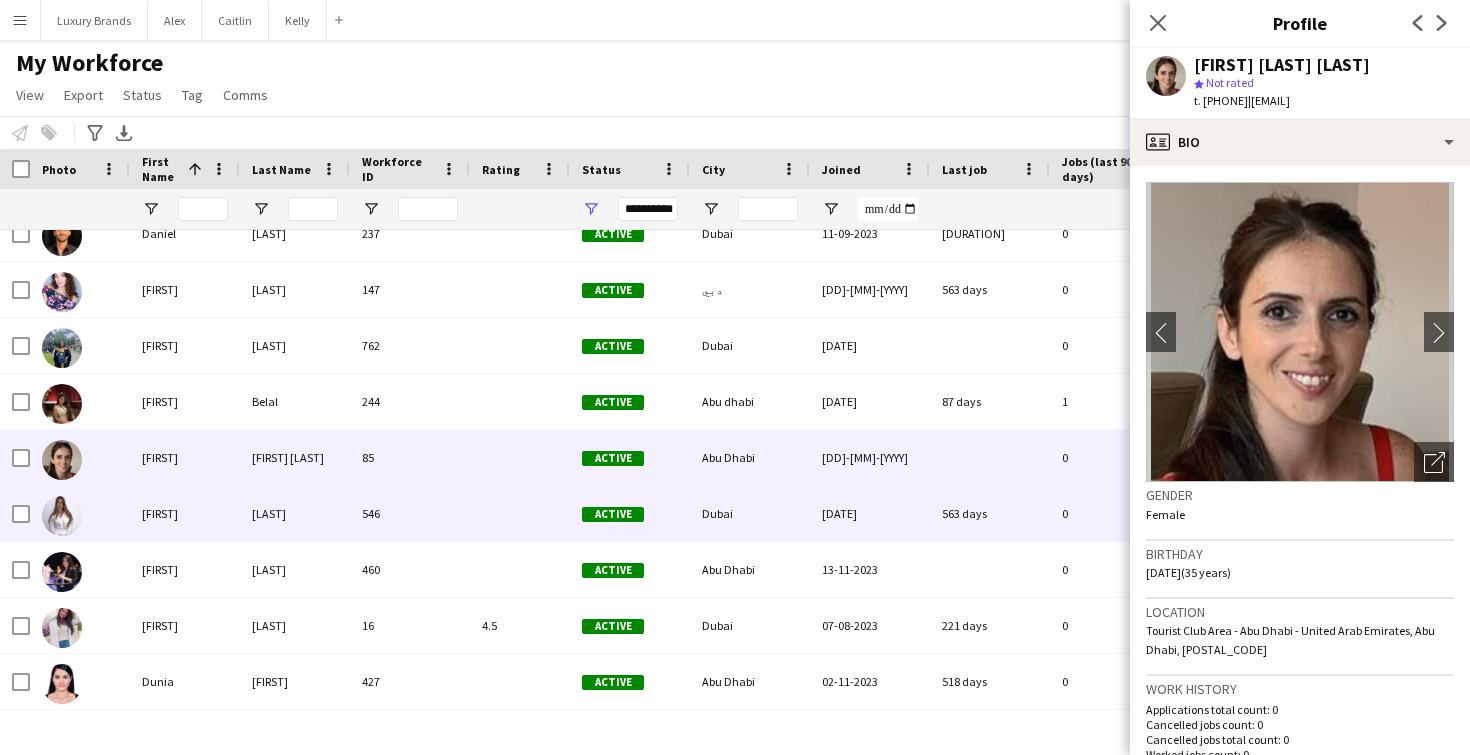 click on "[FIRST]" at bounding box center (185, 513) 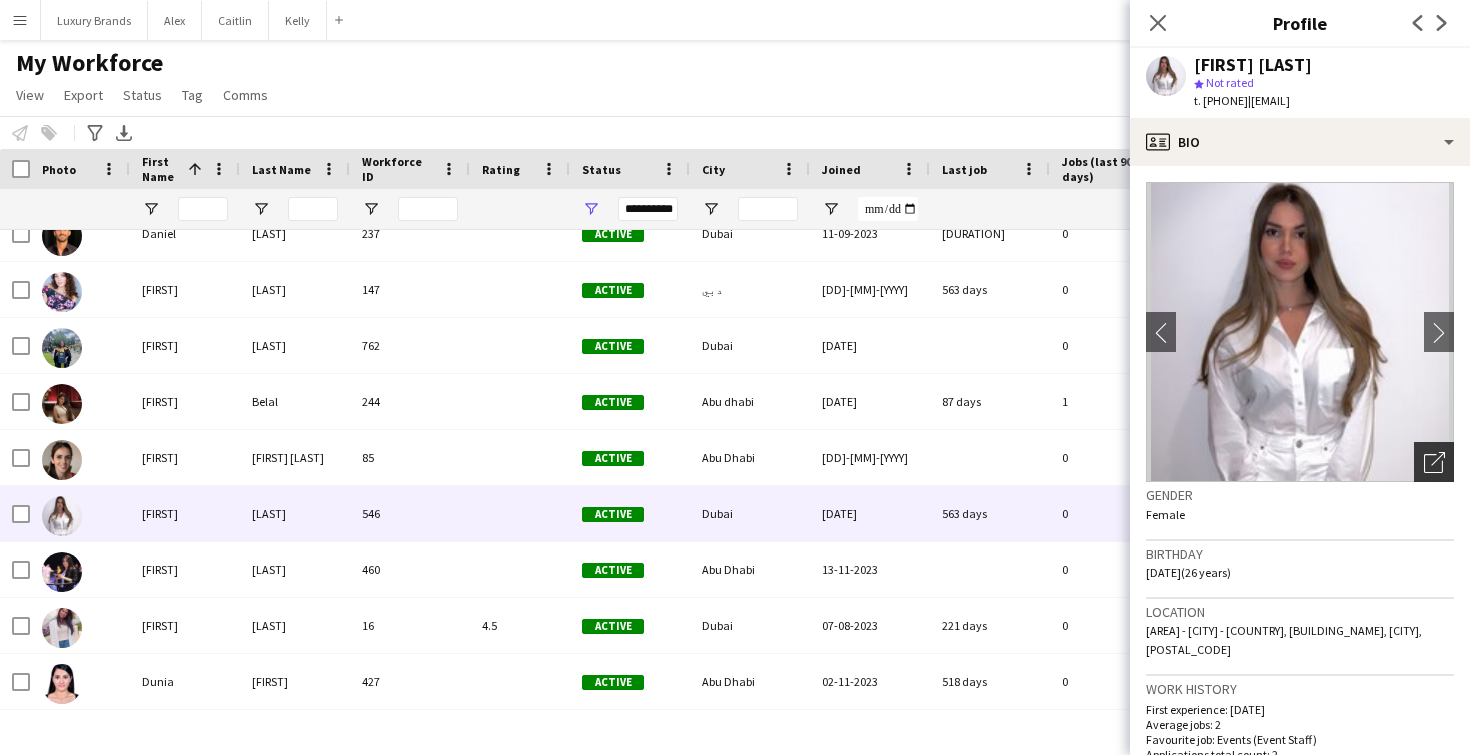 click on "Open photos pop-in" 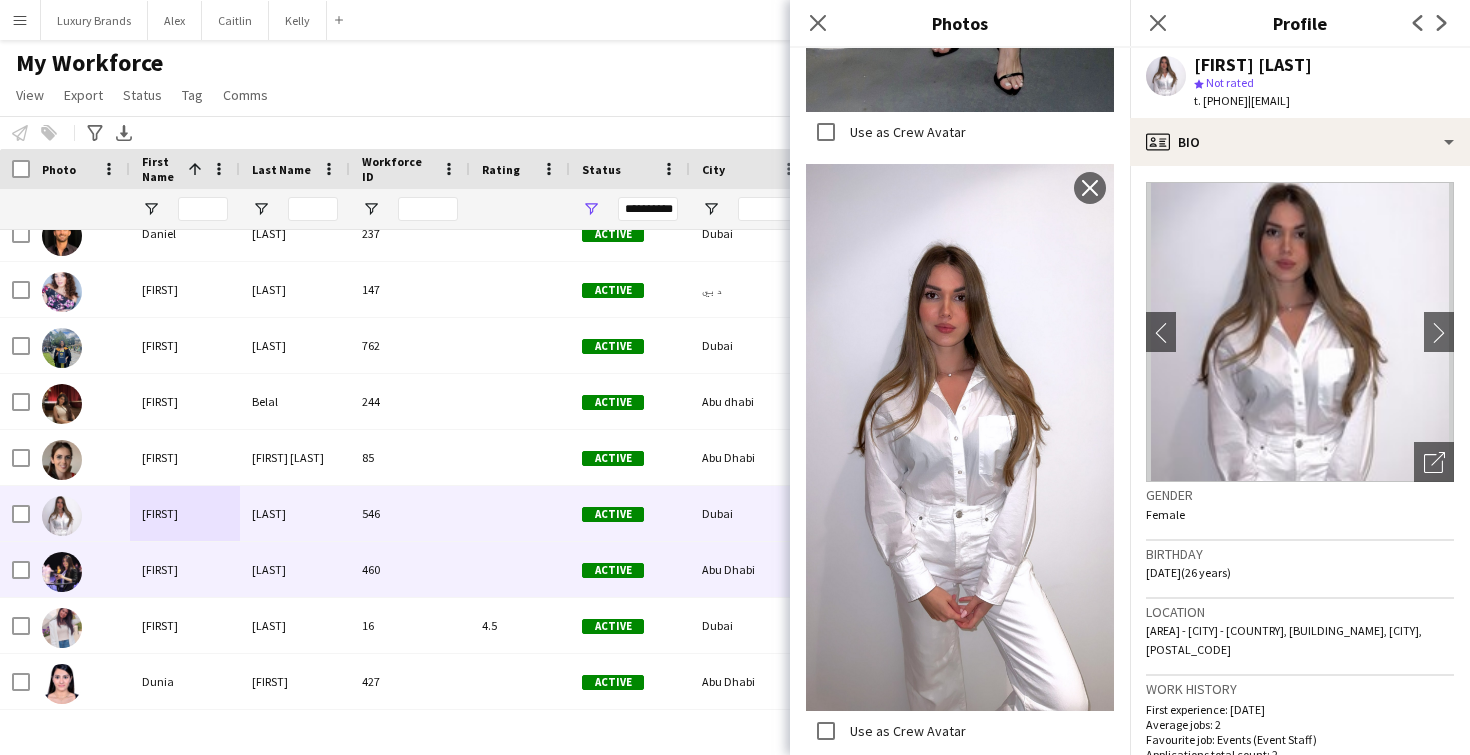 click on "[LAST]" at bounding box center (295, 569) 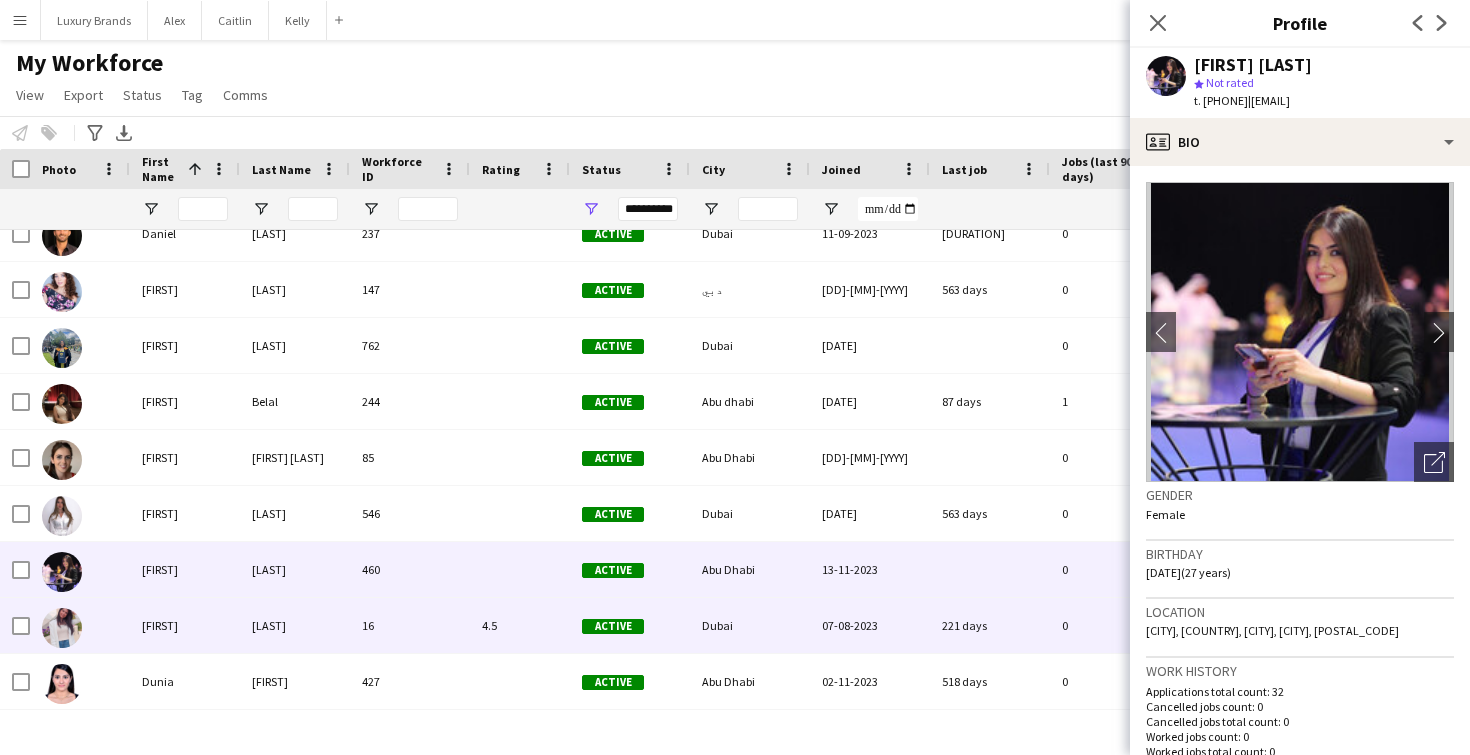 click on "[LAST]" at bounding box center (295, 625) 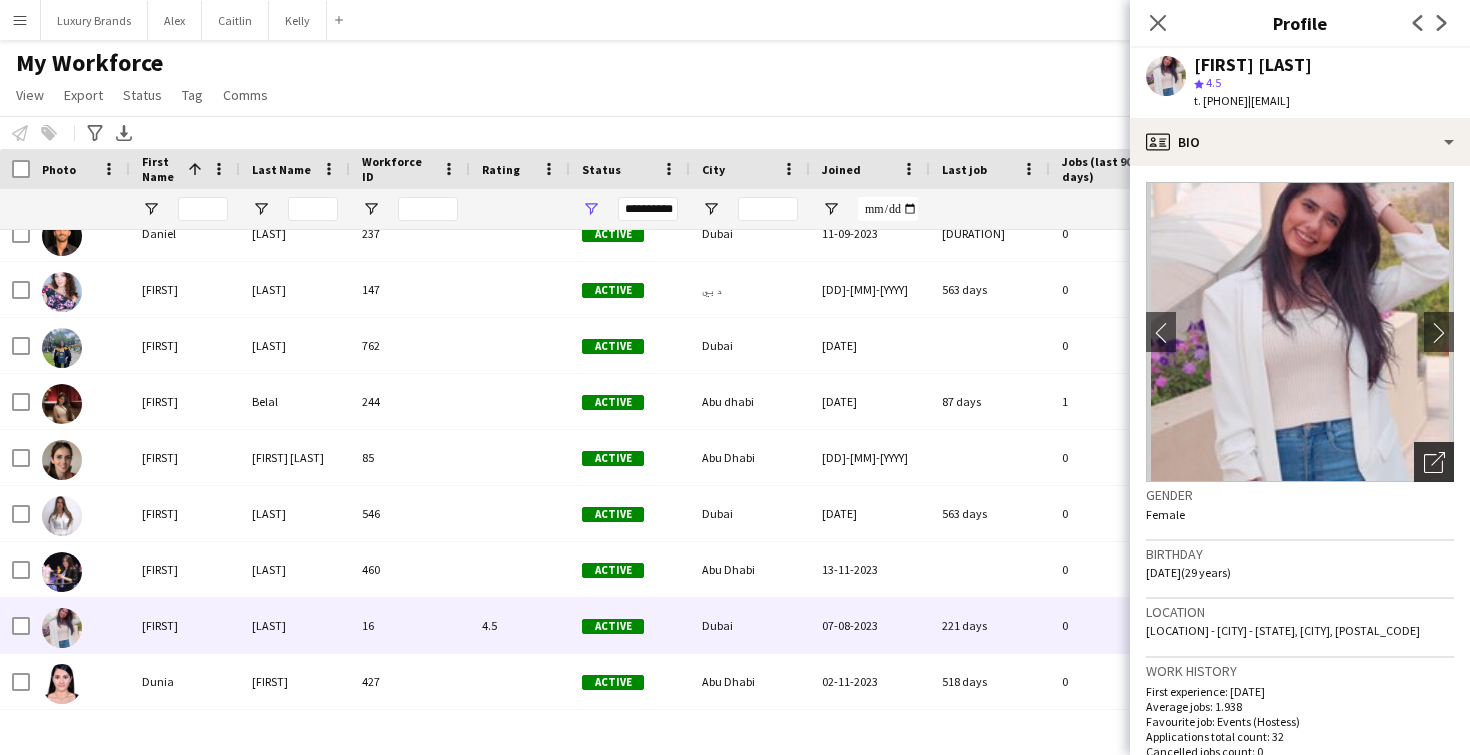 click on "Open photos pop-in" 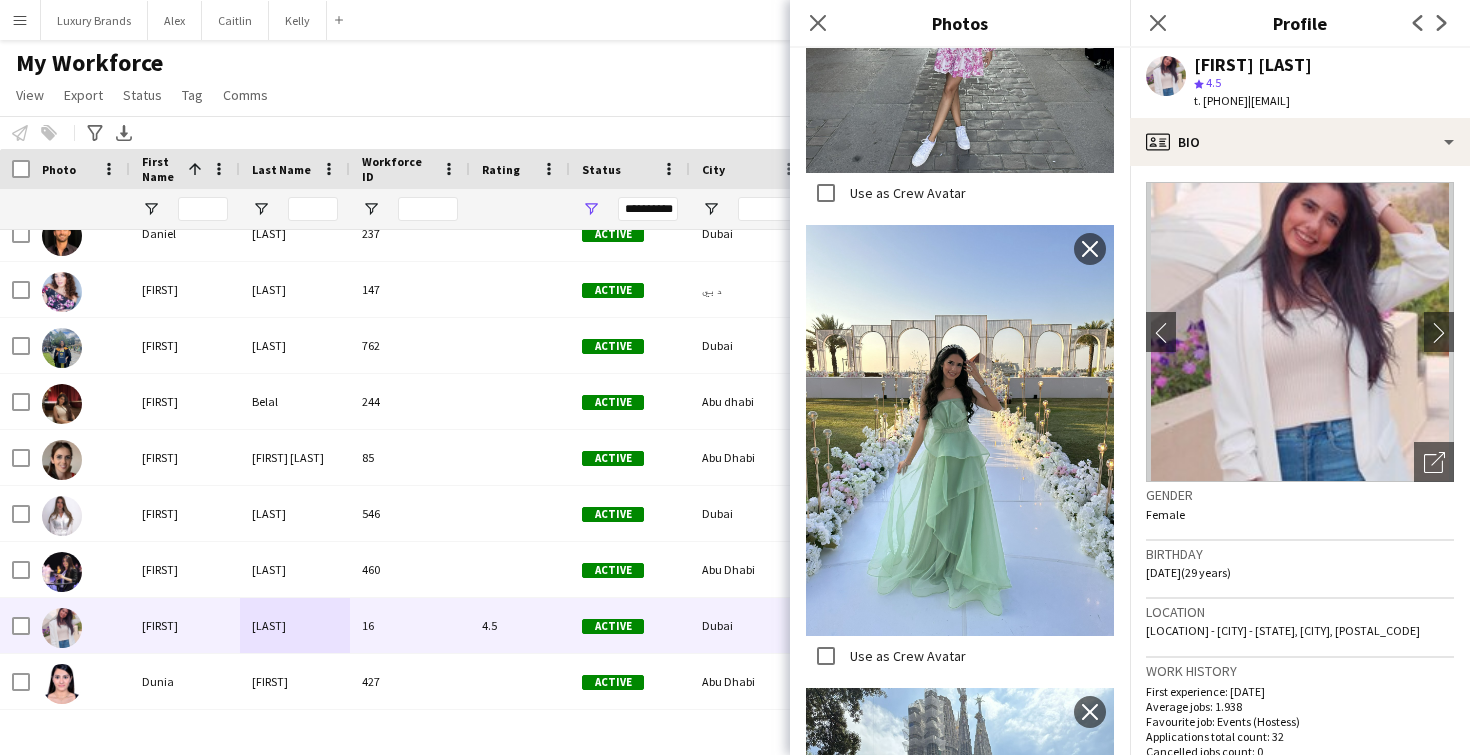 scroll, scrollTop: 2170, scrollLeft: 0, axis: vertical 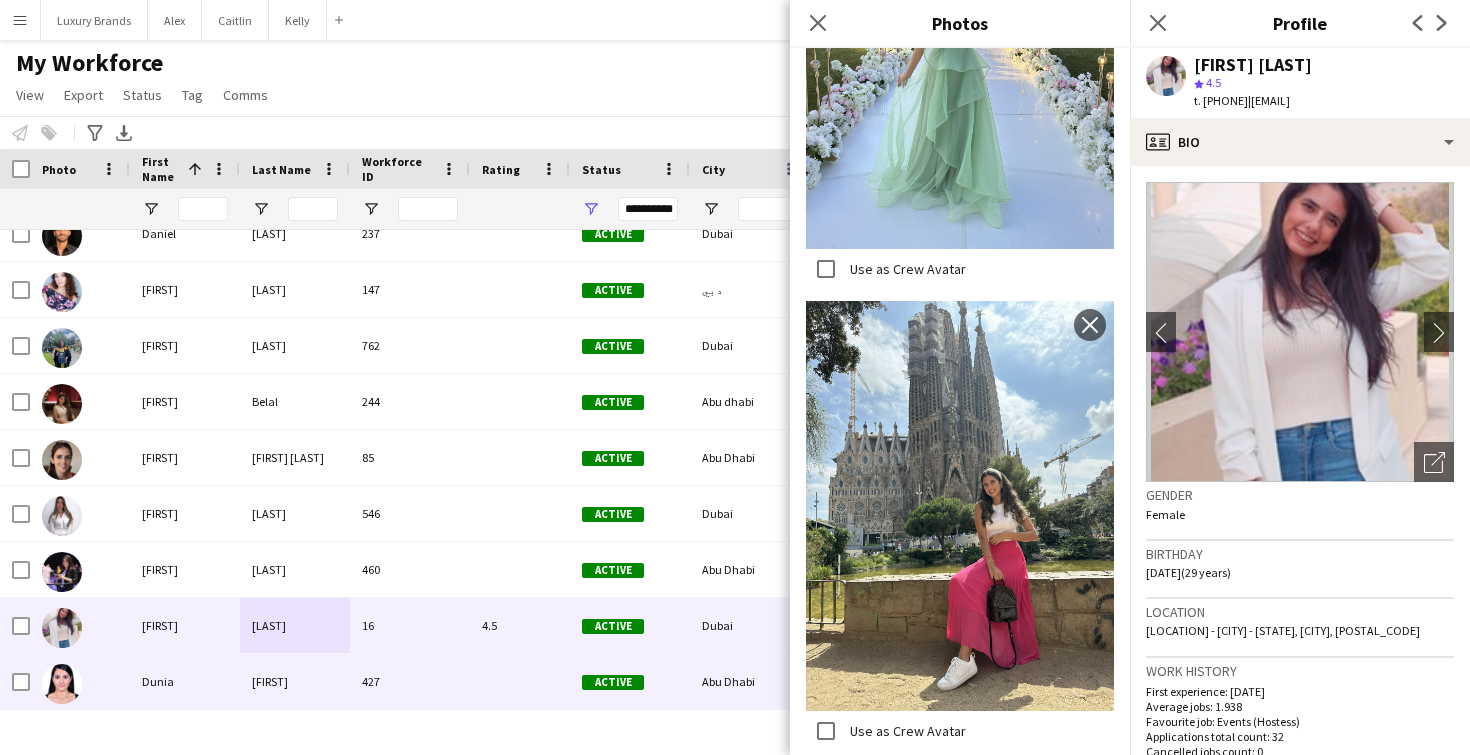 click on "[FIRST]" at bounding box center (295, 681) 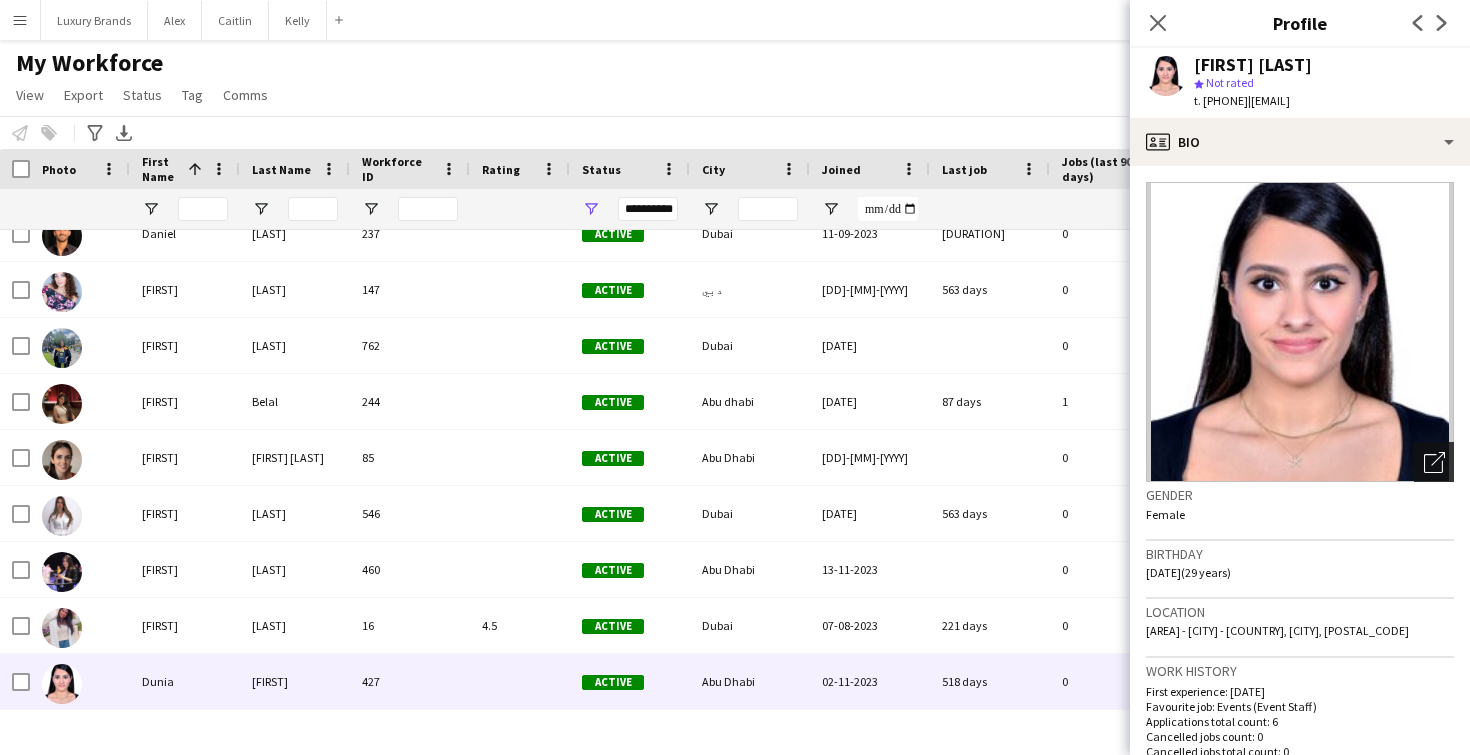 click on "Open photos pop-in" 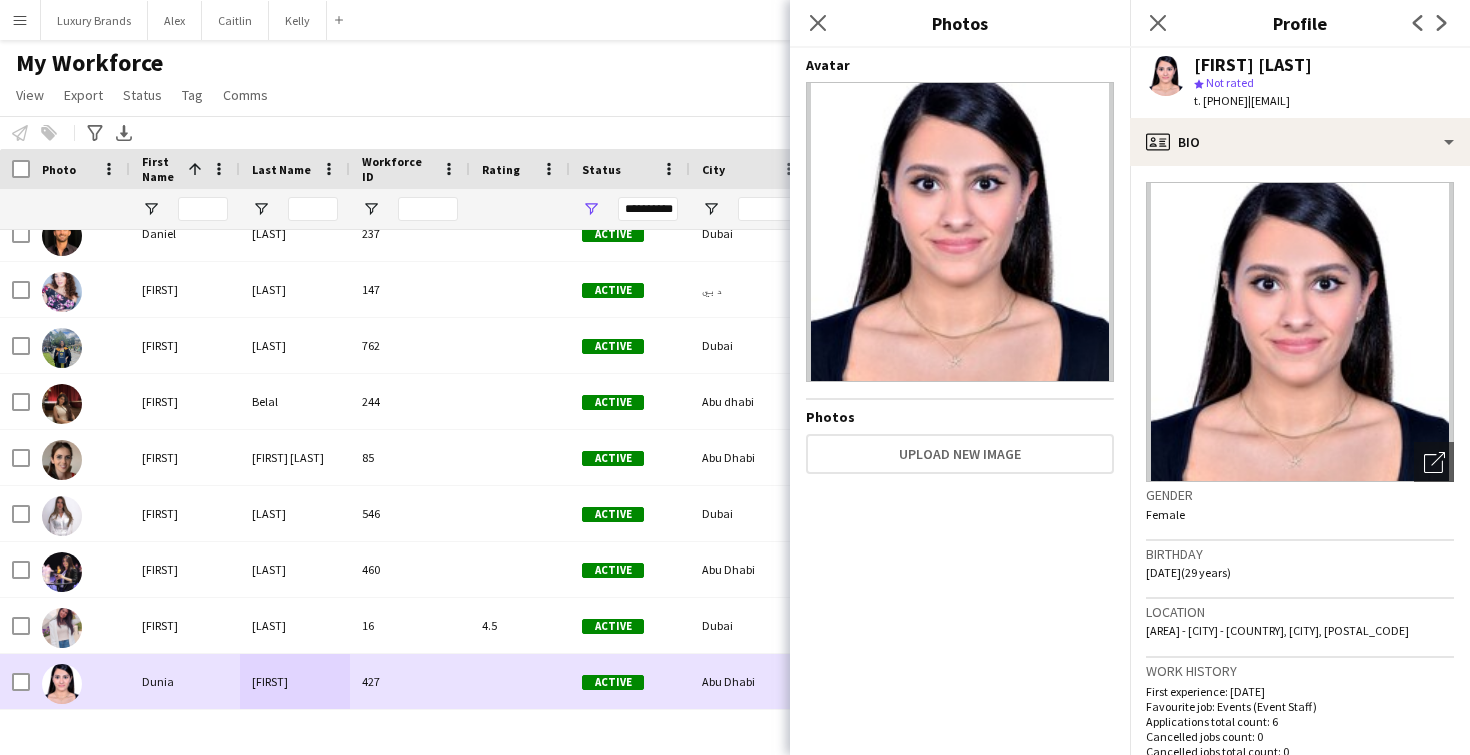 click on "[FIRST]" at bounding box center (295, 681) 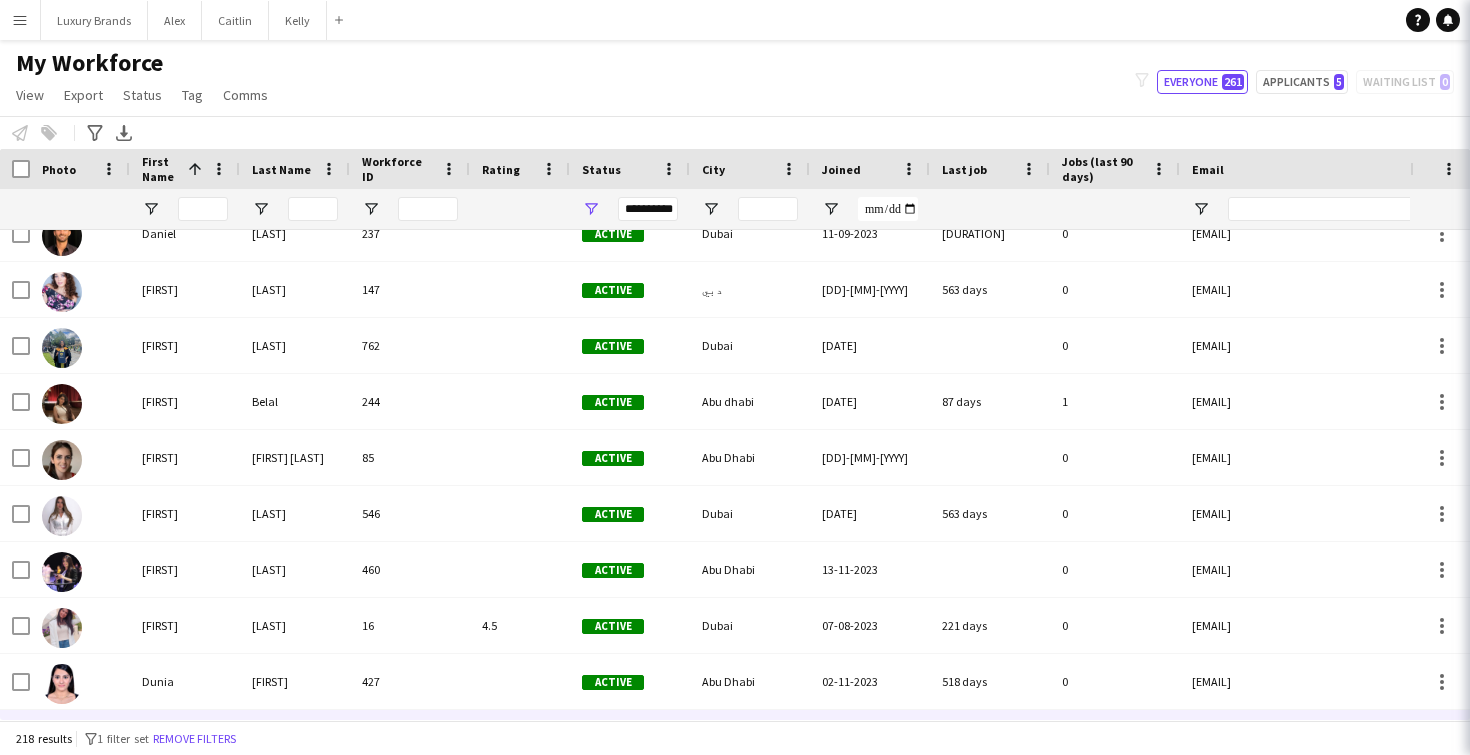 scroll, scrollTop: 3142, scrollLeft: 0, axis: vertical 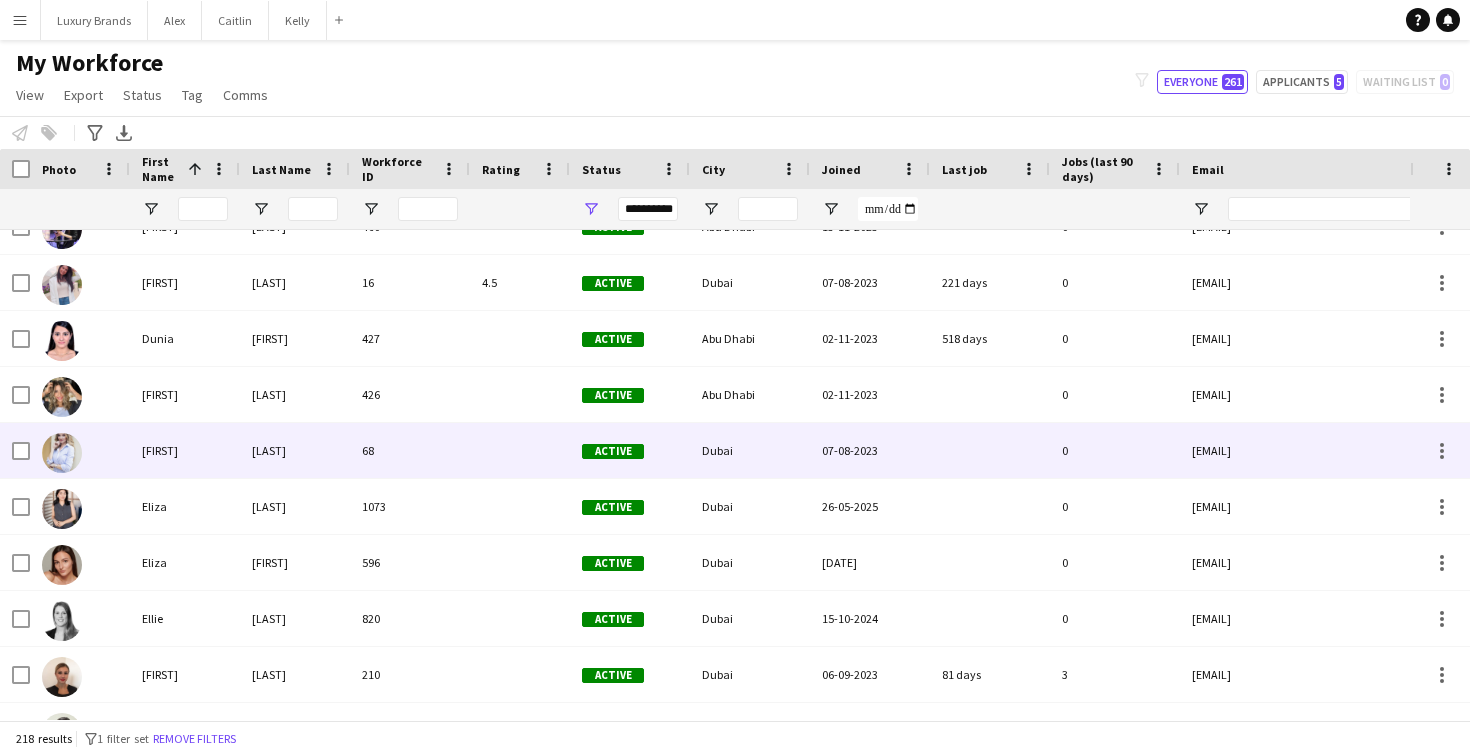 click on "[LAST]" at bounding box center [295, 450] 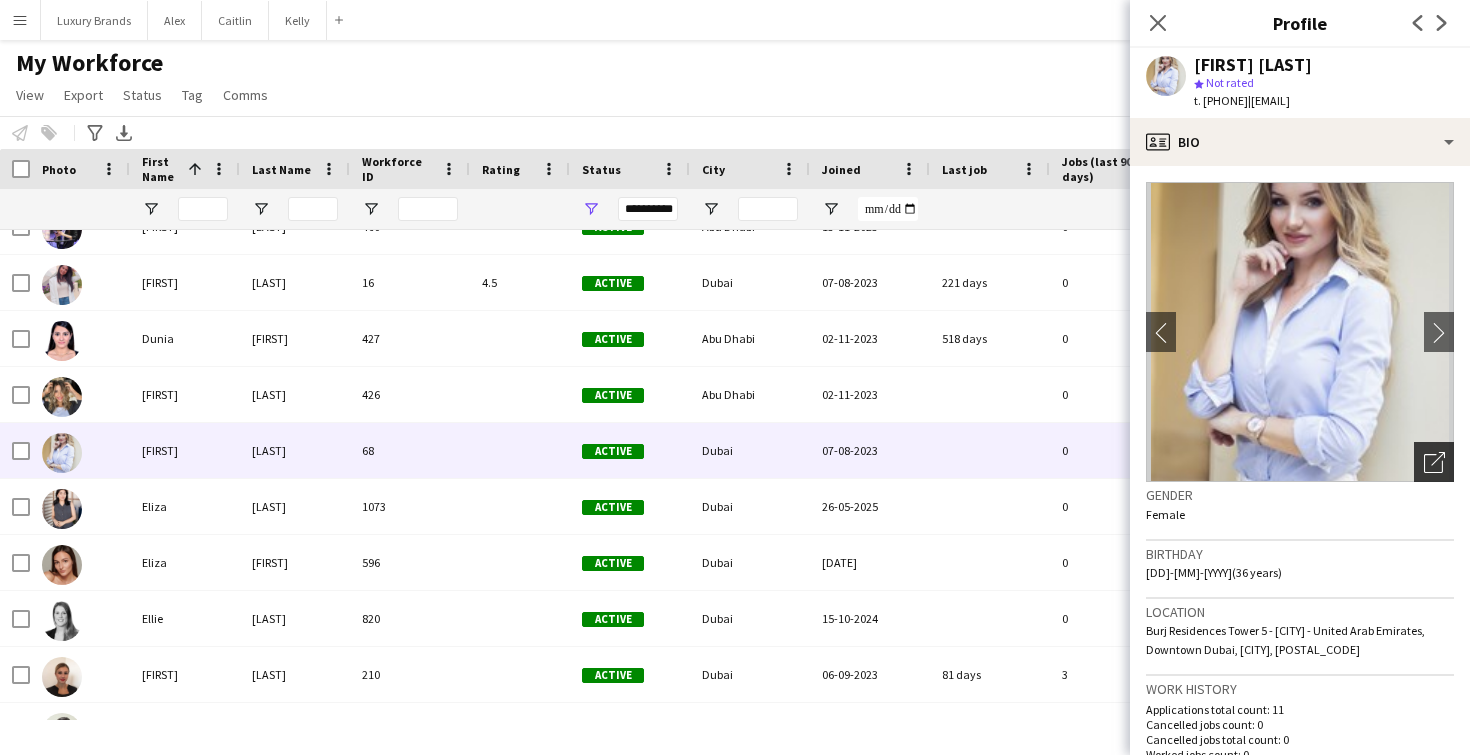 click on "Open photos pop-in" 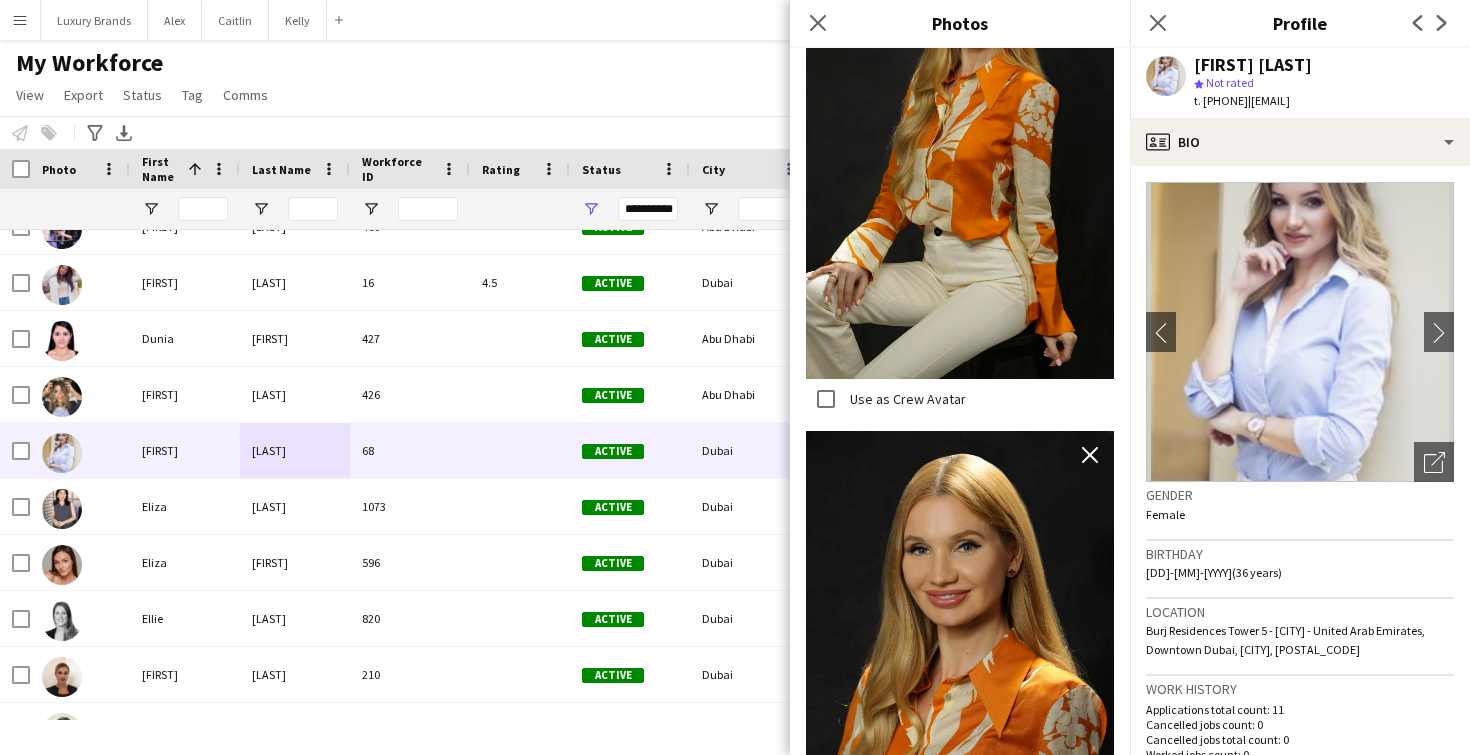 scroll, scrollTop: 2107, scrollLeft: 0, axis: vertical 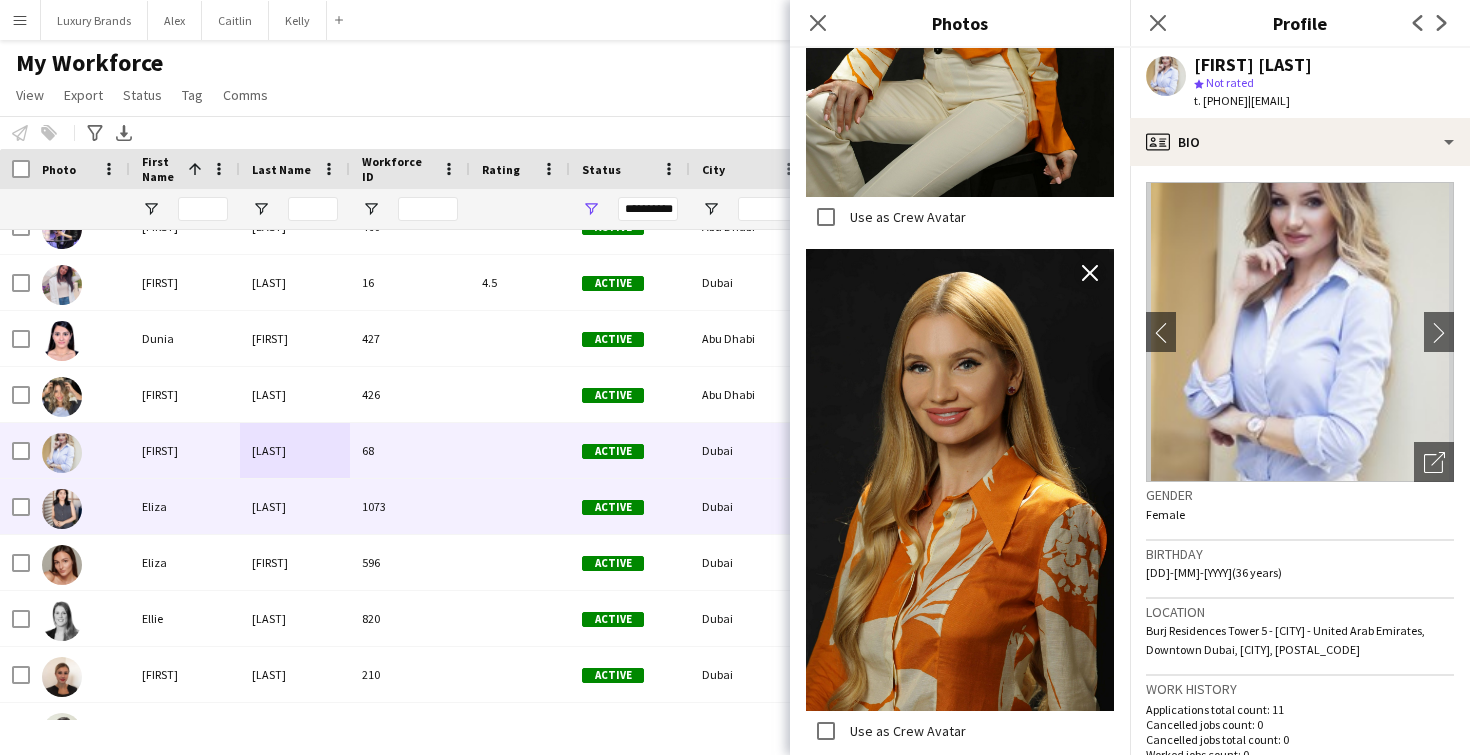 click on "[LAST]" at bounding box center [295, 506] 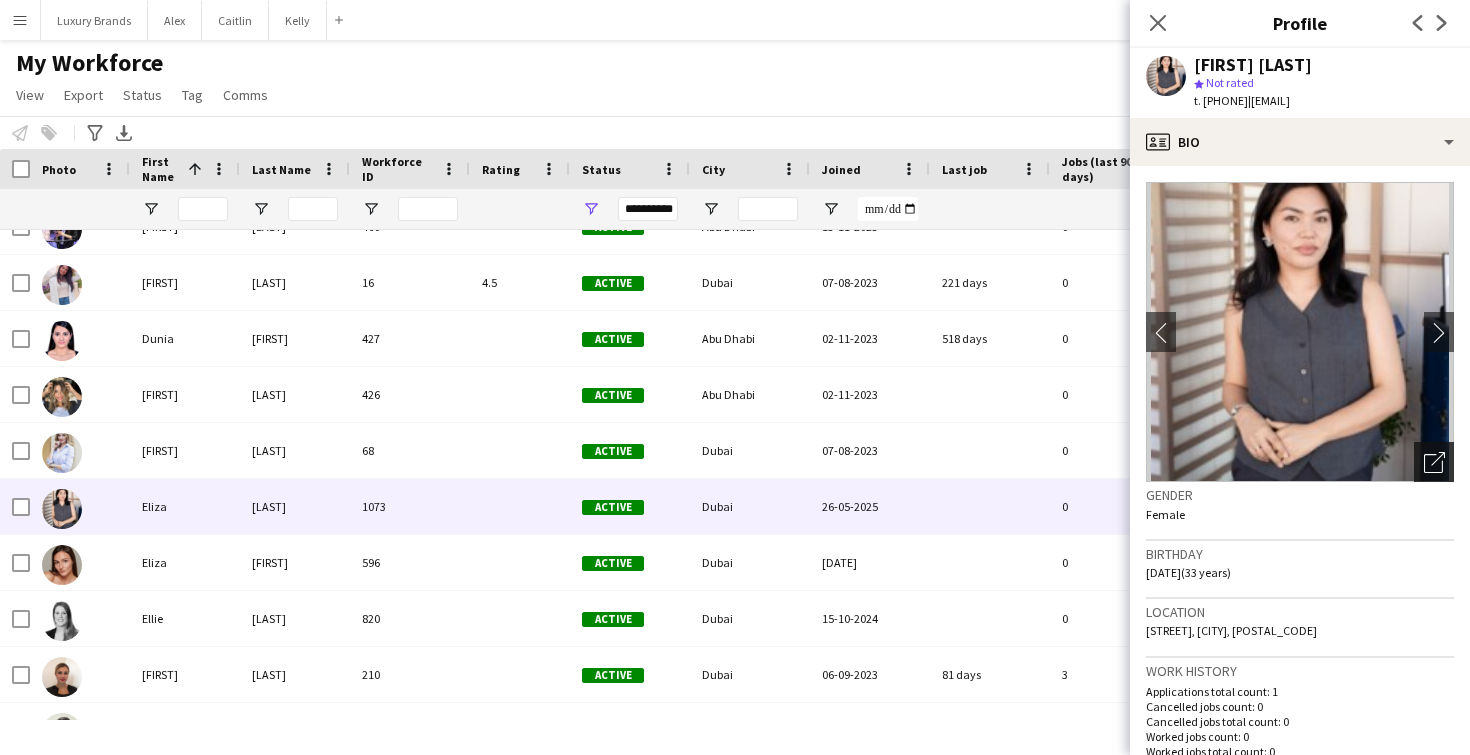 click on "Open photos pop-in" 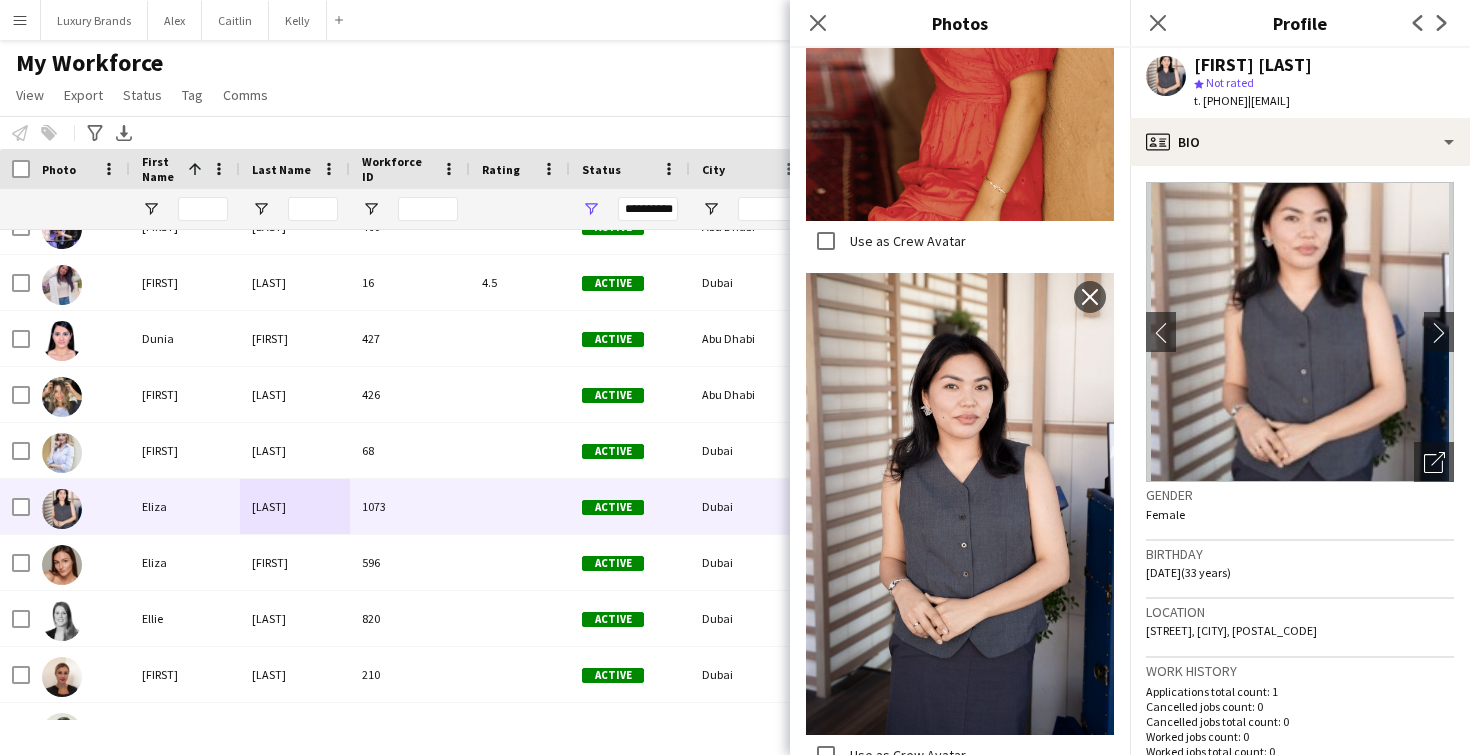 scroll, scrollTop: 747, scrollLeft: 0, axis: vertical 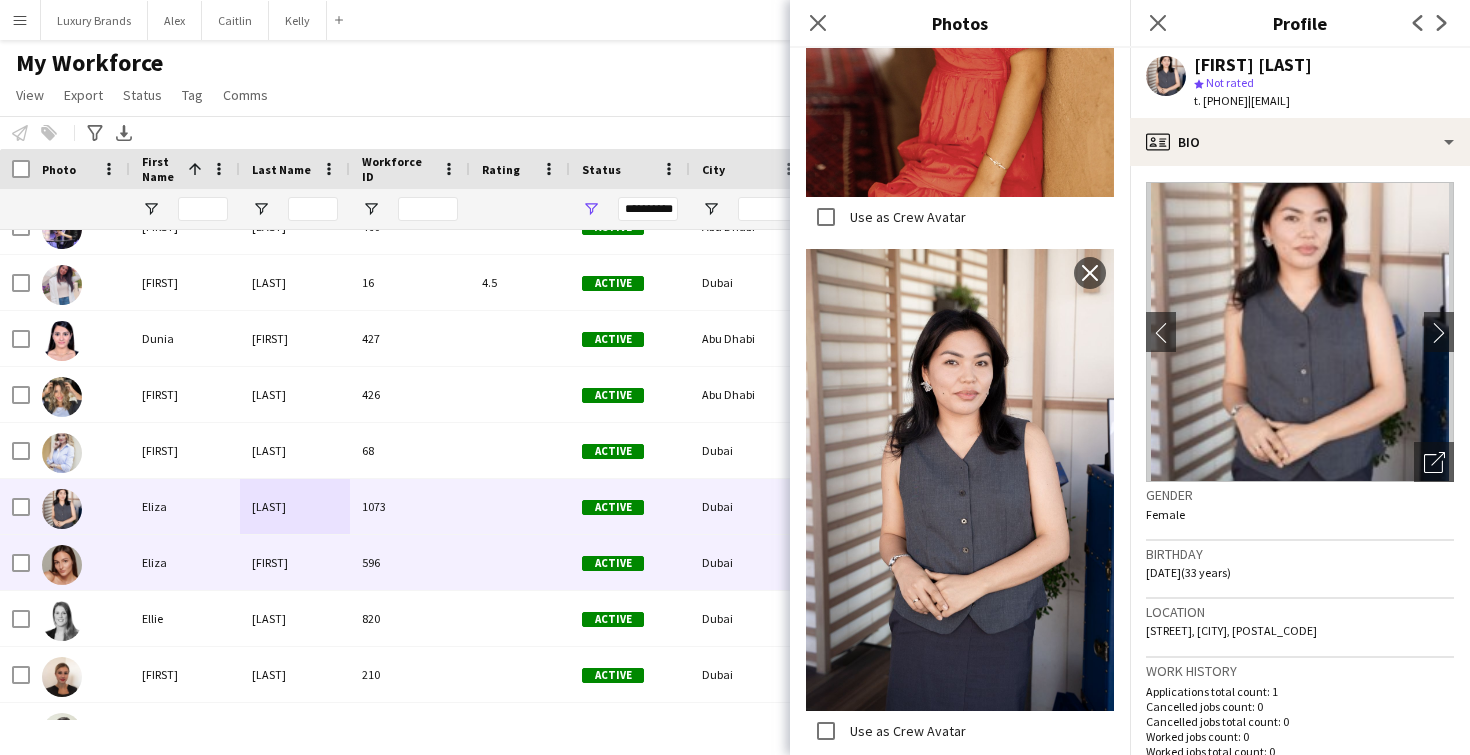 click on "[FIRST]" at bounding box center [295, 562] 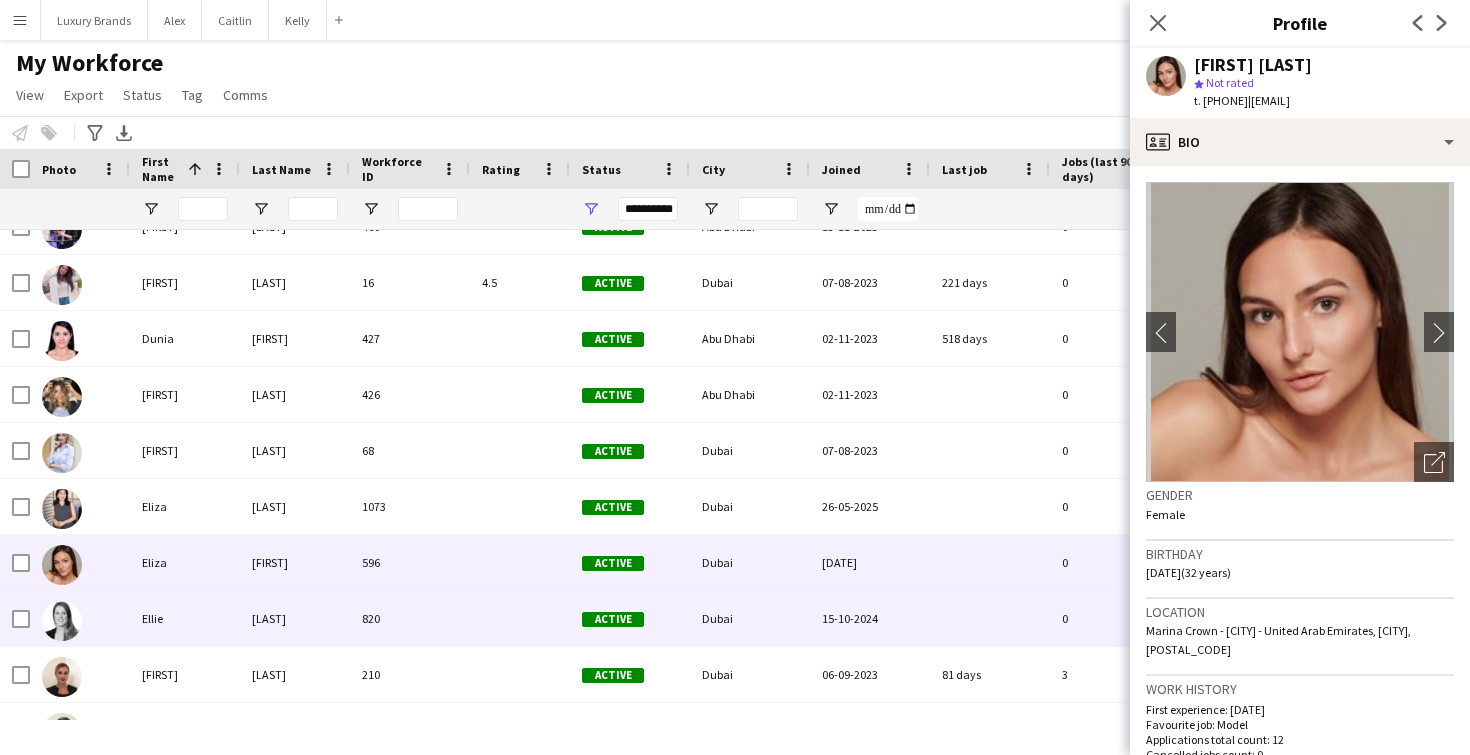 click on "[LAST]" at bounding box center [295, 618] 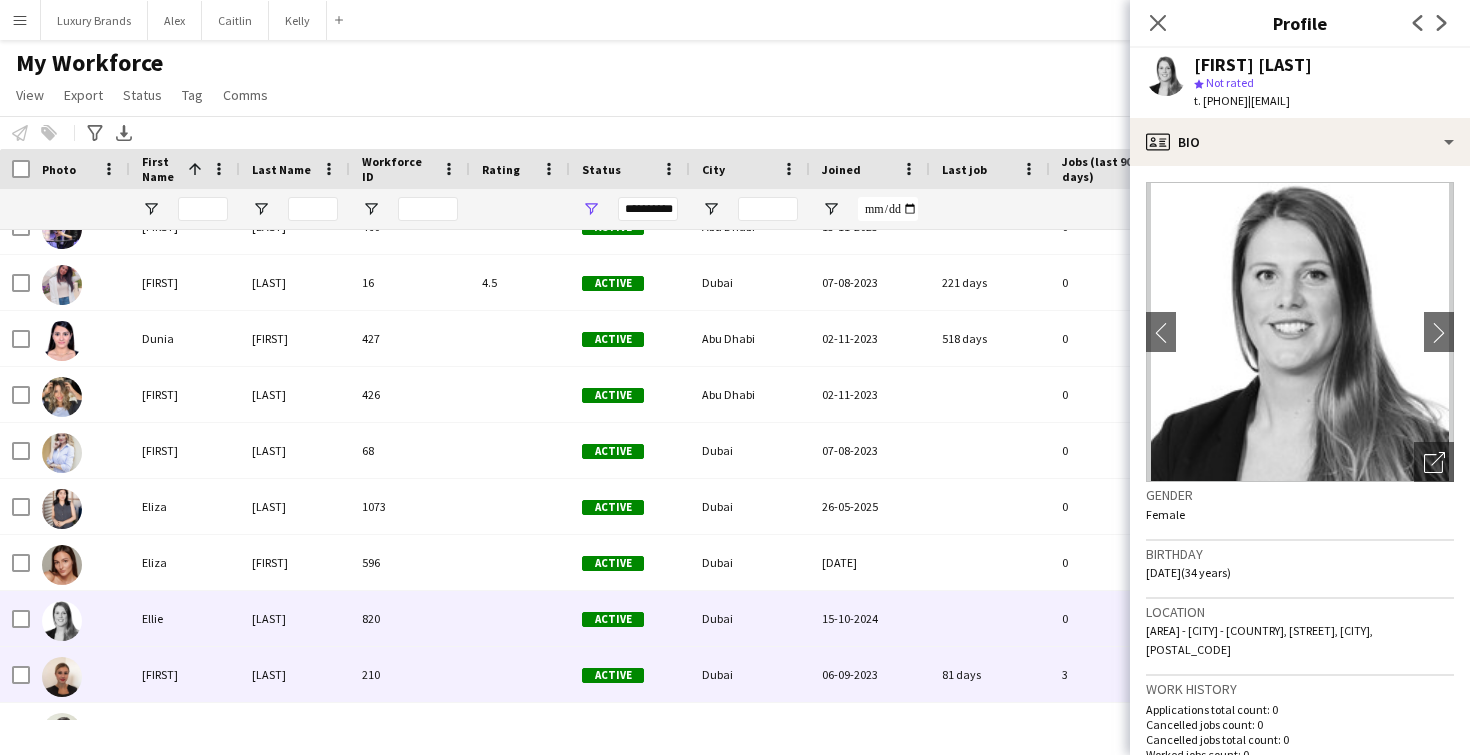 click on "[FIRST]" at bounding box center (185, 674) 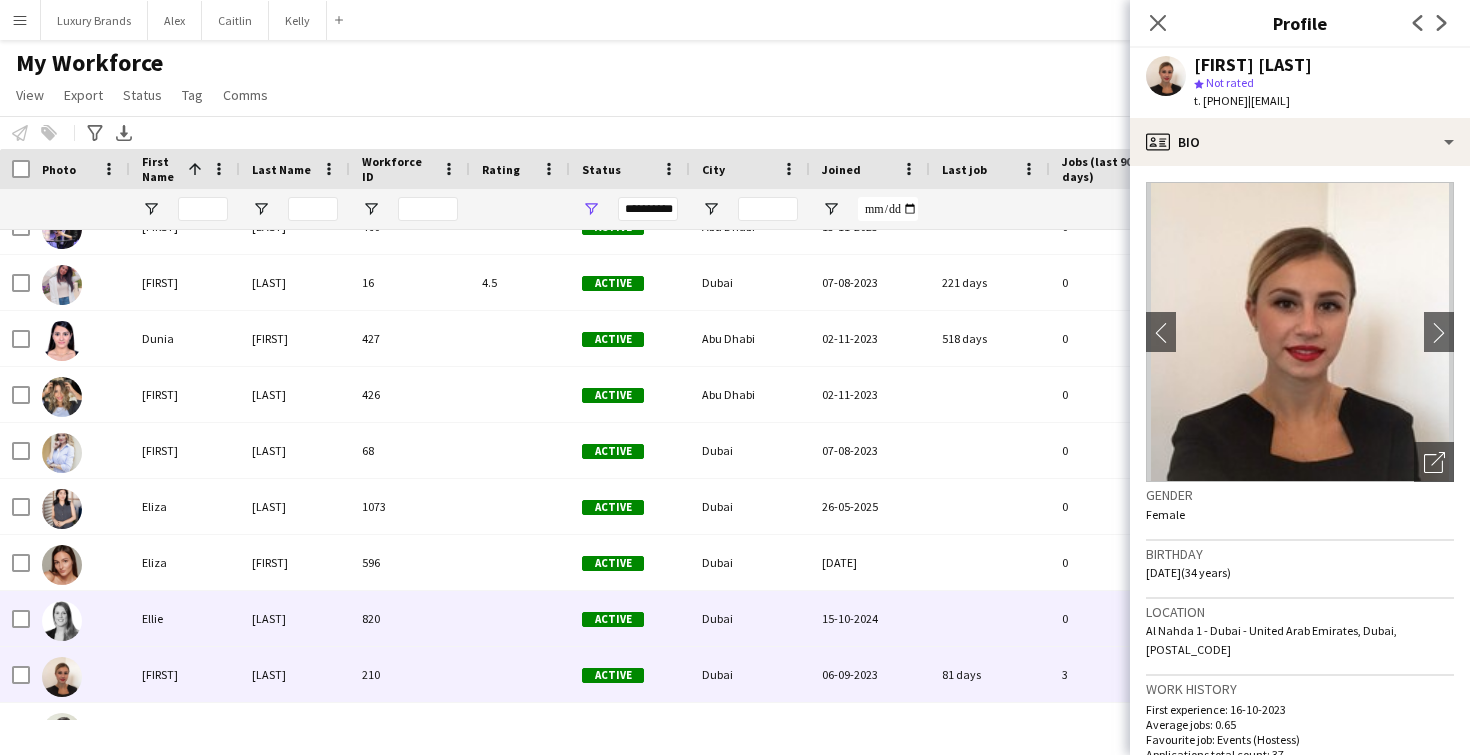 scroll, scrollTop: 3502, scrollLeft: 0, axis: vertical 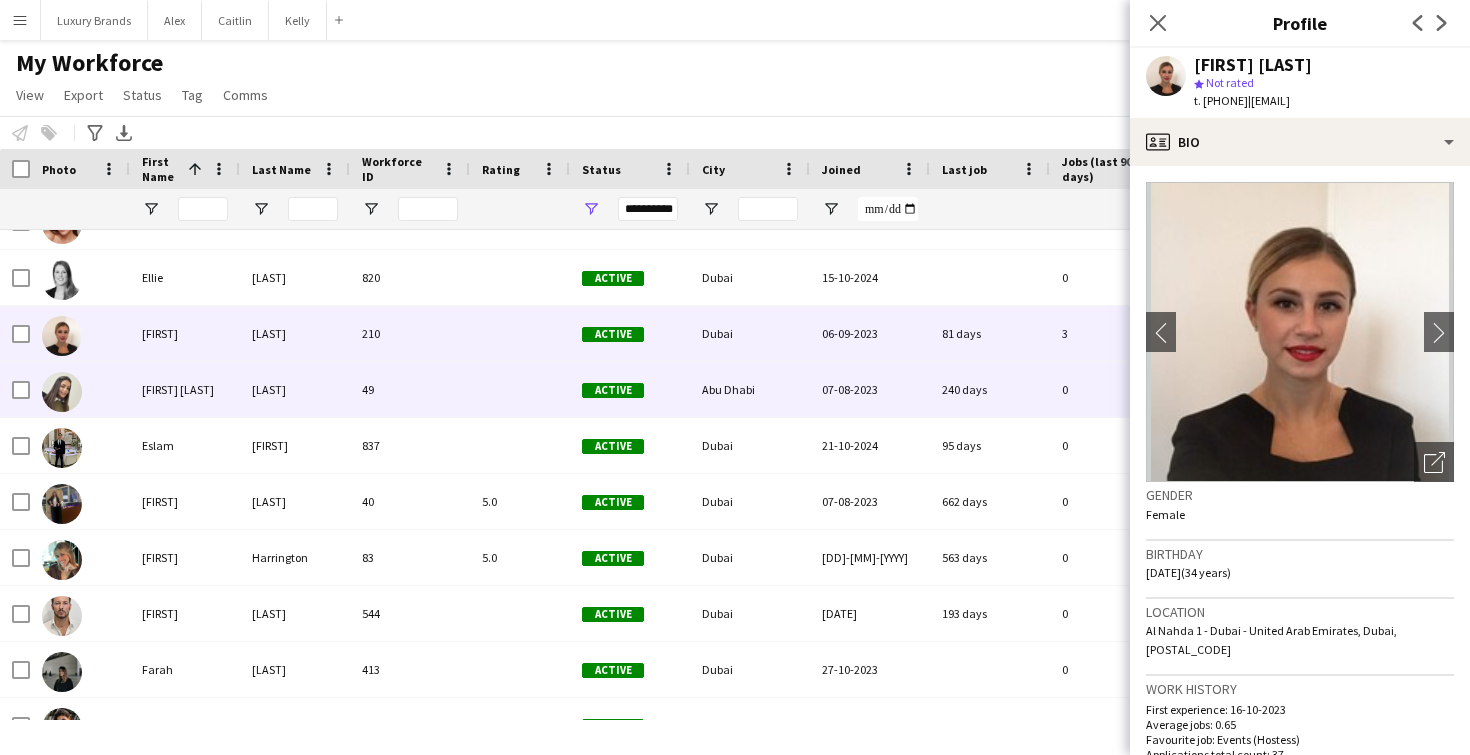 click on "[LAST]" at bounding box center (295, 389) 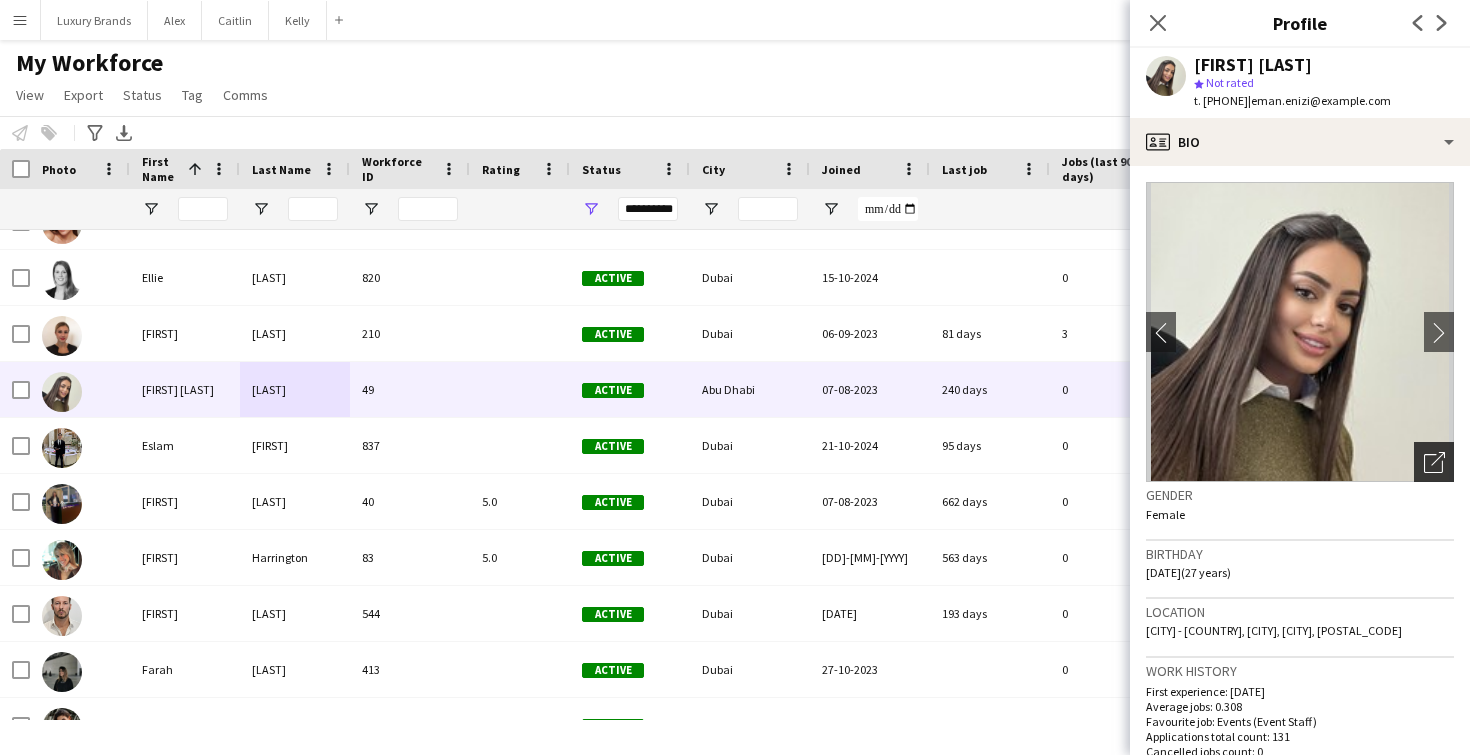 click on "Open photos pop-in" 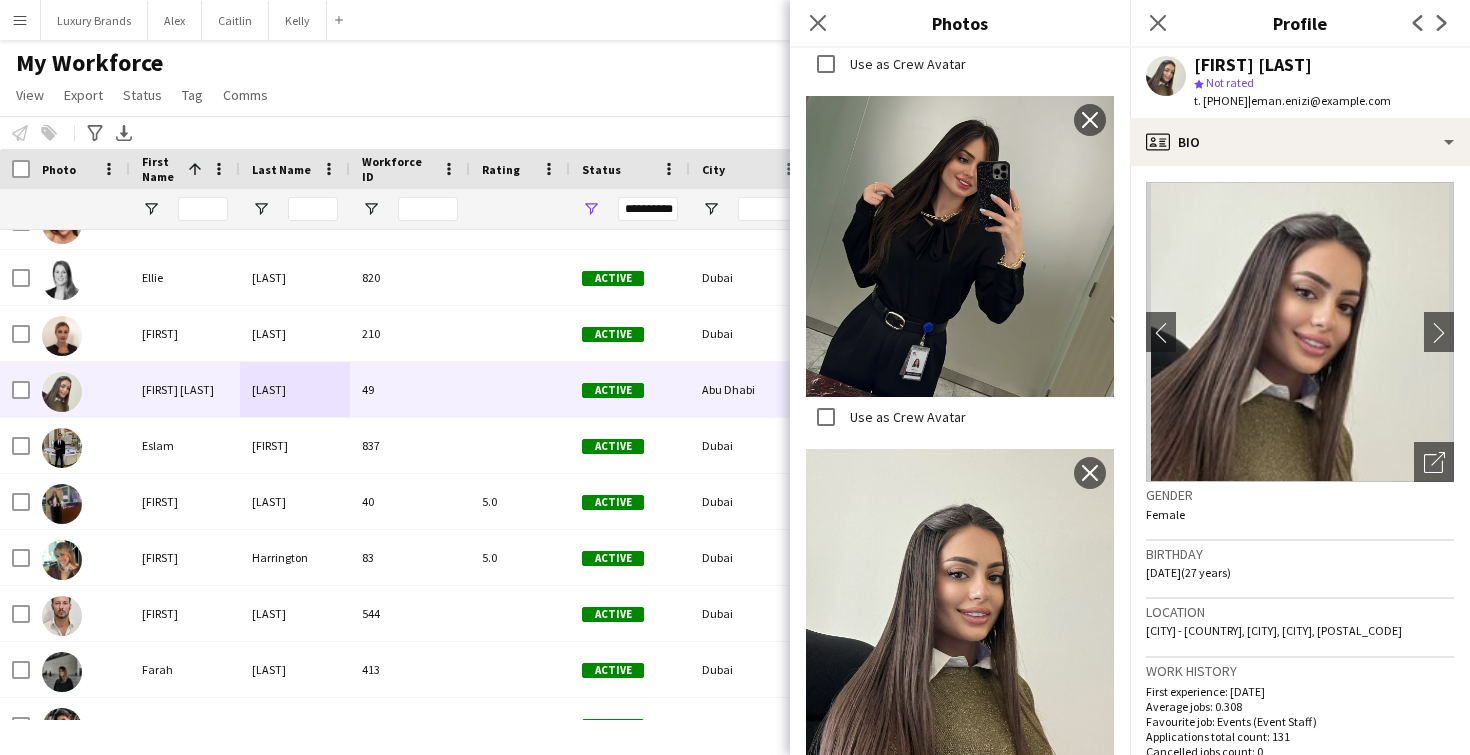 scroll, scrollTop: 1266, scrollLeft: 0, axis: vertical 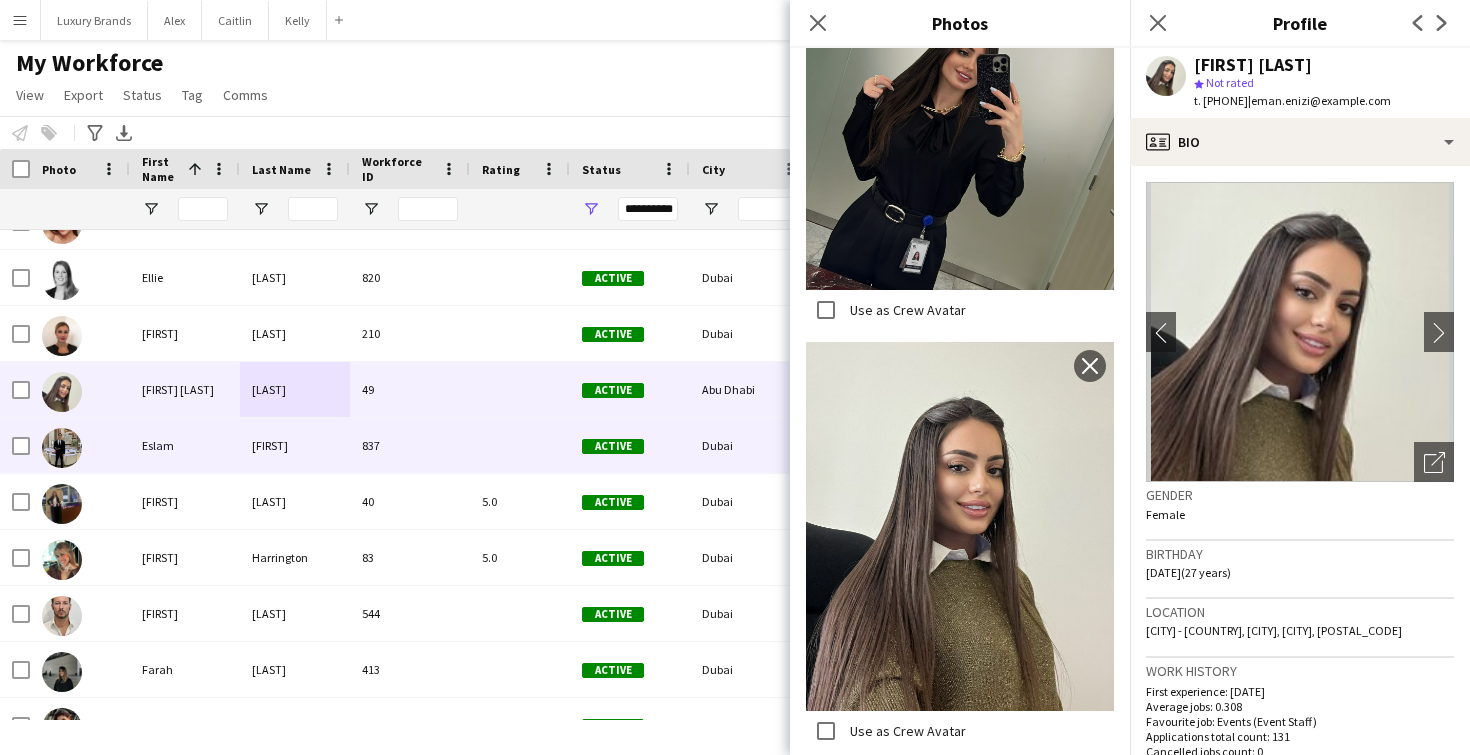 click on "Eslam" at bounding box center (185, 445) 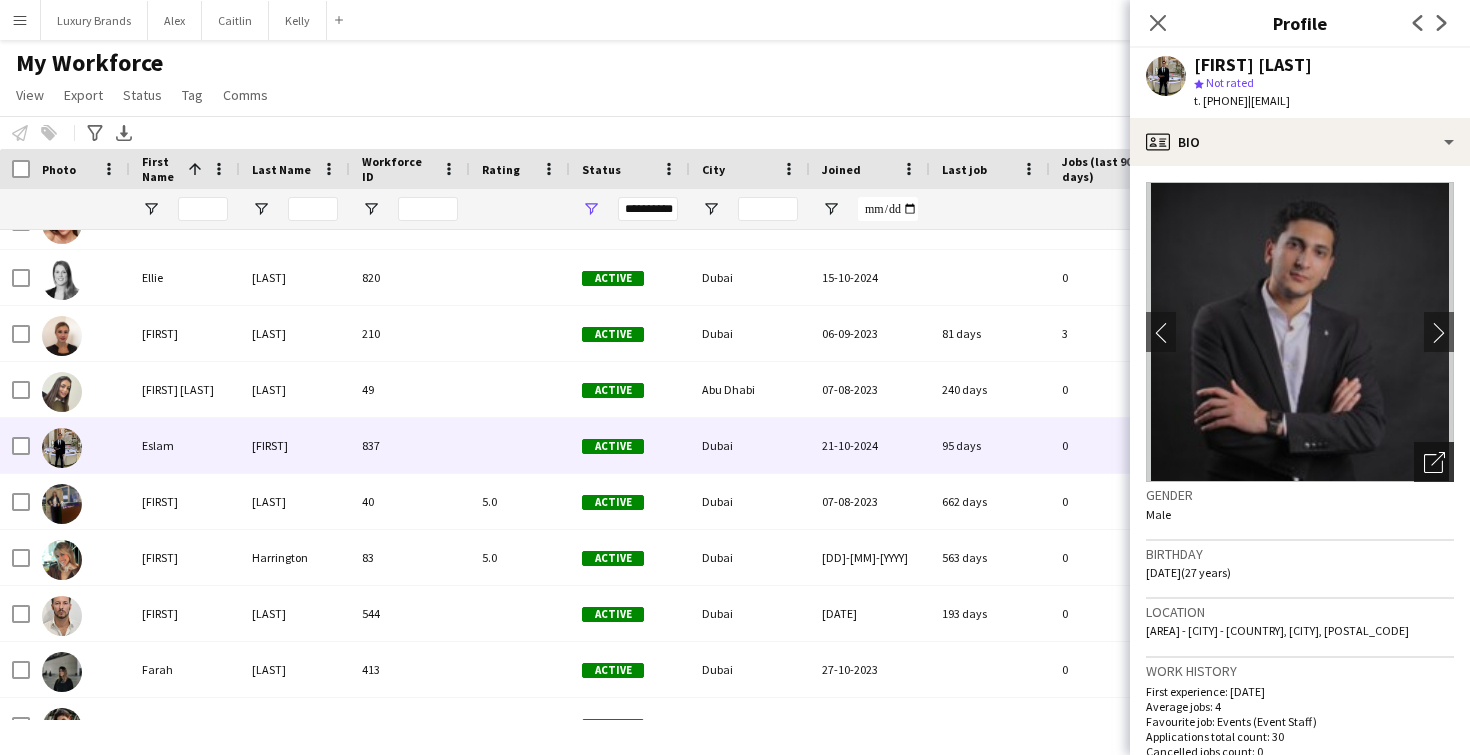 click 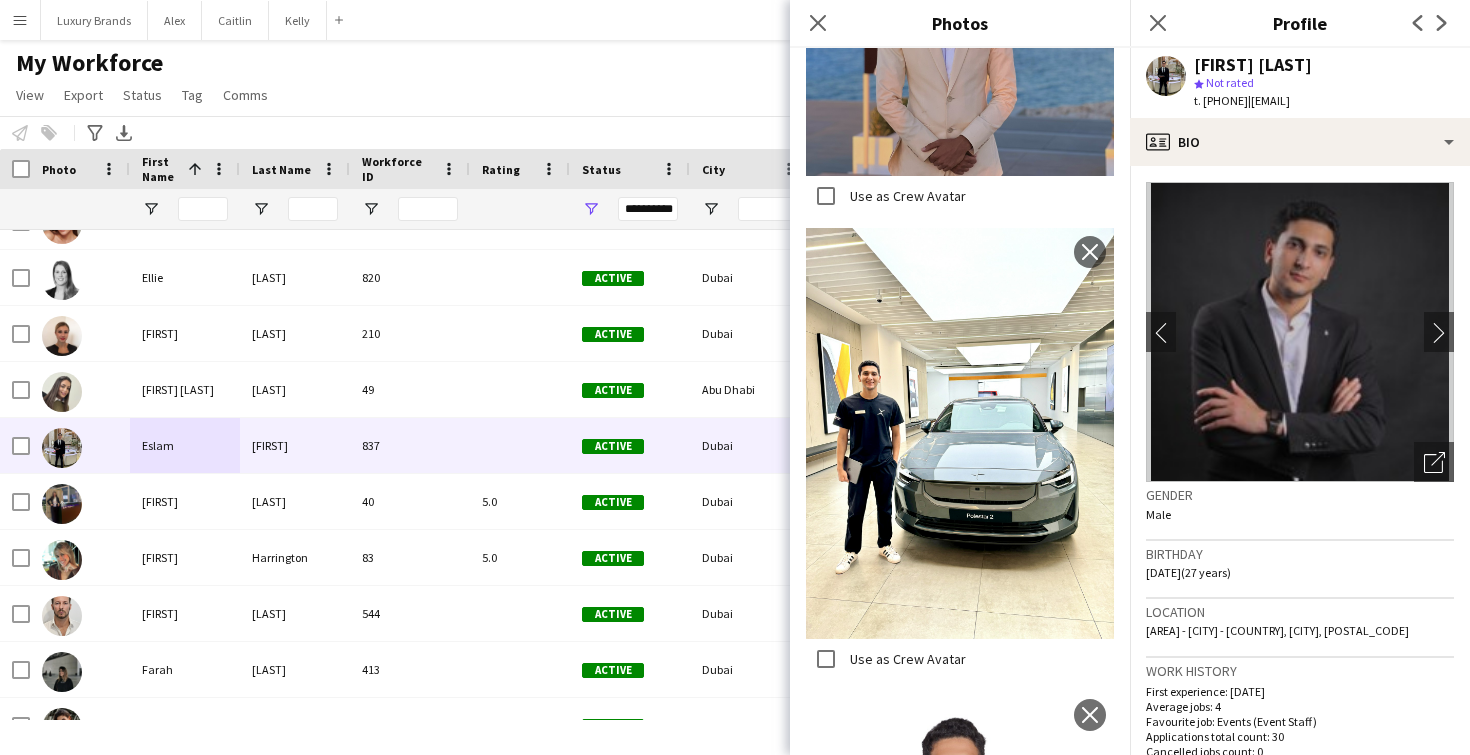 scroll, scrollTop: 3832, scrollLeft: 0, axis: vertical 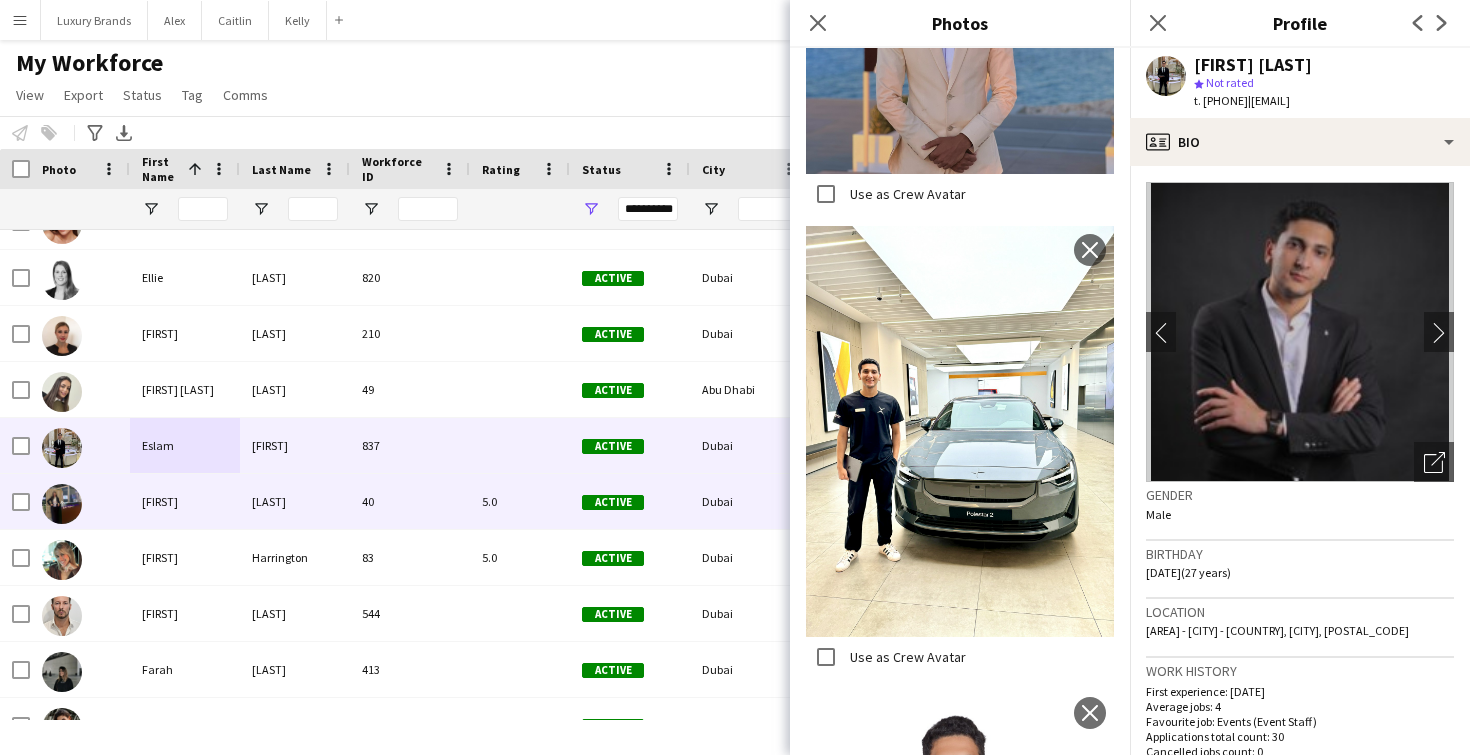 click on "[LAST]" at bounding box center (295, 501) 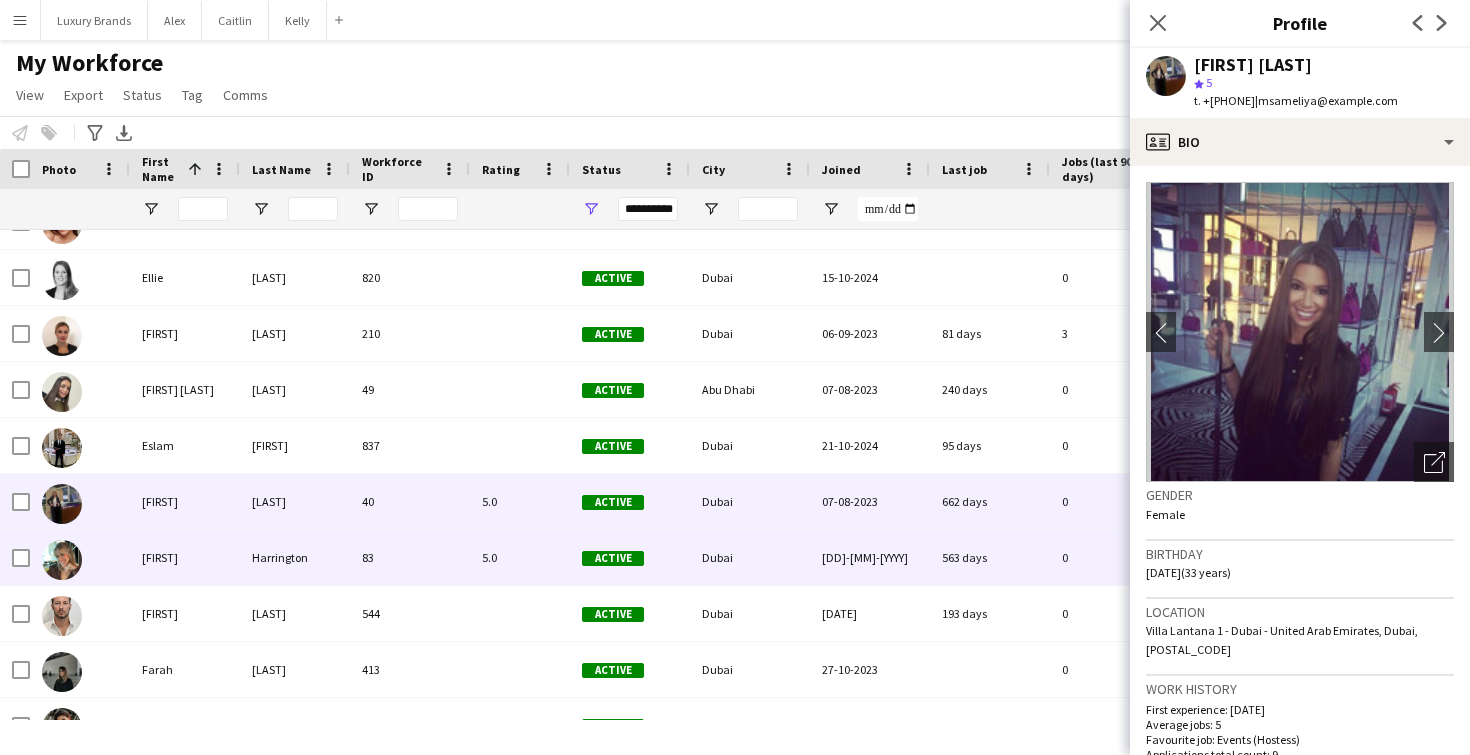 click on "Harrington" at bounding box center [295, 557] 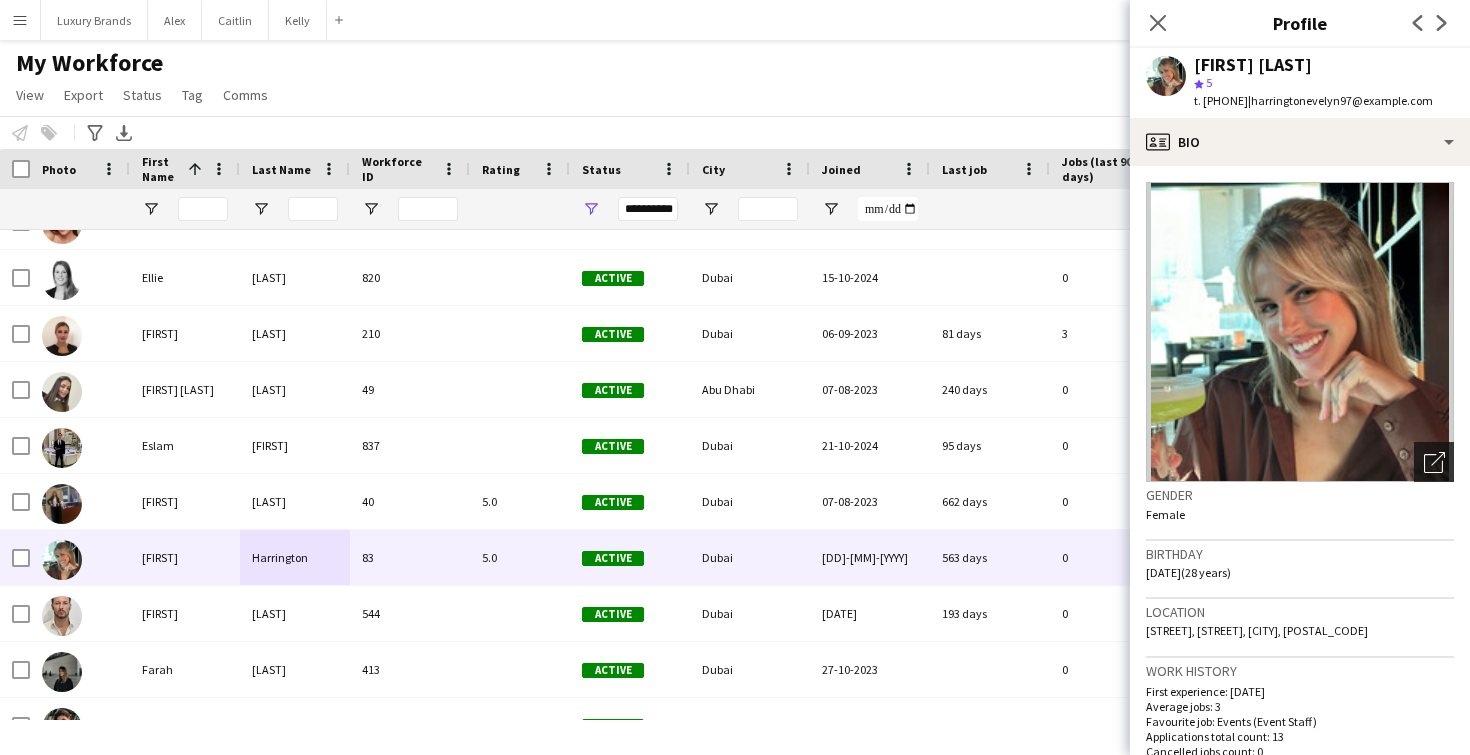 click on "Open photos pop-in" 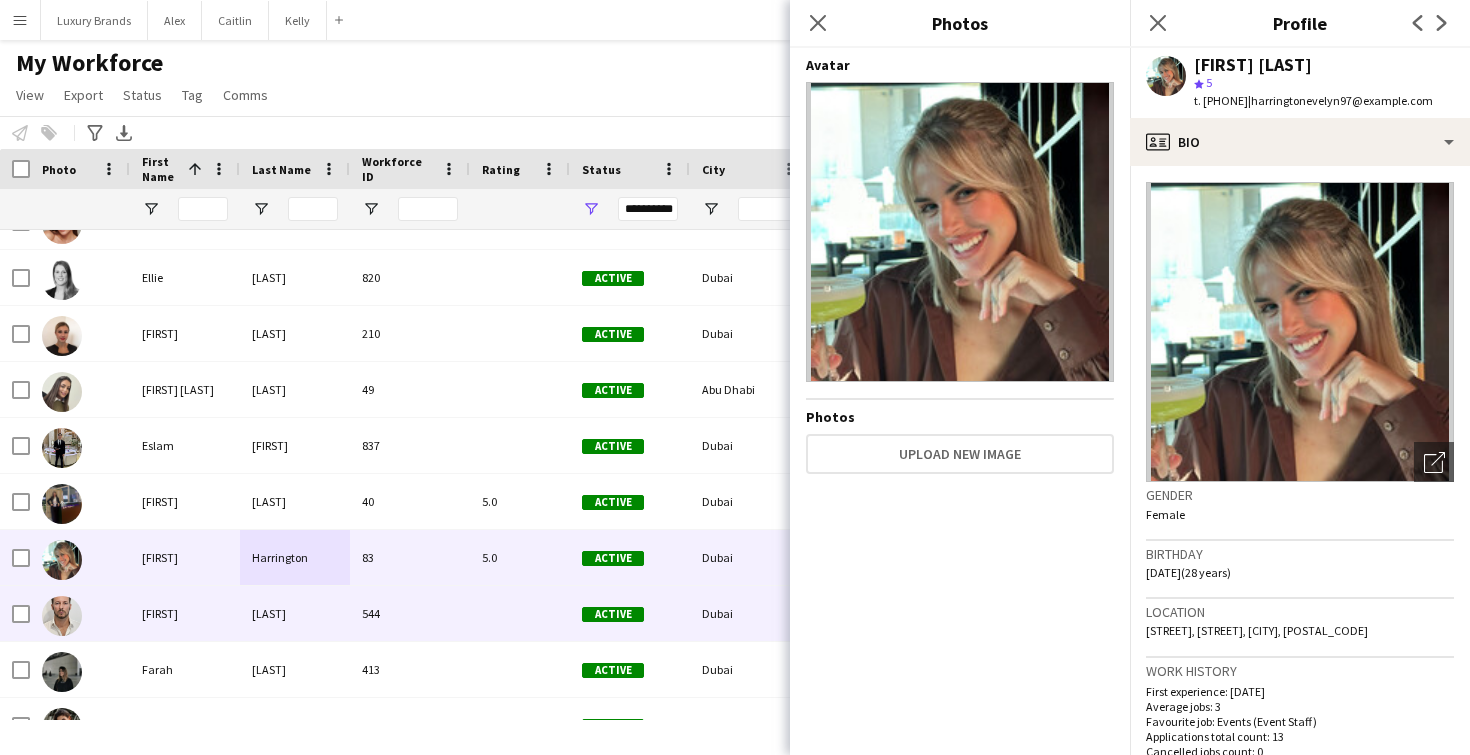click on "[FIRST]" at bounding box center [185, 613] 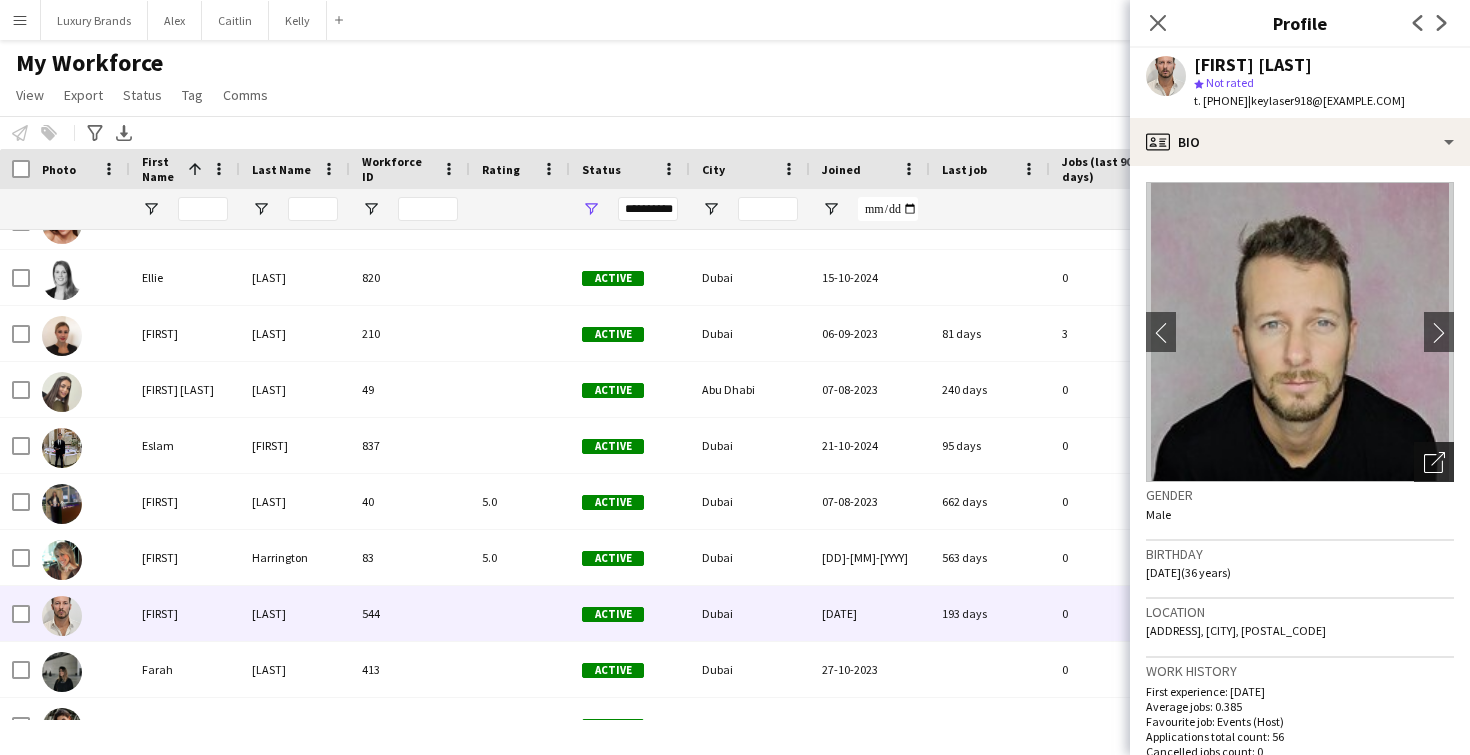 click on "Open photos pop-in" 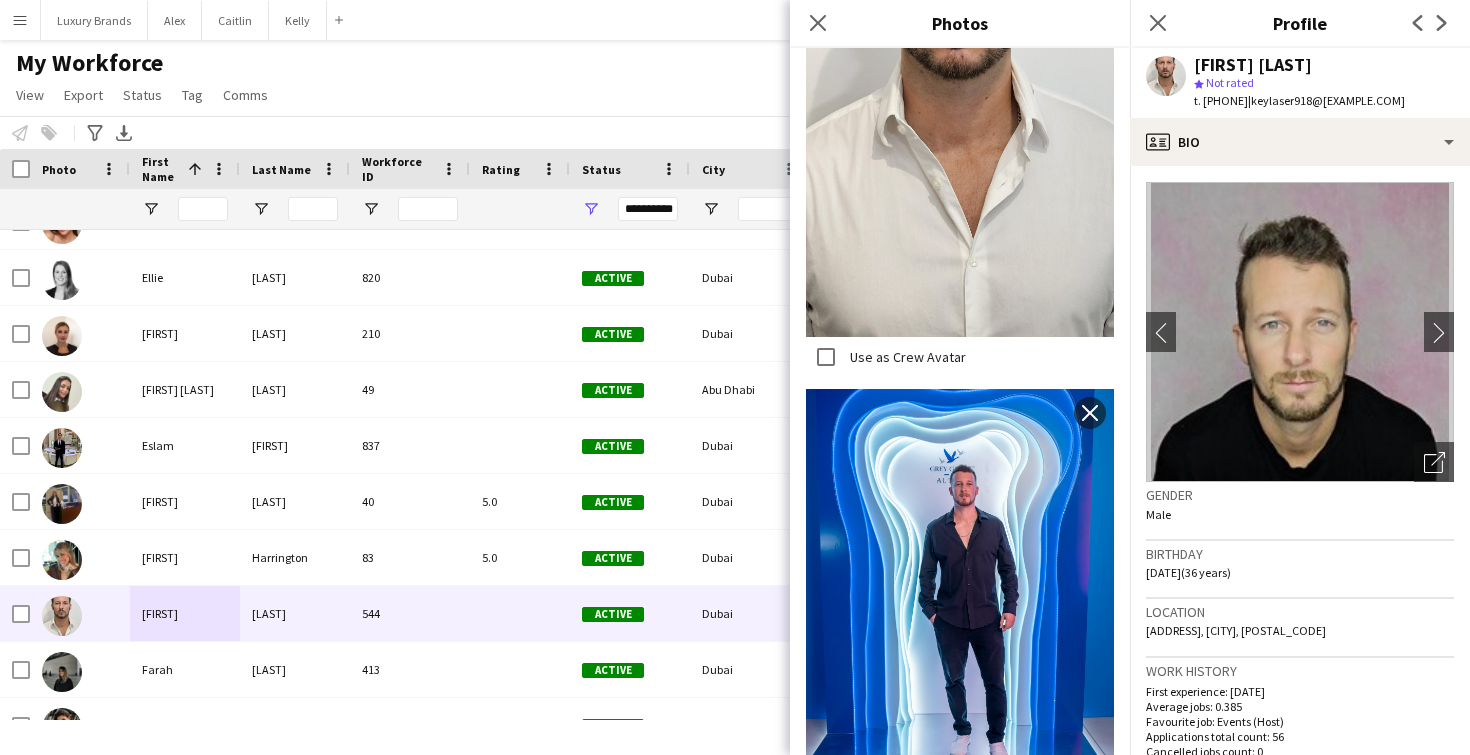 scroll, scrollTop: 2214, scrollLeft: 0, axis: vertical 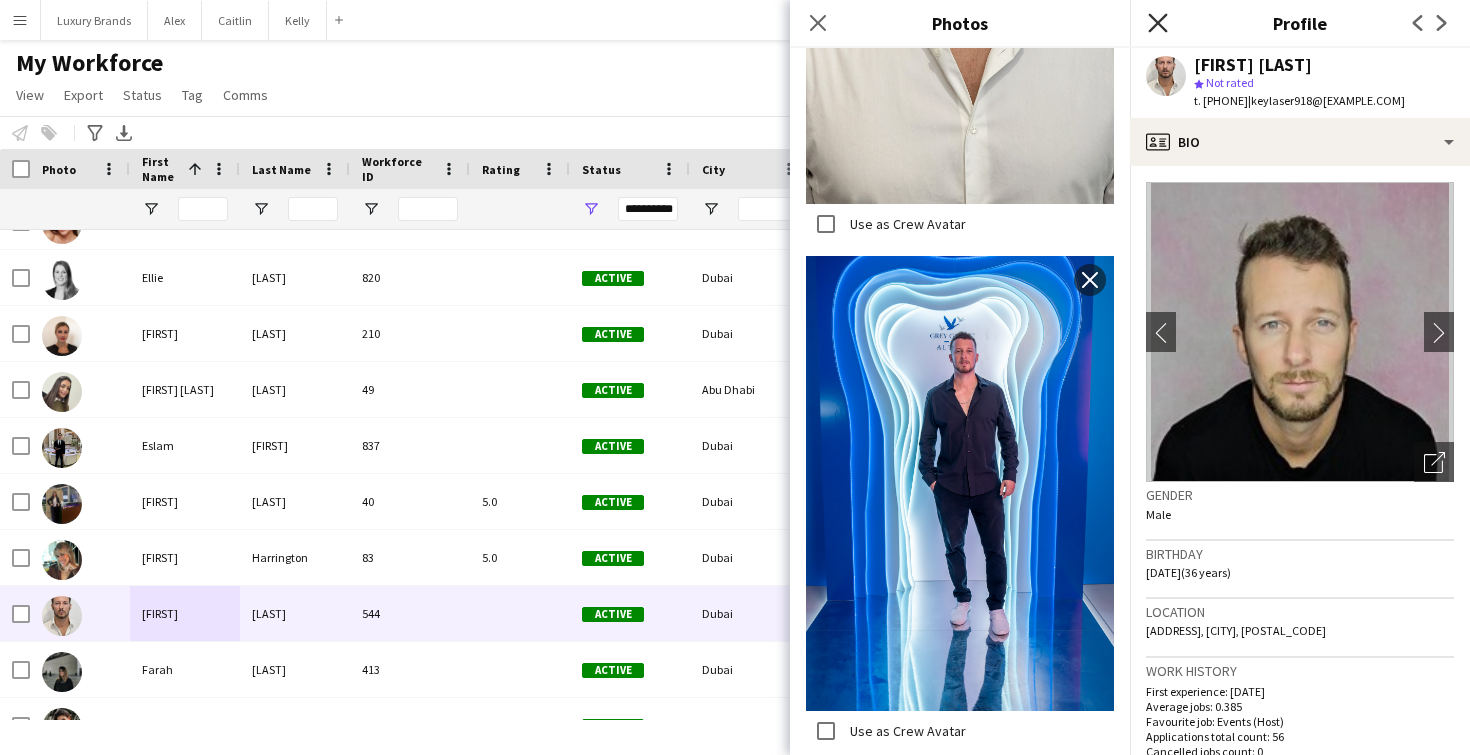 click 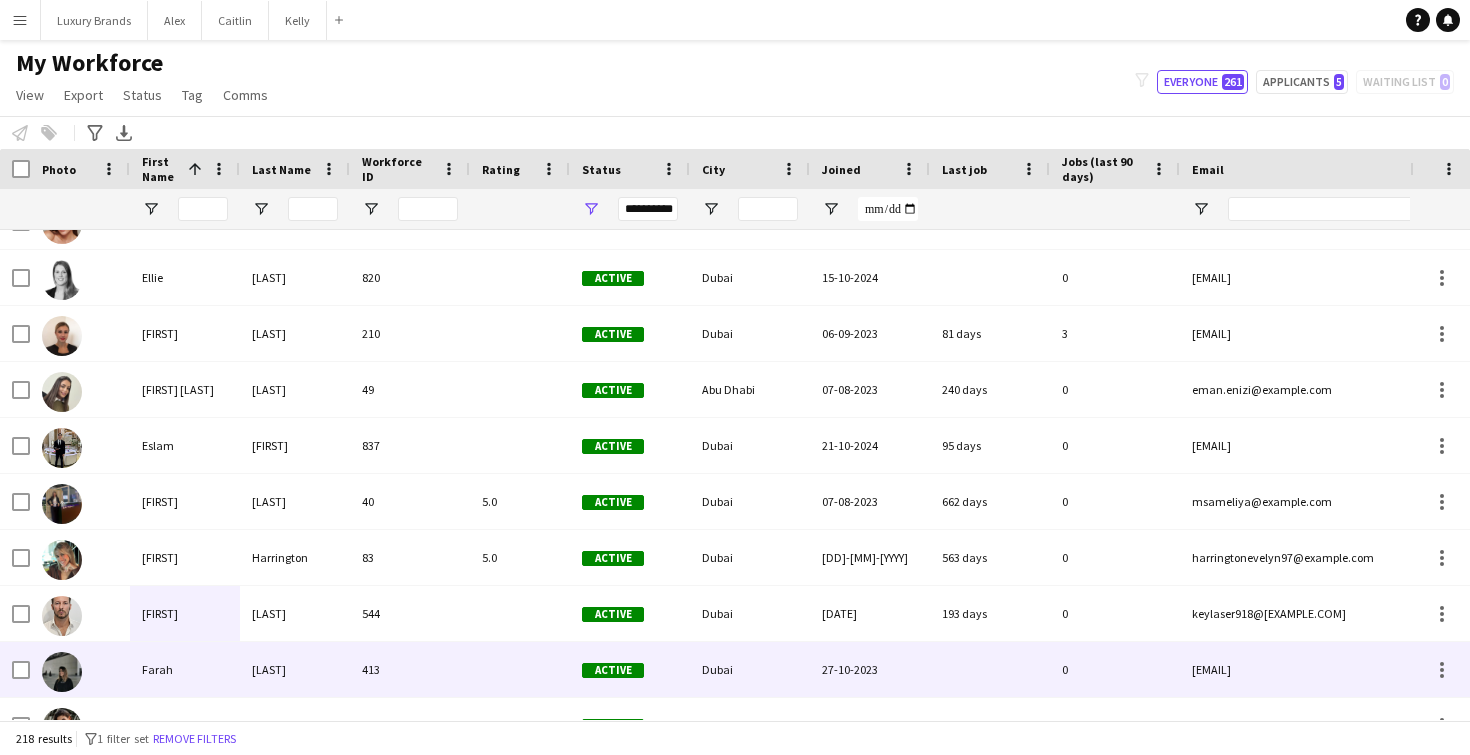 click on "[LAST]" at bounding box center [295, 669] 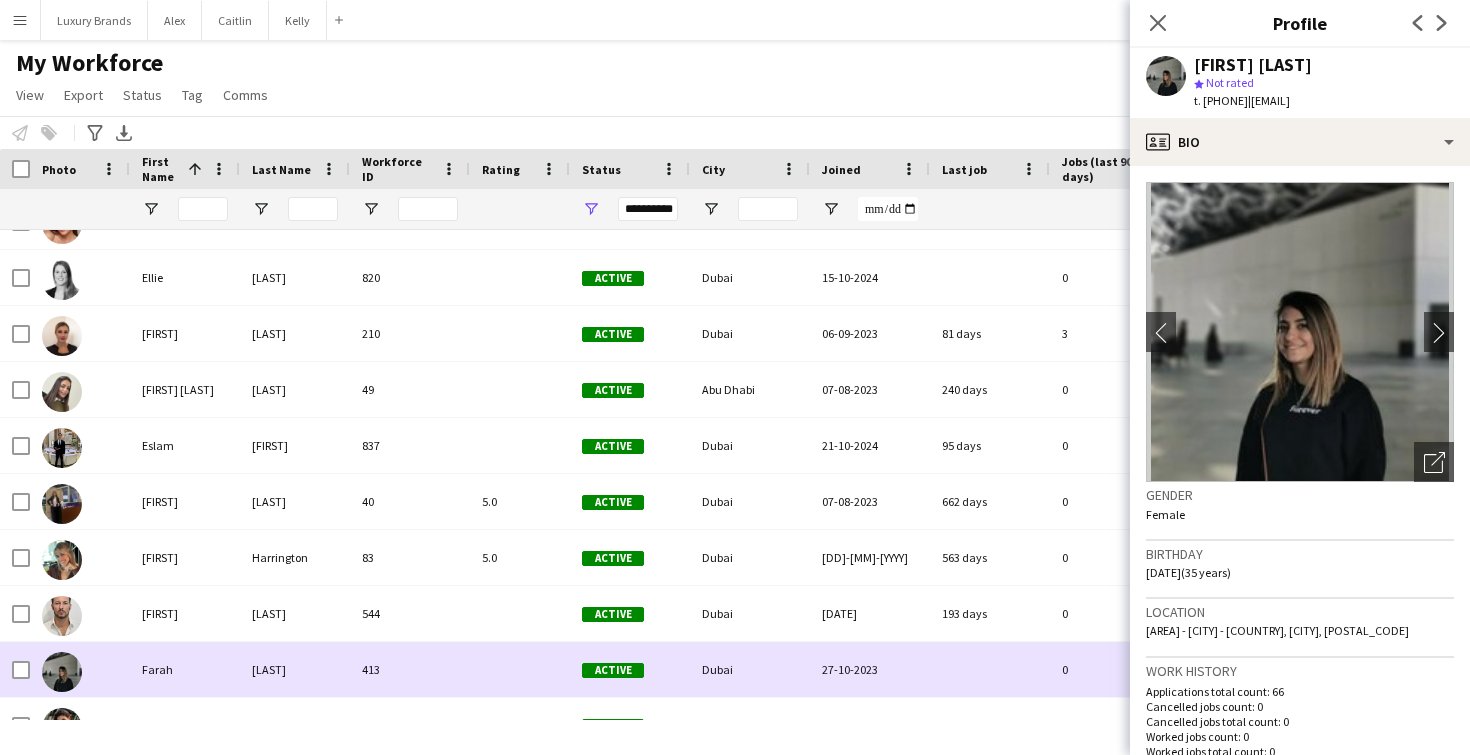 scroll, scrollTop: 3902, scrollLeft: 0, axis: vertical 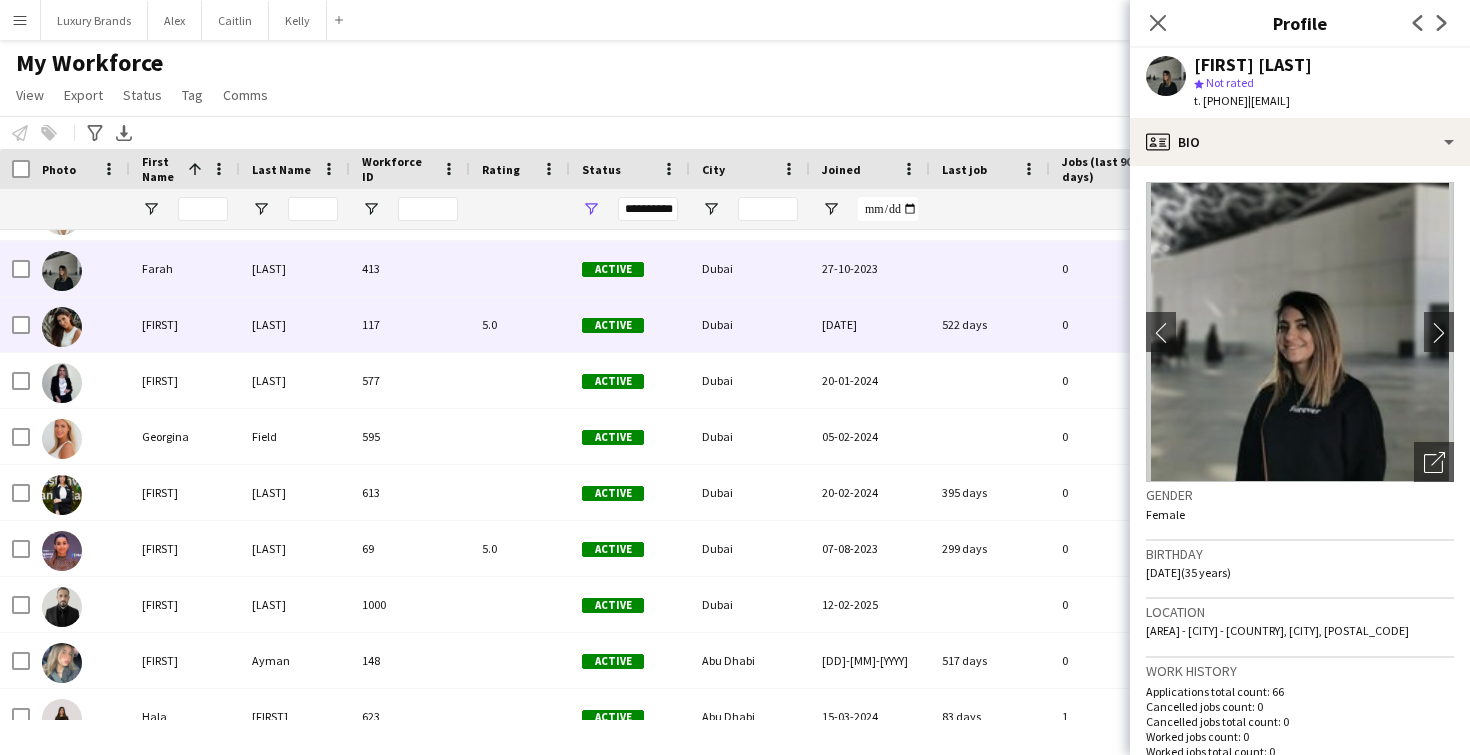 click on "[LAST]" at bounding box center (295, 324) 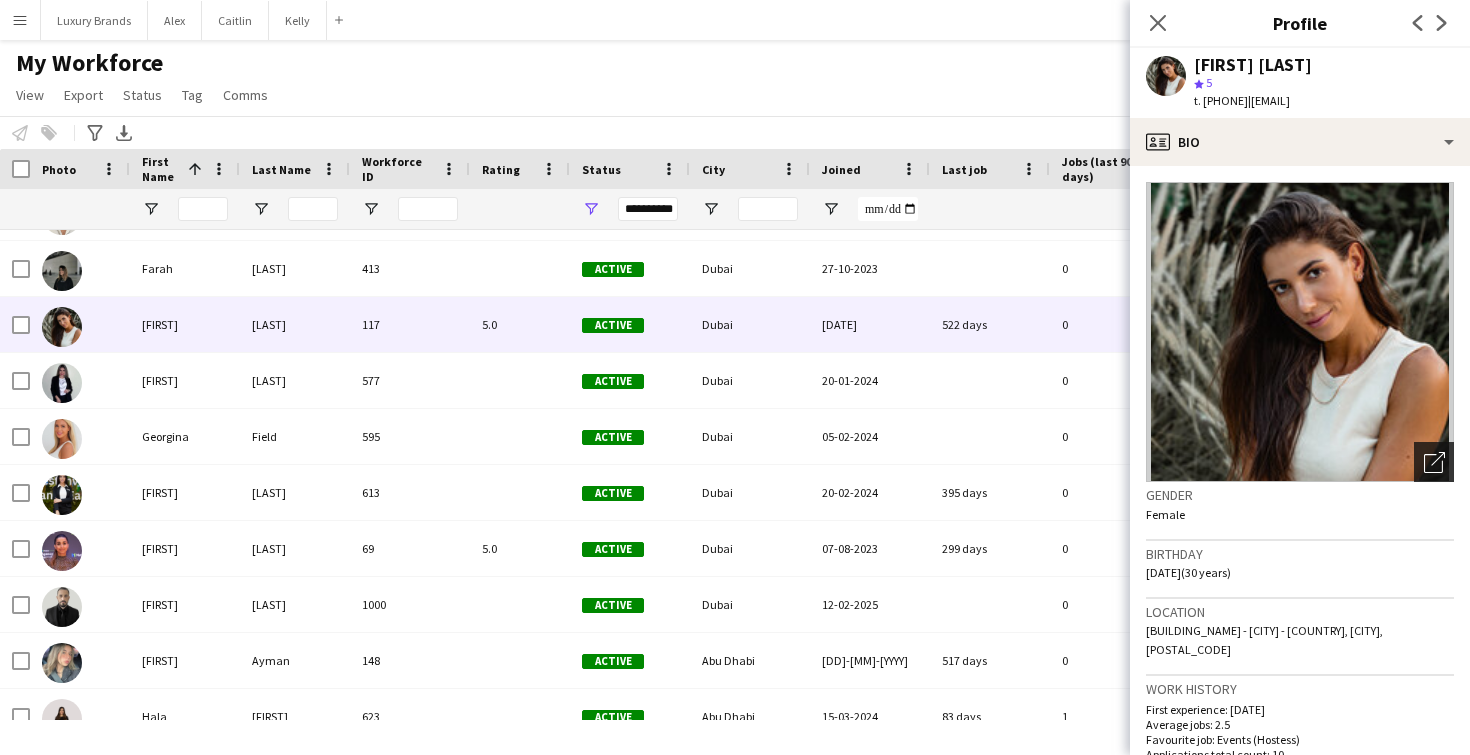 click on "Open photos pop-in" 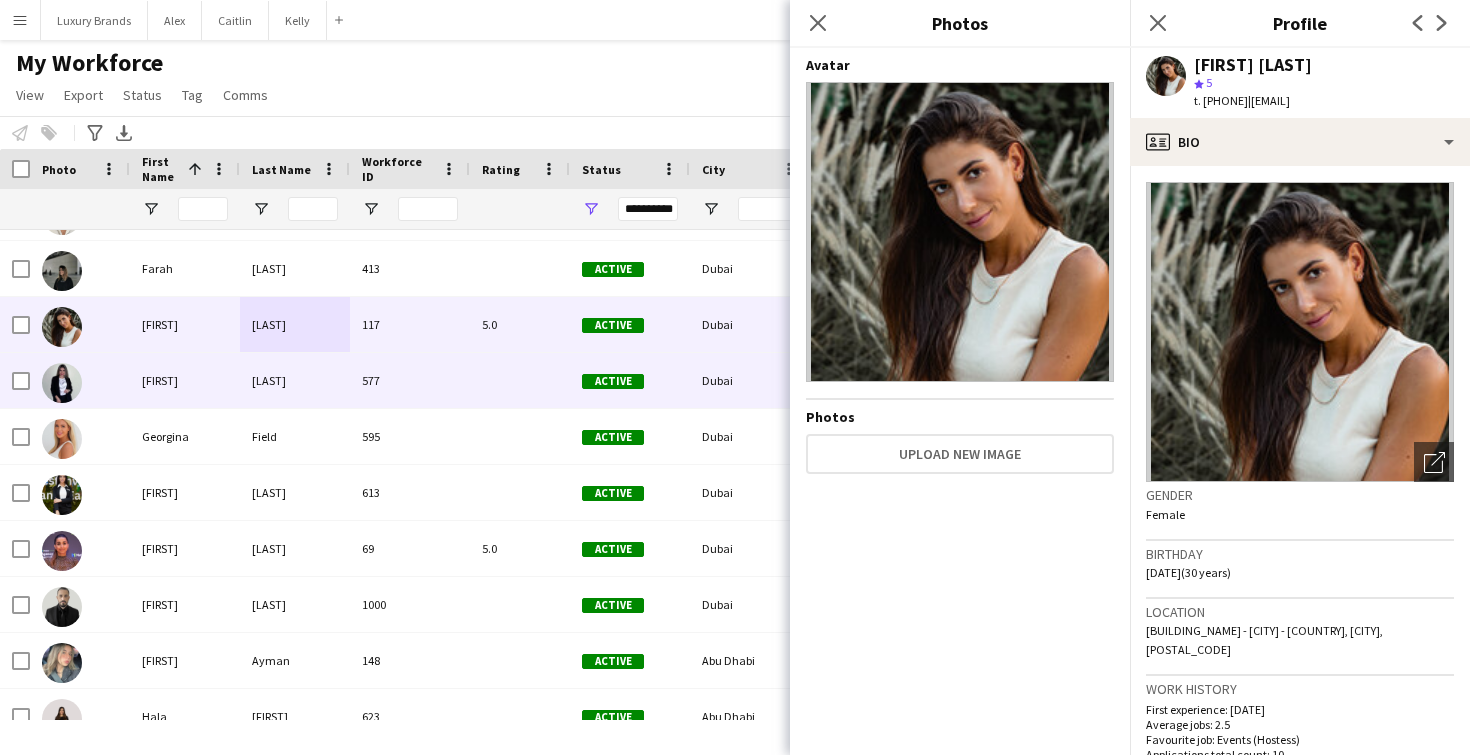 click on "[FIRST]" at bounding box center [185, 380] 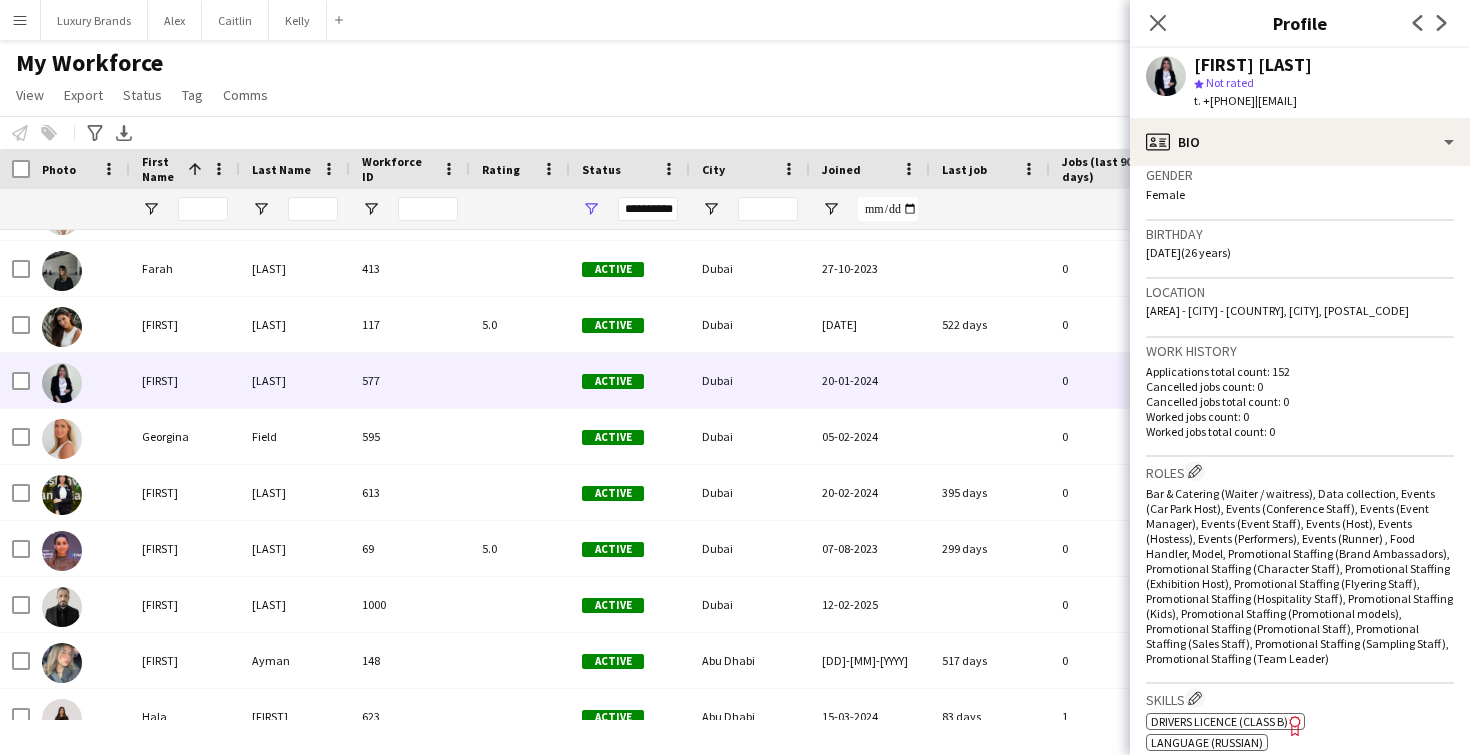scroll, scrollTop: 329, scrollLeft: 0, axis: vertical 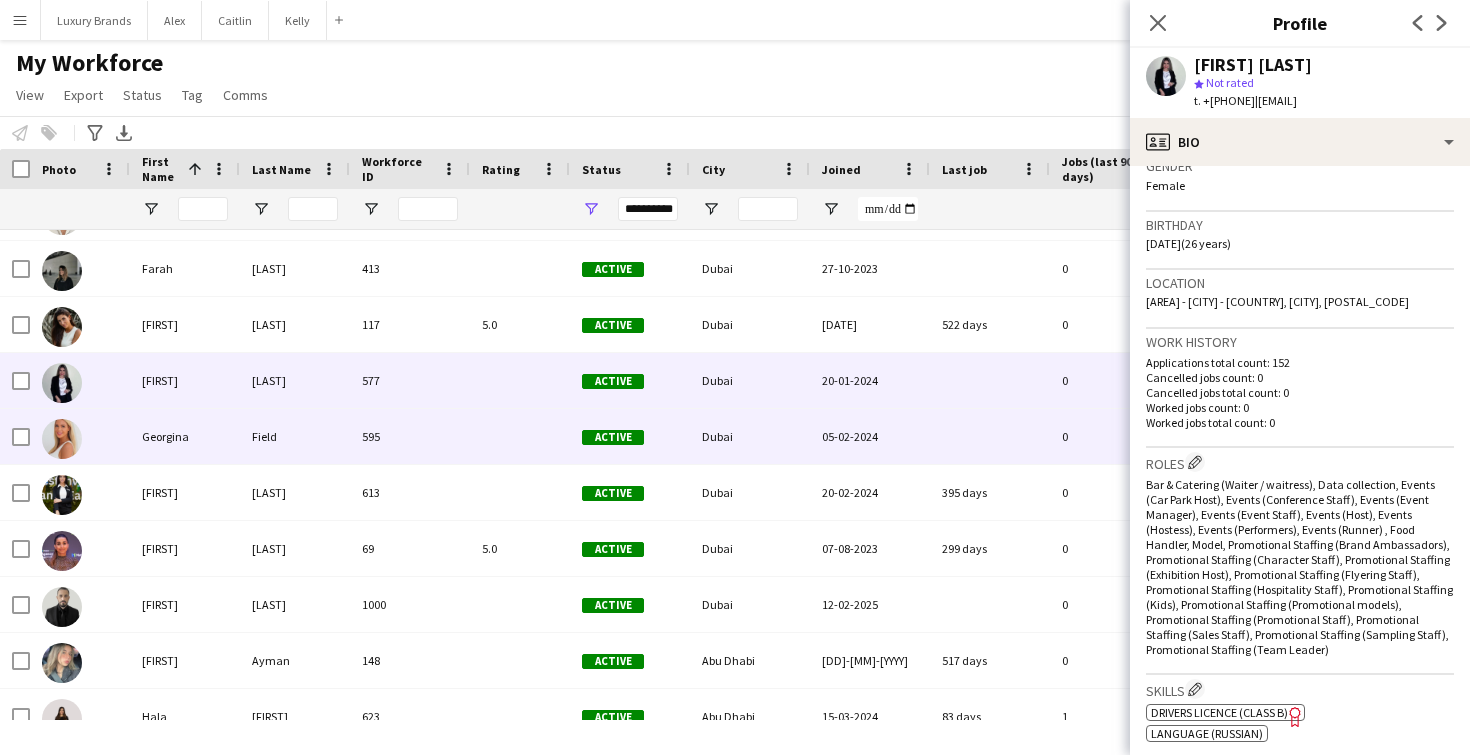 click on "Georgina" at bounding box center (185, 436) 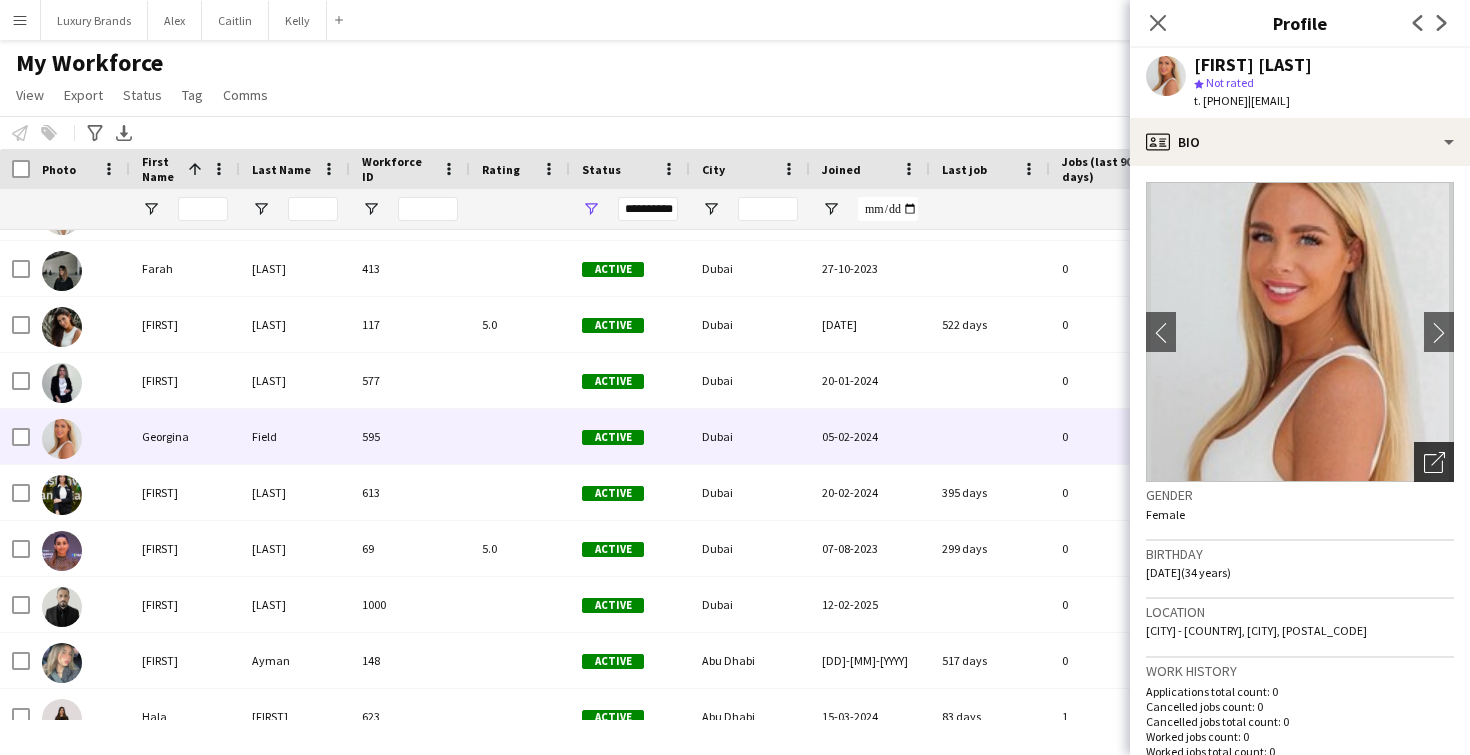 click on "Open photos pop-in" 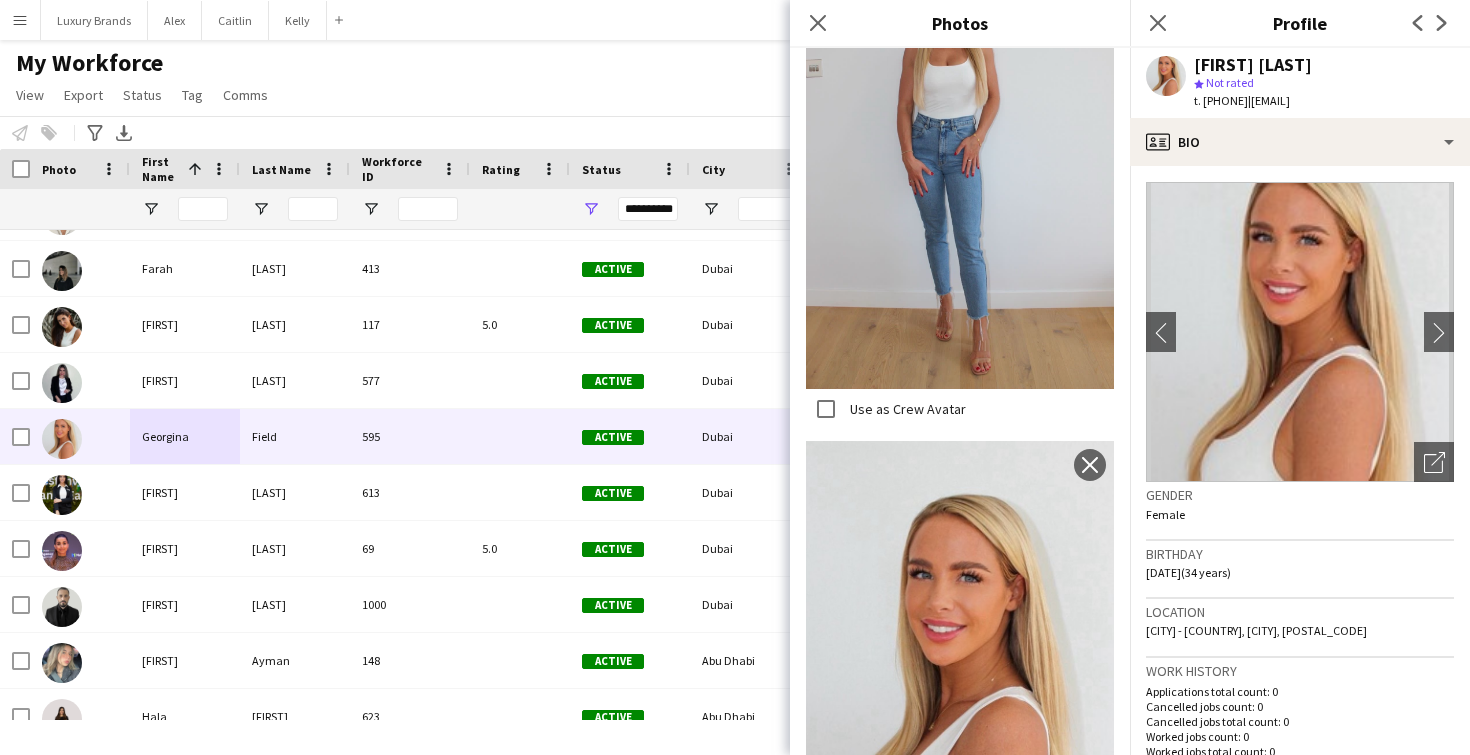 scroll, scrollTop: 2600, scrollLeft: 0, axis: vertical 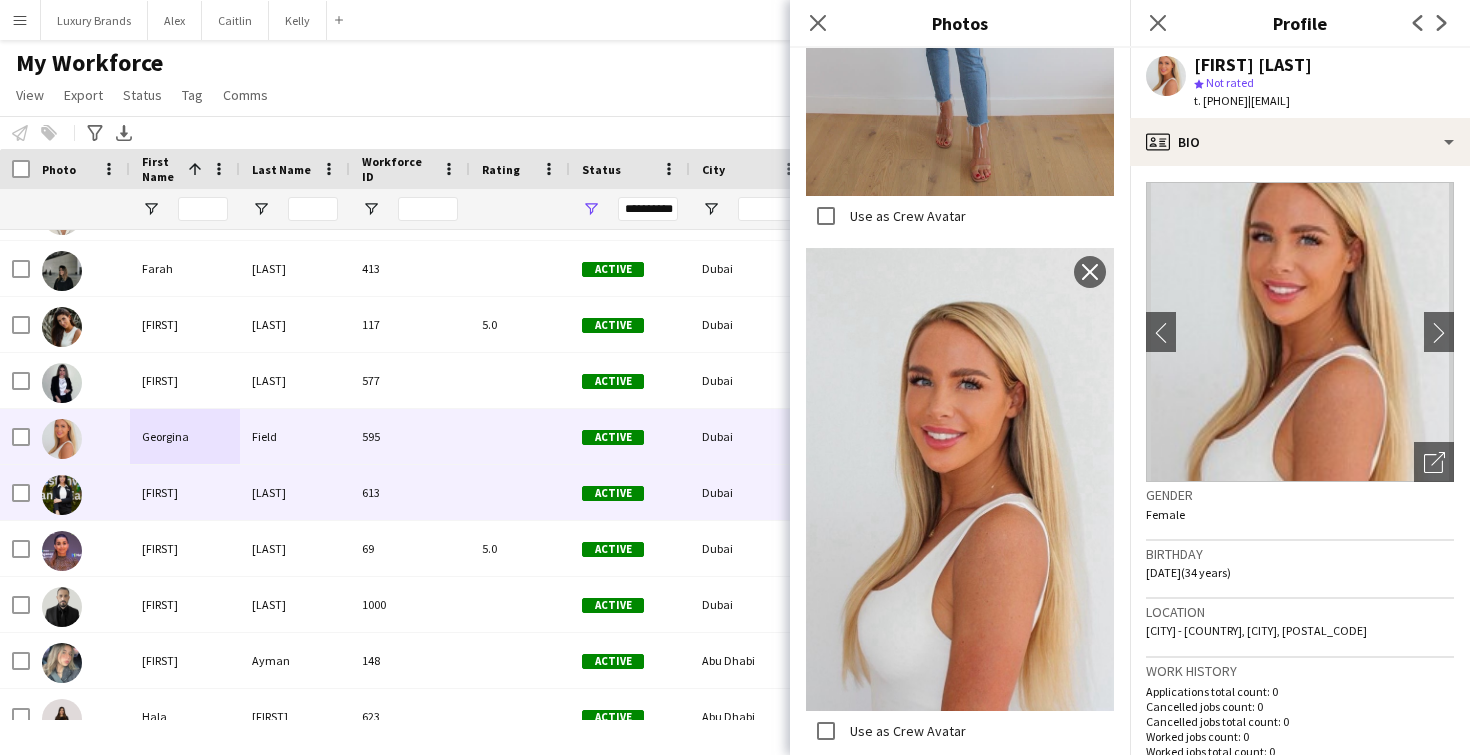 click on "[FIRST]" at bounding box center [185, 492] 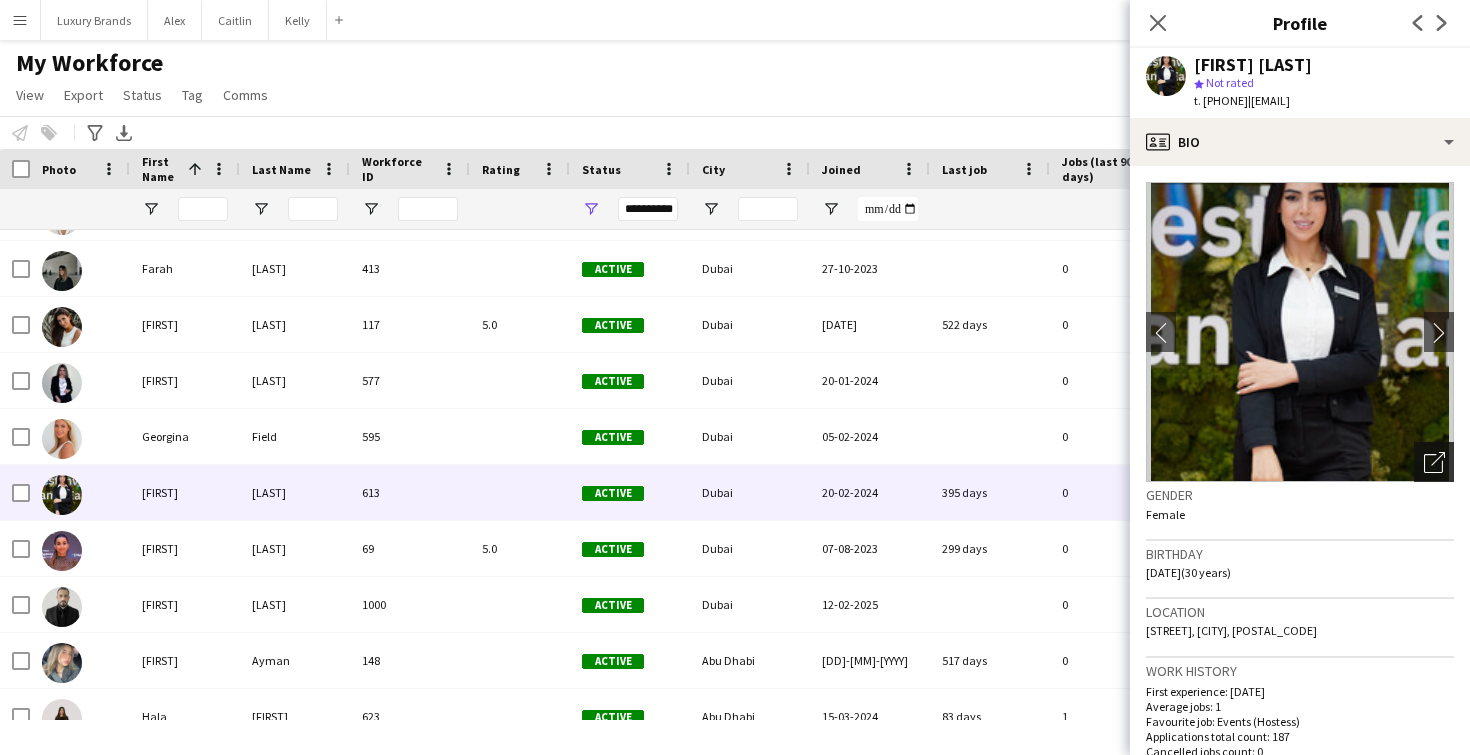 click on "Open photos pop-in" 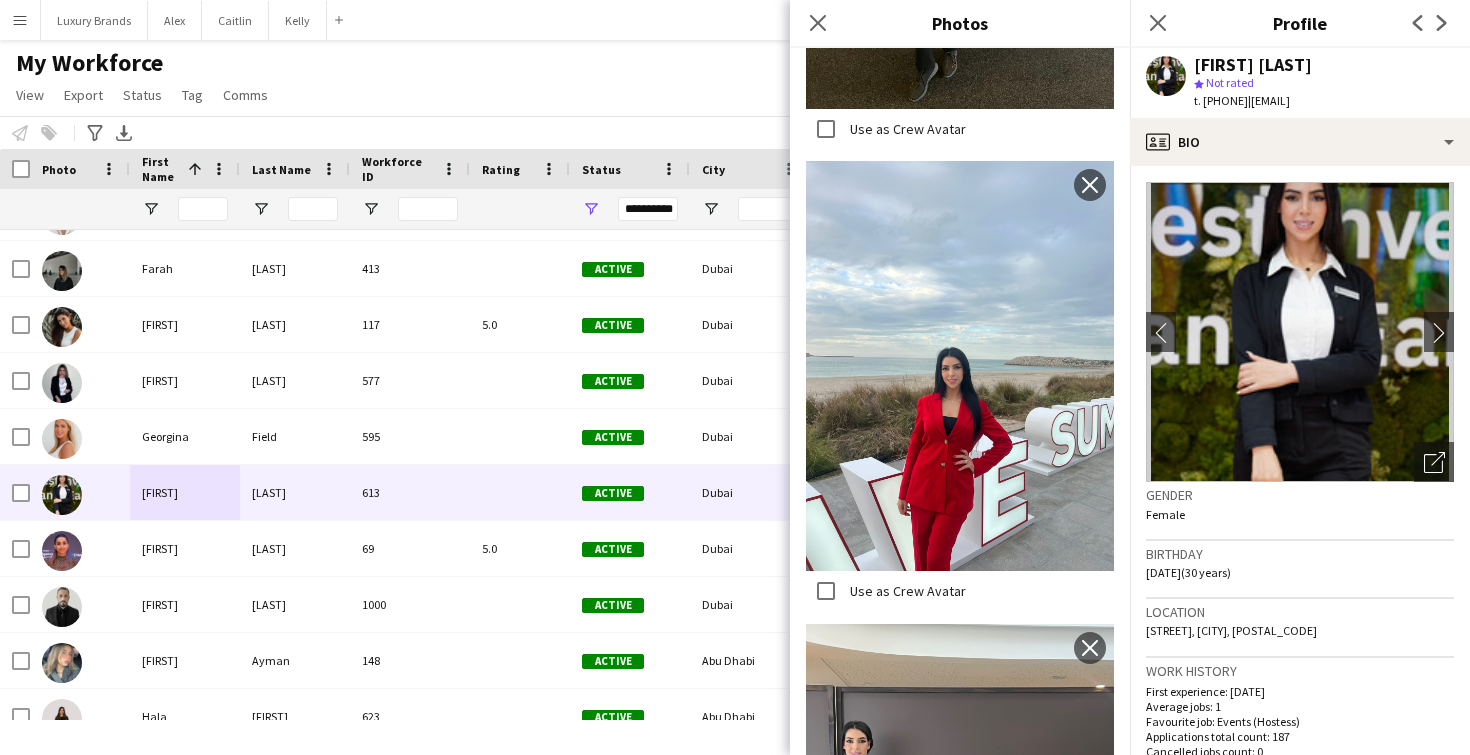 scroll, scrollTop: 2638, scrollLeft: 0, axis: vertical 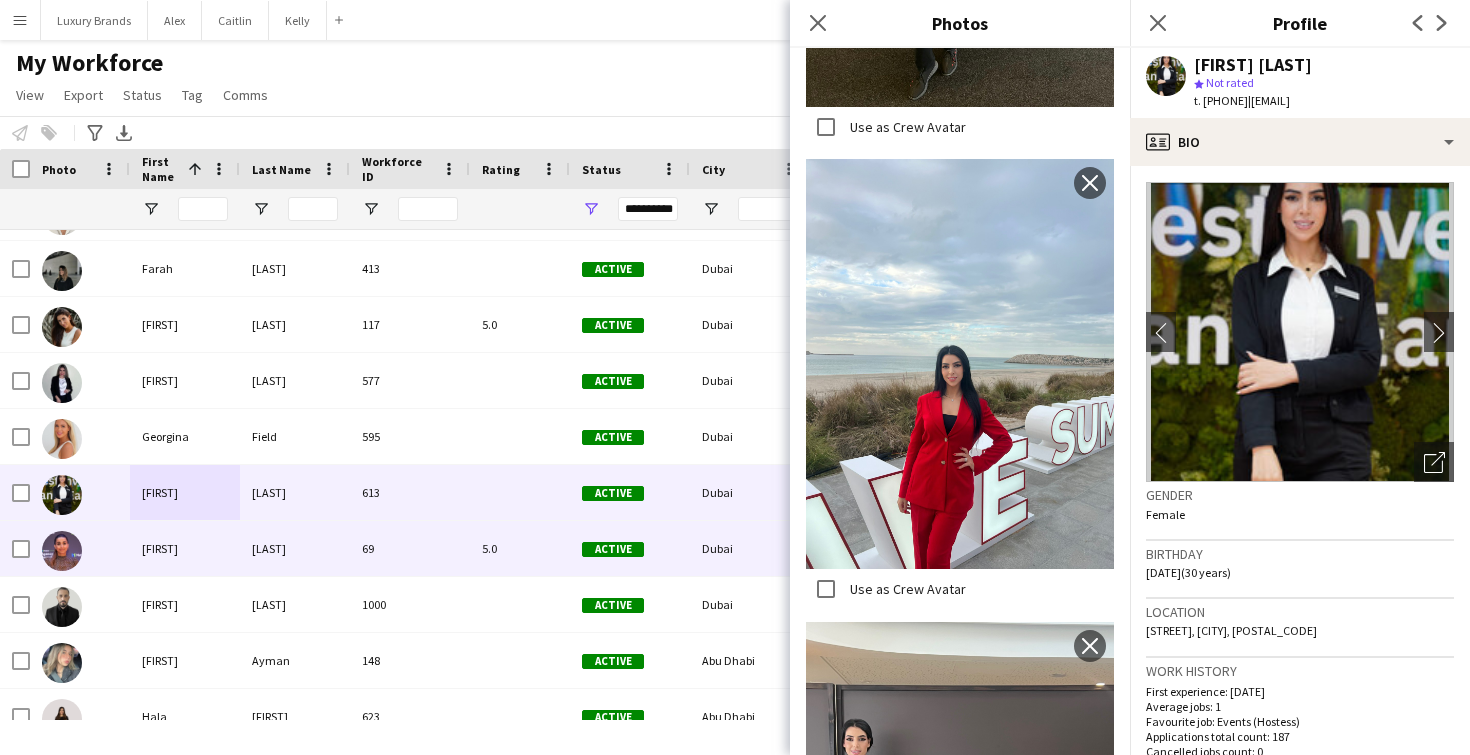 click on "[FIRST]" at bounding box center (185, 548) 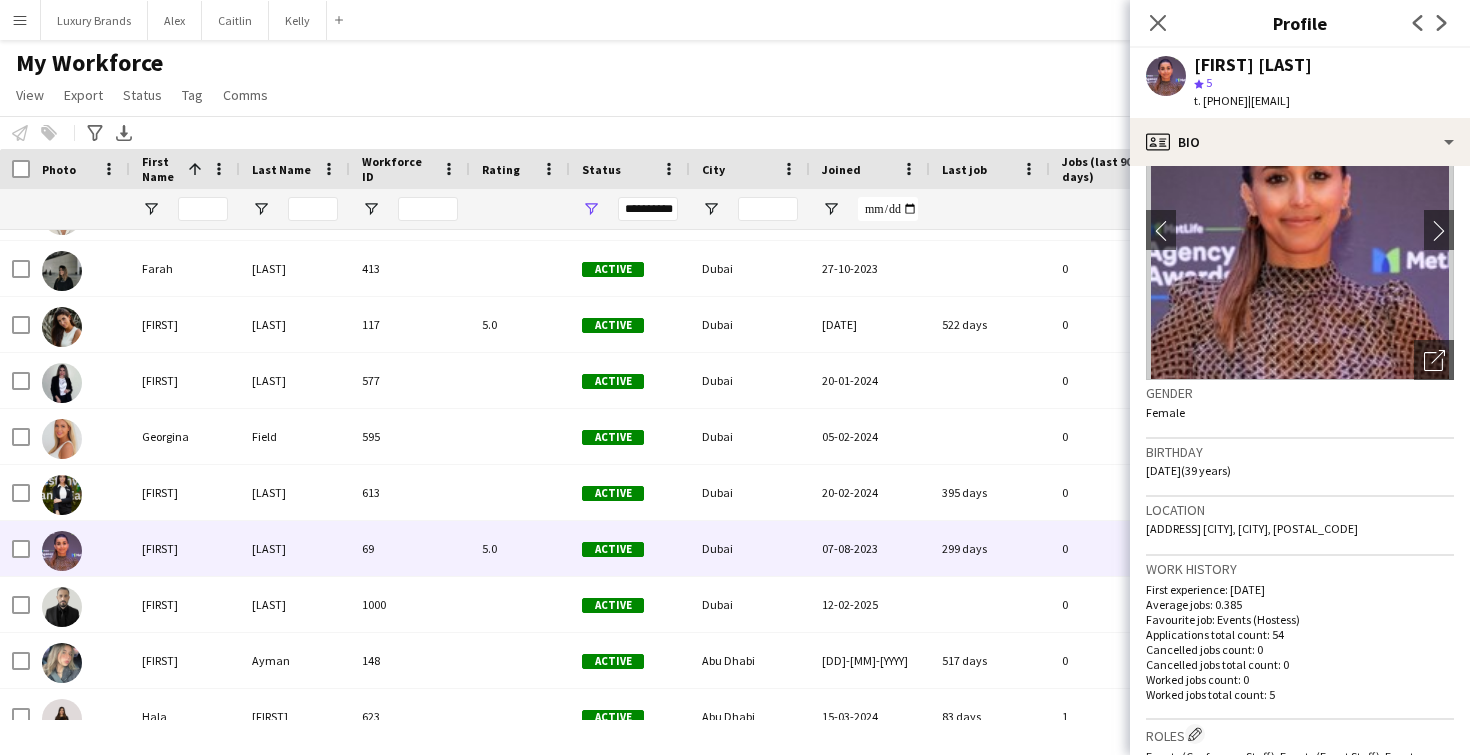scroll, scrollTop: 104, scrollLeft: 0, axis: vertical 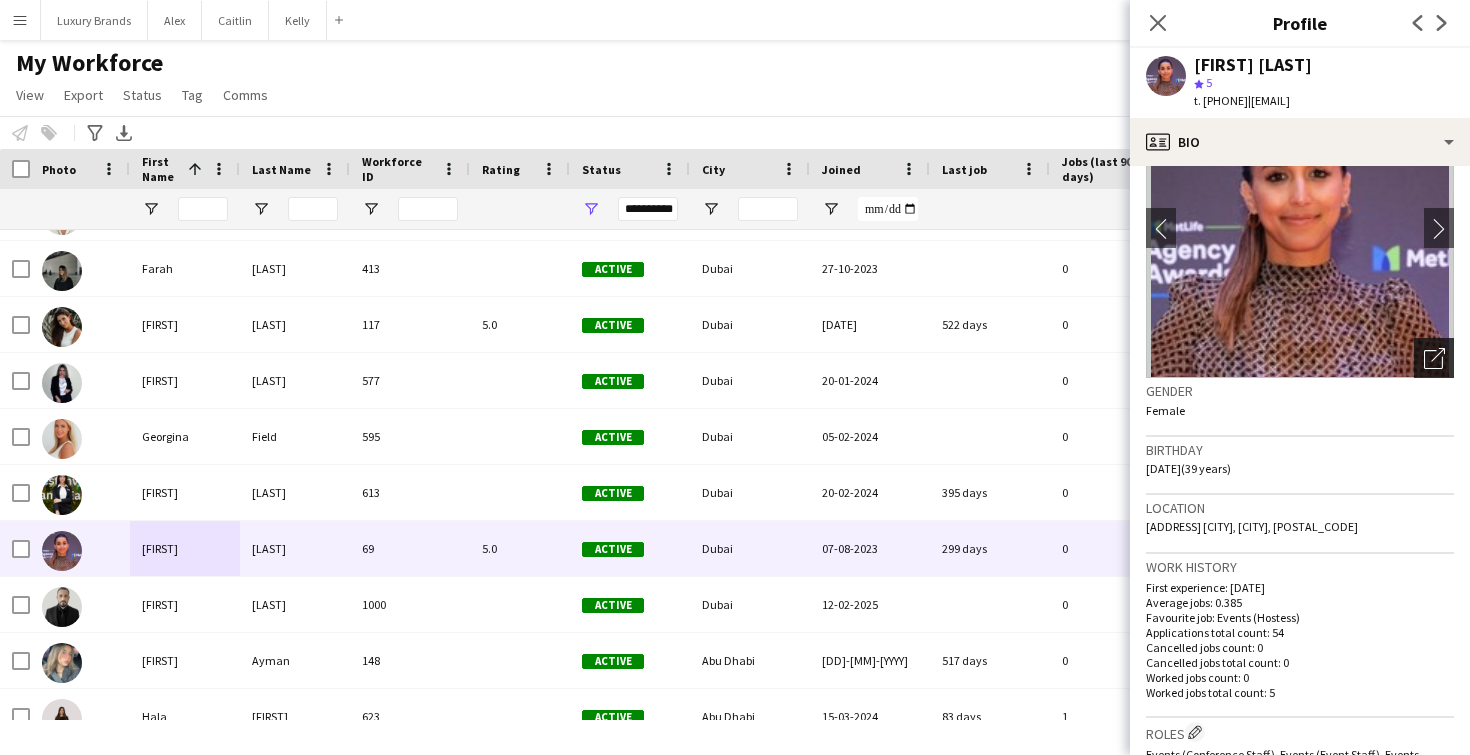 click on "Open photos pop-in" 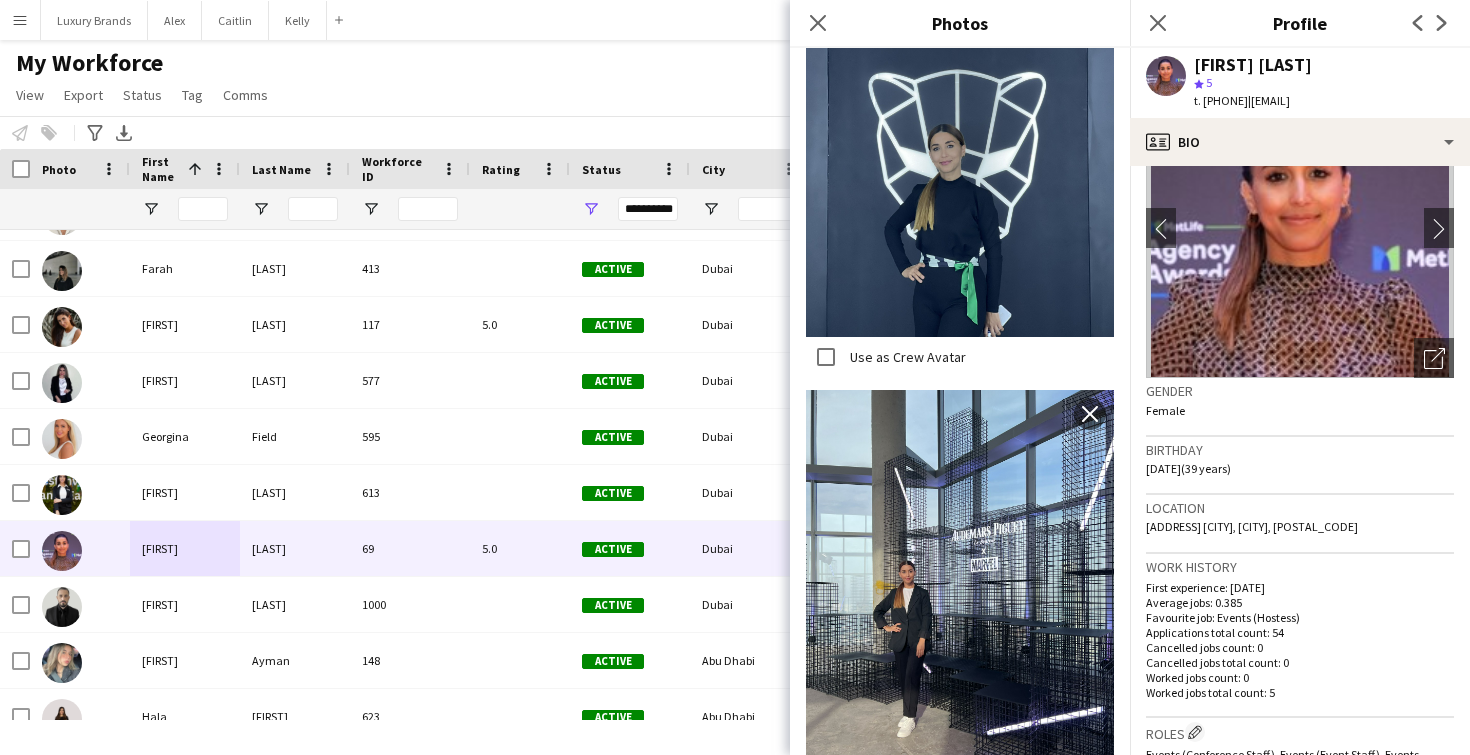 scroll, scrollTop: 3717, scrollLeft: 0, axis: vertical 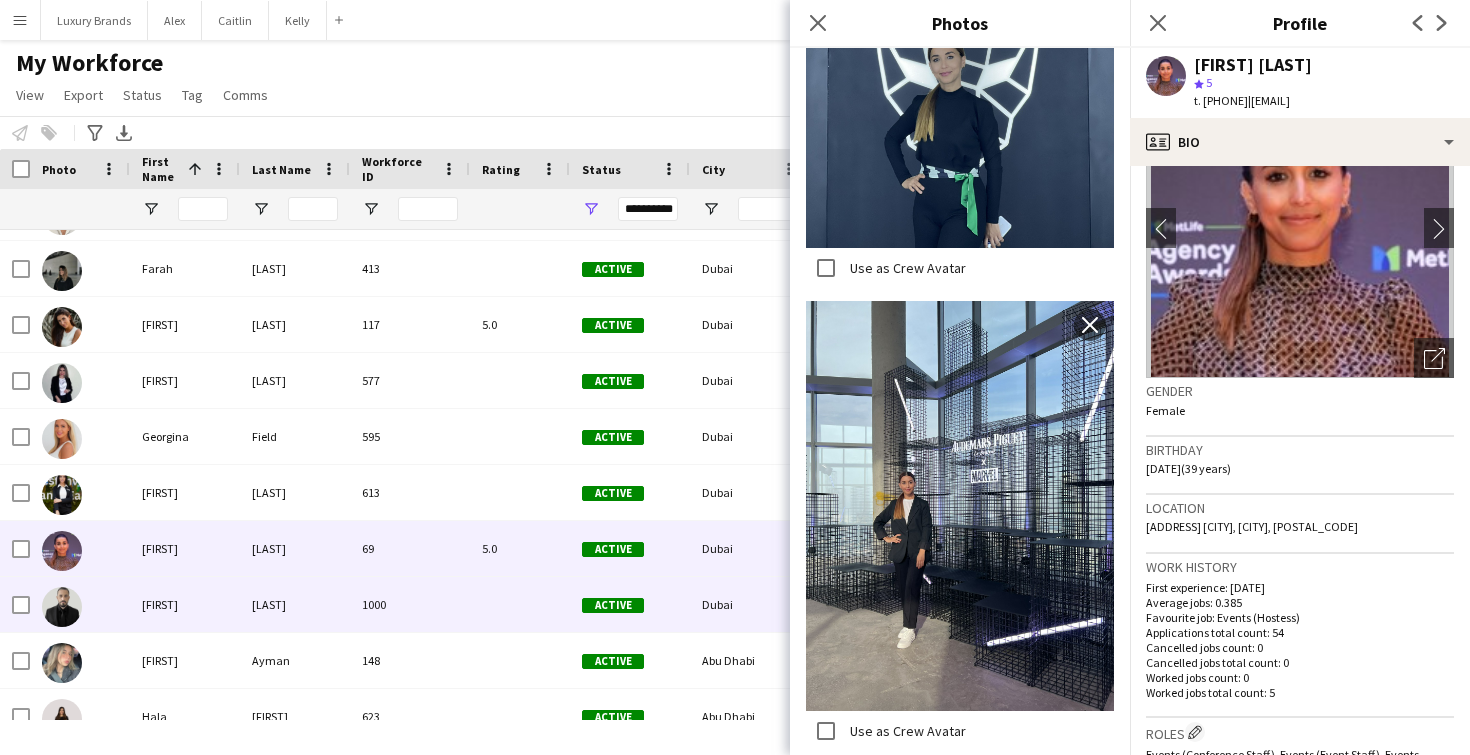 click on "[FIRST]" at bounding box center (185, 604) 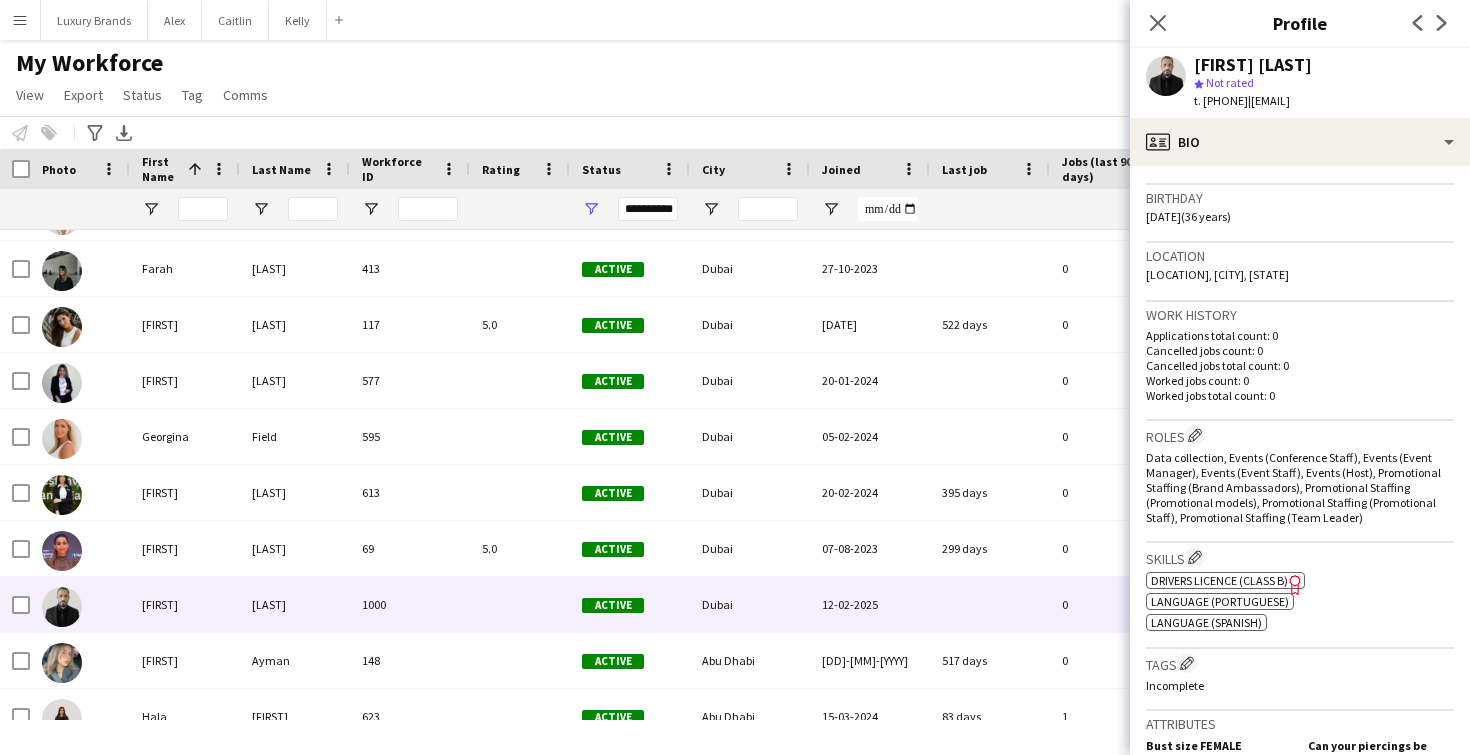 scroll, scrollTop: 363, scrollLeft: 0, axis: vertical 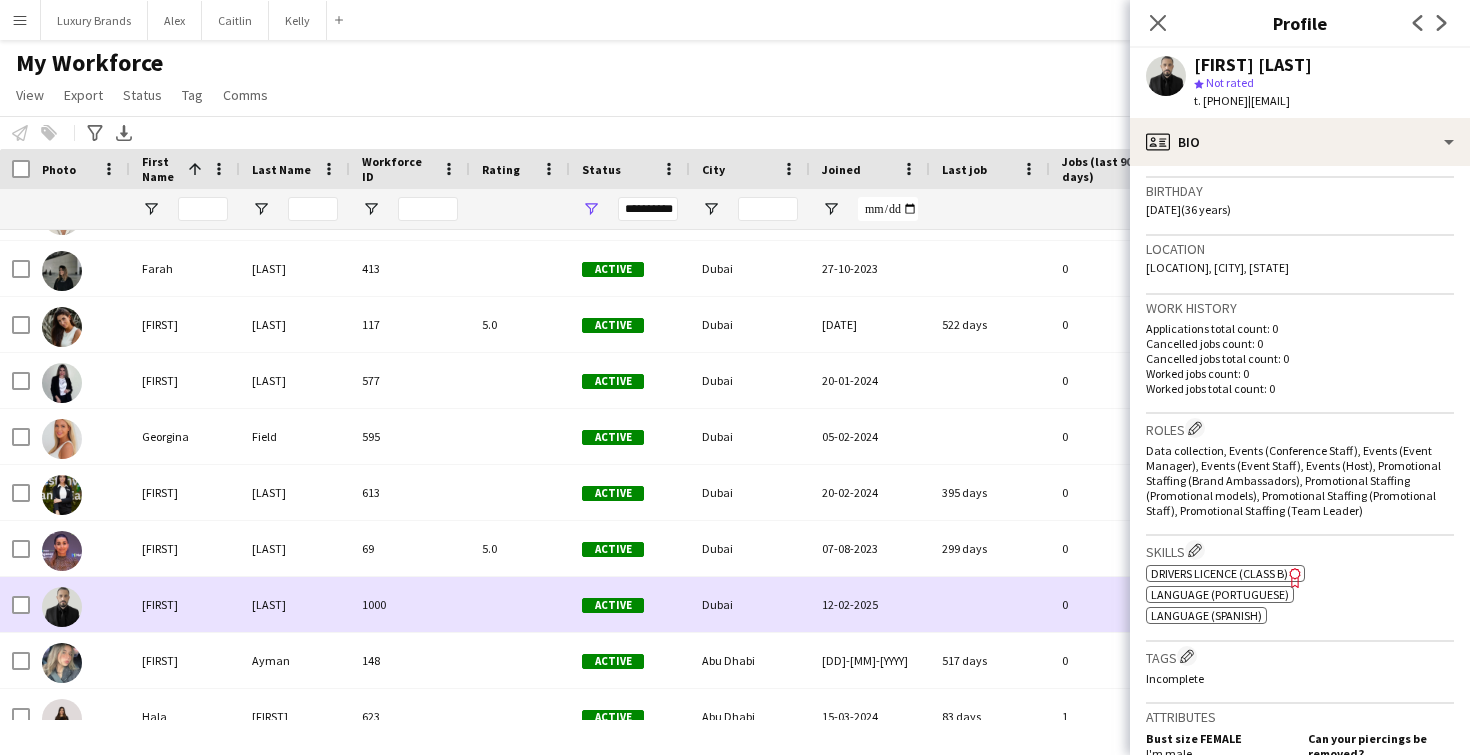 click on "Ayman" at bounding box center [295, 660] 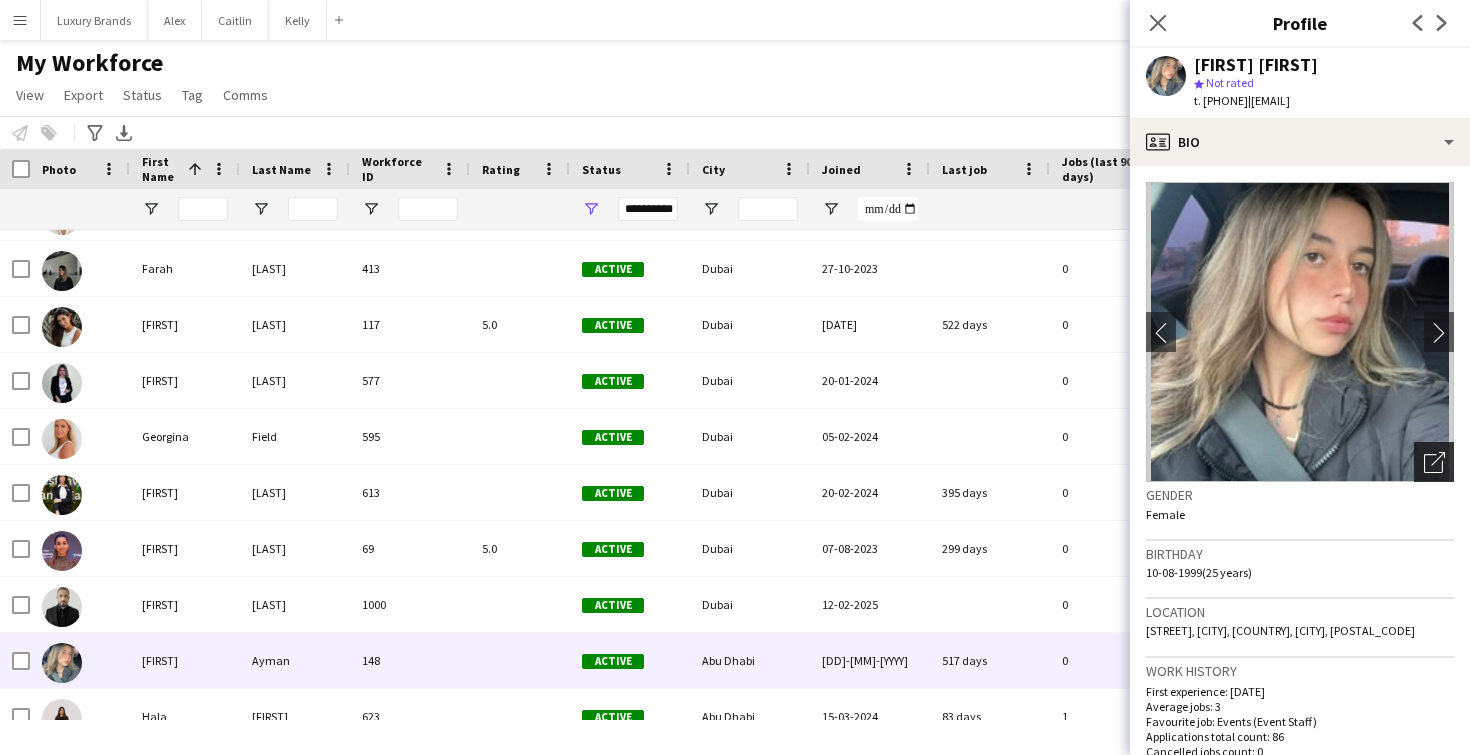 click on "Open photos pop-in" 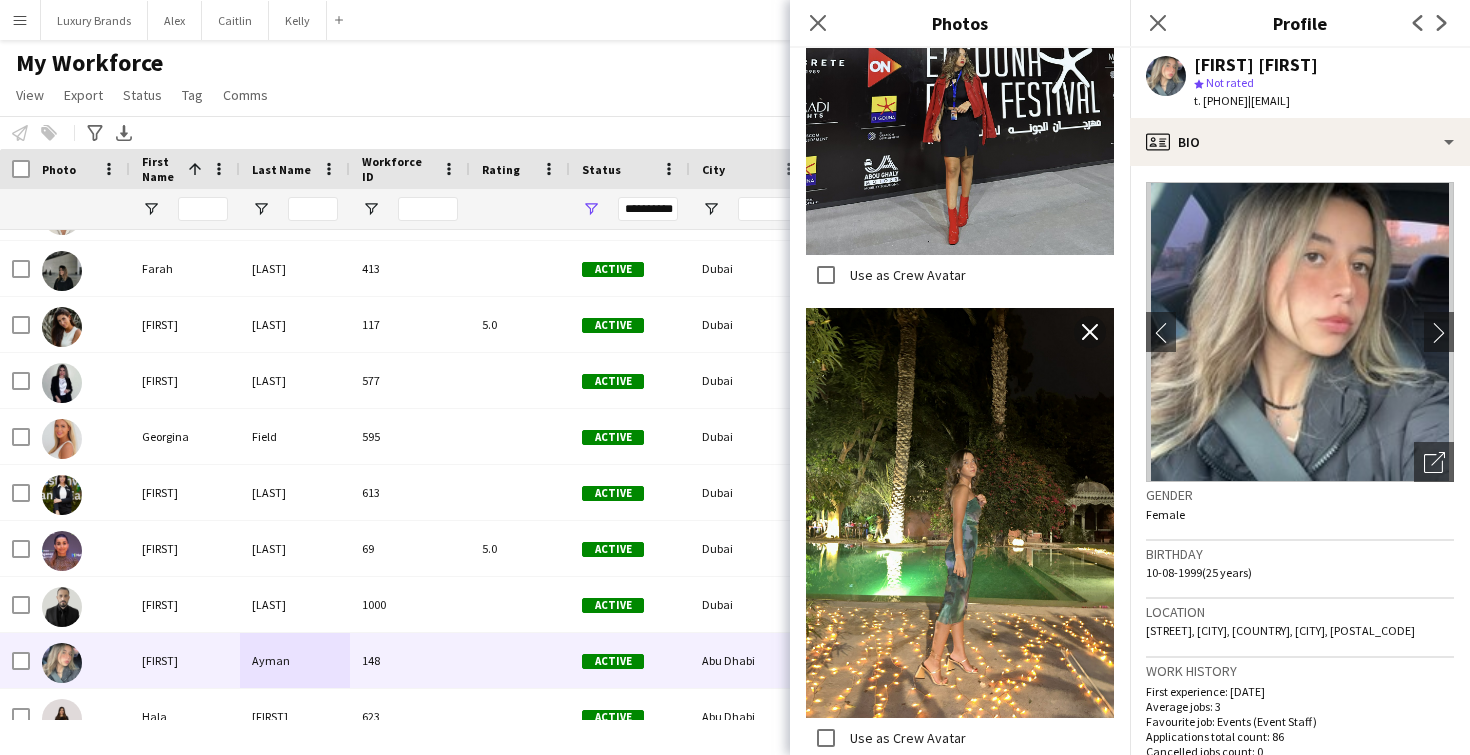 scroll, scrollTop: 2624, scrollLeft: 0, axis: vertical 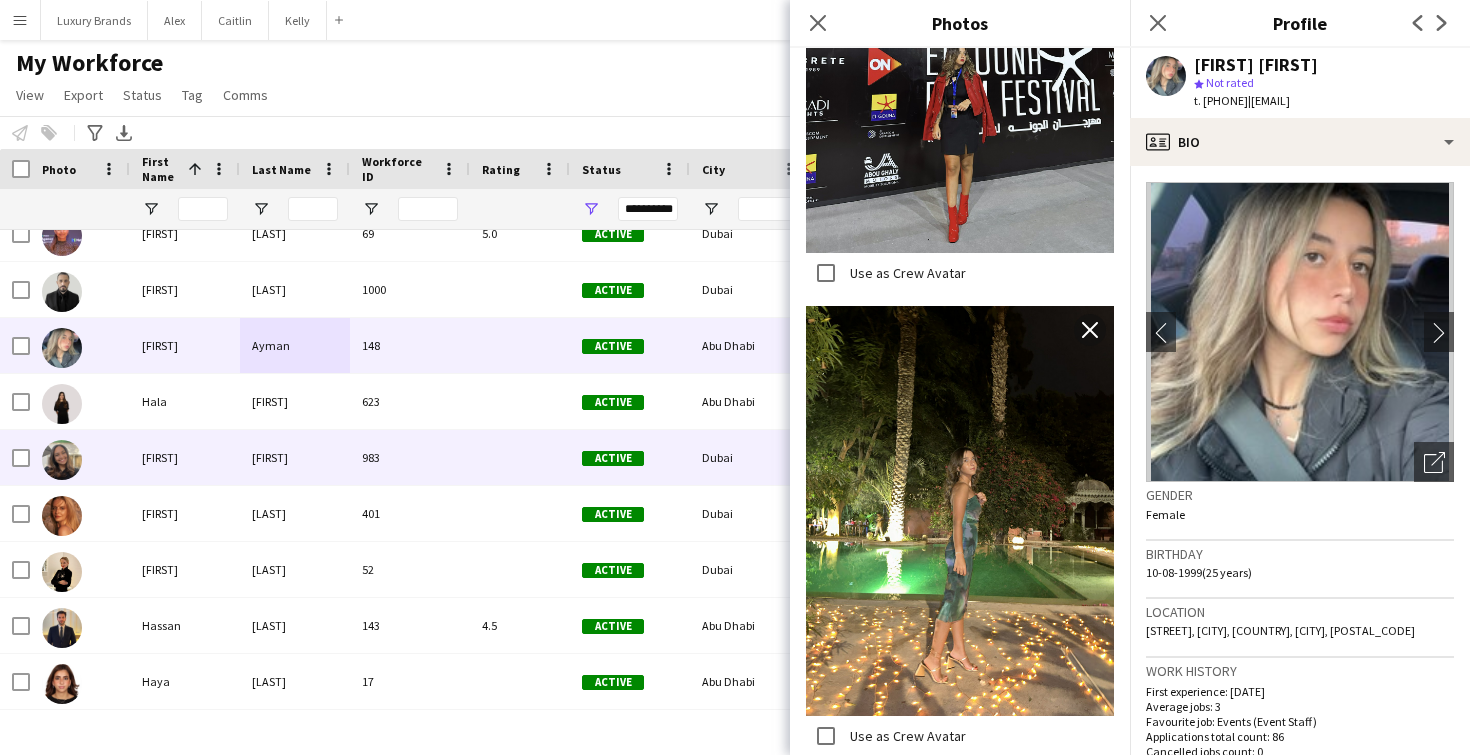 click on "[FIRST]" at bounding box center (295, 457) 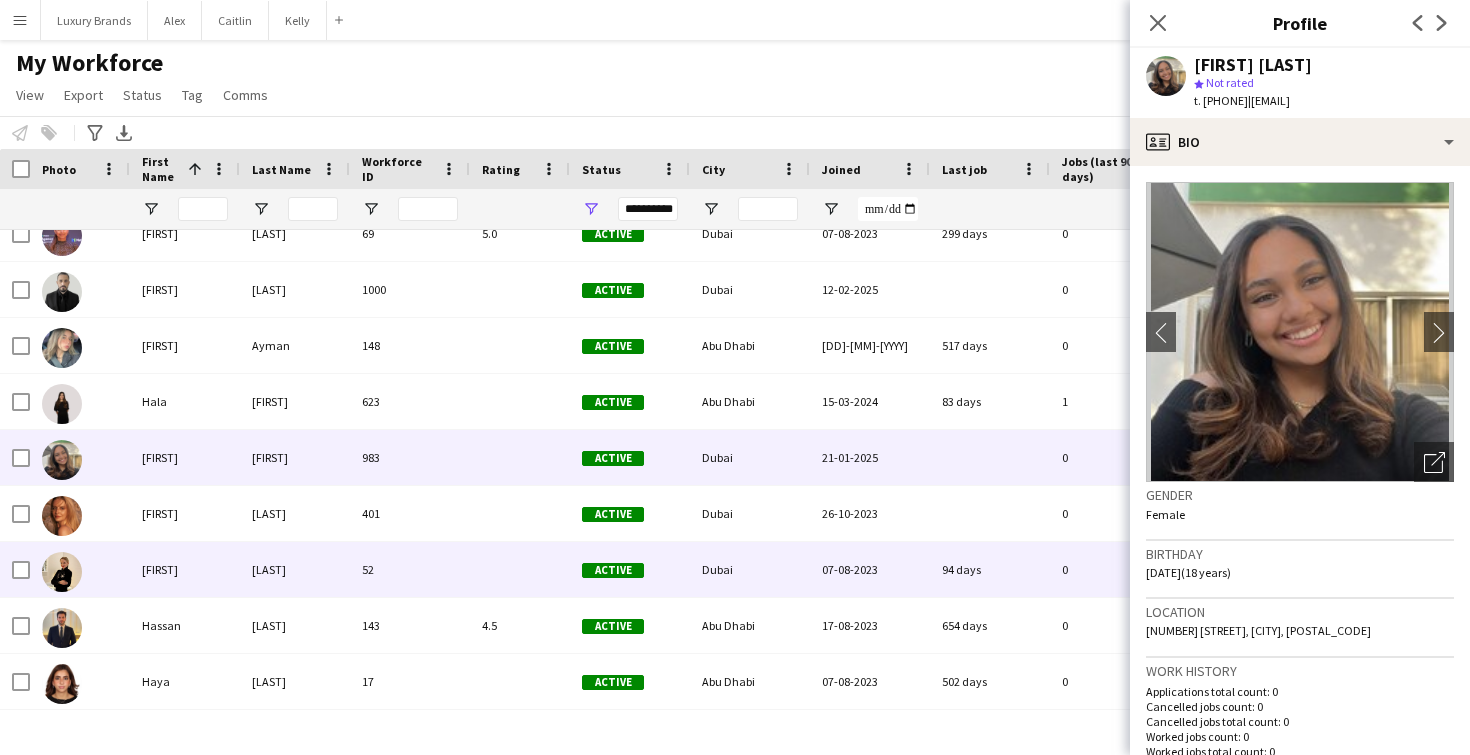 scroll, scrollTop: 4434, scrollLeft: 0, axis: vertical 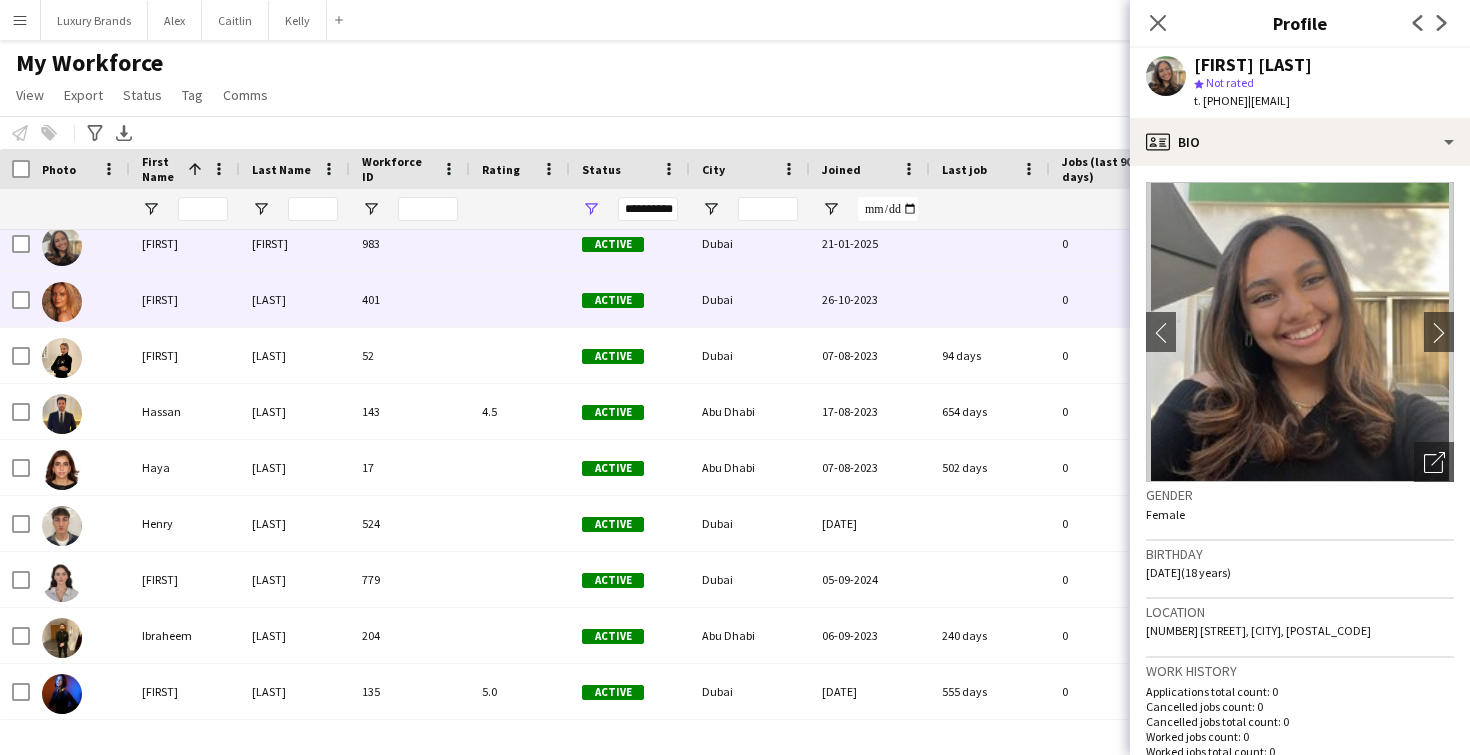 click on "[LAST]" at bounding box center (295, 299) 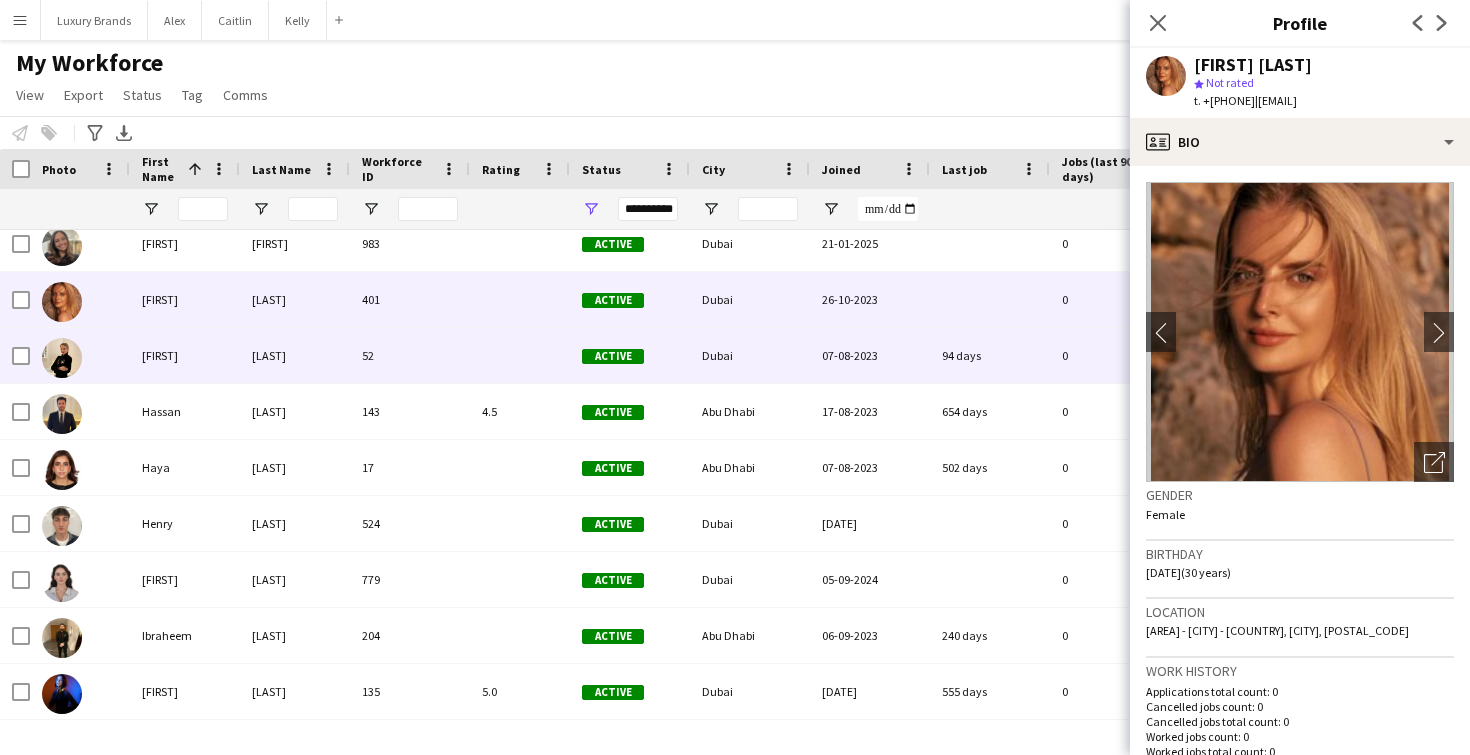 click on "[LAST]" at bounding box center (295, 355) 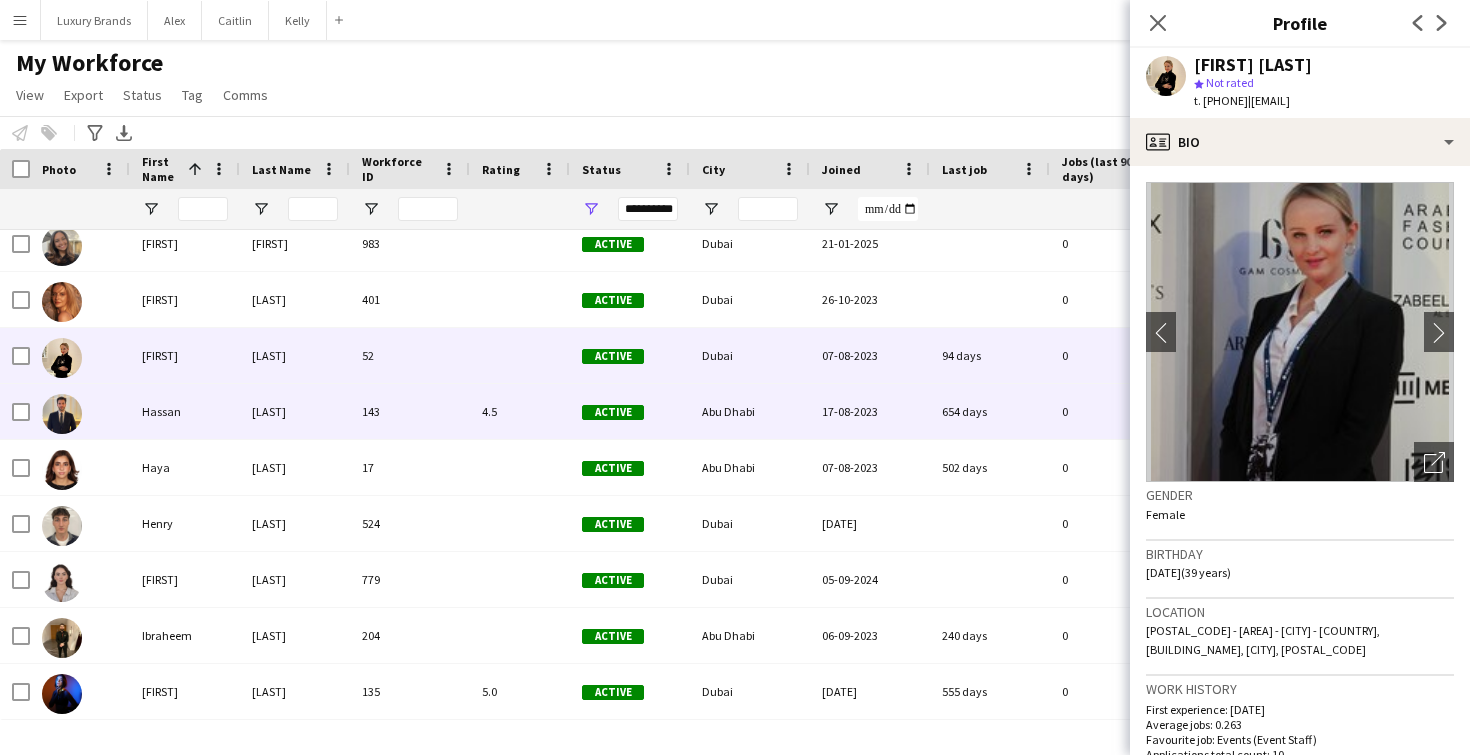 click on "[LAST]" at bounding box center [295, 411] 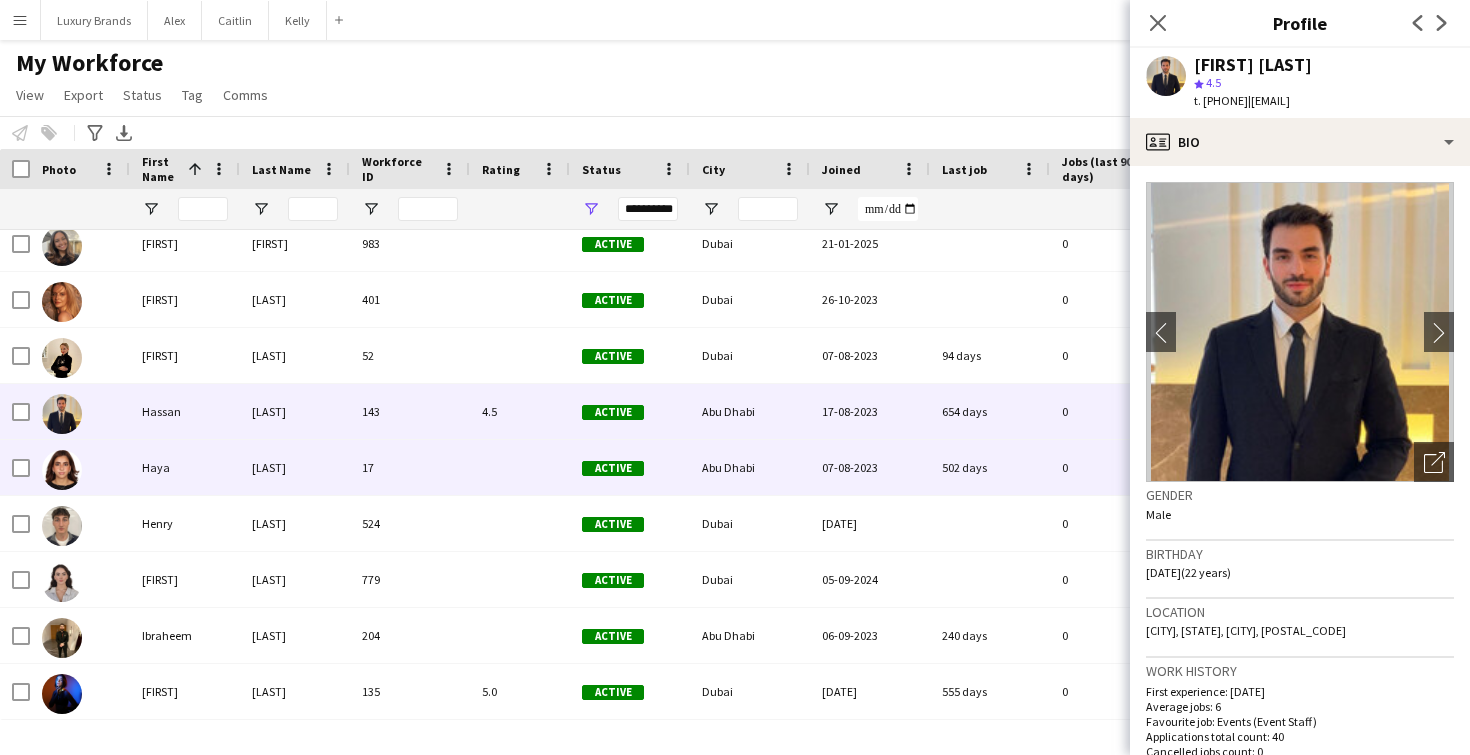 click on "[LAST]" at bounding box center [295, 467] 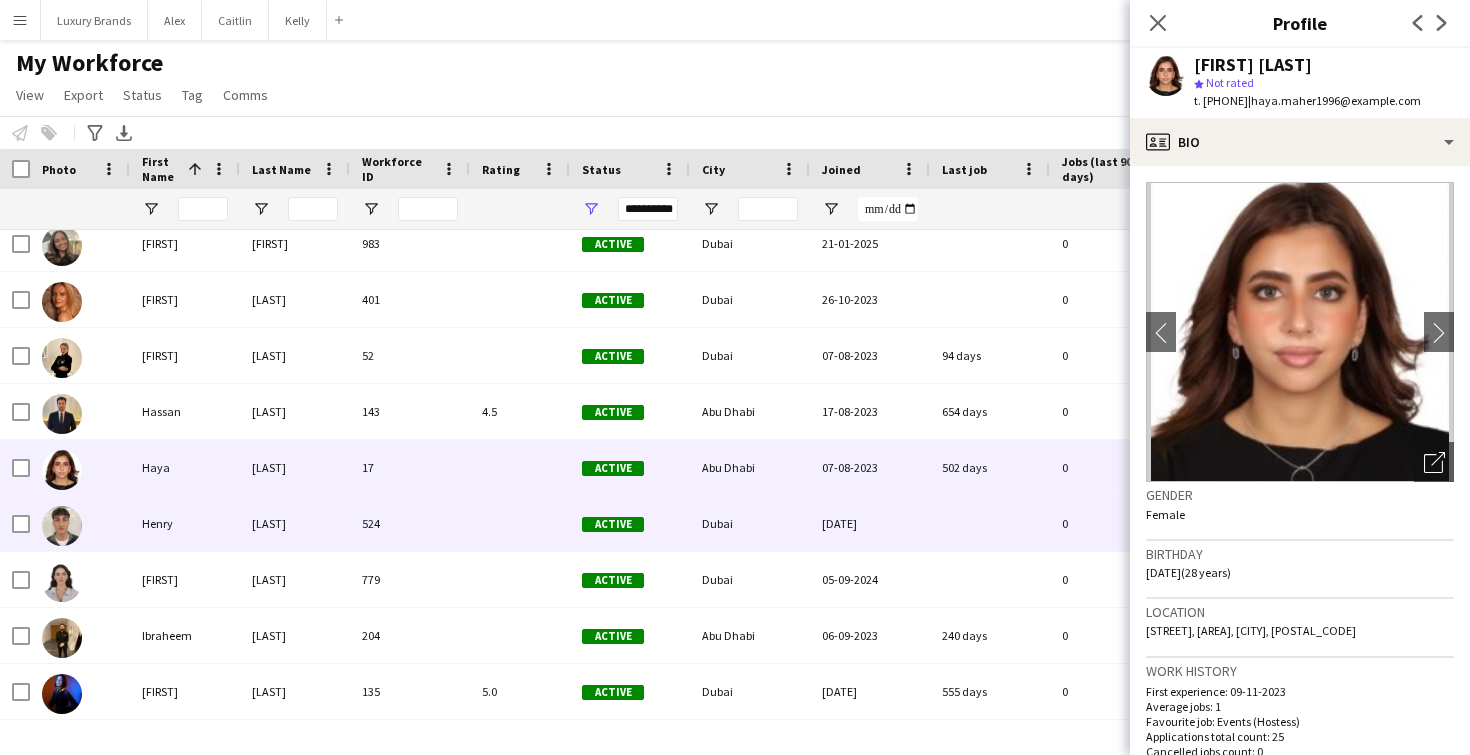 click on "[LAST]" at bounding box center [295, 523] 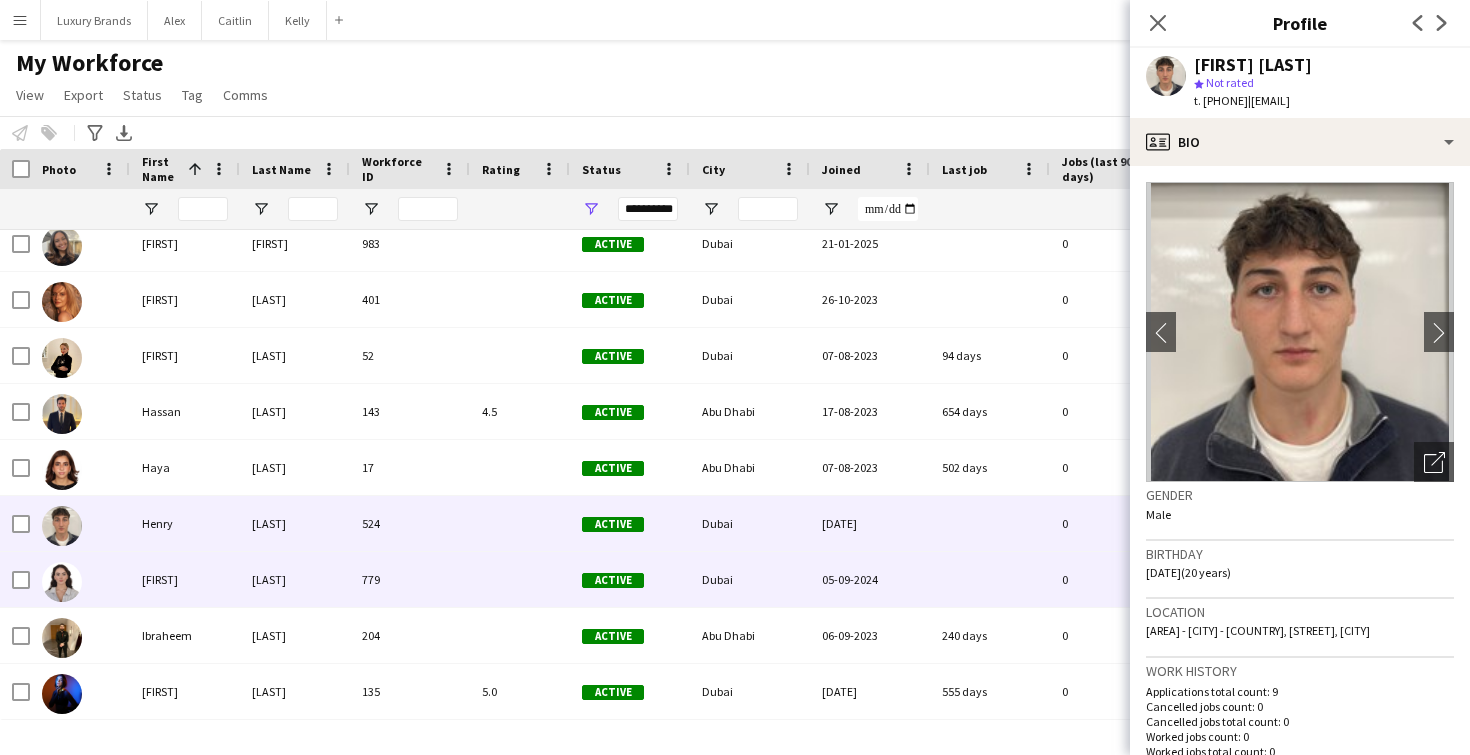 click on "[LAST]" at bounding box center [295, 579] 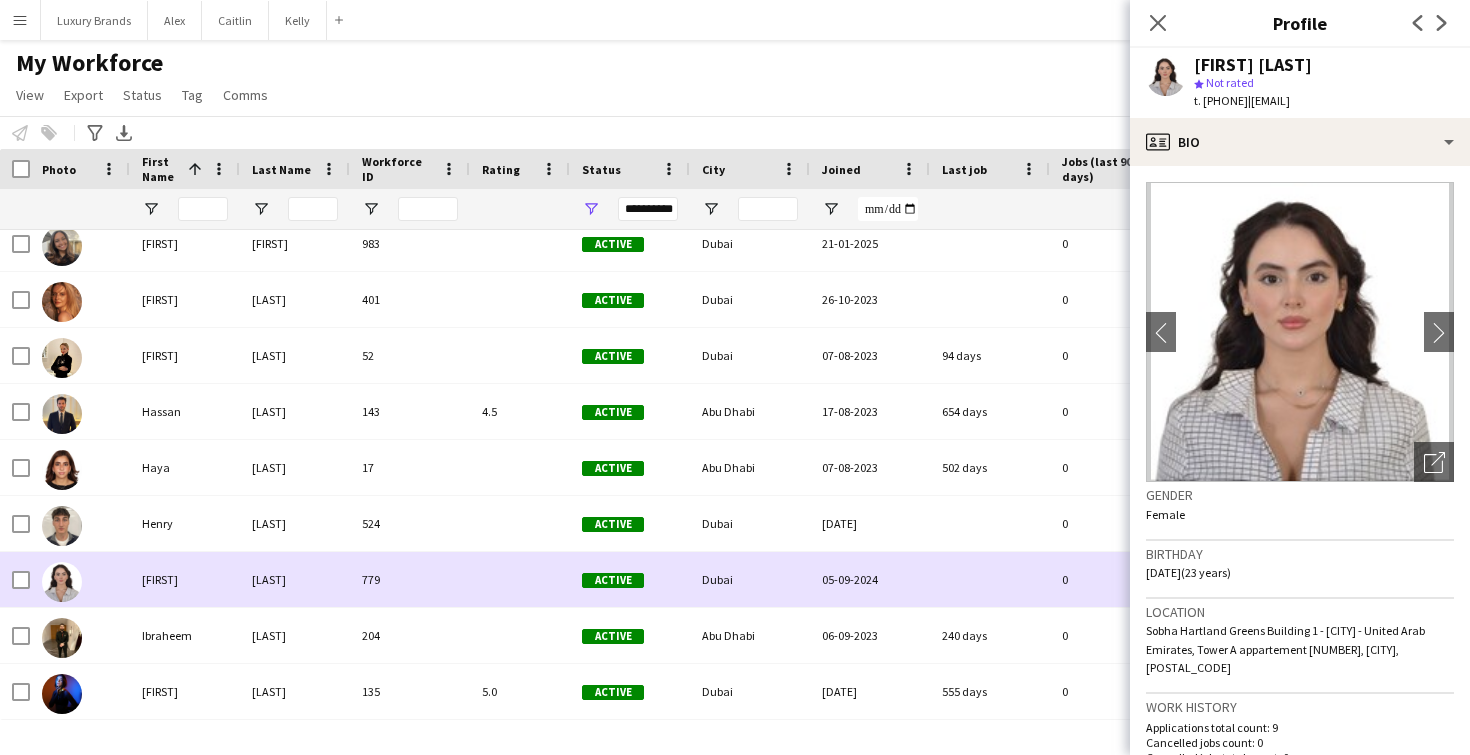 scroll, scrollTop: 4665, scrollLeft: 0, axis: vertical 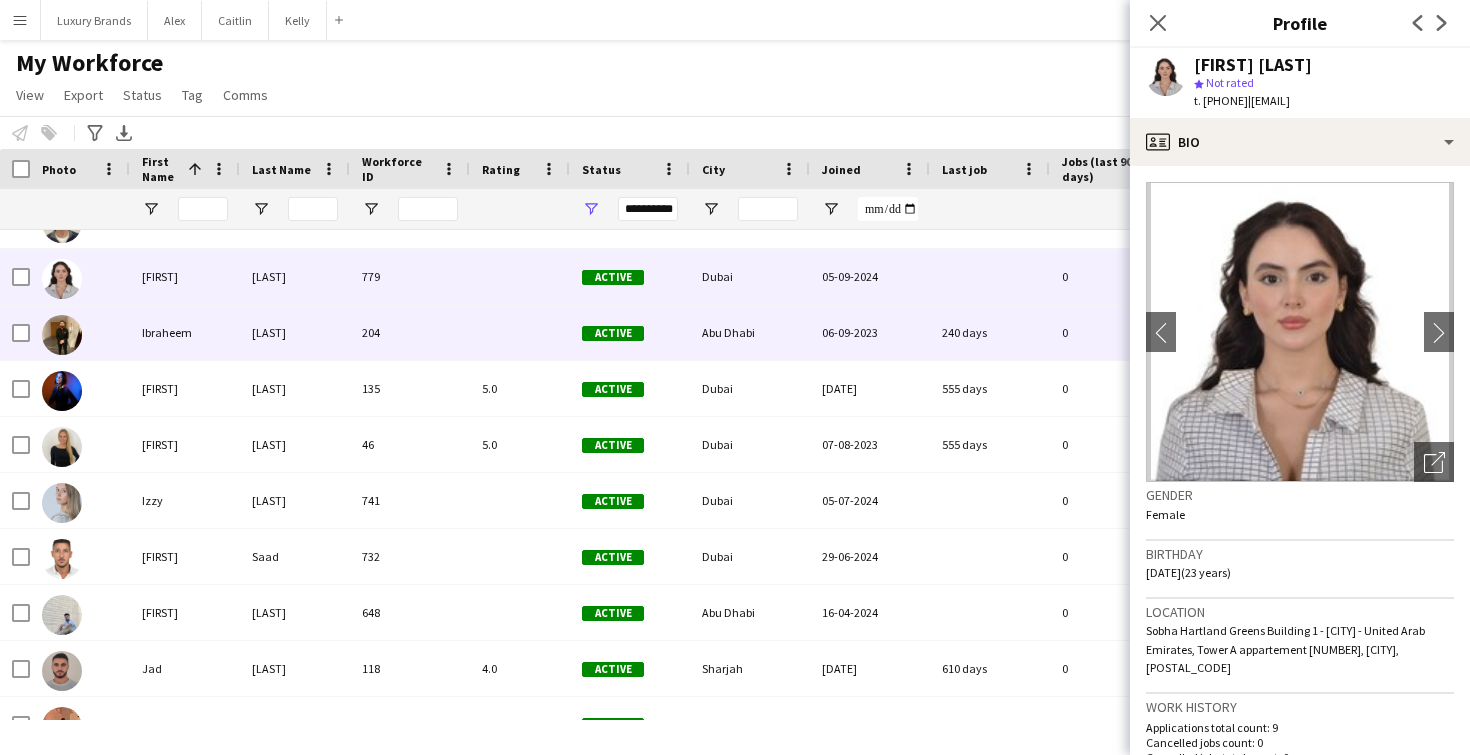 click on "[LAST]" at bounding box center [295, 332] 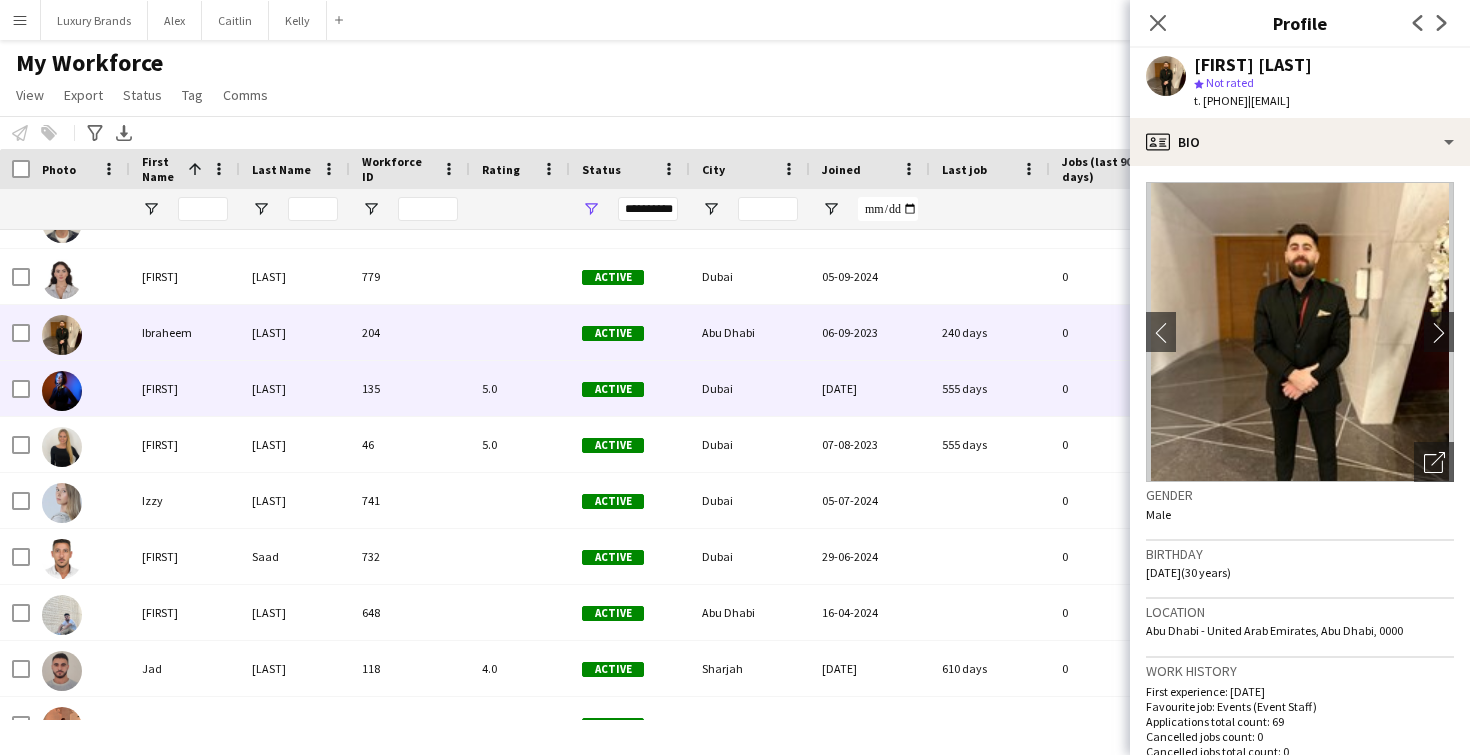 click on "[LAST]" at bounding box center (295, 388) 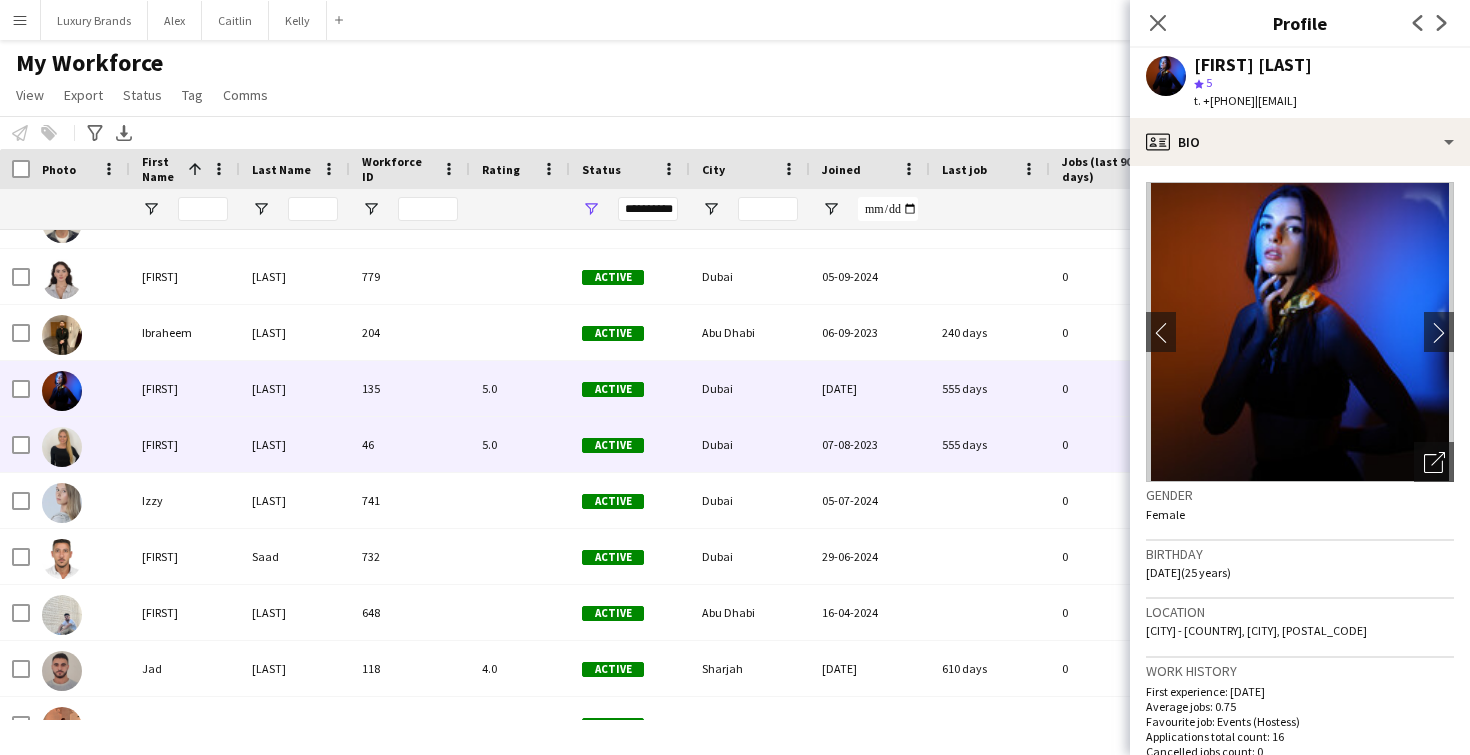click on "[LAST]" at bounding box center [295, 444] 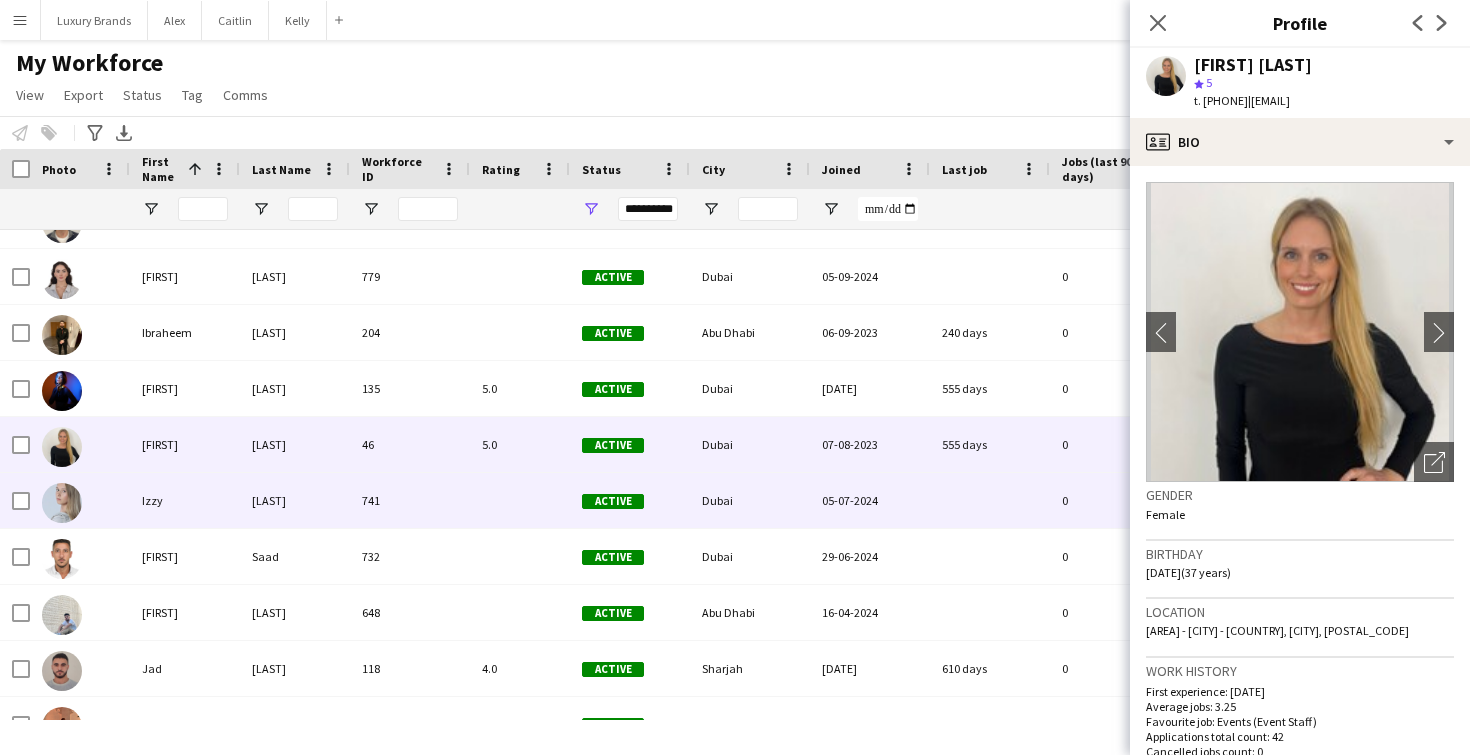click on "[LAST]" at bounding box center [295, 500] 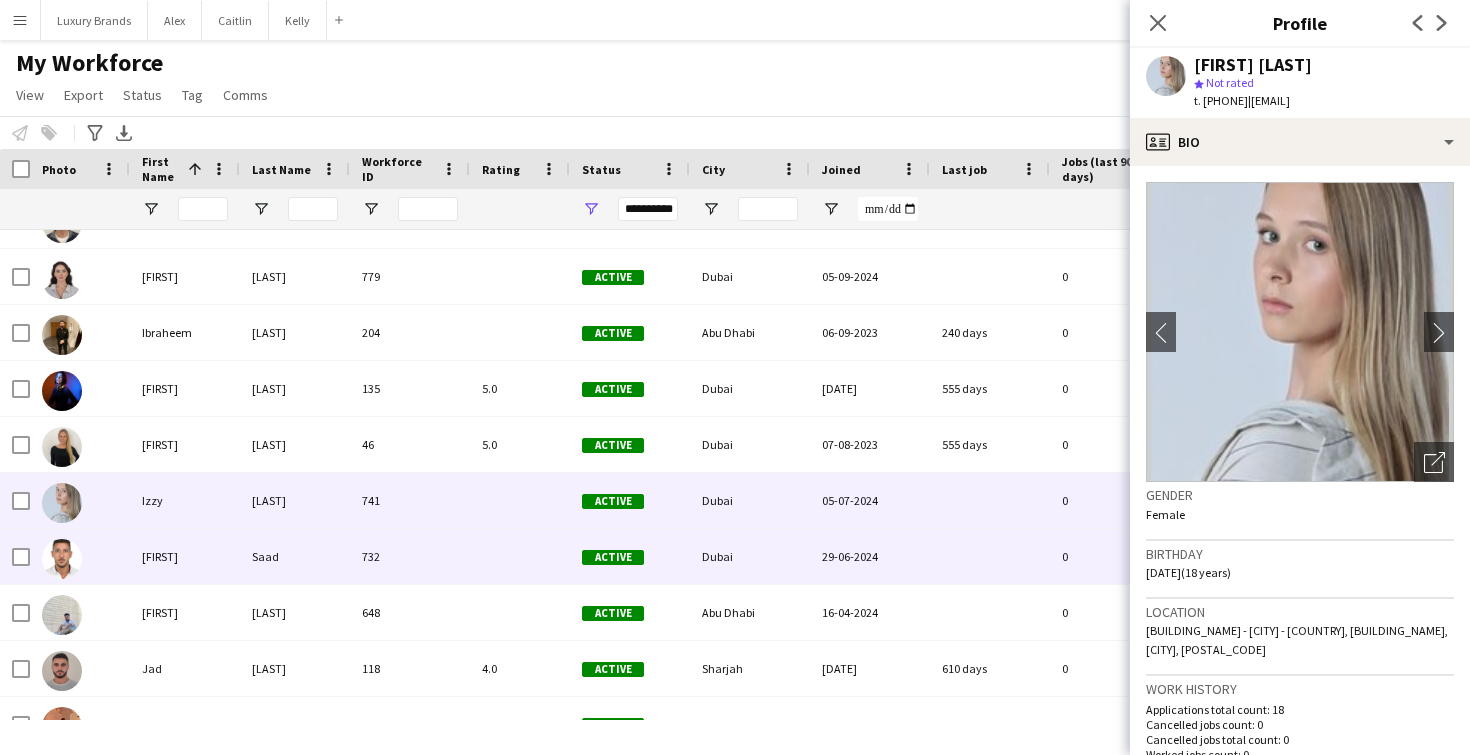 click on "Saad" at bounding box center [295, 556] 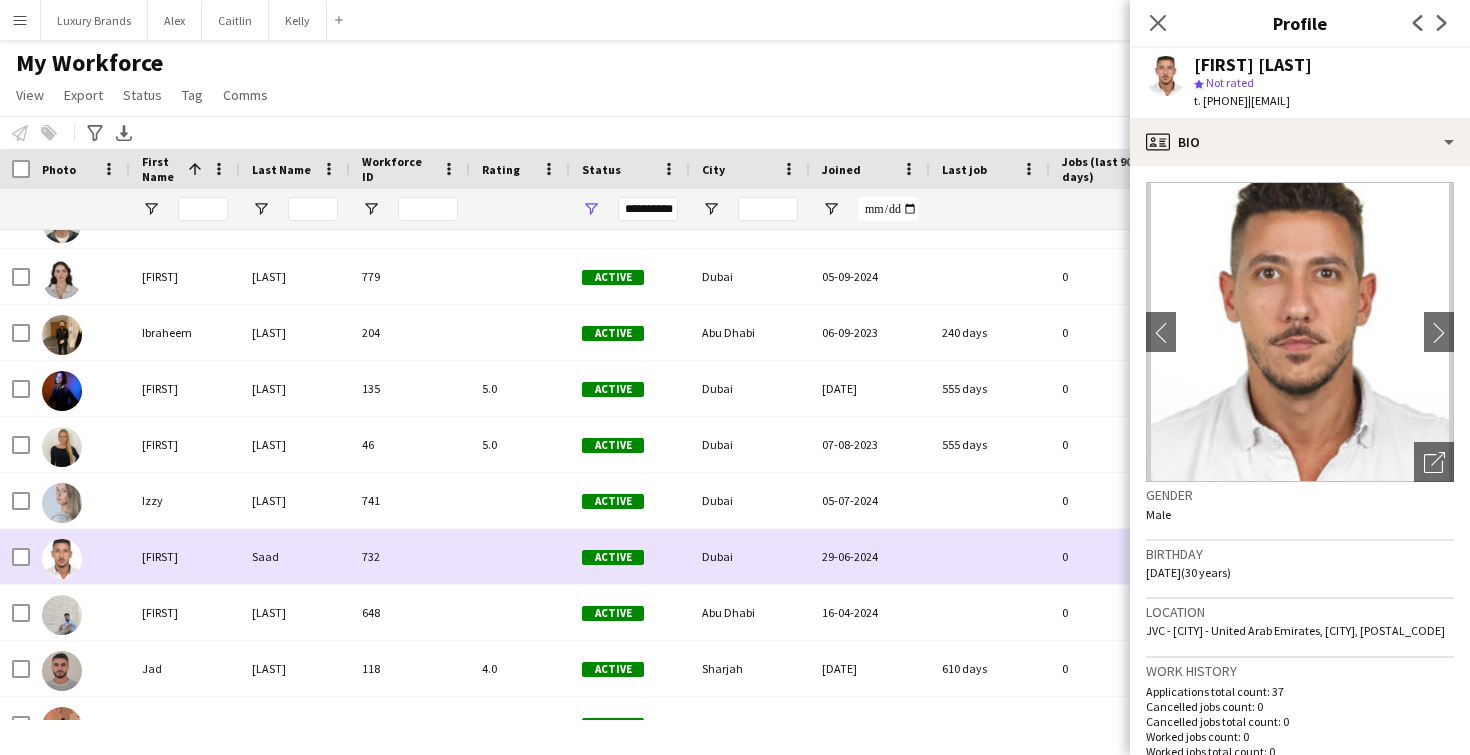 scroll, scrollTop: 4993, scrollLeft: 0, axis: vertical 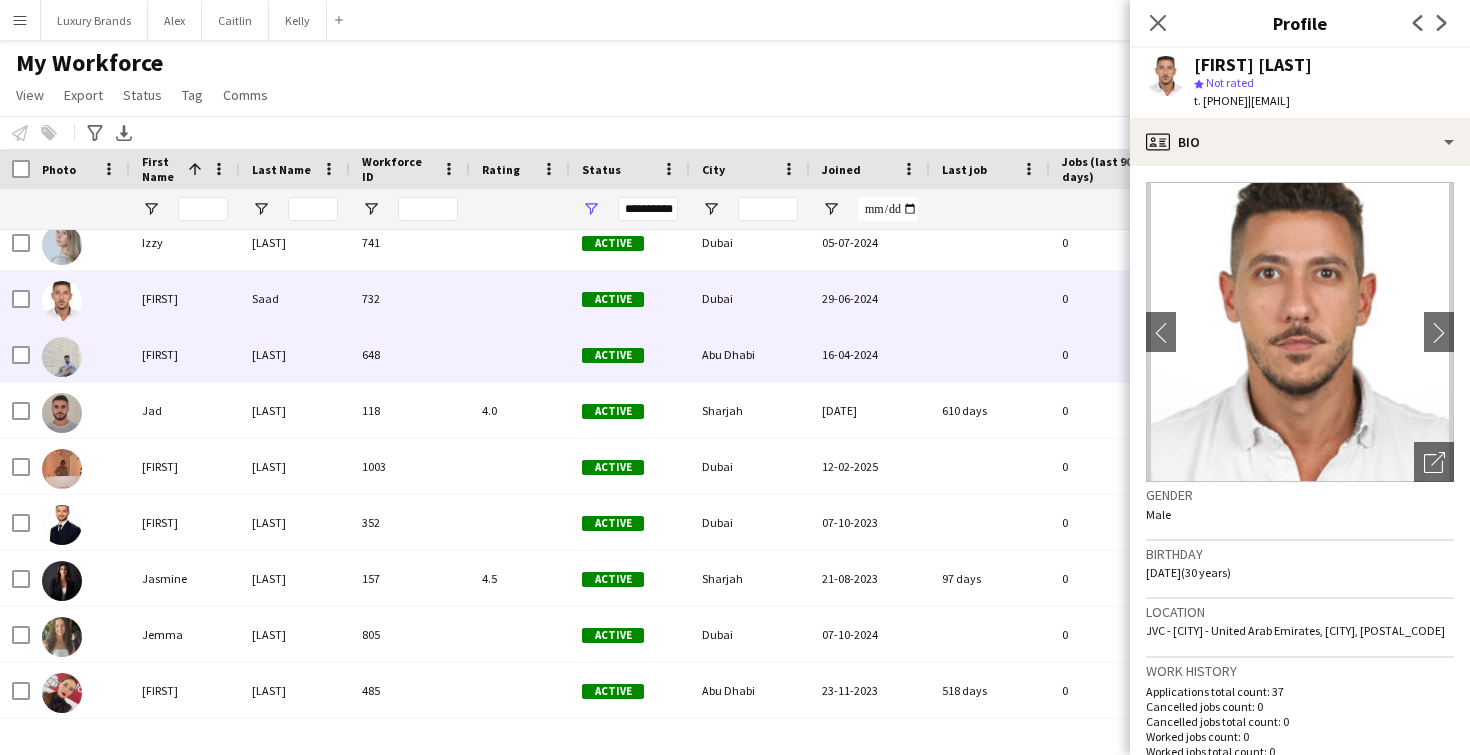 click on "[LAST]" at bounding box center [295, 354] 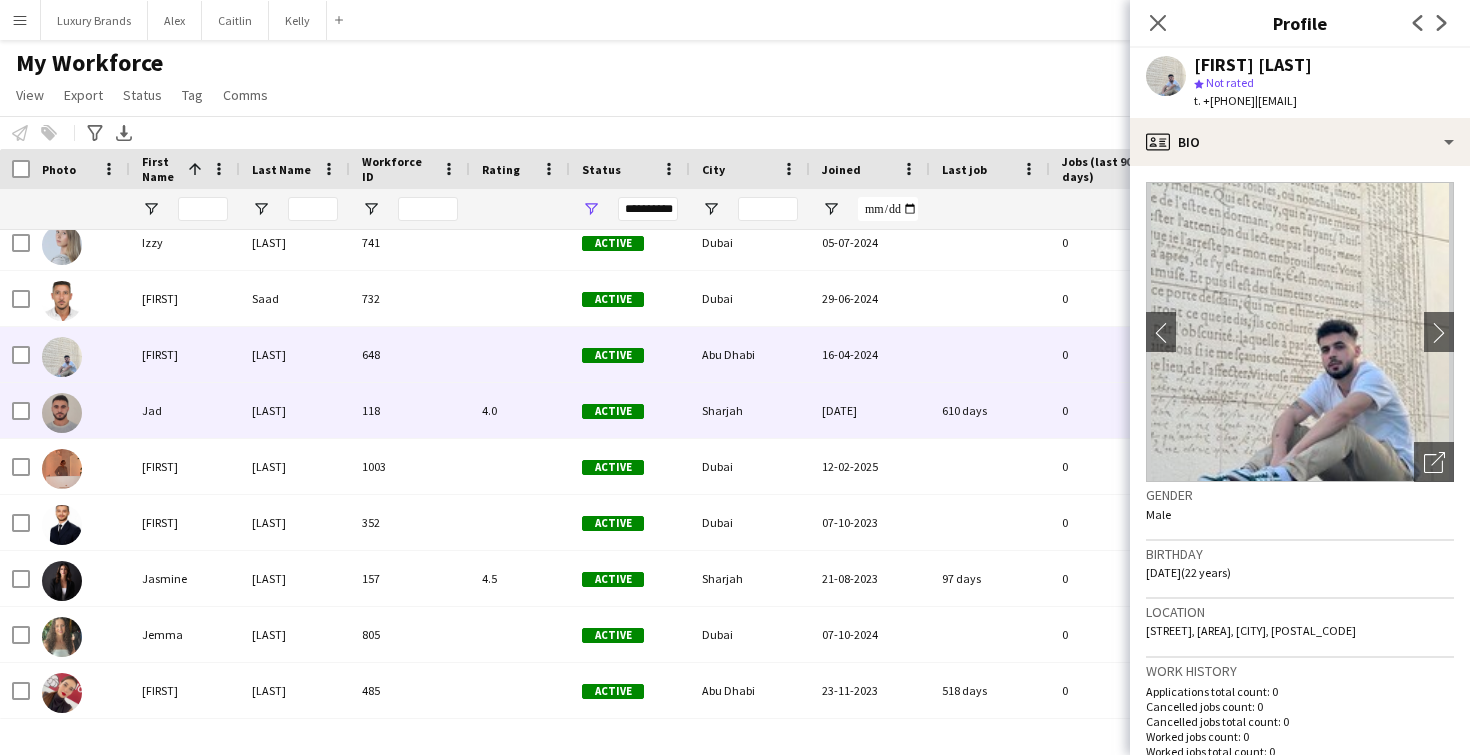 click on "[LAST]" at bounding box center (295, 410) 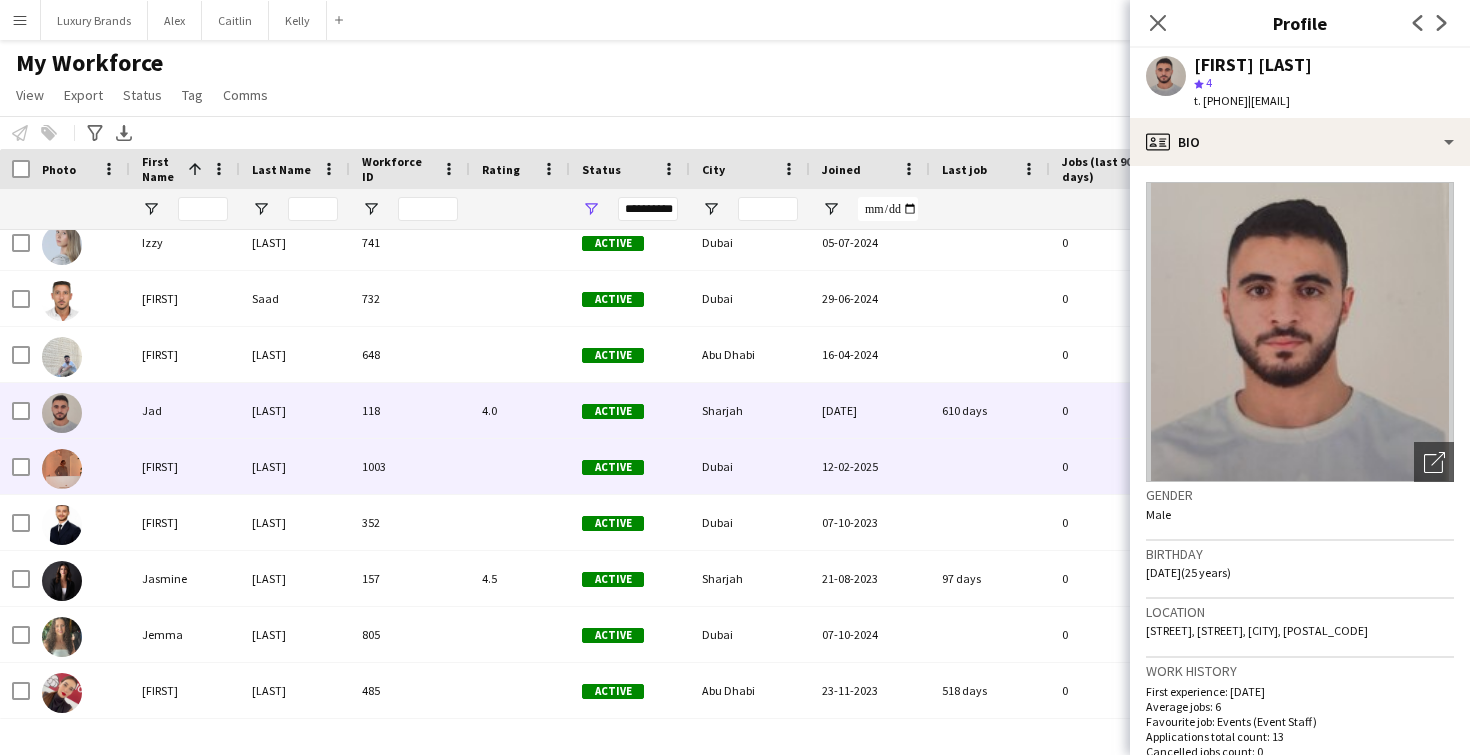 click on "[LAST]" at bounding box center [295, 466] 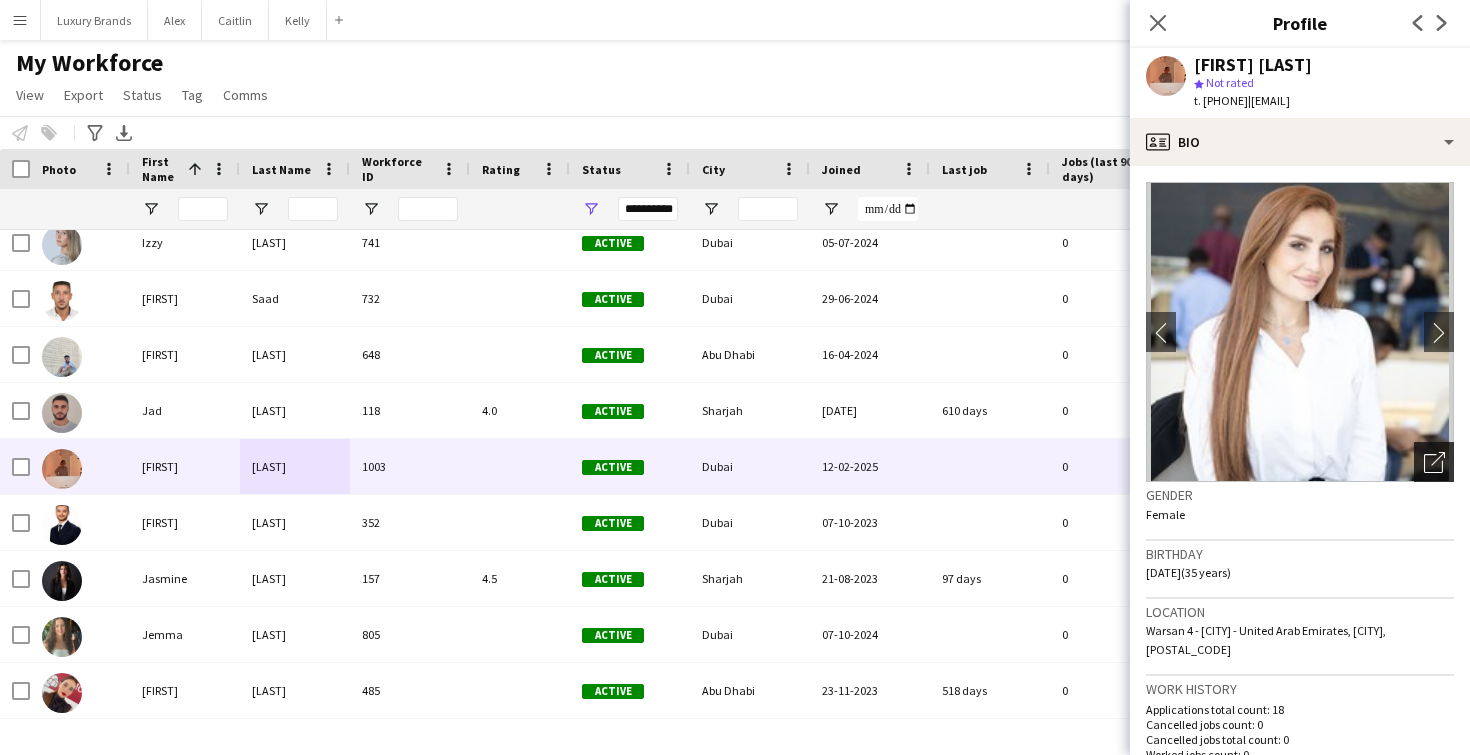 click on "Open photos pop-in" 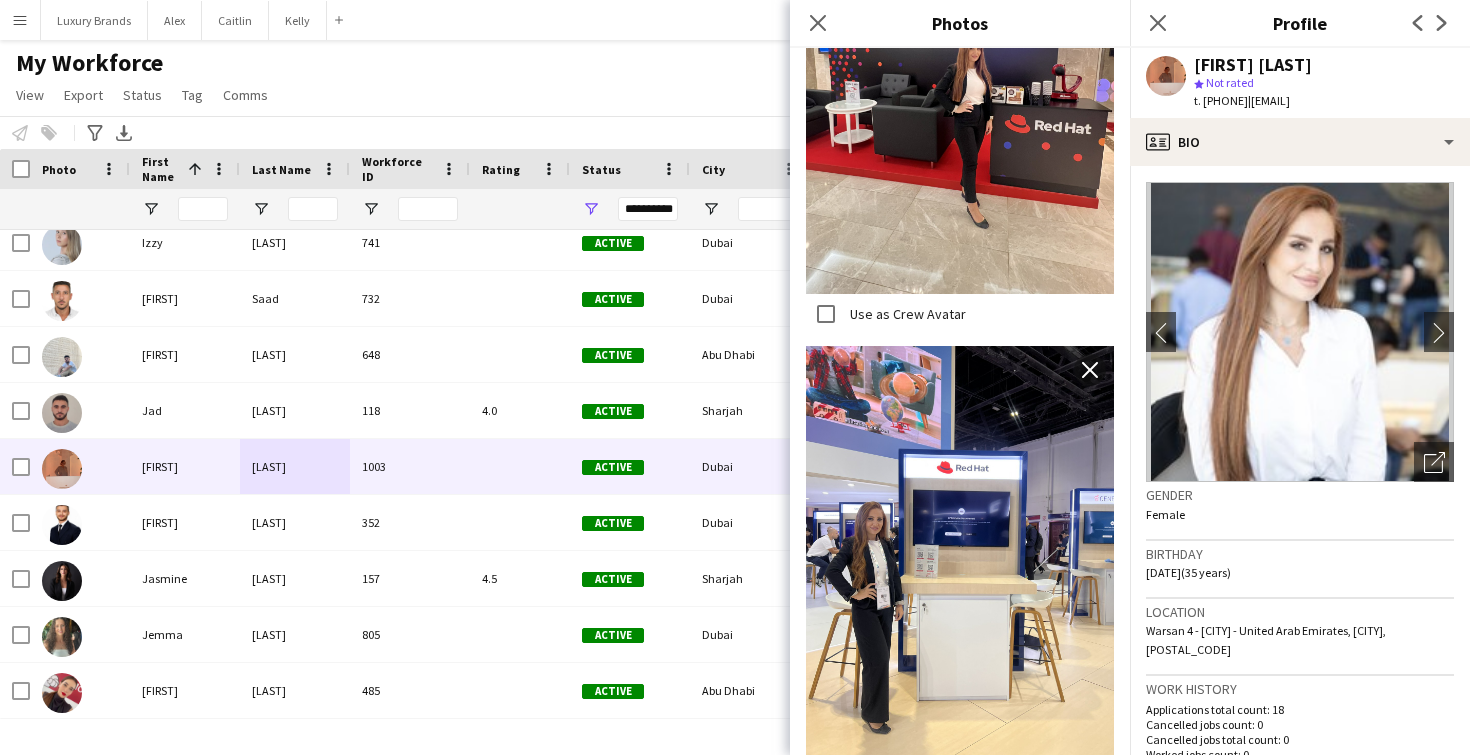 scroll, scrollTop: 2946, scrollLeft: 0, axis: vertical 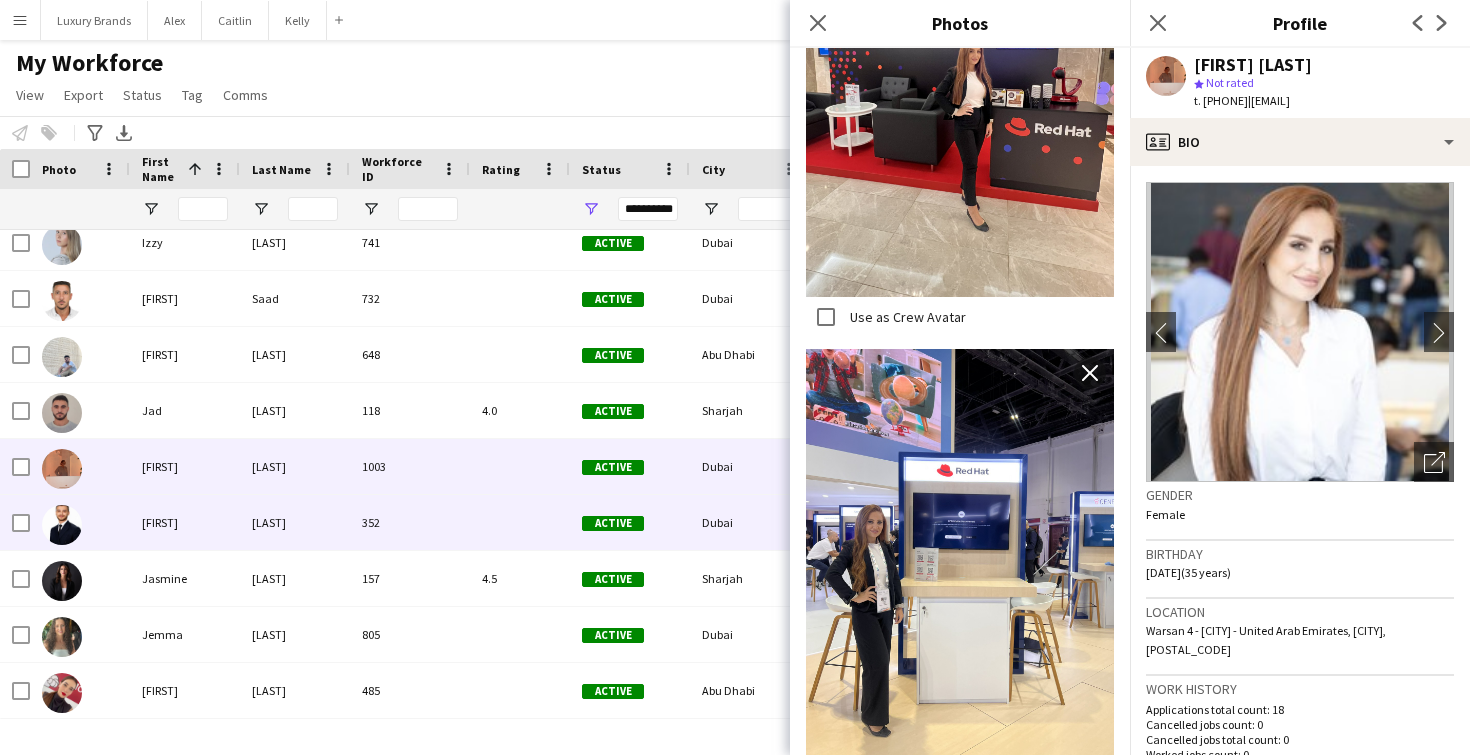 click on "[LAST]" at bounding box center (295, 522) 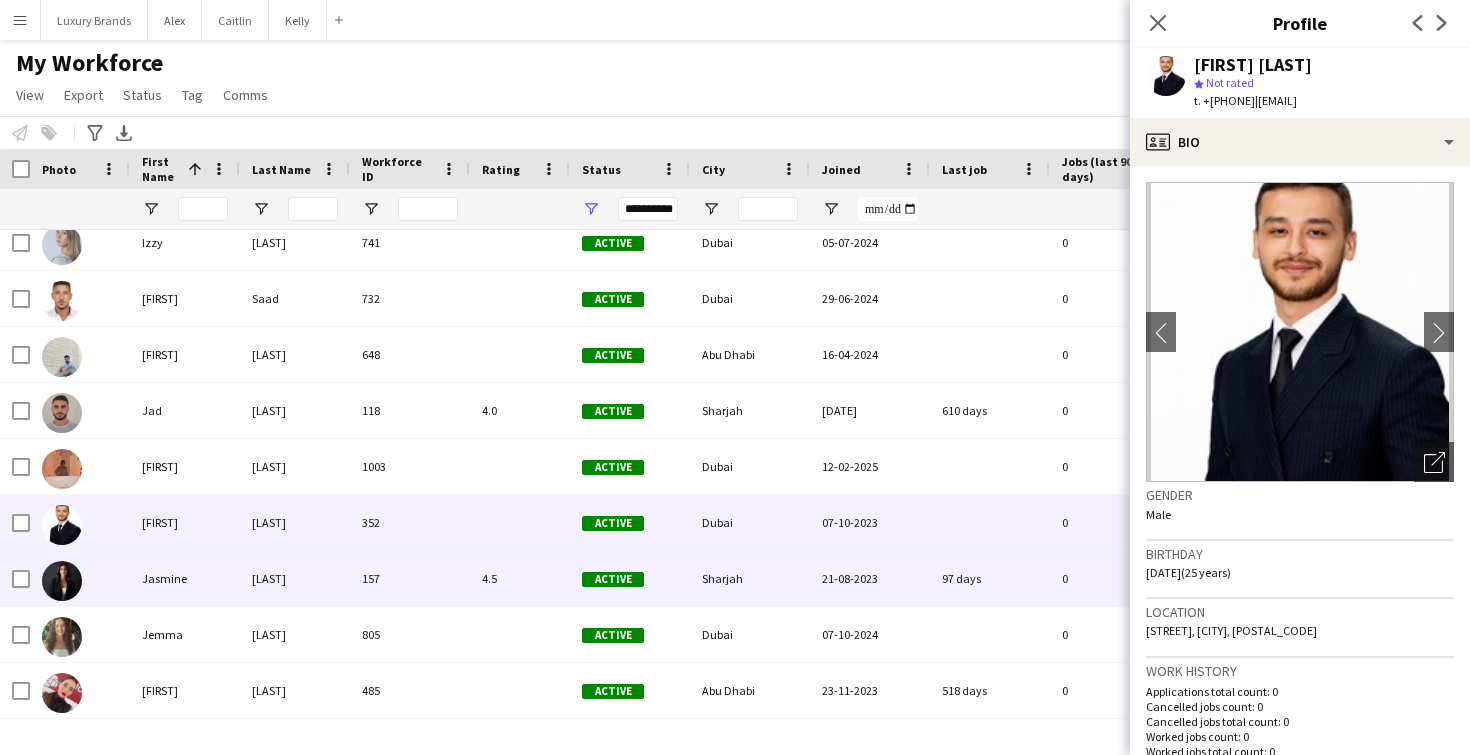 click on "[LAST]" at bounding box center (295, 578) 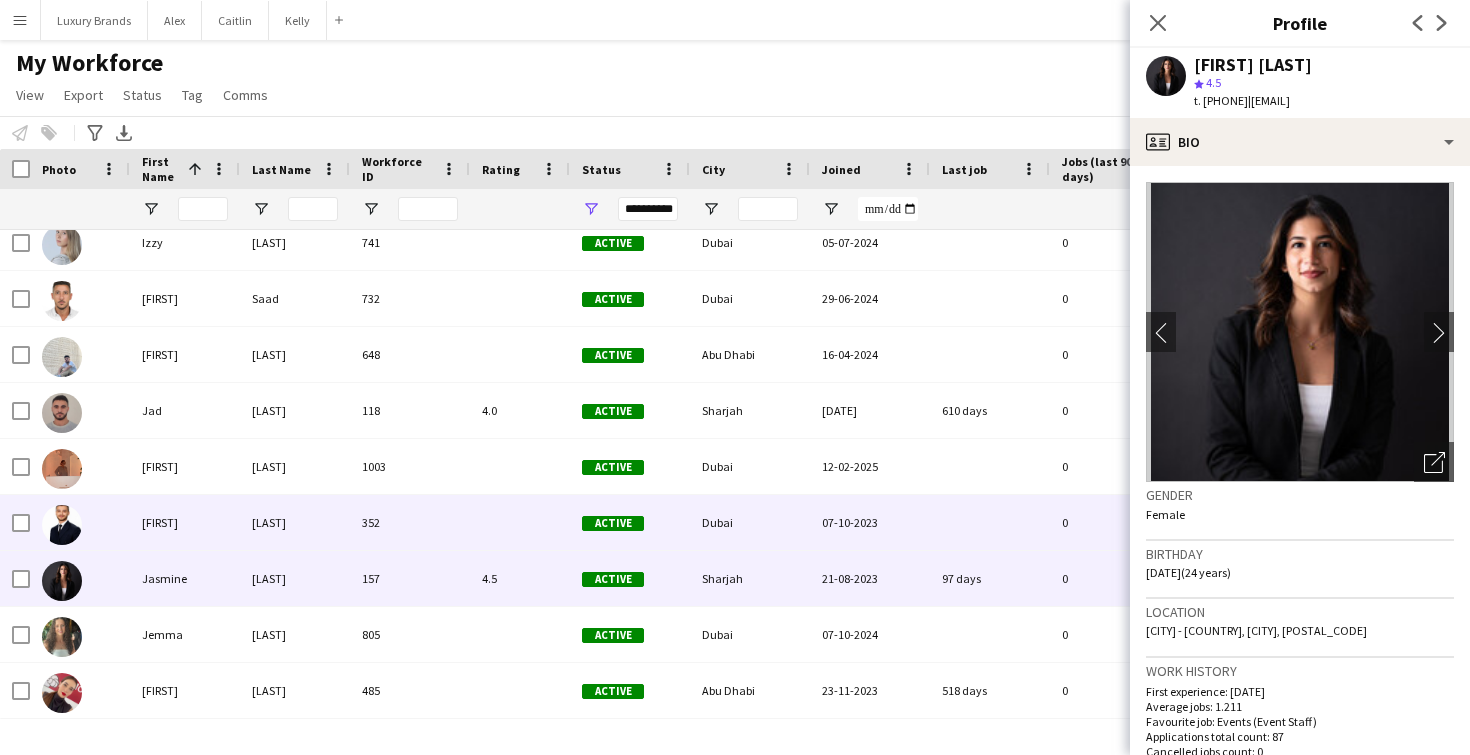 click on "[LAST]" at bounding box center [295, 522] 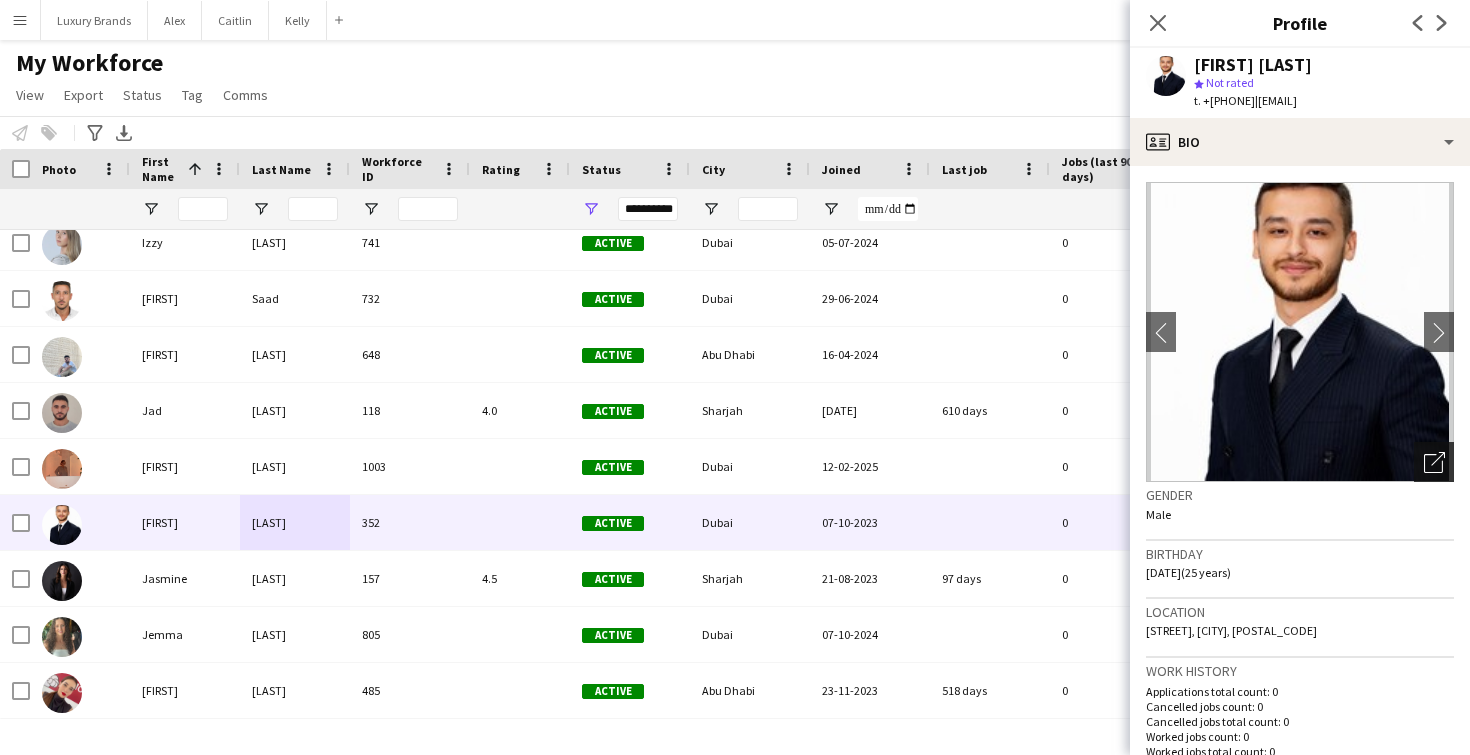 click on "Open photos pop-in" 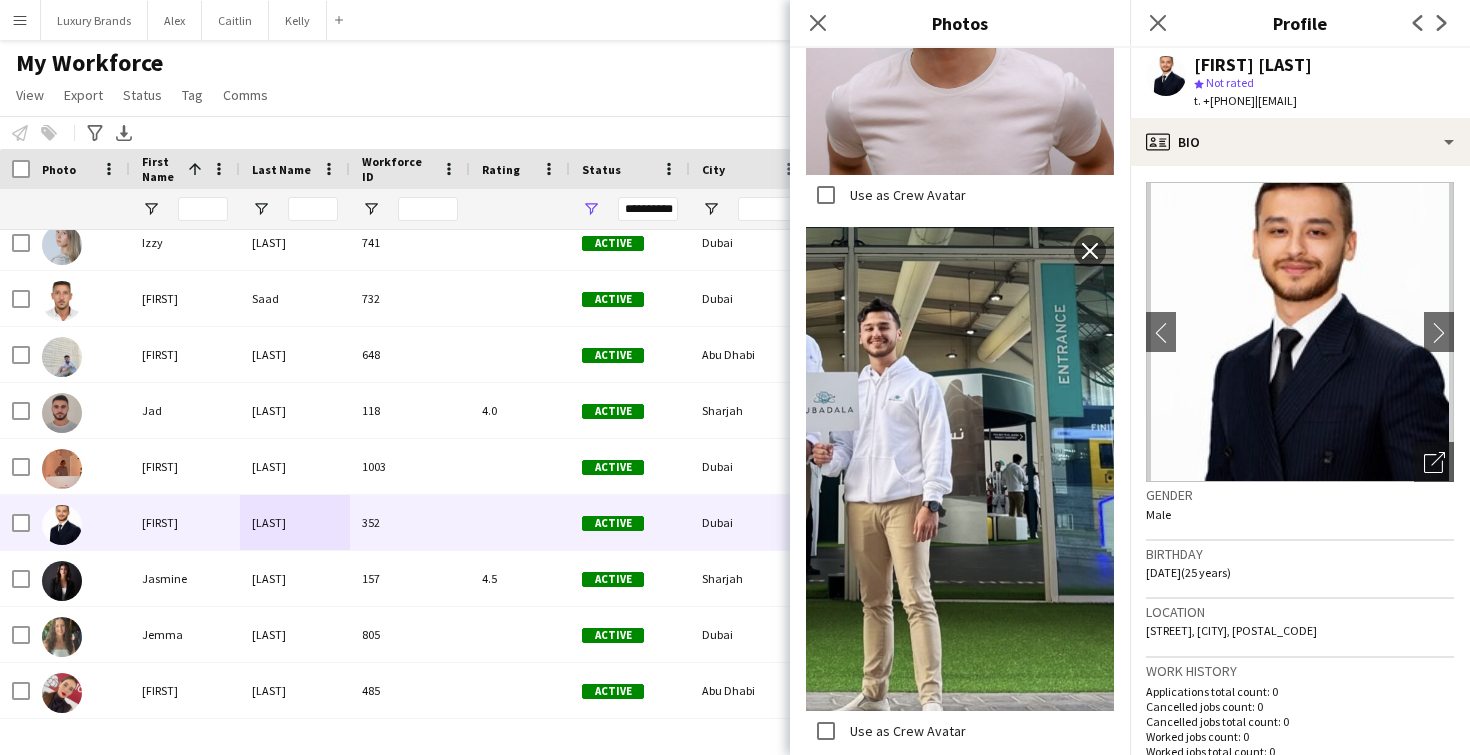 scroll, scrollTop: 3152, scrollLeft: 0, axis: vertical 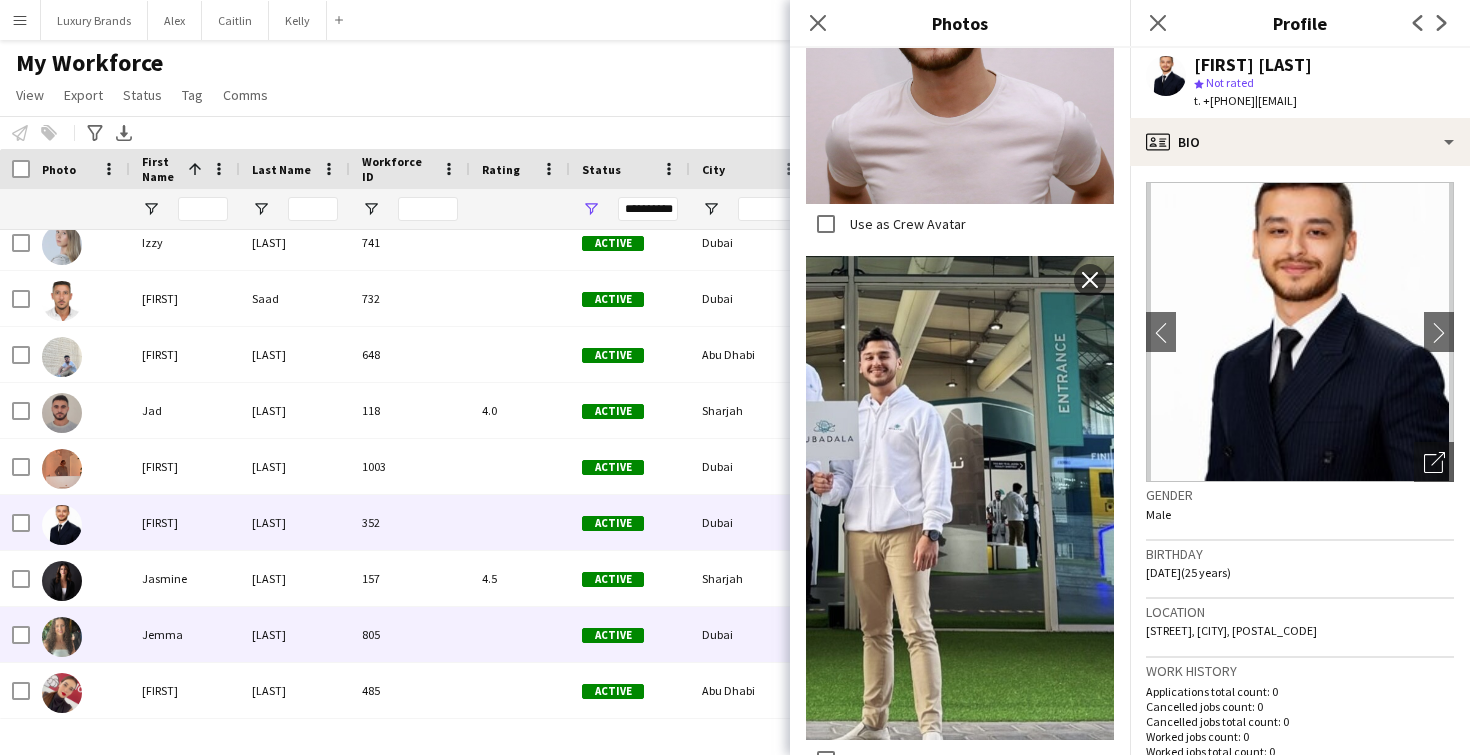 click on "[LAST]" at bounding box center [295, 634] 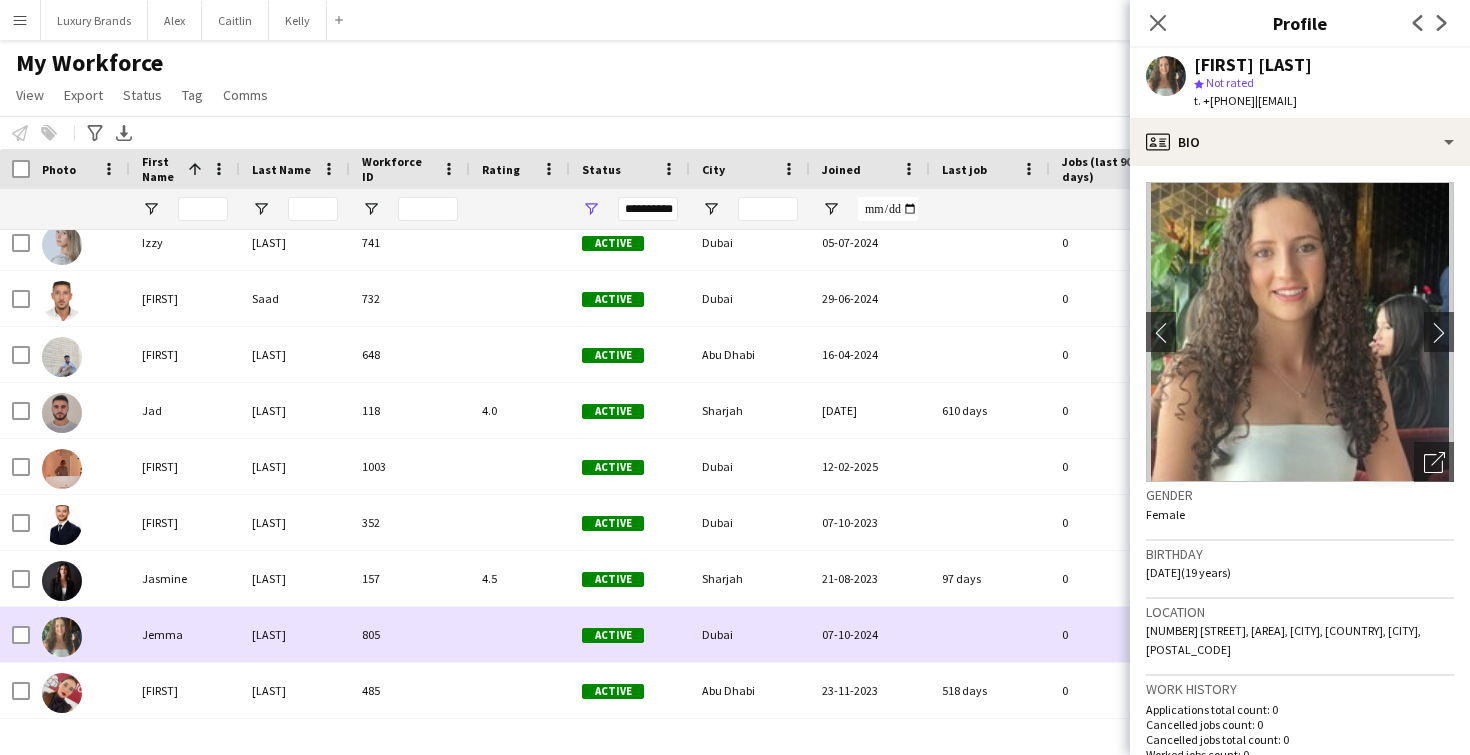 click on "[LAST]" at bounding box center (295, 634) 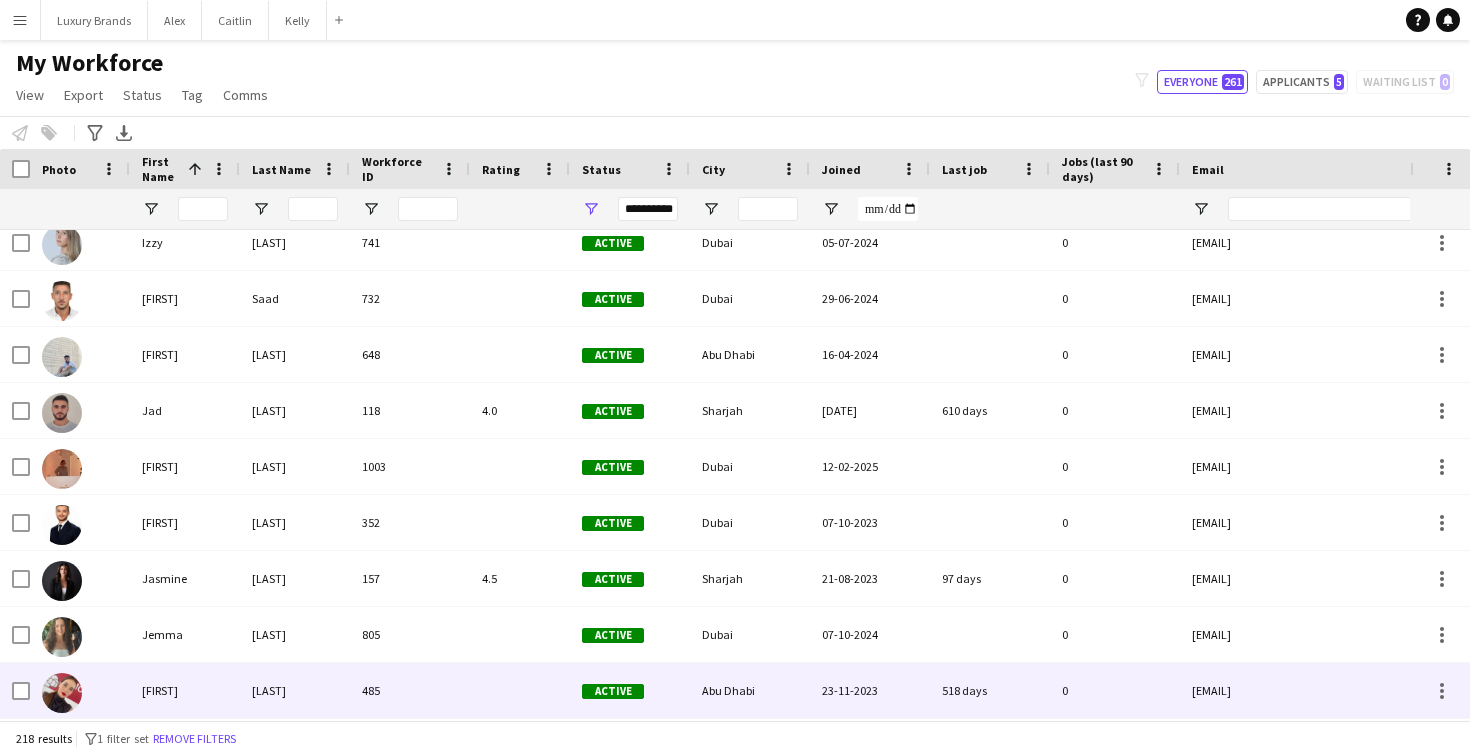 click on "[LAST]" at bounding box center [295, 690] 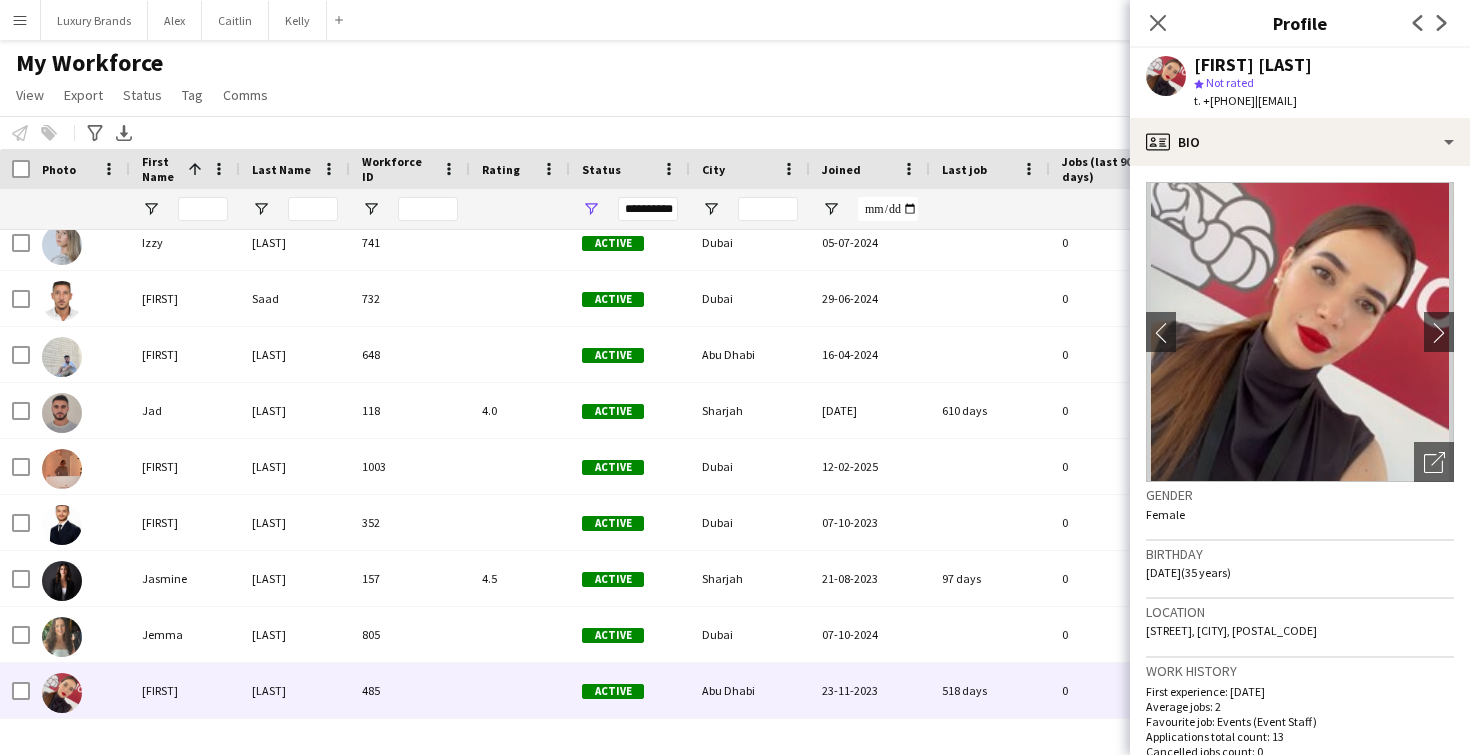 scroll, scrollTop: 5336, scrollLeft: 0, axis: vertical 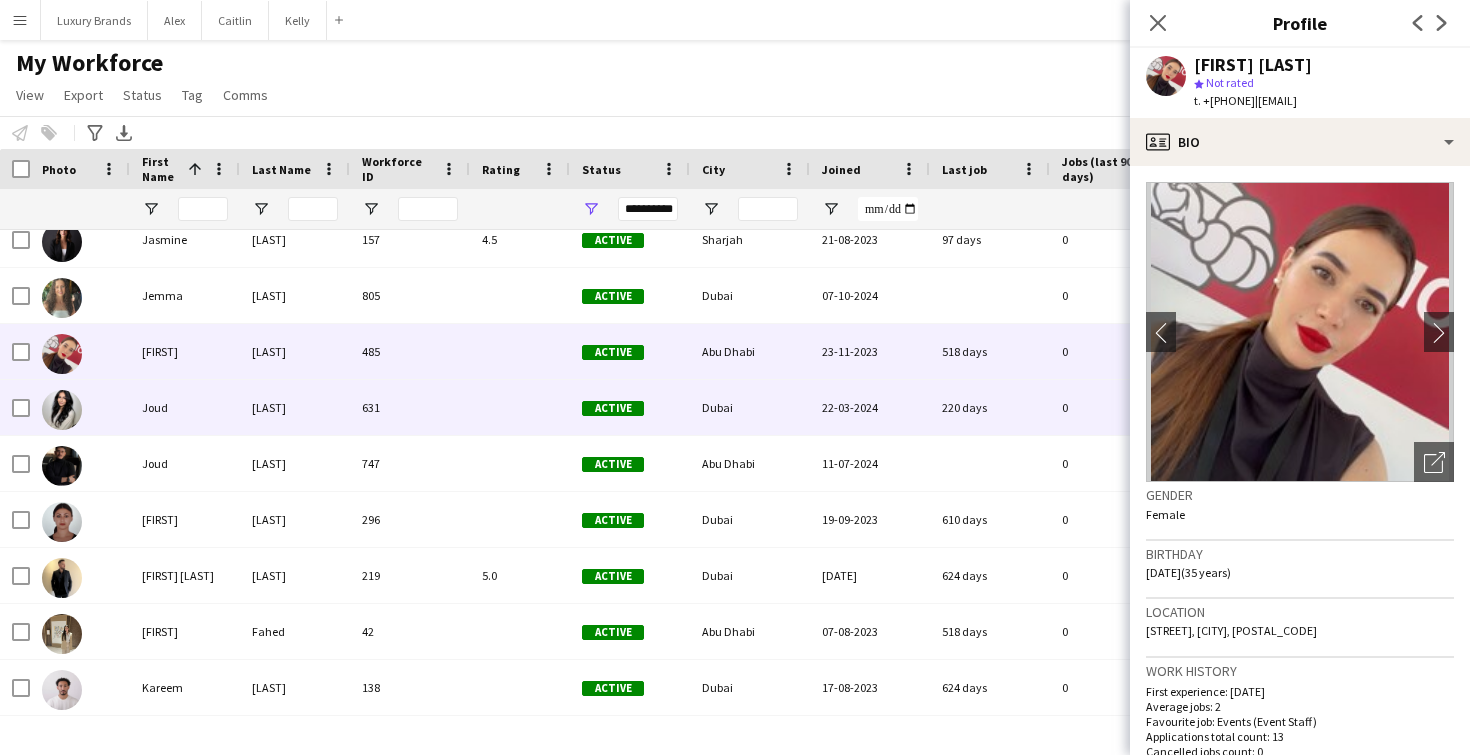 click on "[LAST]" at bounding box center [295, 407] 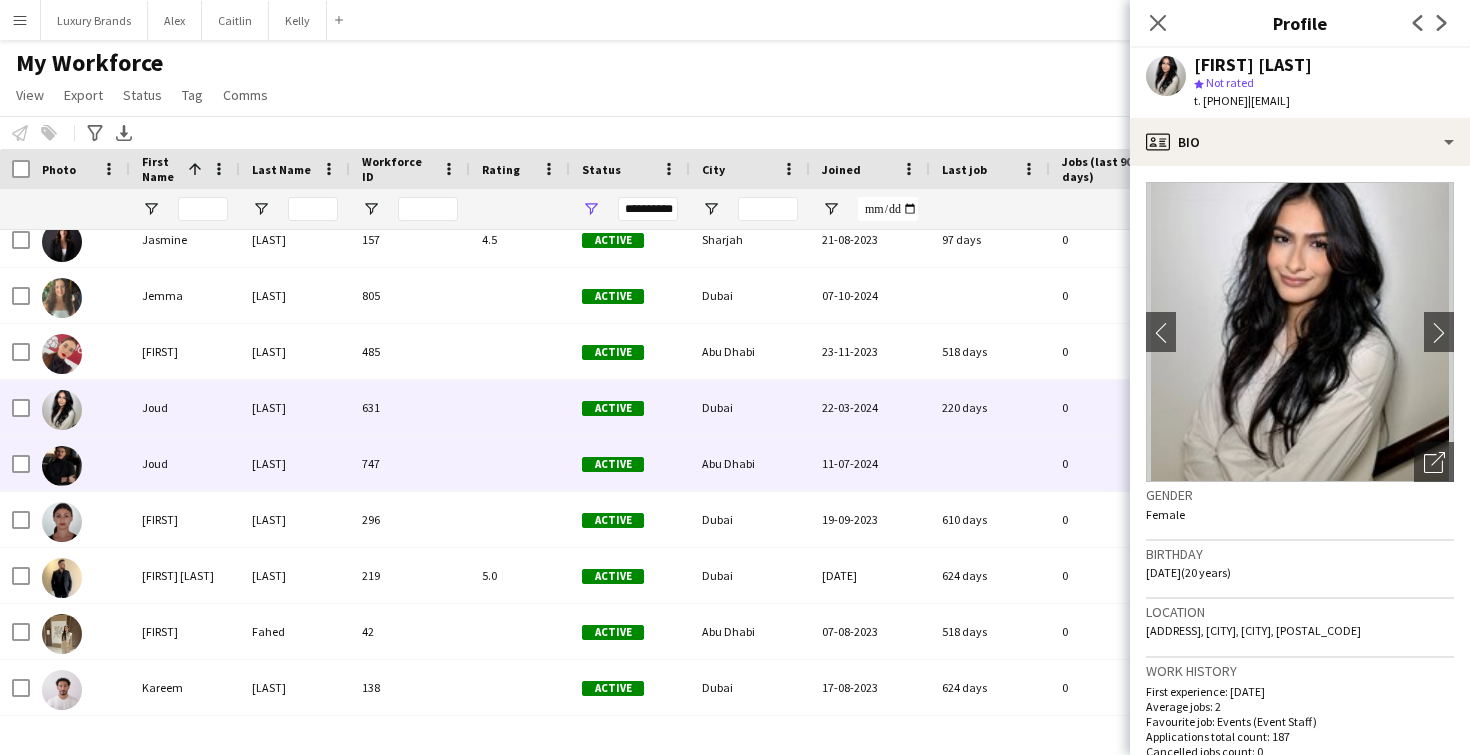 click on "[LAST]" at bounding box center (295, 463) 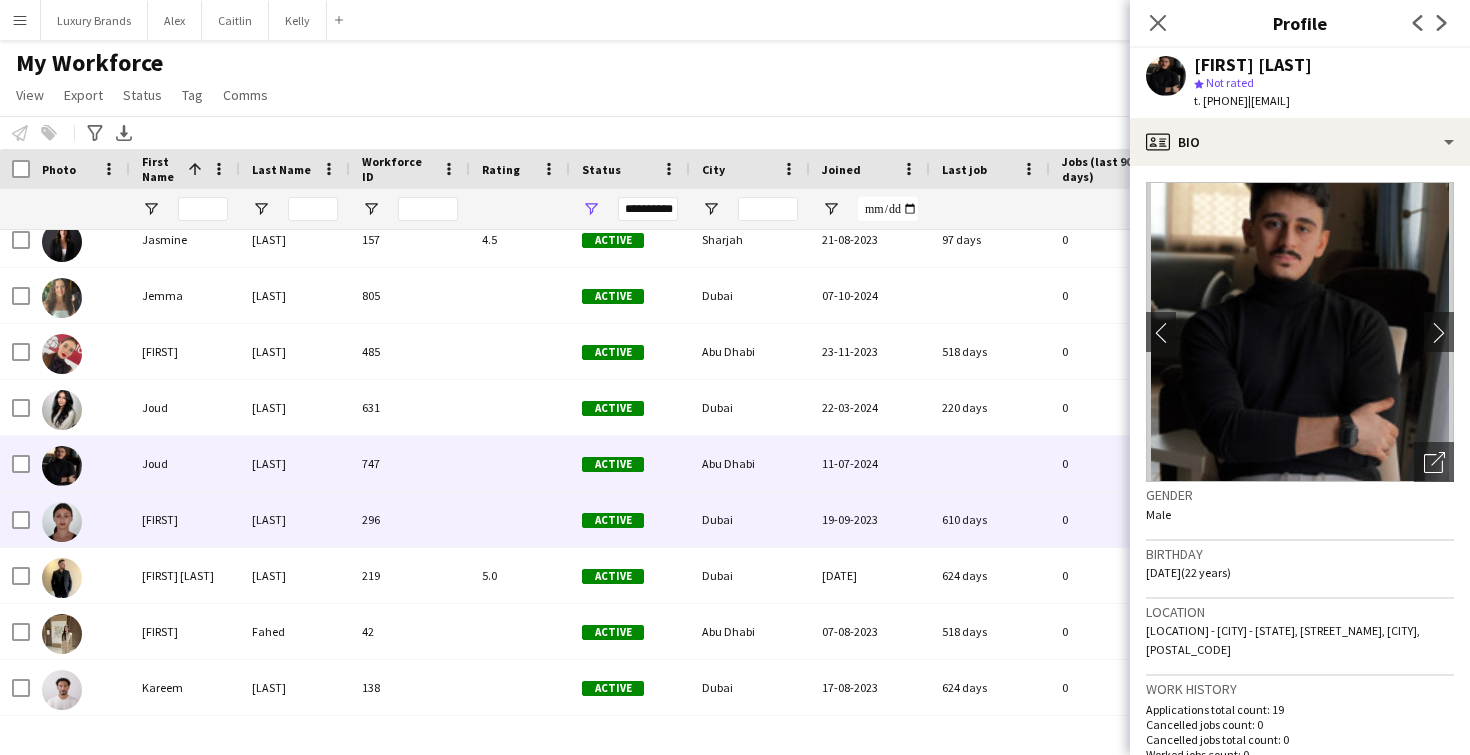 click on "[LAST]" at bounding box center [295, 519] 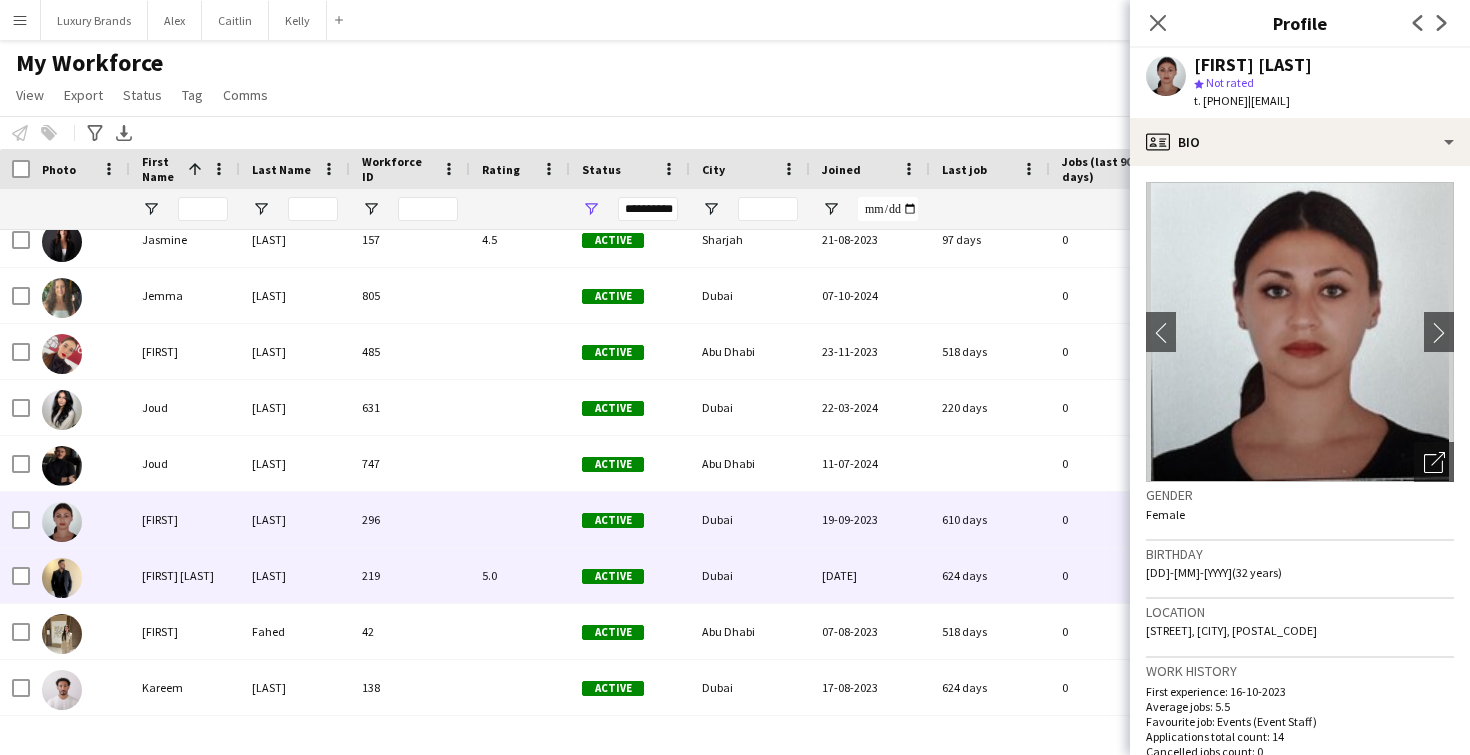 click on "[LAST]" at bounding box center (295, 575) 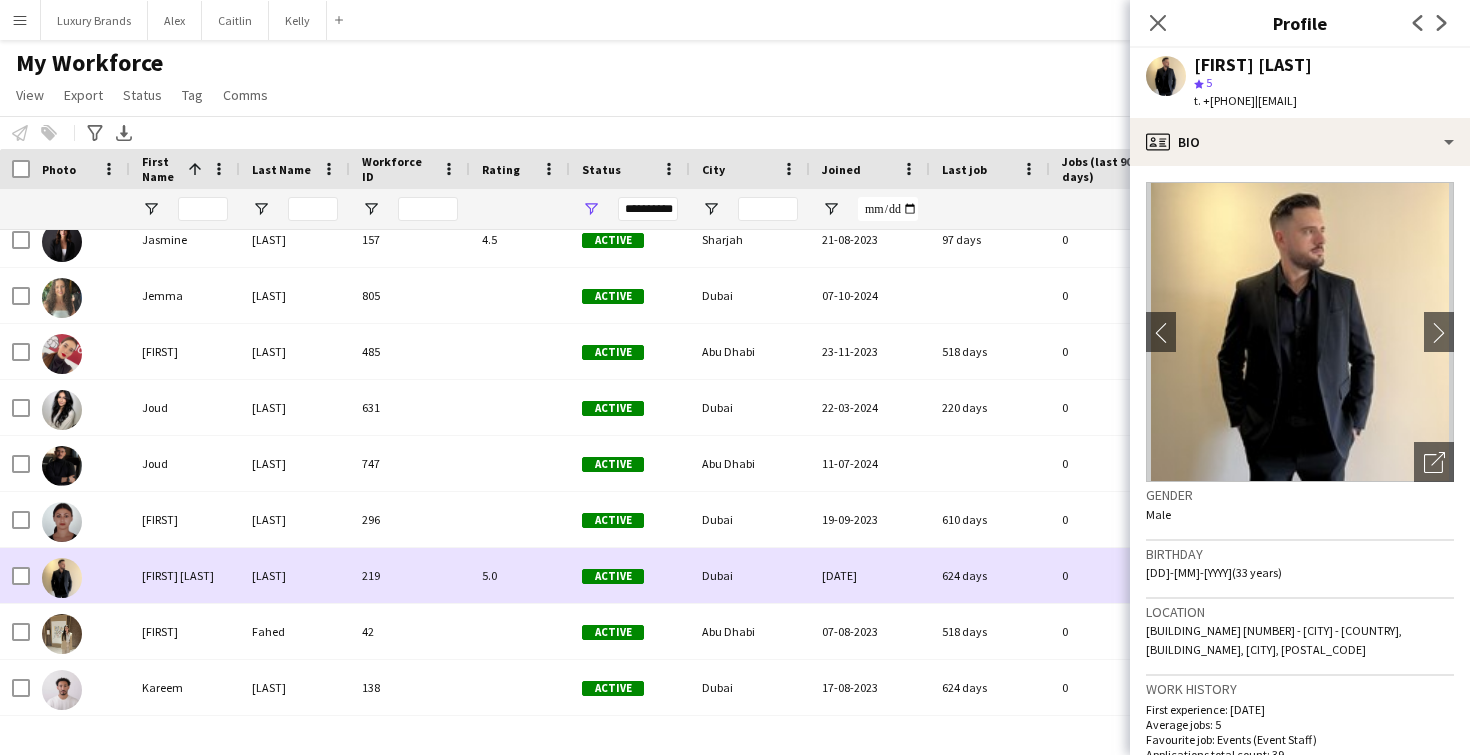 scroll, scrollTop: 5620, scrollLeft: 0, axis: vertical 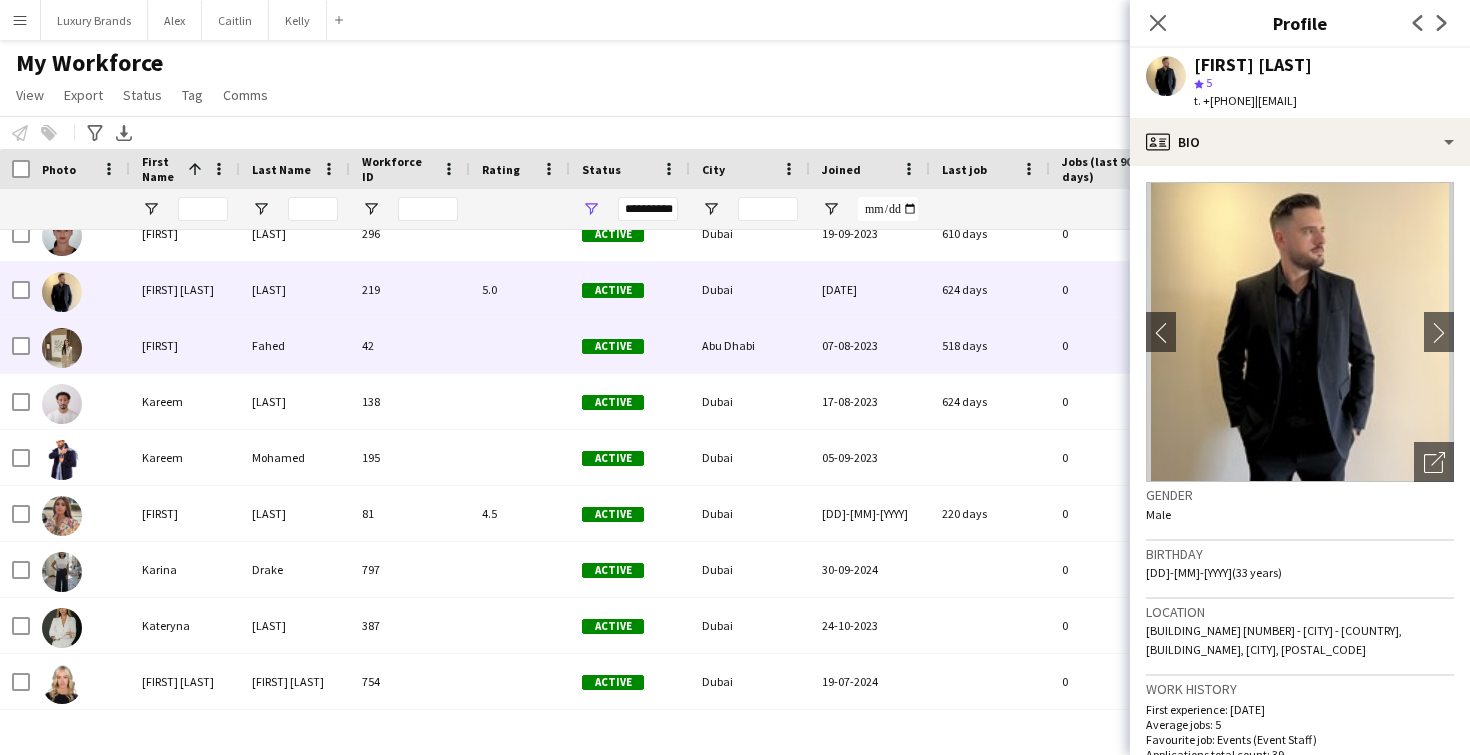 click on "Fahed" at bounding box center (295, 345) 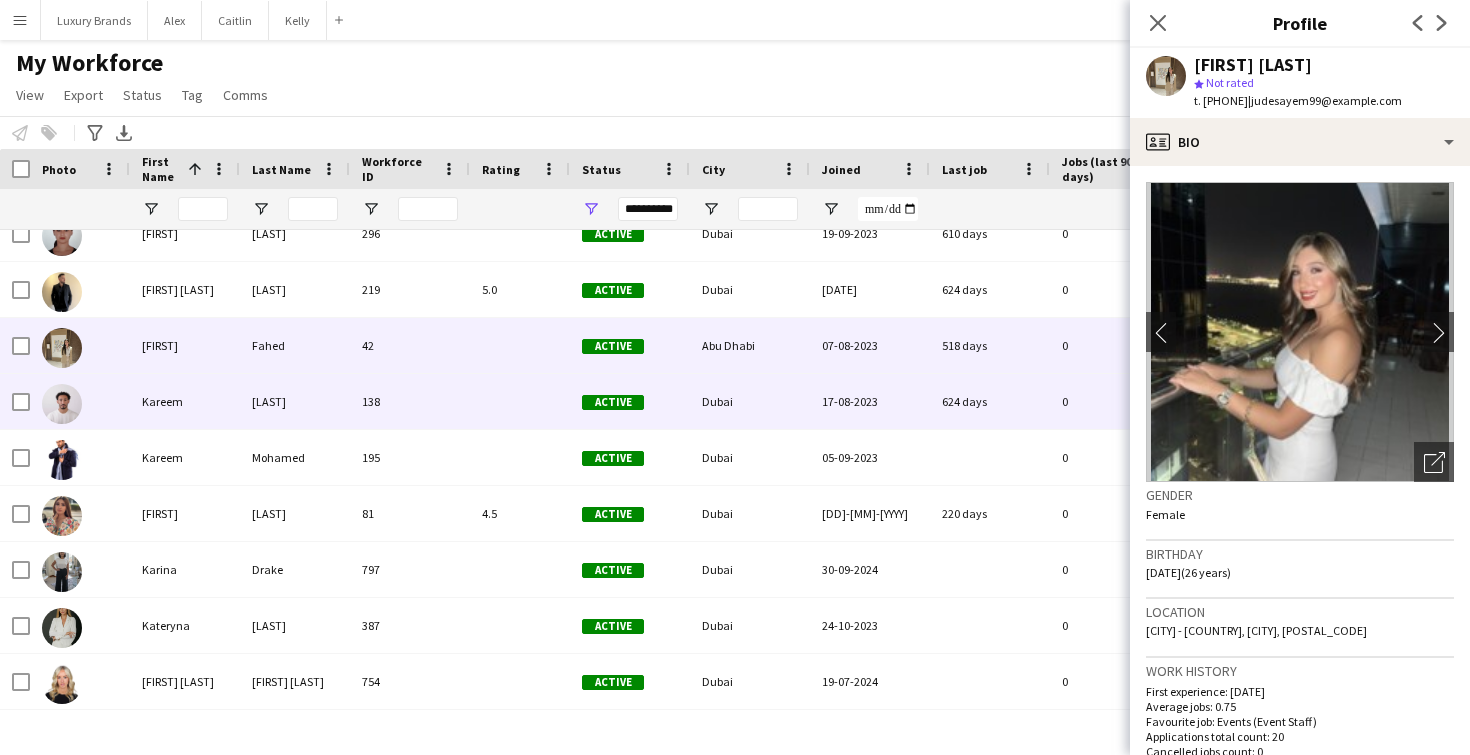 click on "[LAST]" at bounding box center [295, 401] 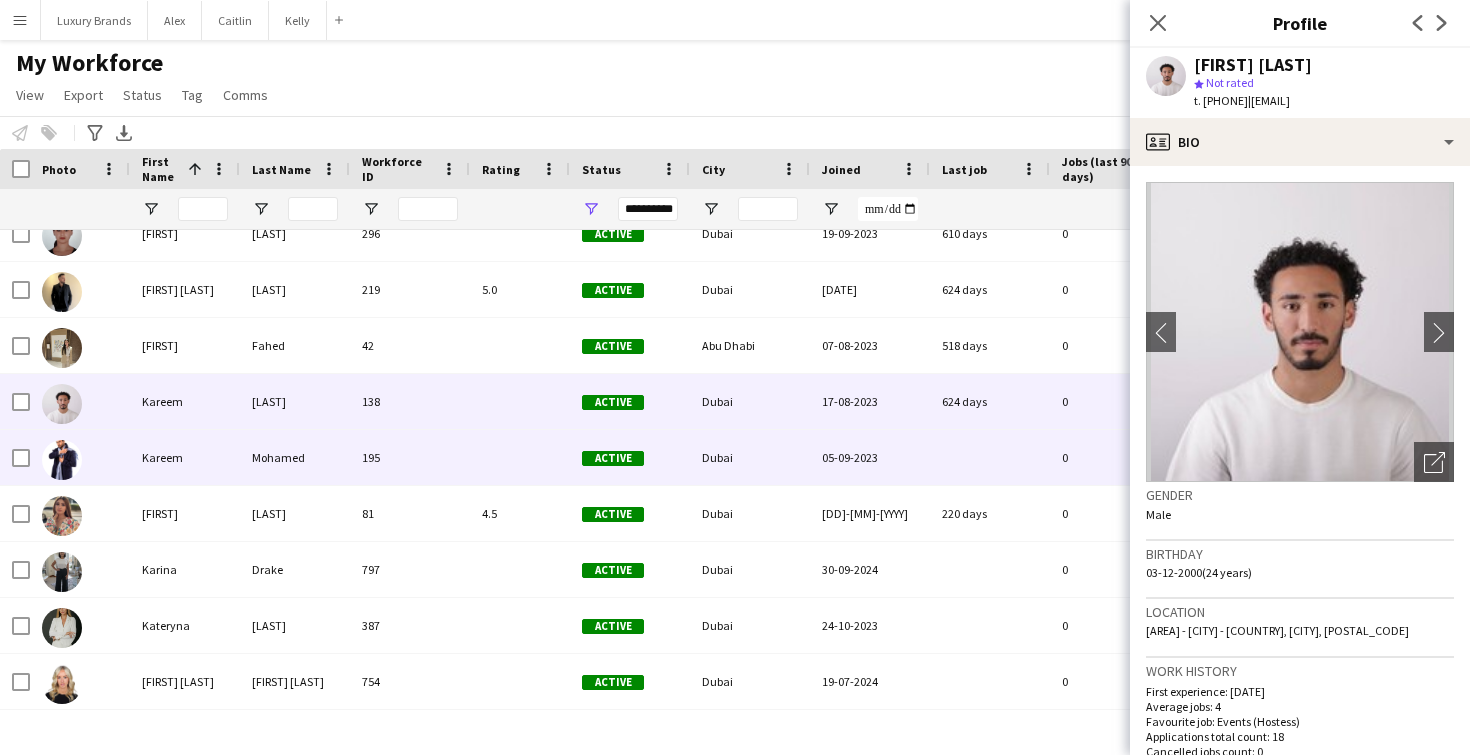 click on "Mohamed" at bounding box center (295, 457) 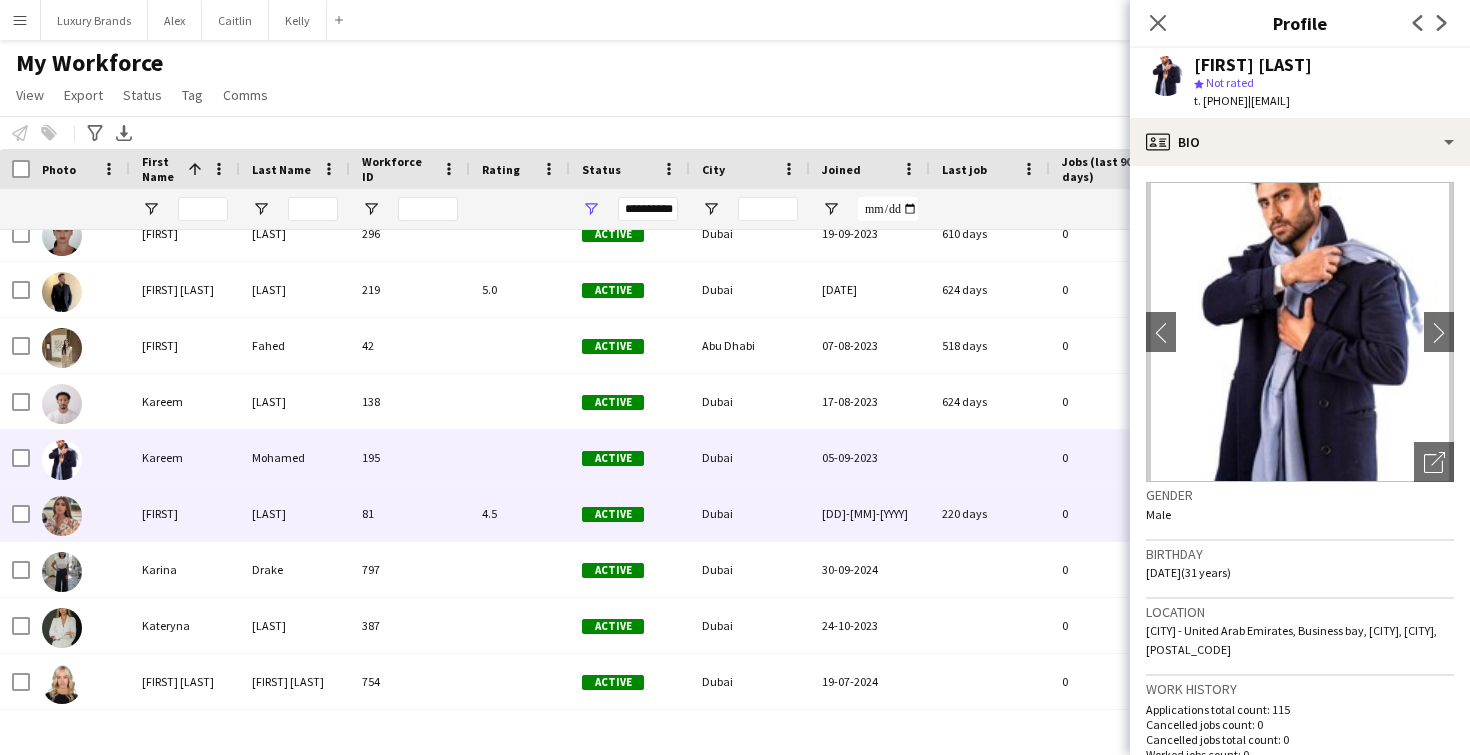 click on "[LAST]" at bounding box center [295, 513] 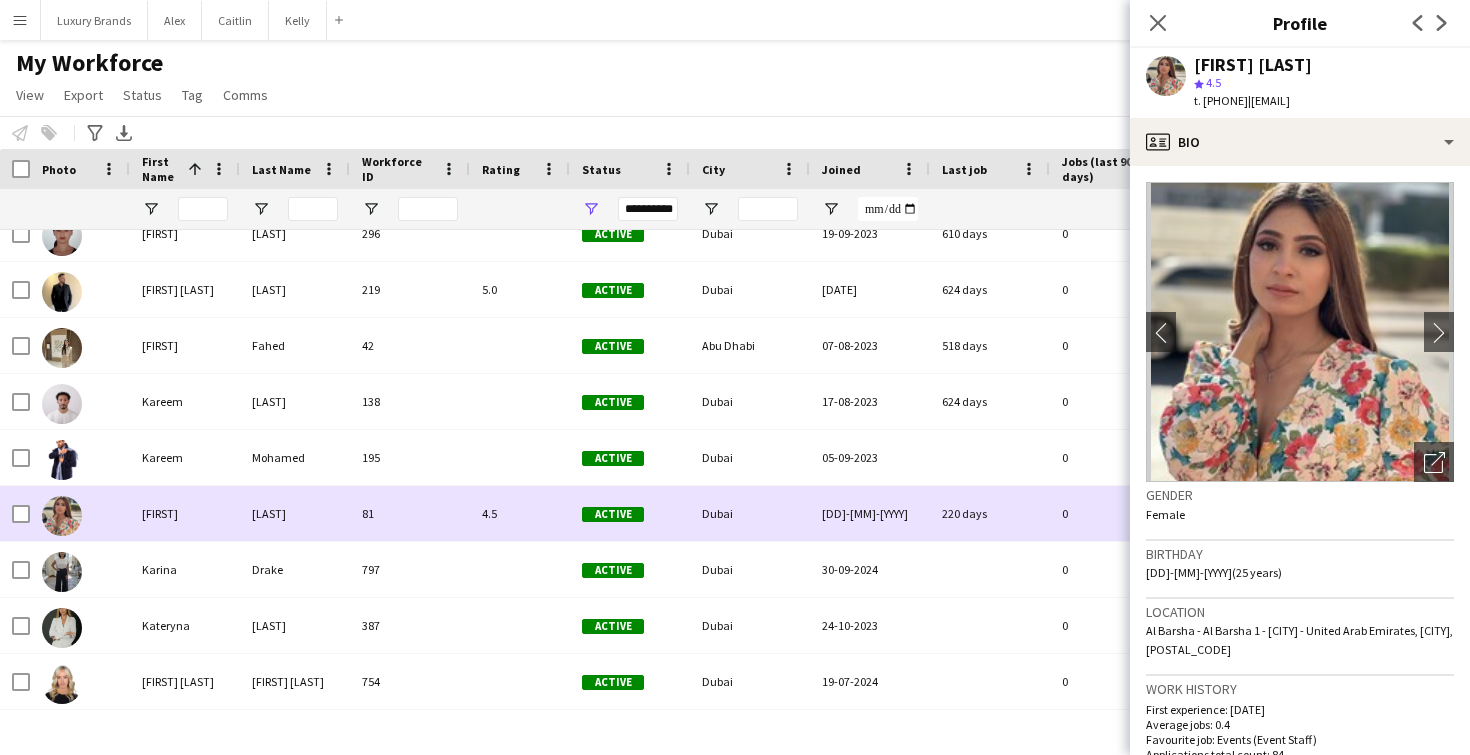 scroll, scrollTop: 5765, scrollLeft: 0, axis: vertical 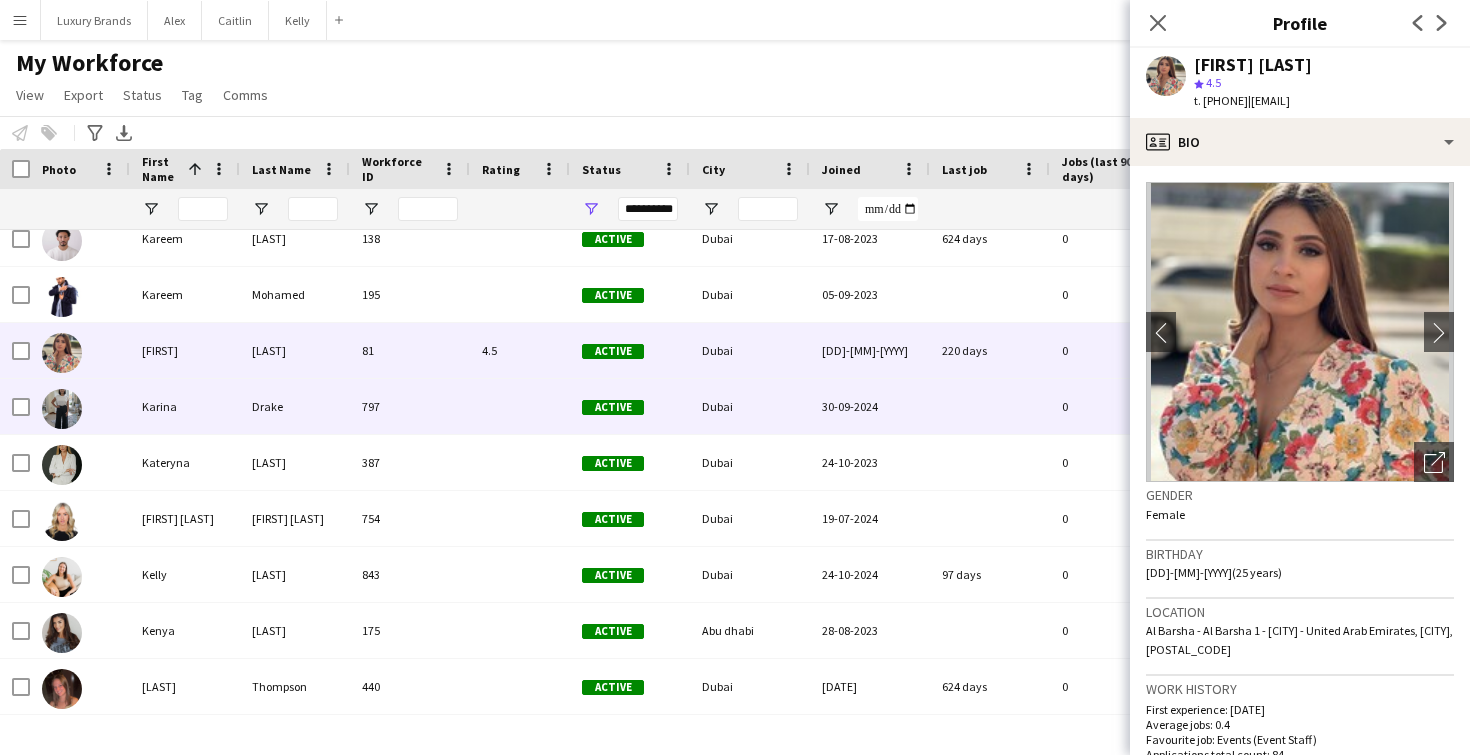 click on "Drake" at bounding box center [295, 406] 